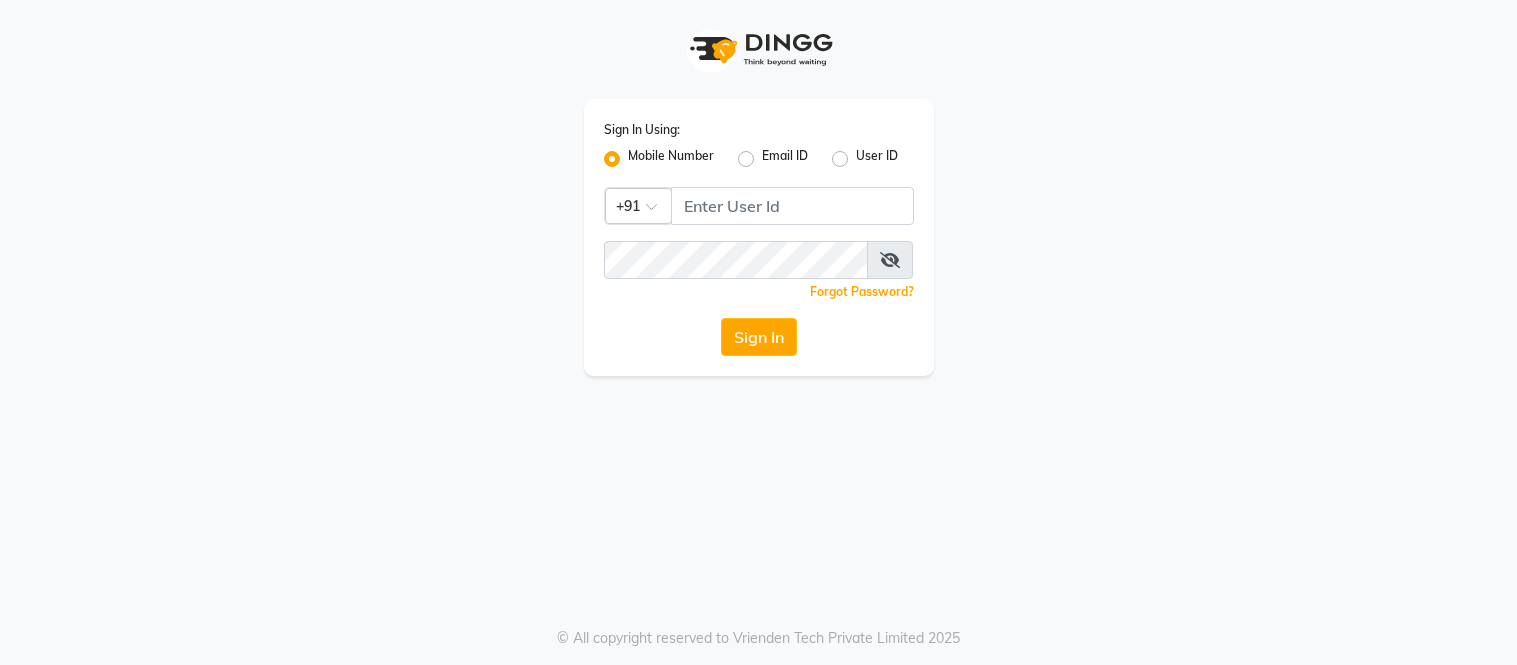 scroll, scrollTop: 0, scrollLeft: 0, axis: both 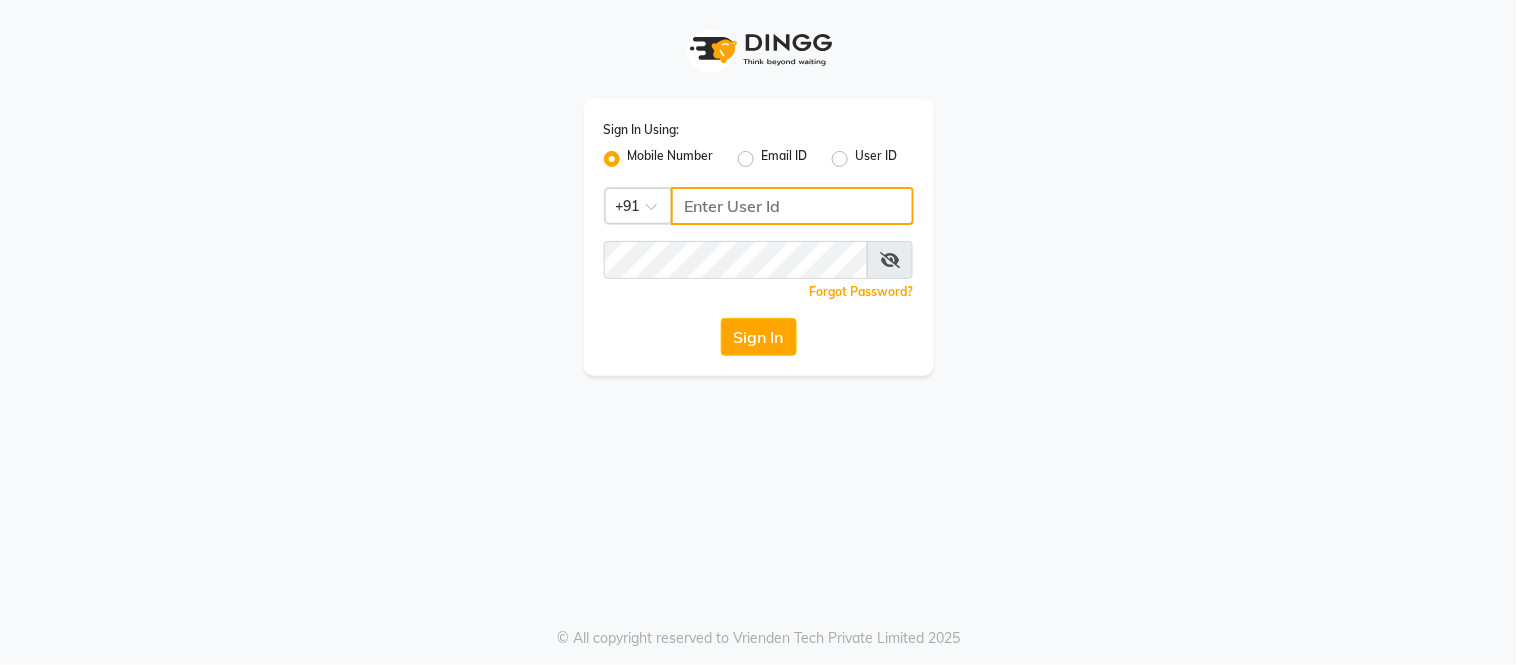 click 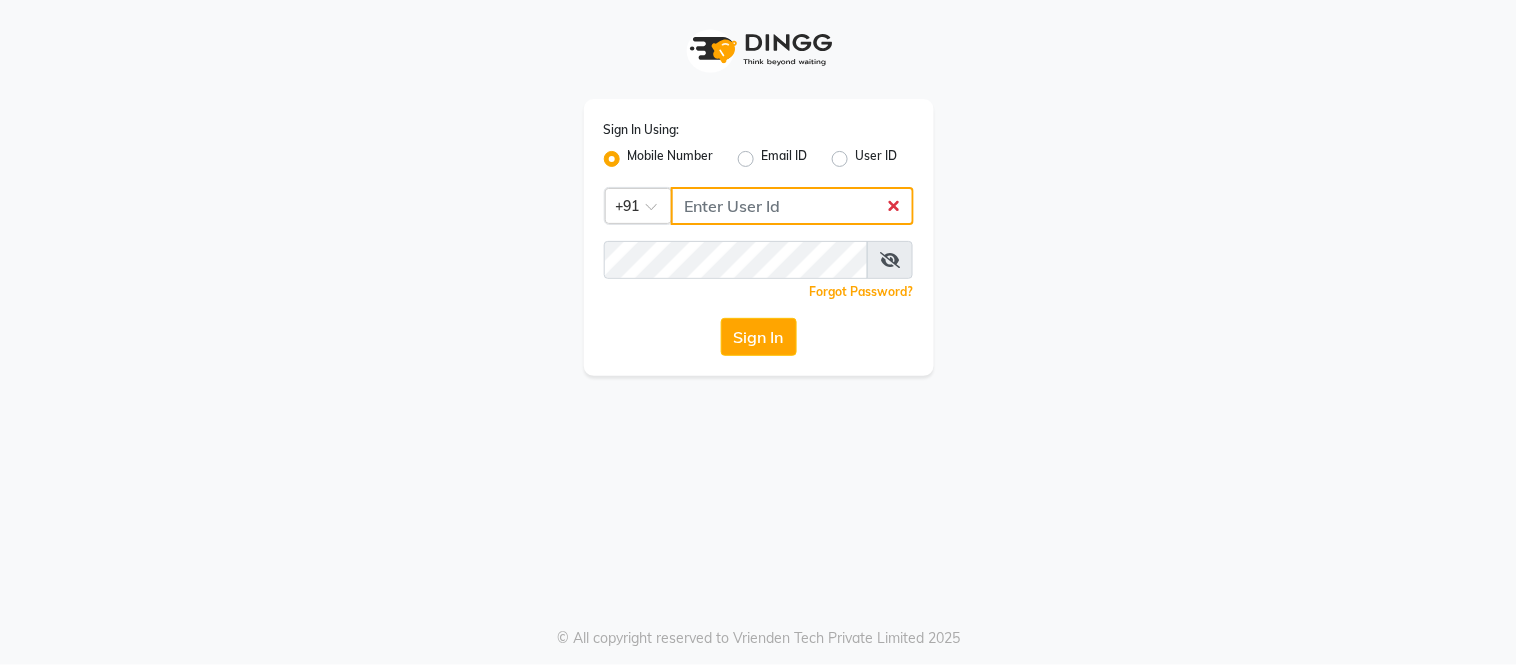 type on "8134949764" 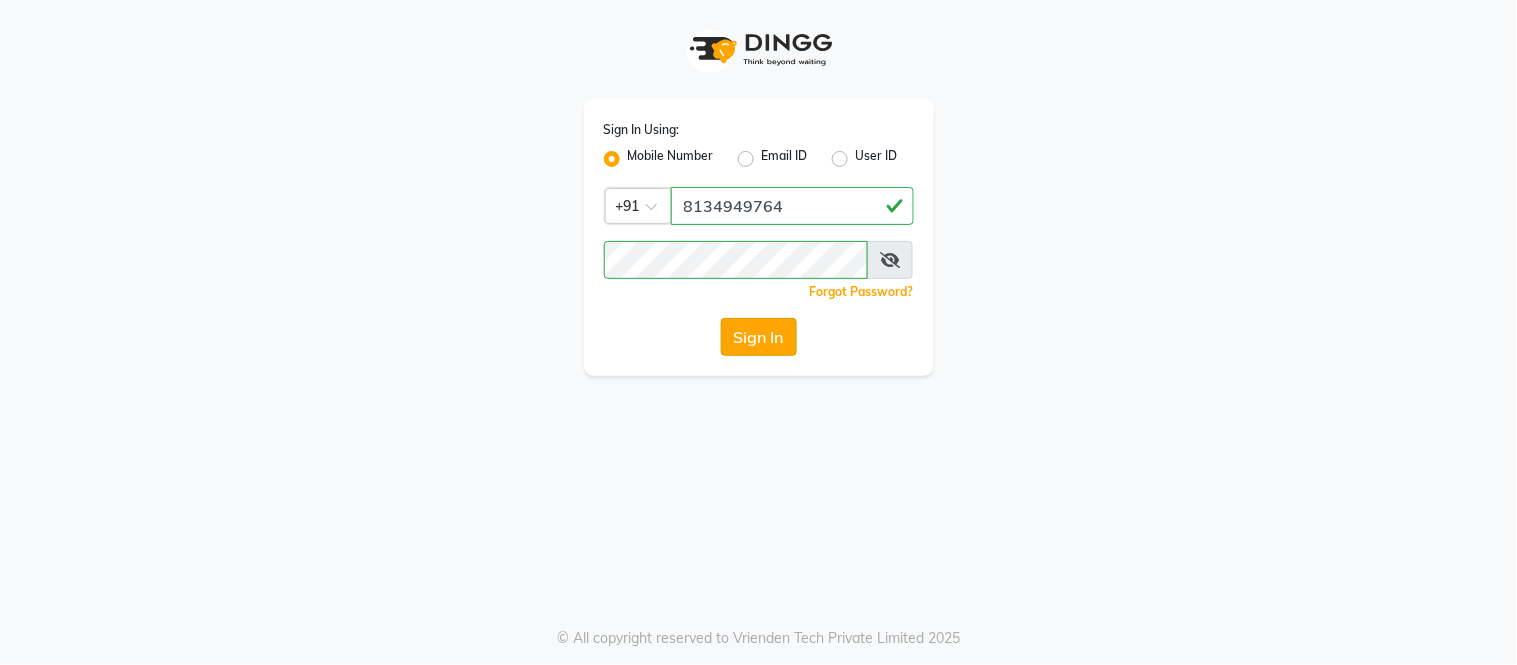 click on "Sign In" 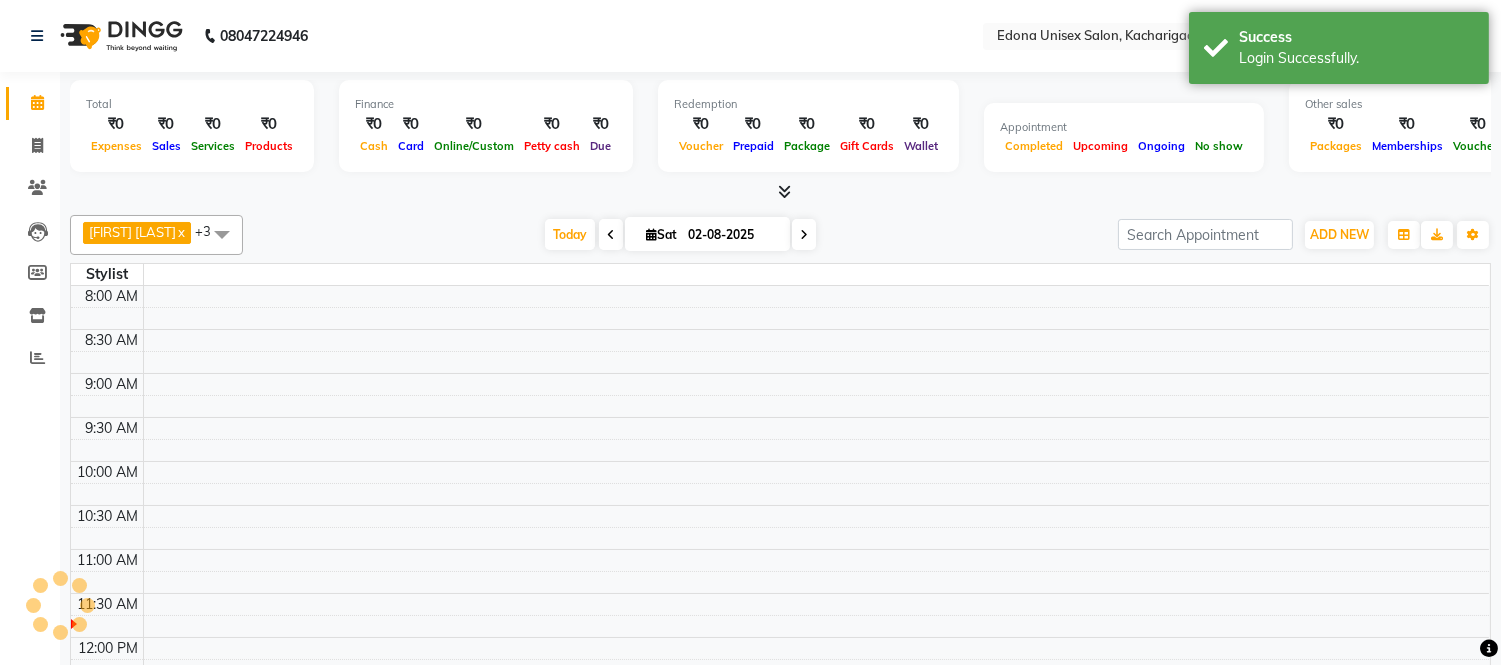 select on "en" 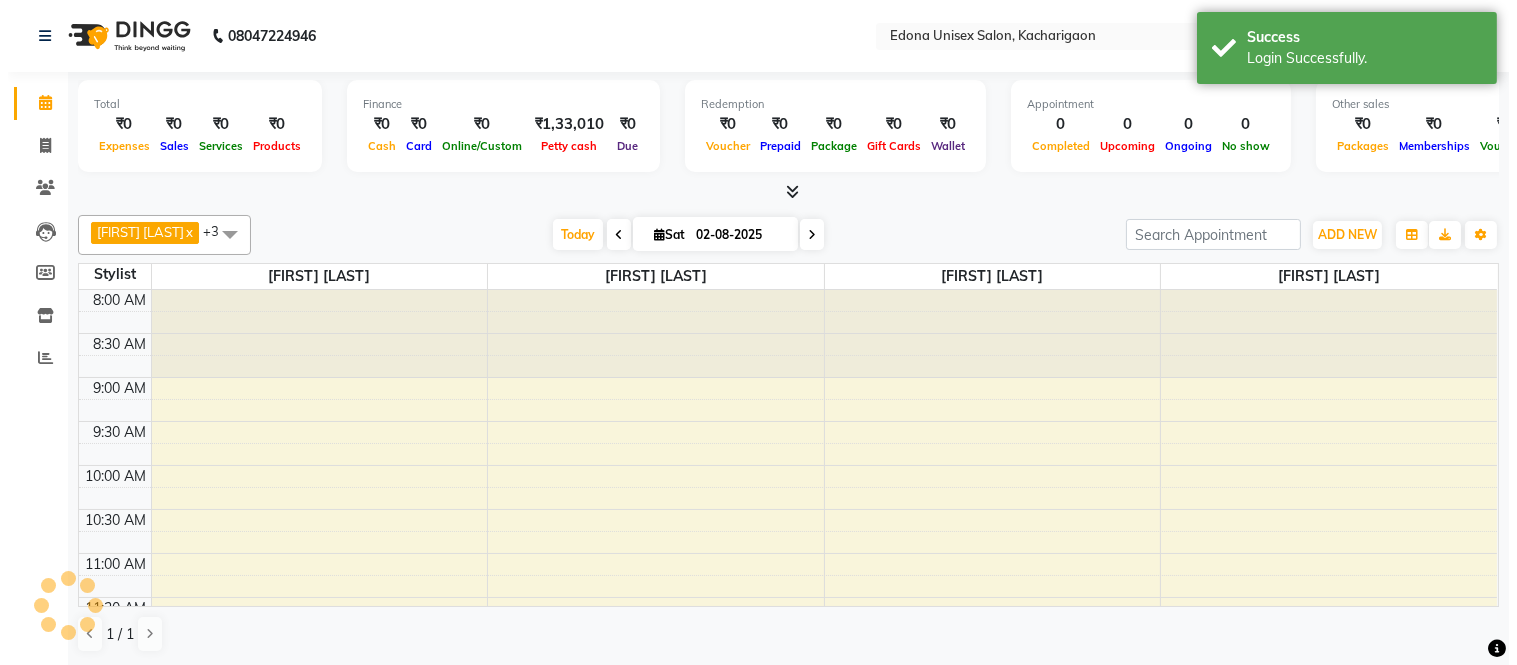 scroll, scrollTop: 0, scrollLeft: 0, axis: both 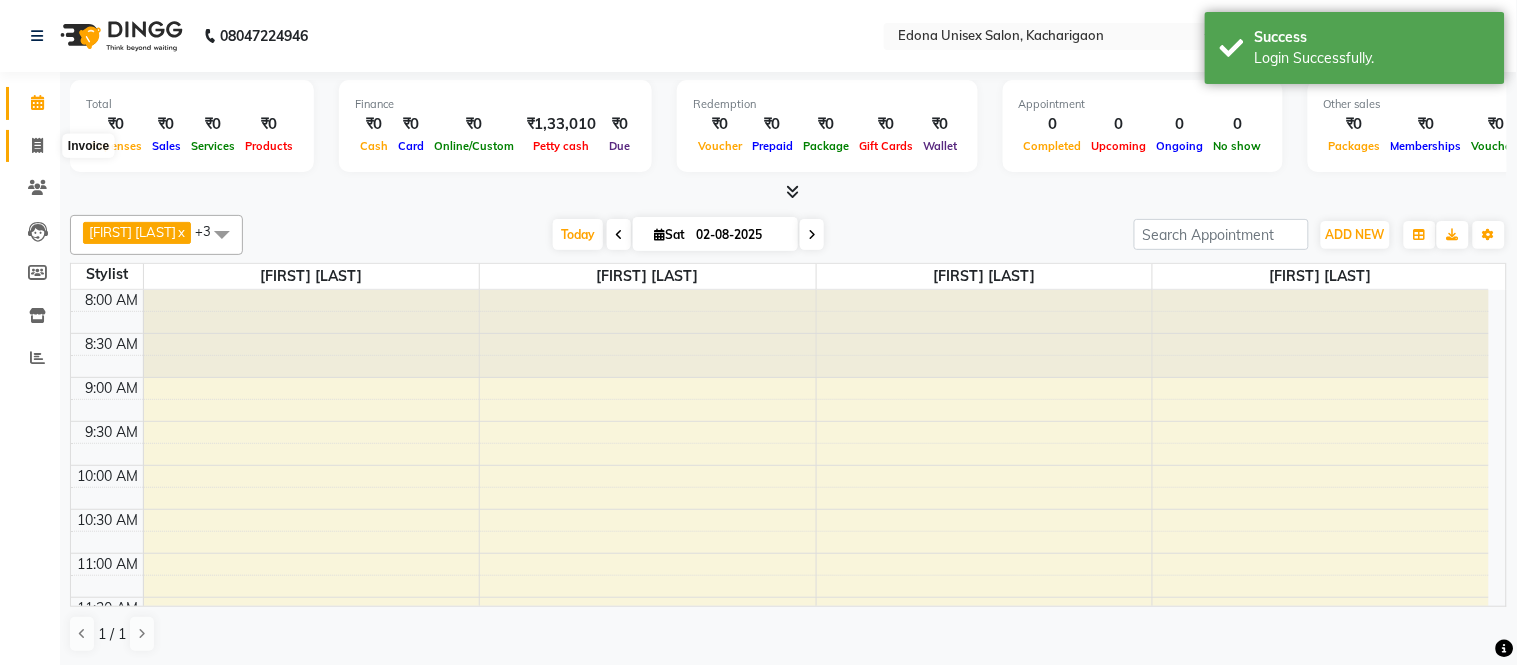 click 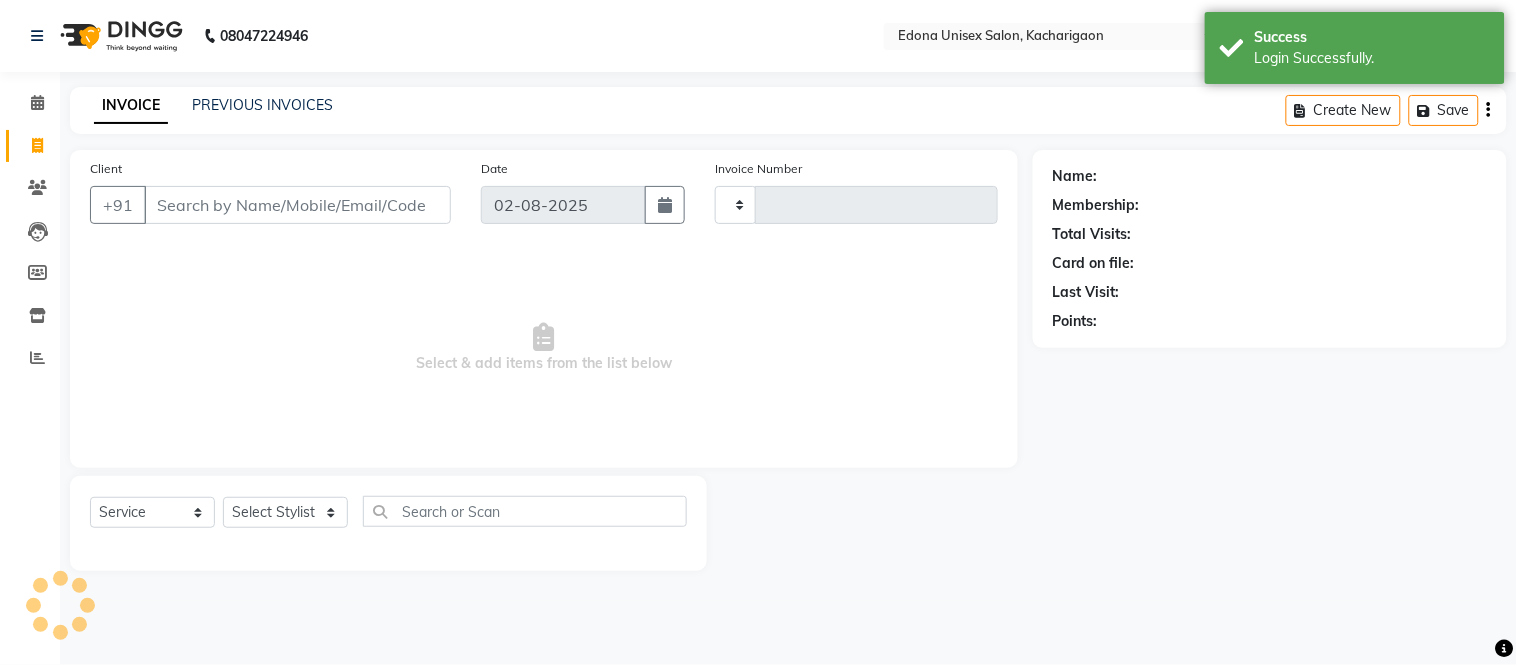 type on "1829" 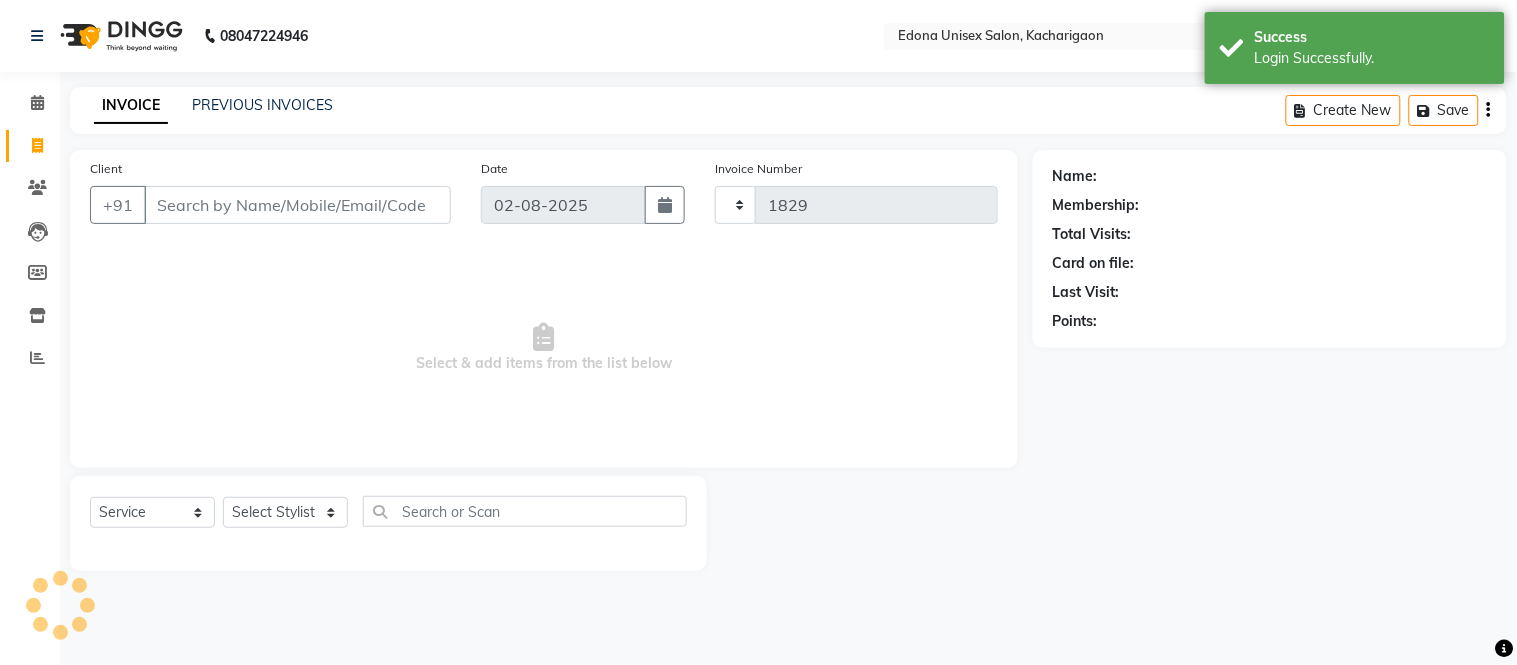 select on "5389" 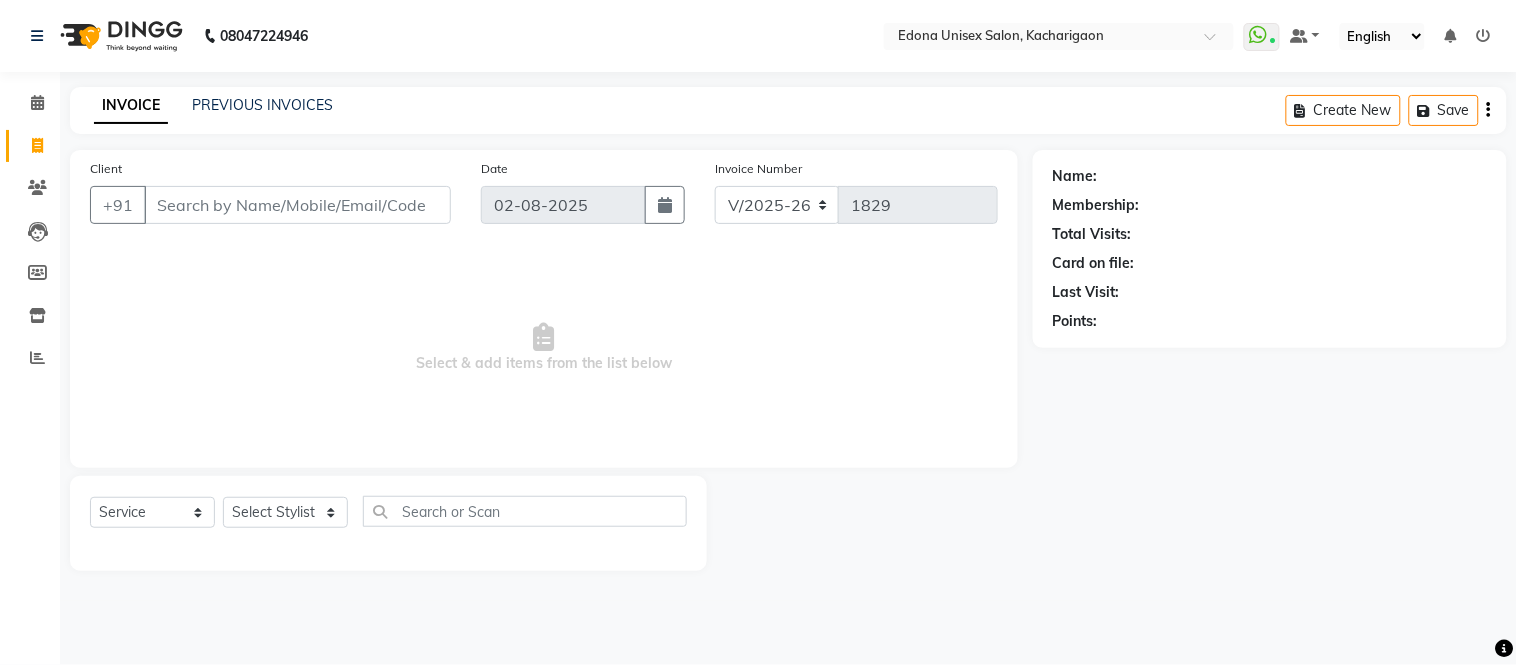 click on "Client" at bounding box center [297, 205] 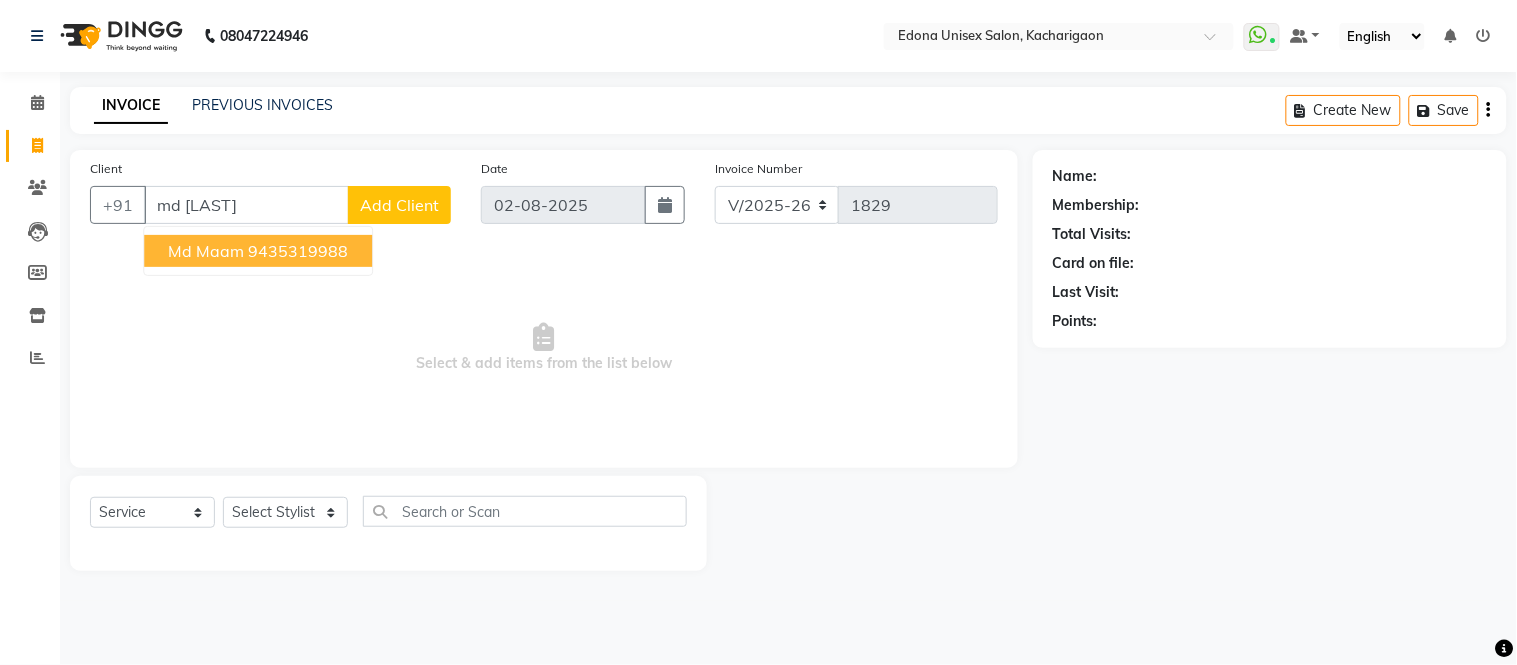 click on "9435319988" at bounding box center [298, 251] 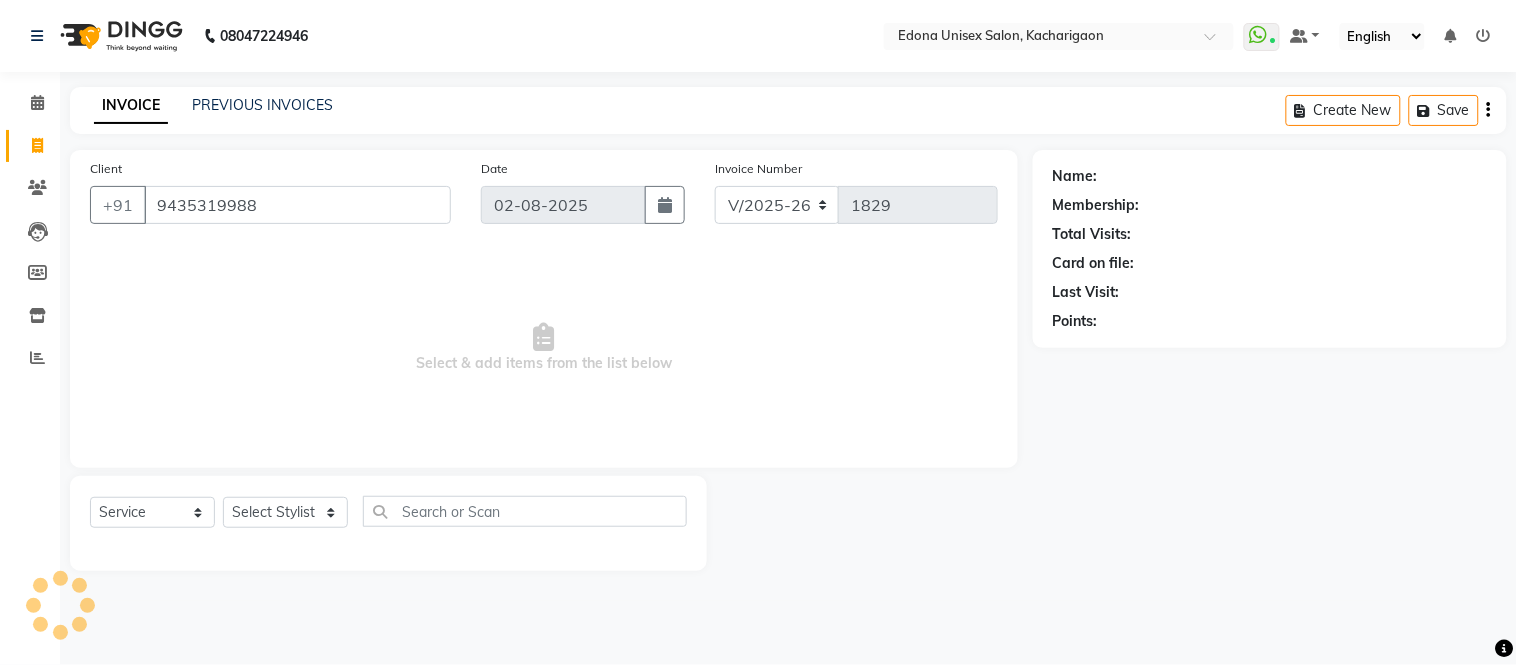 type on "9435319988" 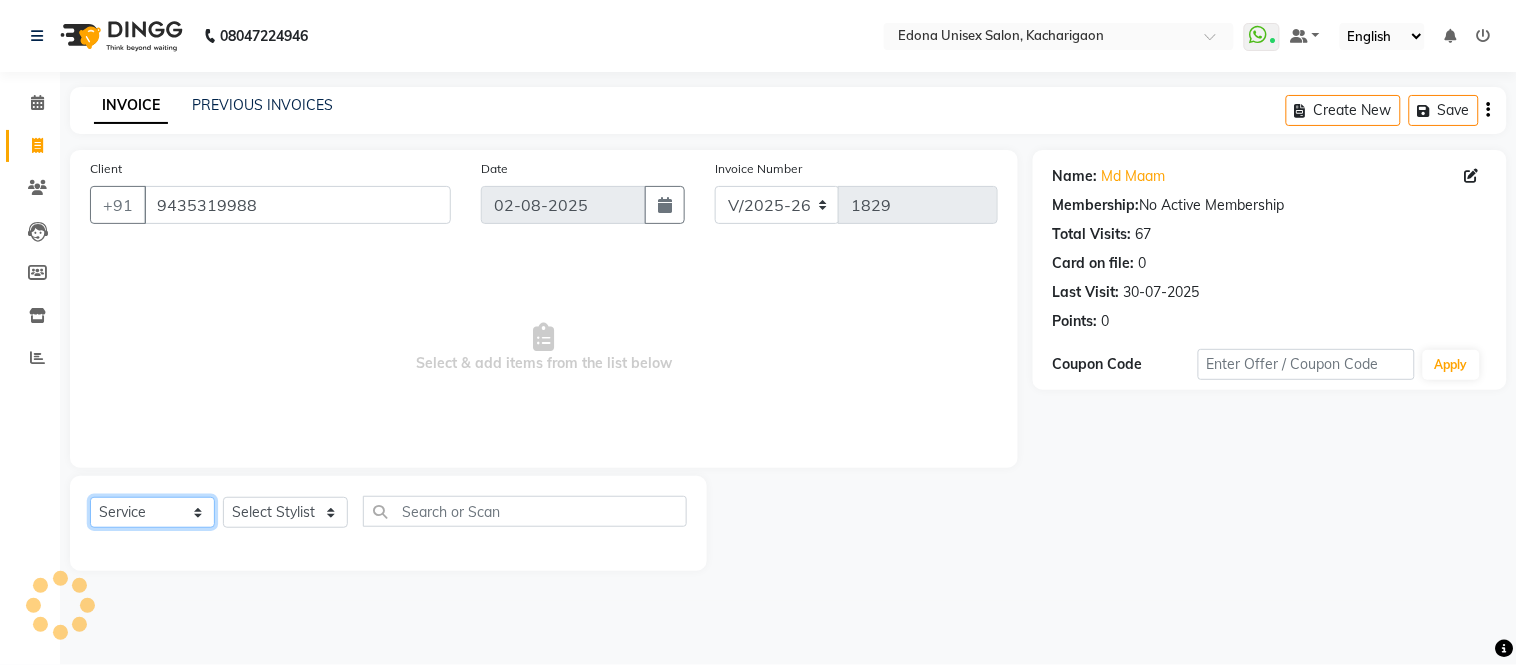 click on "Select  Service  Product  Membership  Package Voucher Prepaid Gift Card" 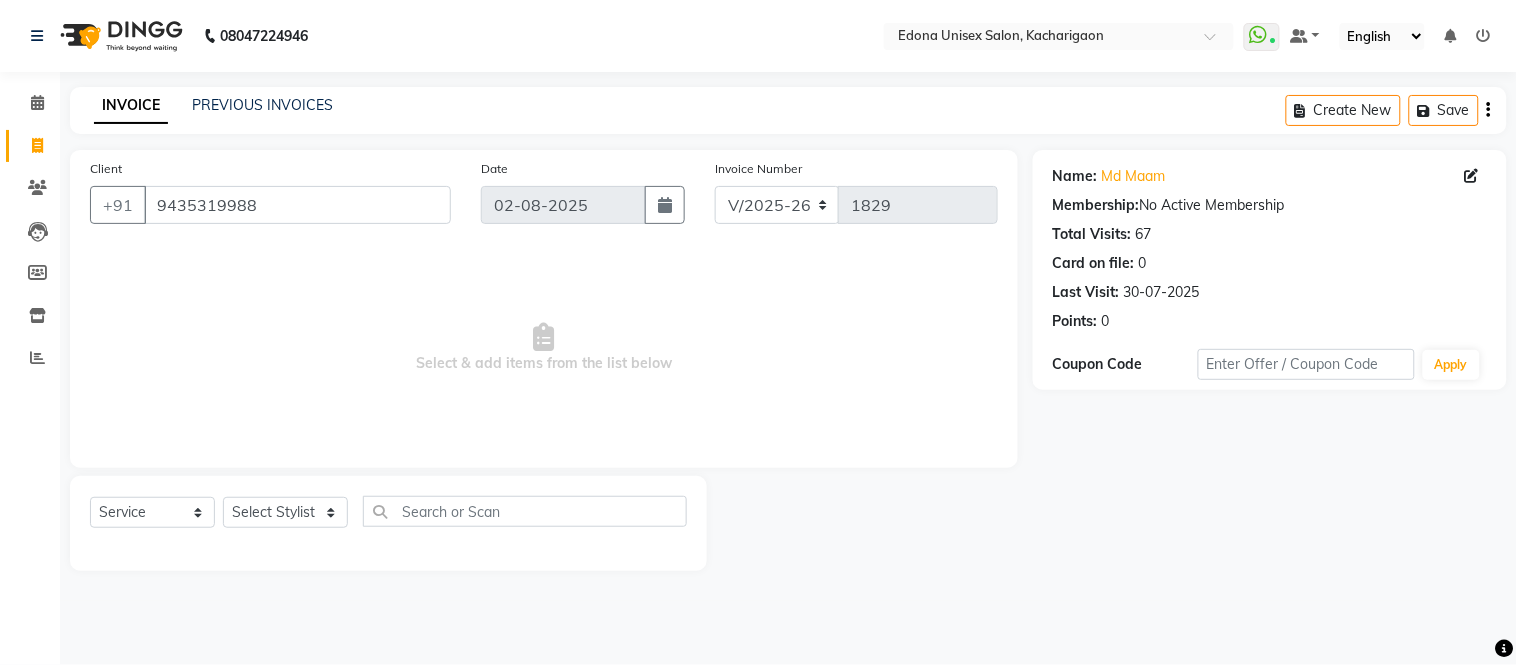 click on "Select & add items from the list below" at bounding box center (544, 348) 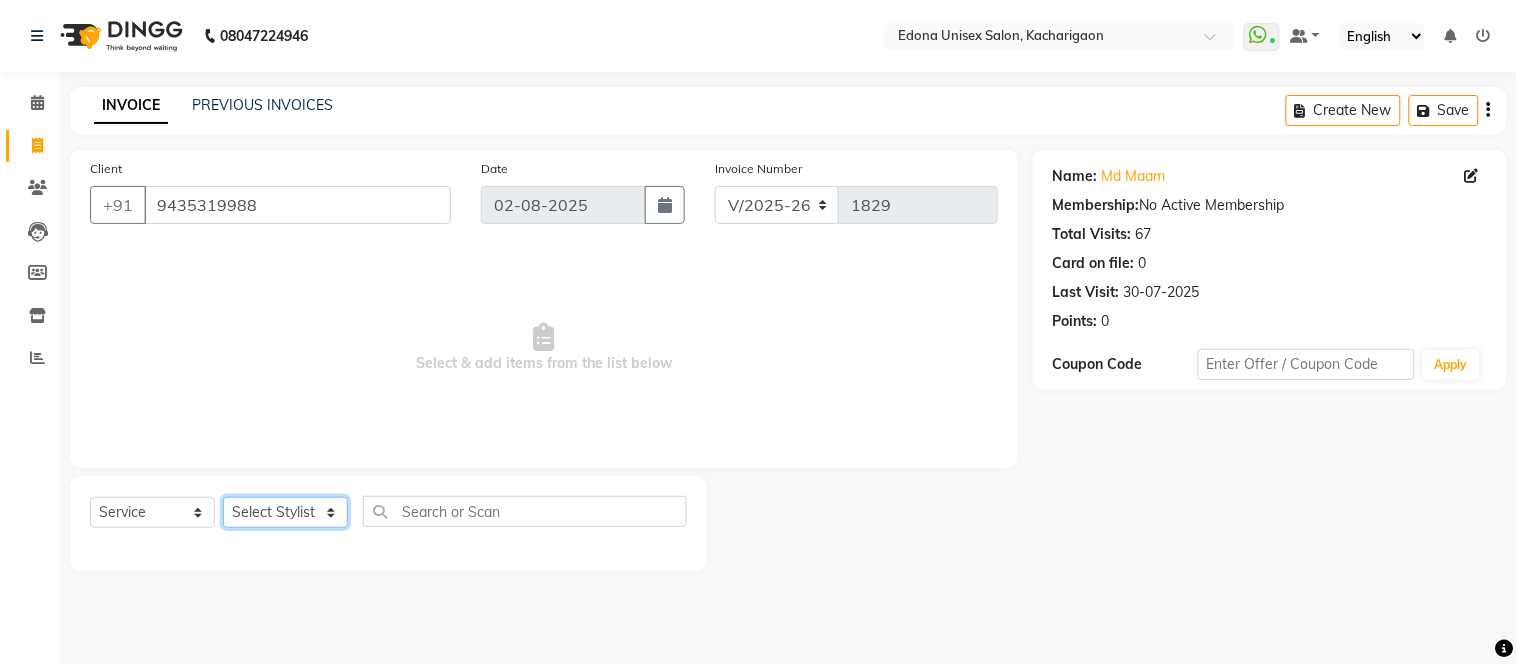 click on "Select Stylist Admin [FIRST] [LAST] [FIRST] [LAST] [FIRST] [LAST] [FIRST] [LAST] [FIRST] [LAST] [FIRST] [LAST] [FIRST] [FIRST] [LAST] [FIRST] [LAST] [FIRST] [LAST] [FIRST] [FIRST] [LAST] [FIRST] [LAST] [FIRST] [LAST] [FIRST] [LAST]" 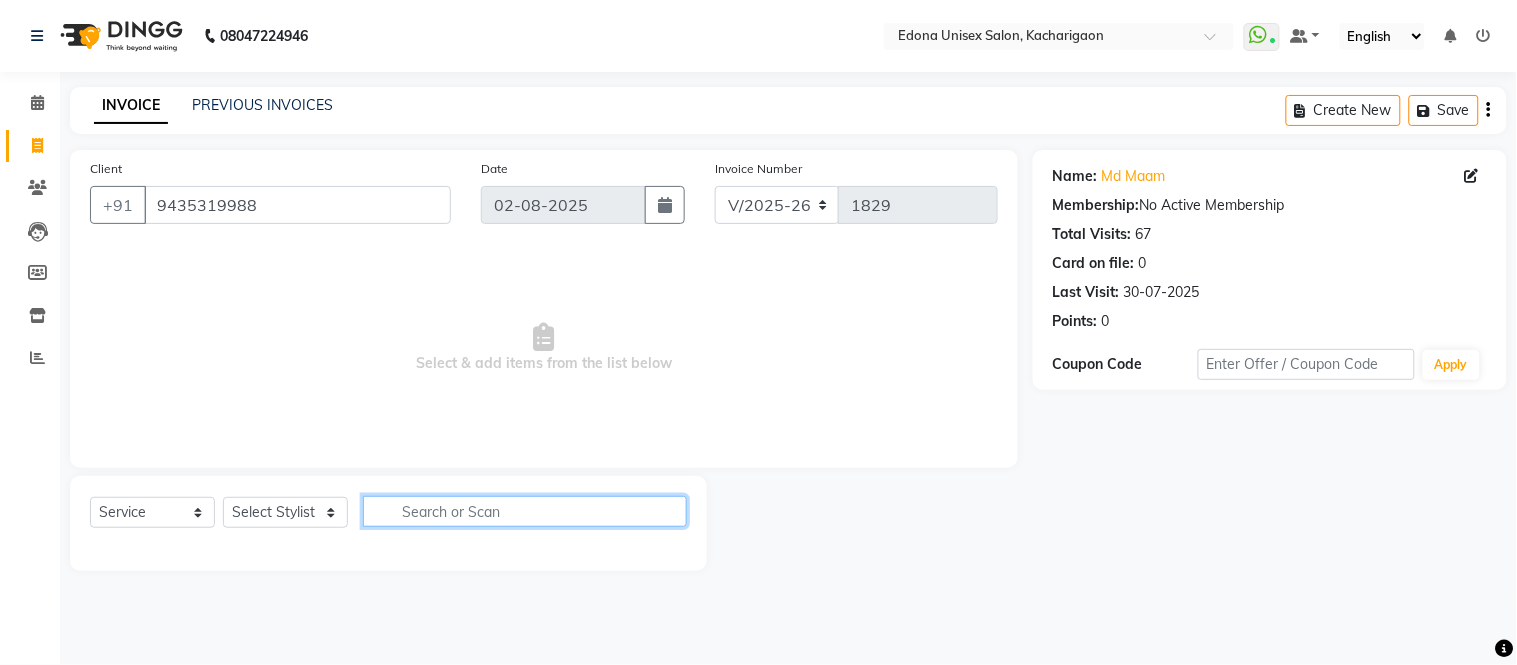 click 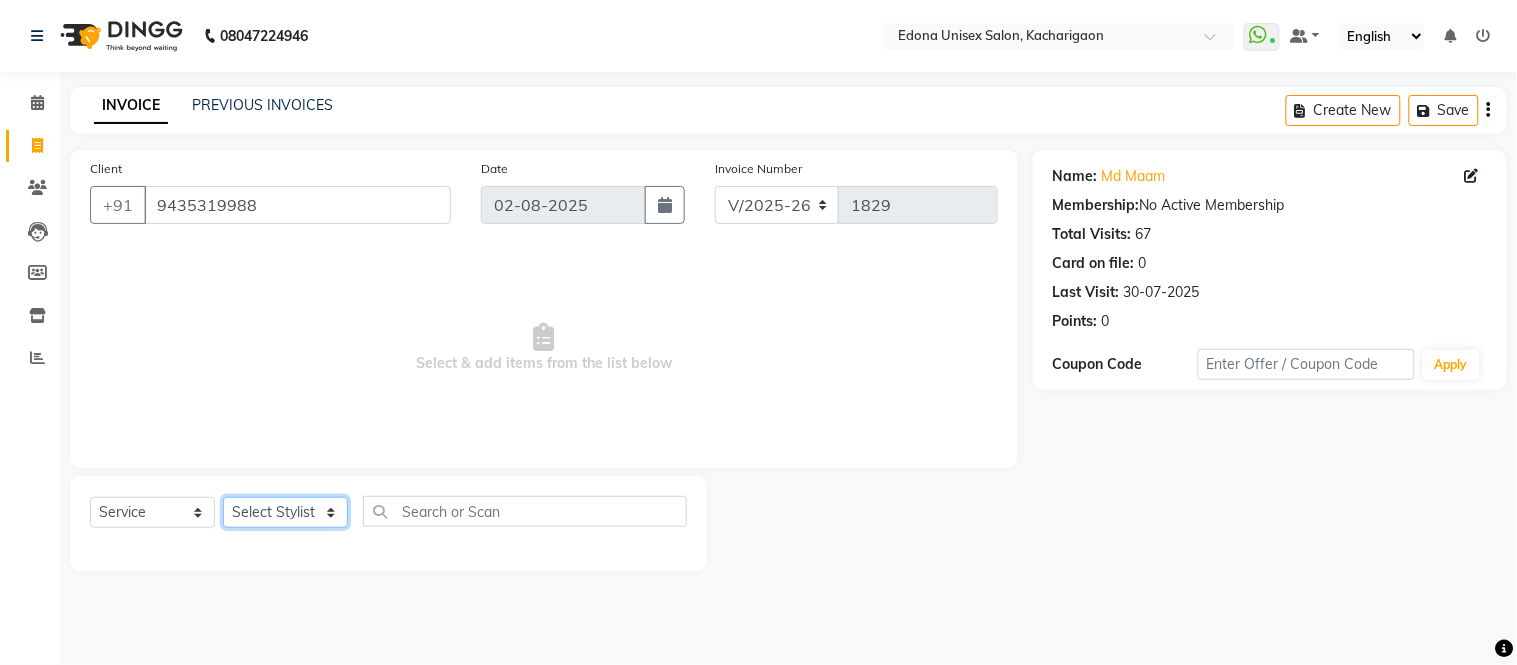 click on "Select Stylist Admin [FIRST] [LAST] [FIRST] [LAST] [FIRST] [LAST] [FIRST] [LAST] [FIRST] [LAST] [FIRST] [LAST] [FIRST] [FIRST] [LAST] [FIRST] [LAST] [FIRST] [LAST] [FIRST] [FIRST] [LAST] [FIRST] [LAST] [FIRST] [LAST] [FIRST] [LAST]" 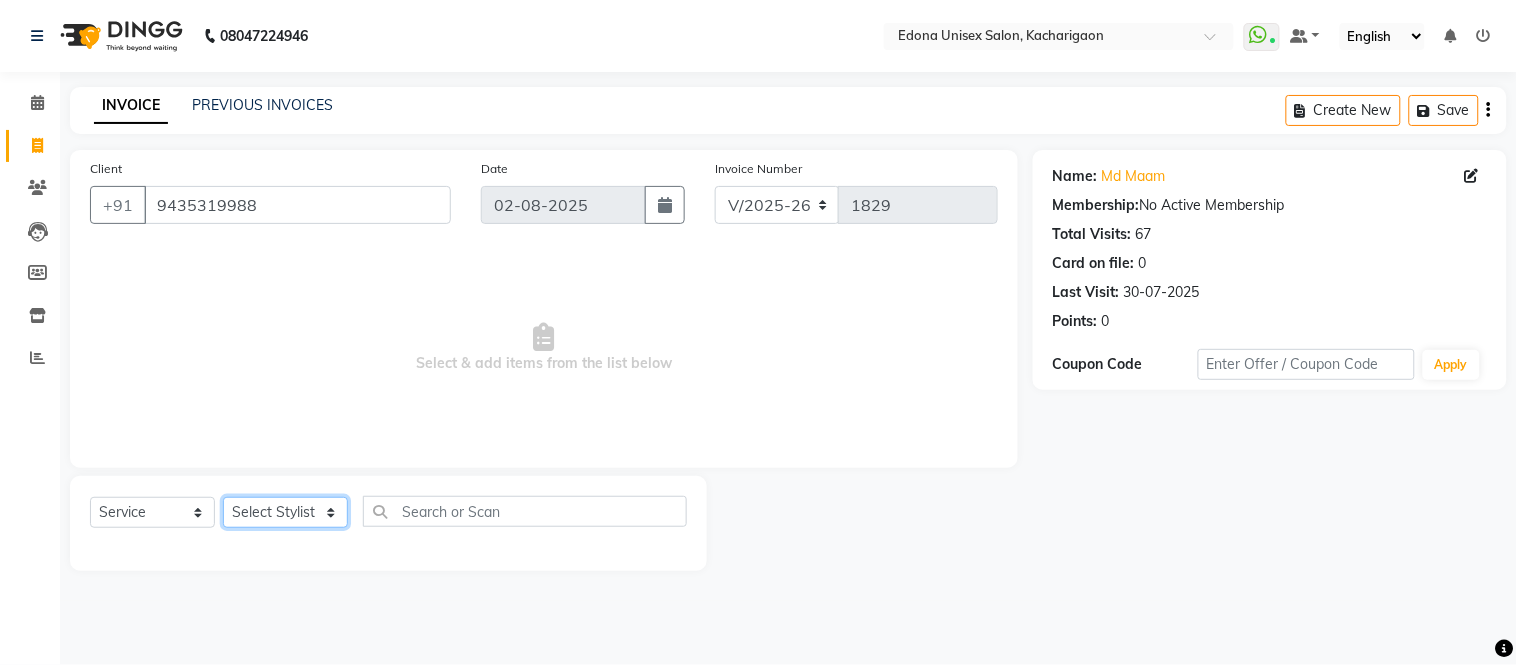 select on "35945" 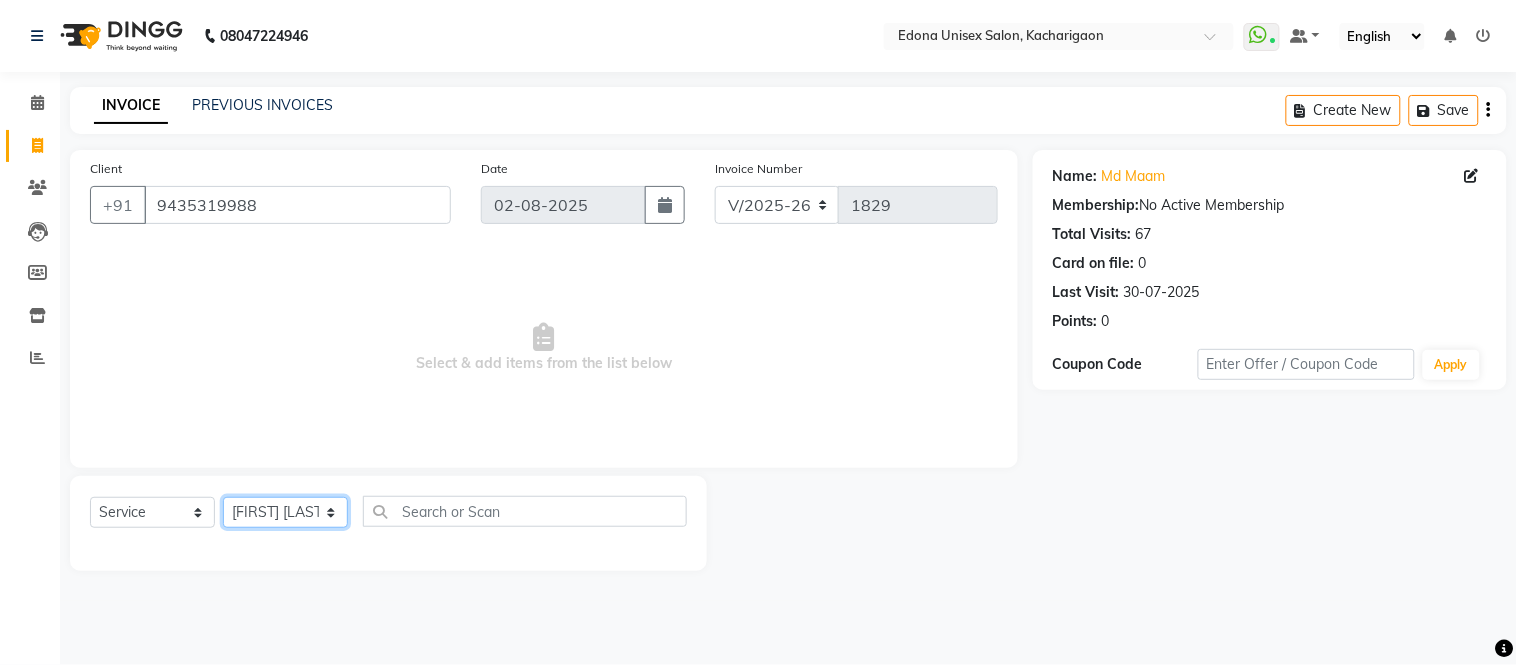 click on "Select Stylist Admin [FIRST] [LAST] [FIRST] [LAST] [FIRST] [LAST] [FIRST] [LAST] [FIRST] [LAST] [FIRST] [LAST] [FIRST] [FIRST] [LAST] [FIRST] [LAST] [FIRST] [LAST] [FIRST] [FIRST] [LAST] [FIRST] [LAST] [FIRST] [LAST] [FIRST] [LAST]" 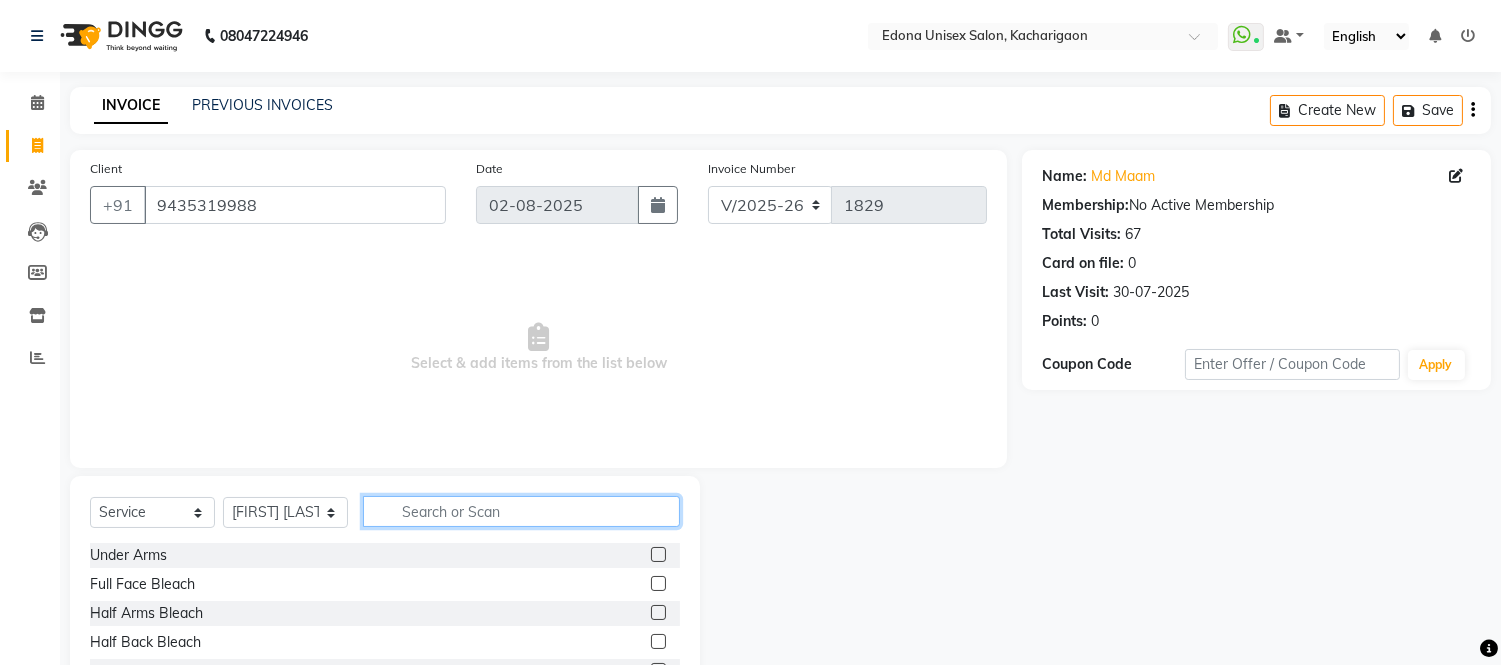 click 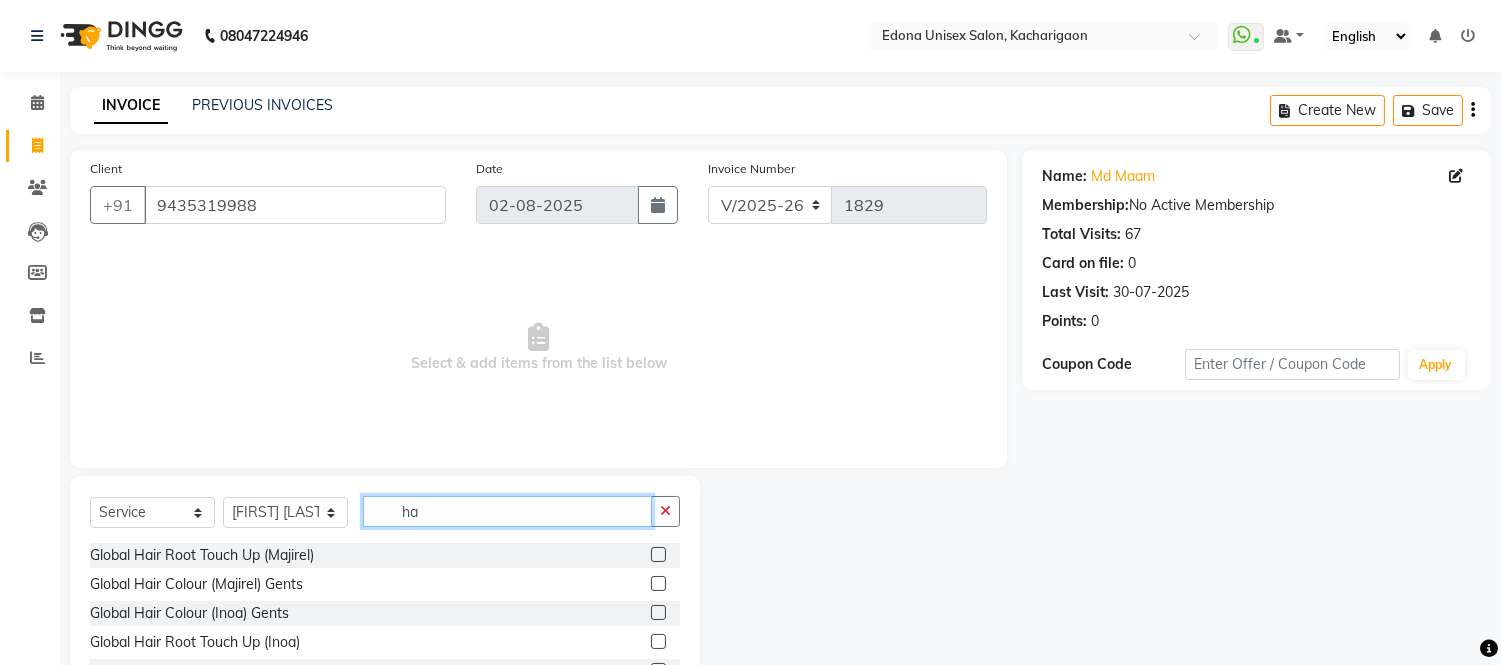 type on "h" 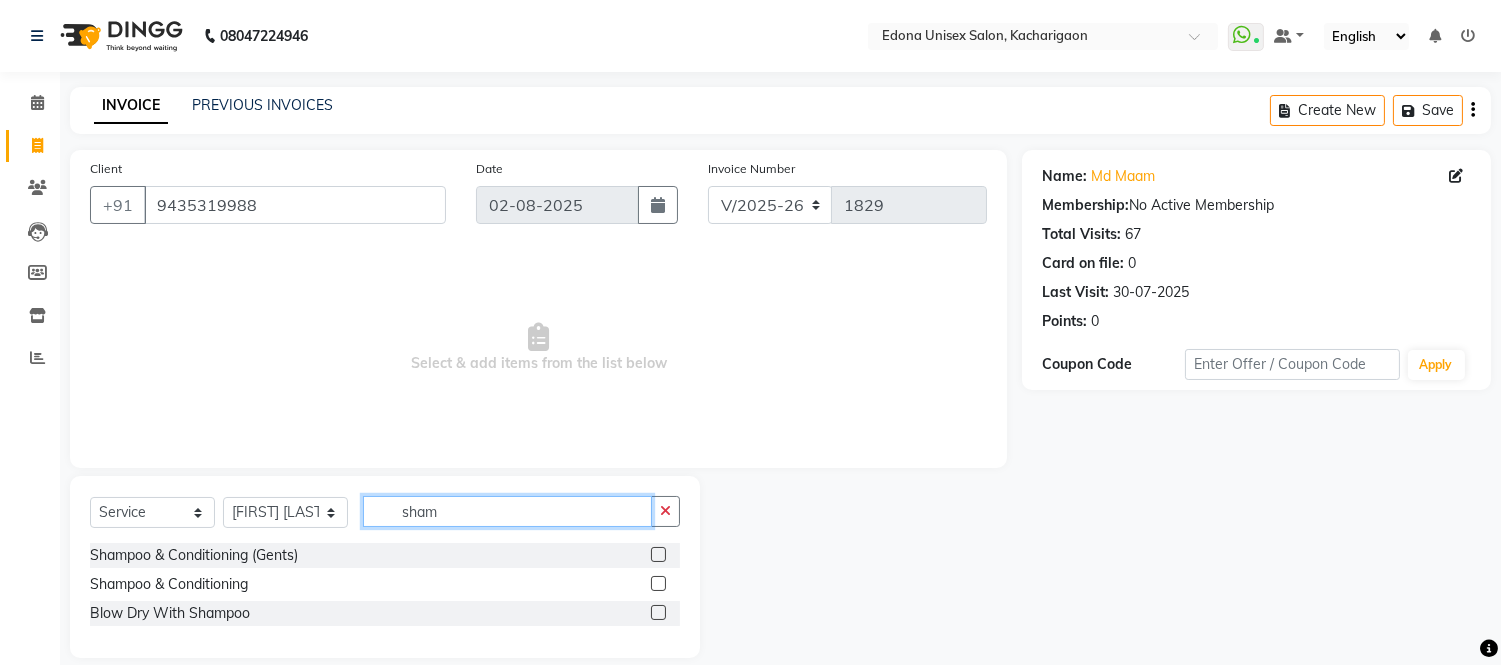 type on "sham" 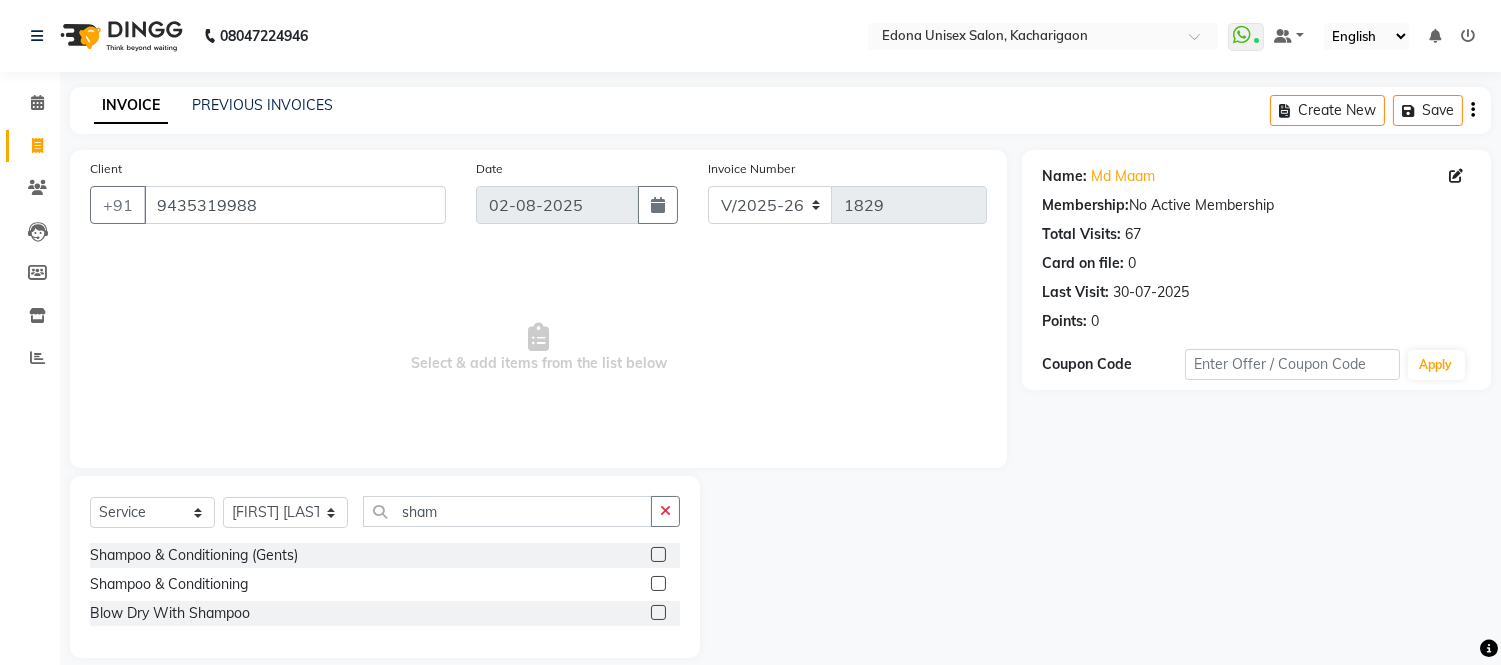 click 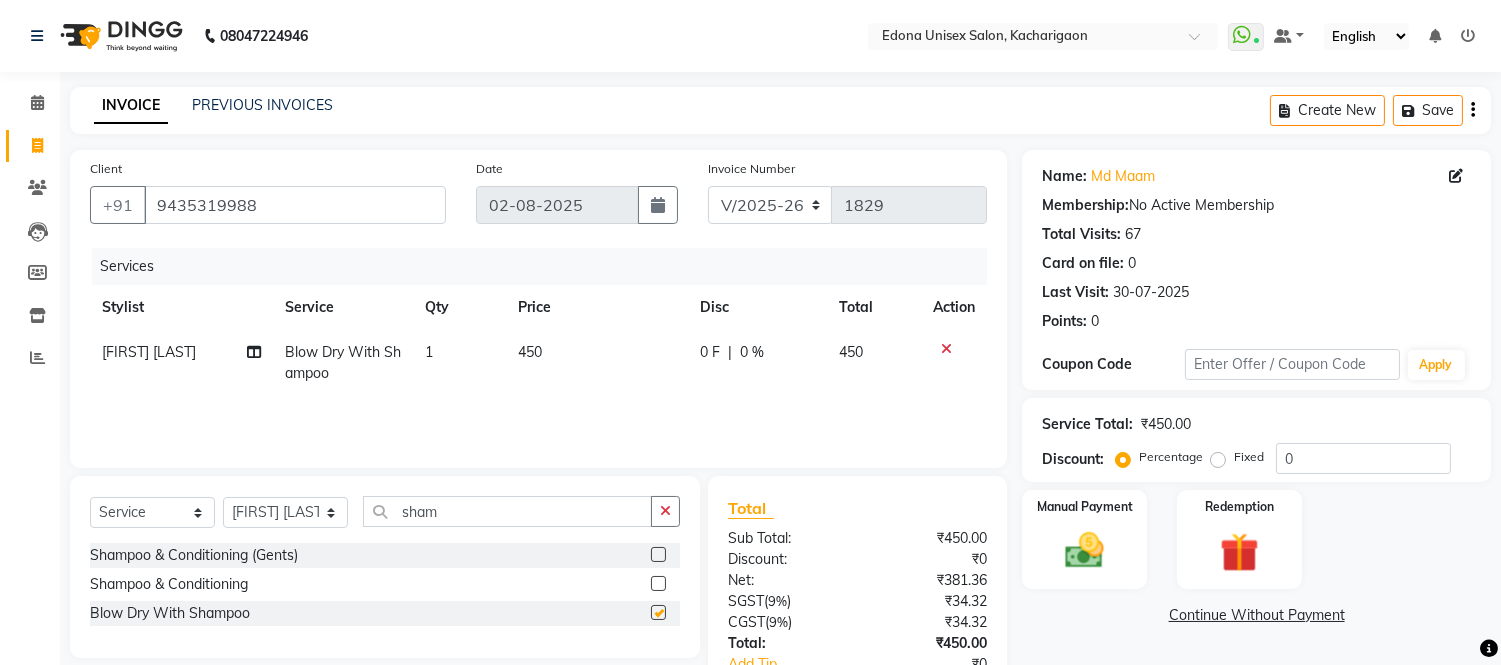 checkbox on "false" 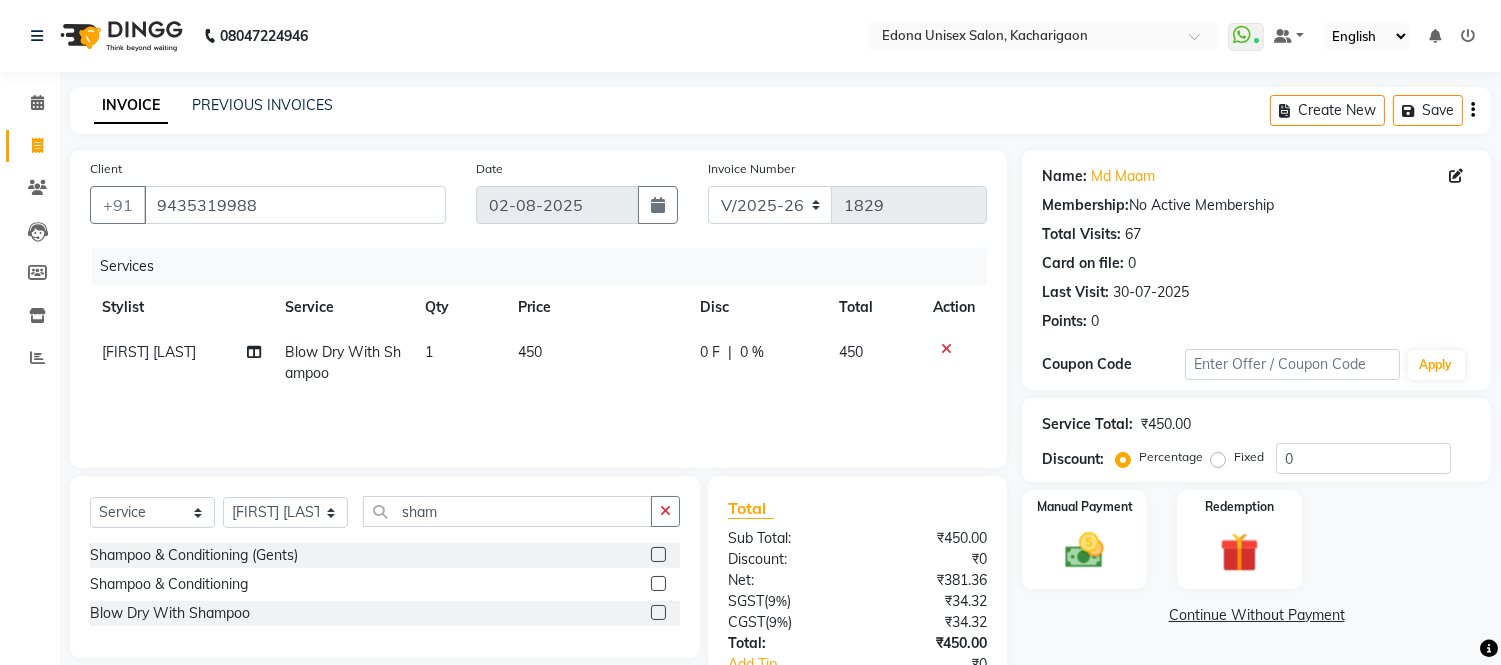 click on "1" 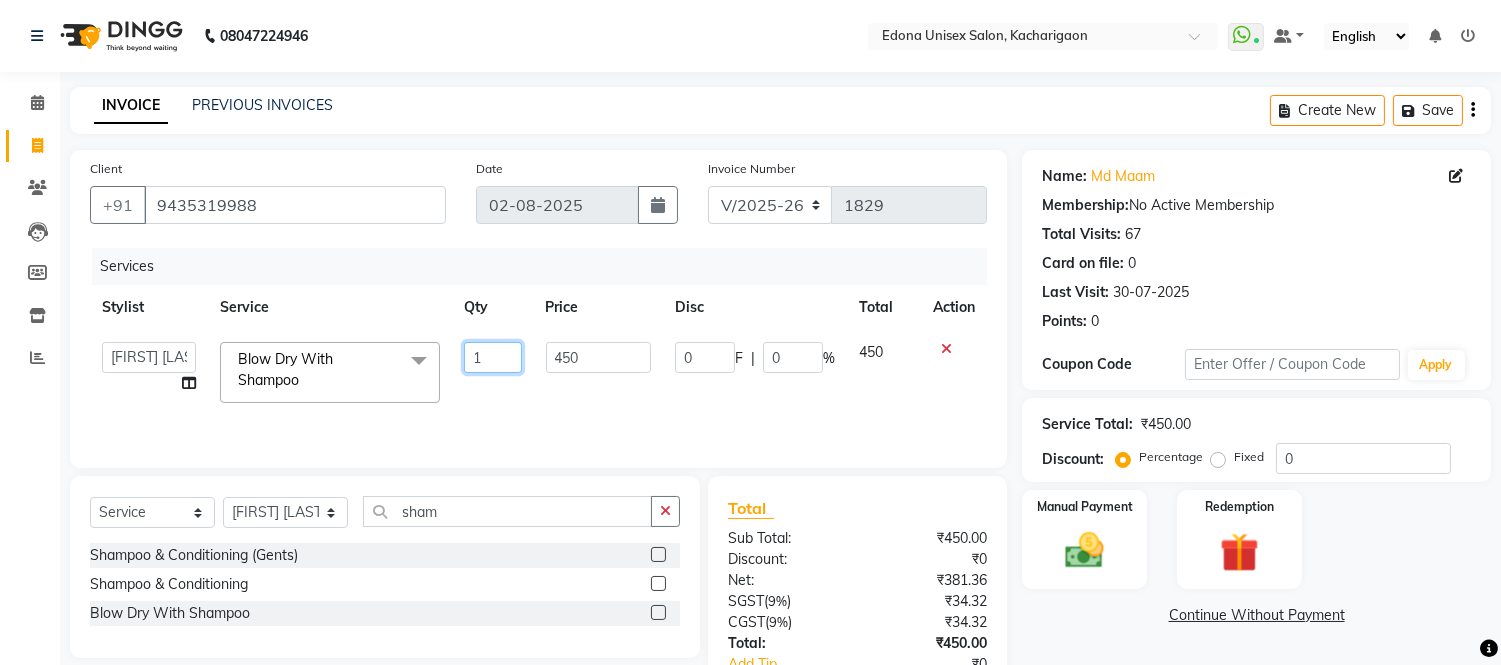 click on "1" 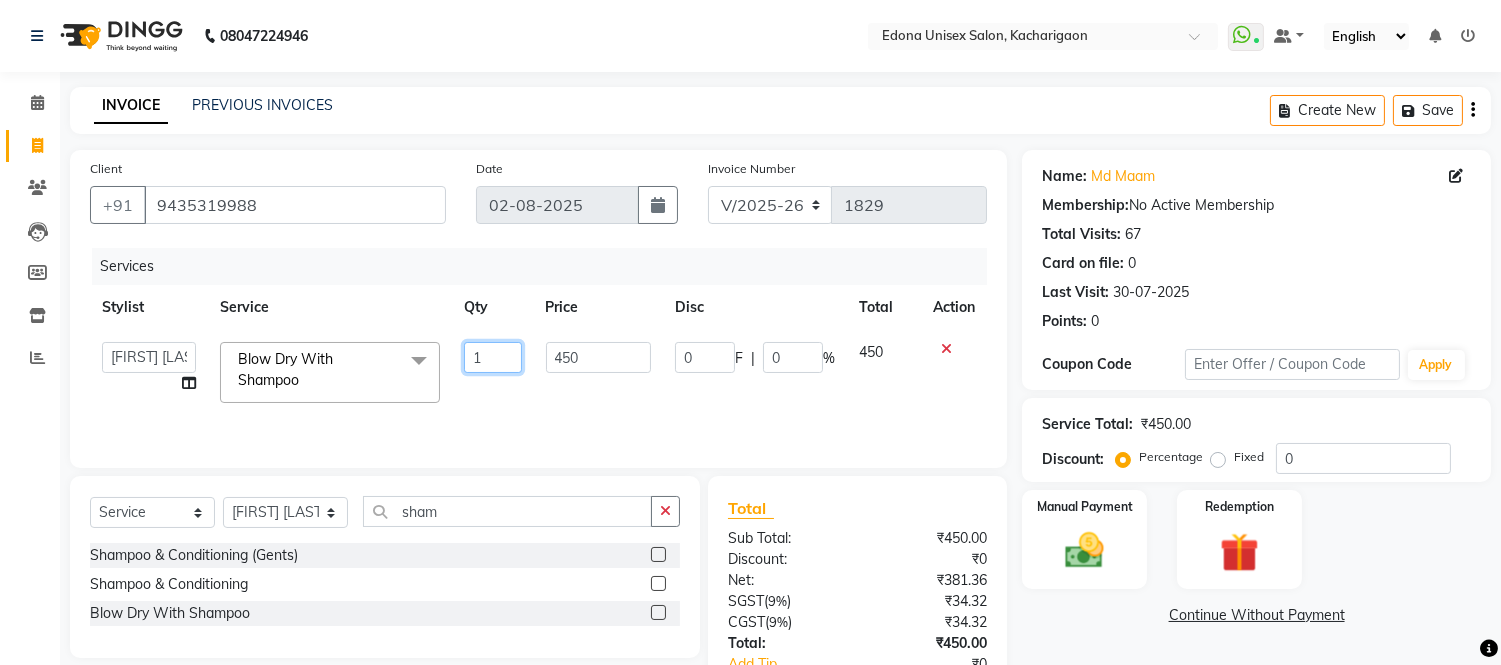 type 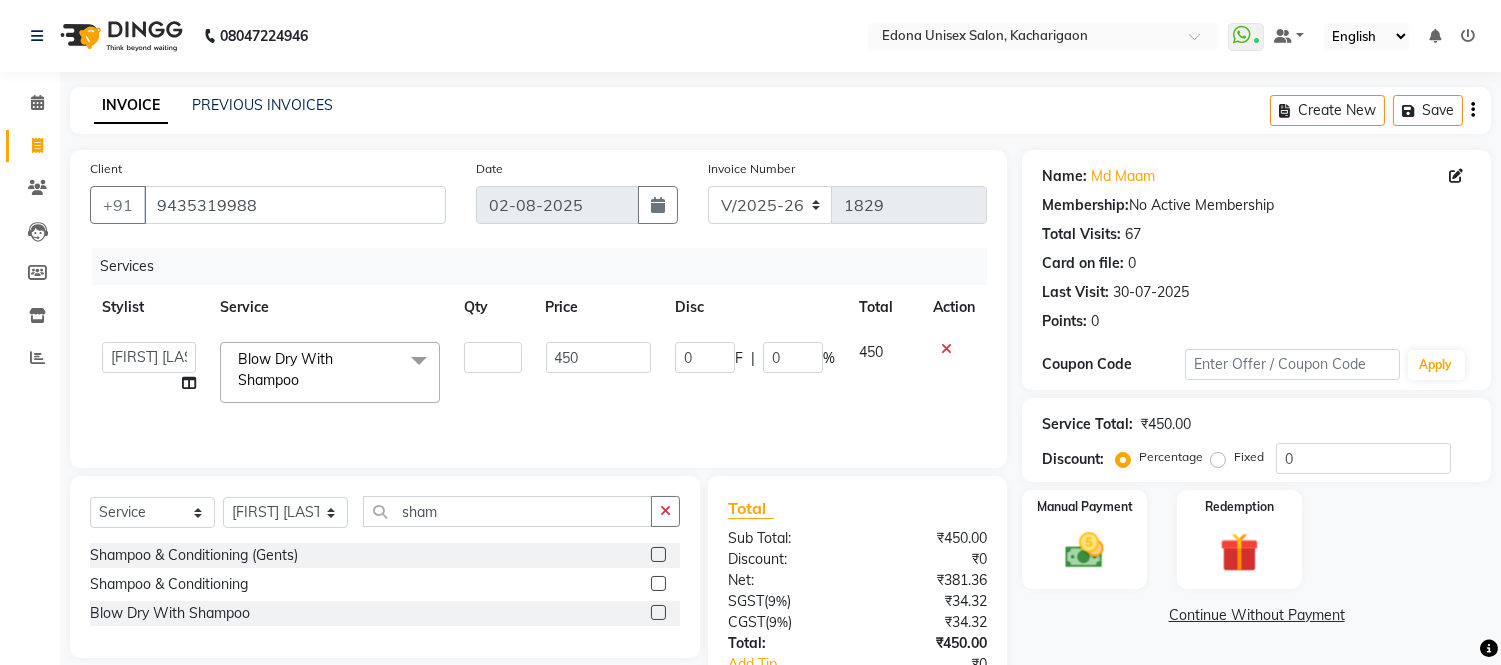 click 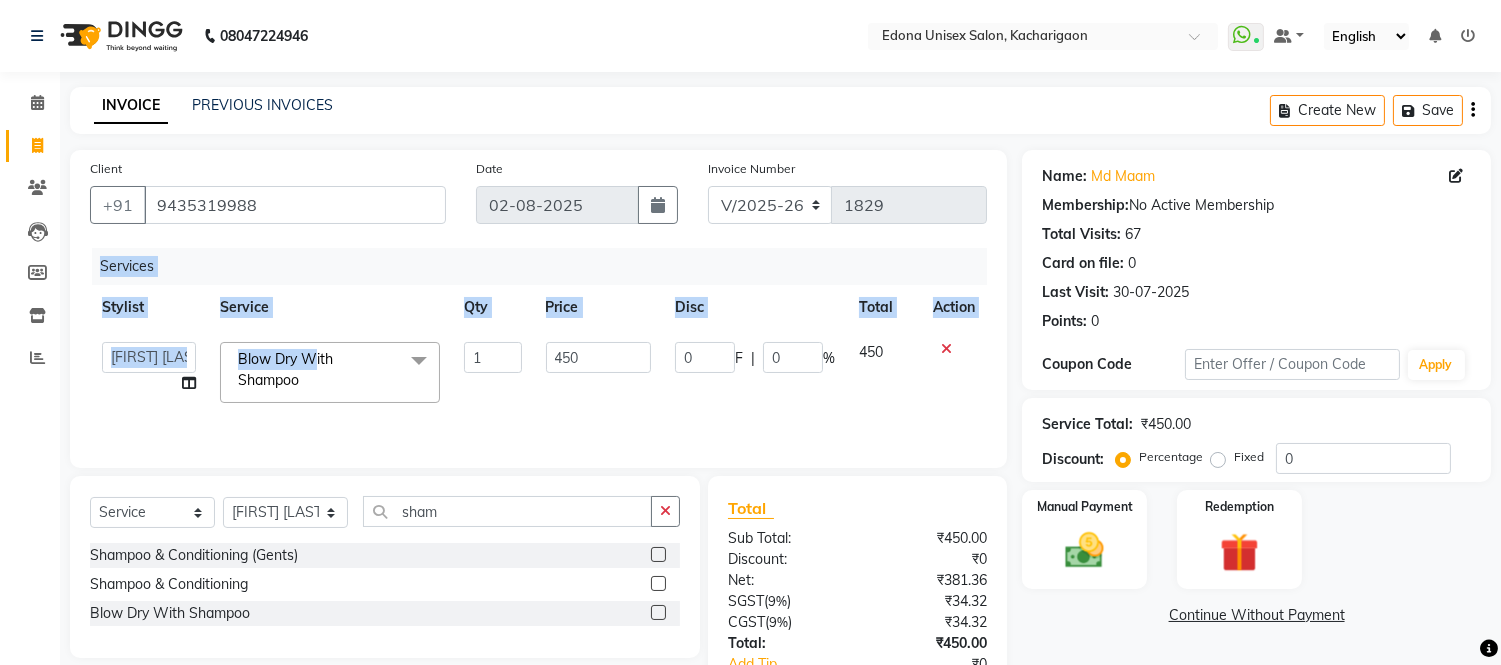 drag, startPoint x: 318, startPoint y: 362, endPoint x: 351, endPoint y: 421, distance: 67.601776 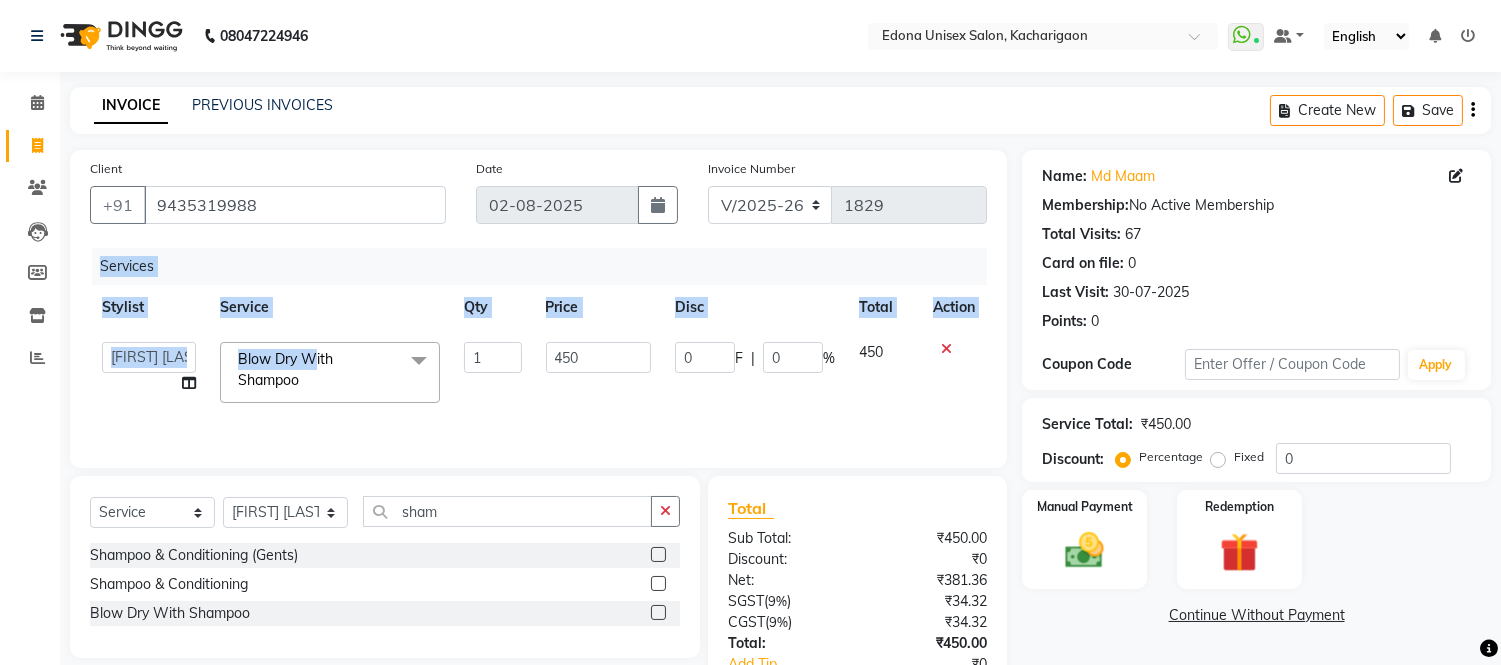 click 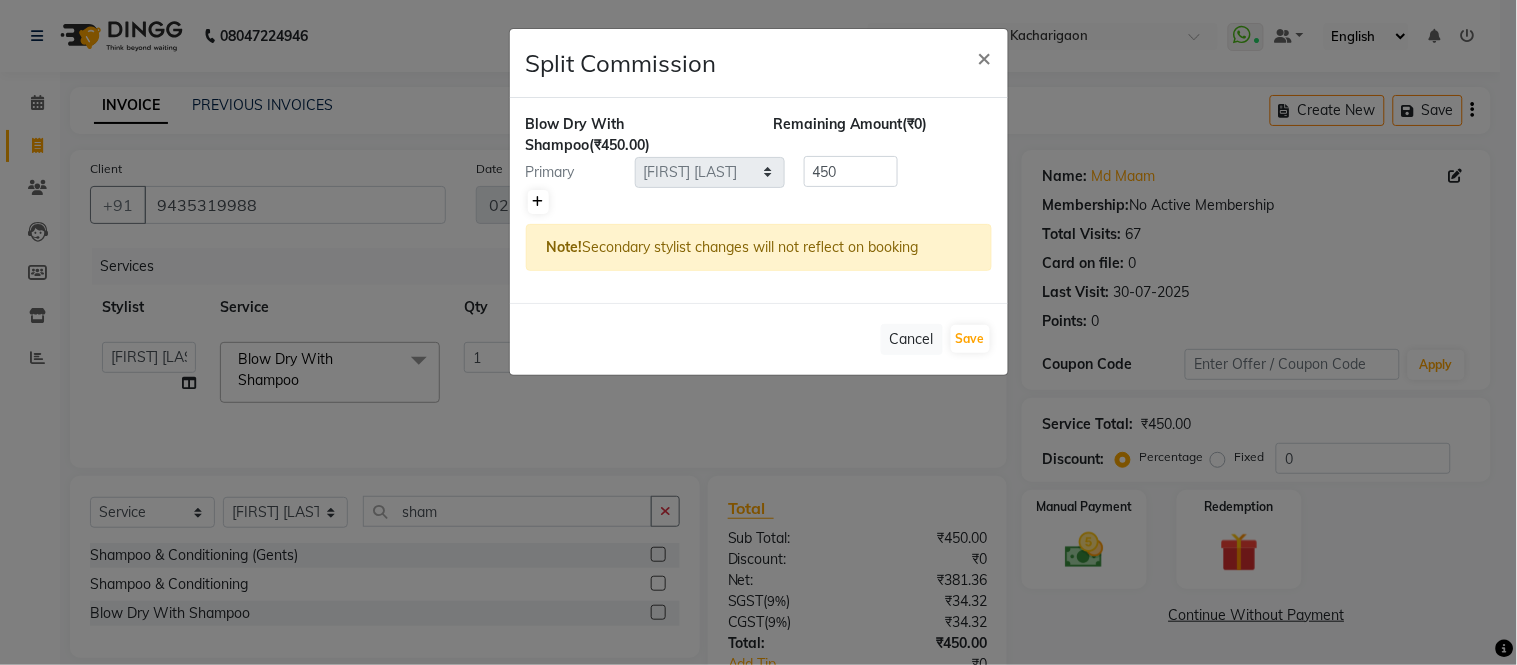 click 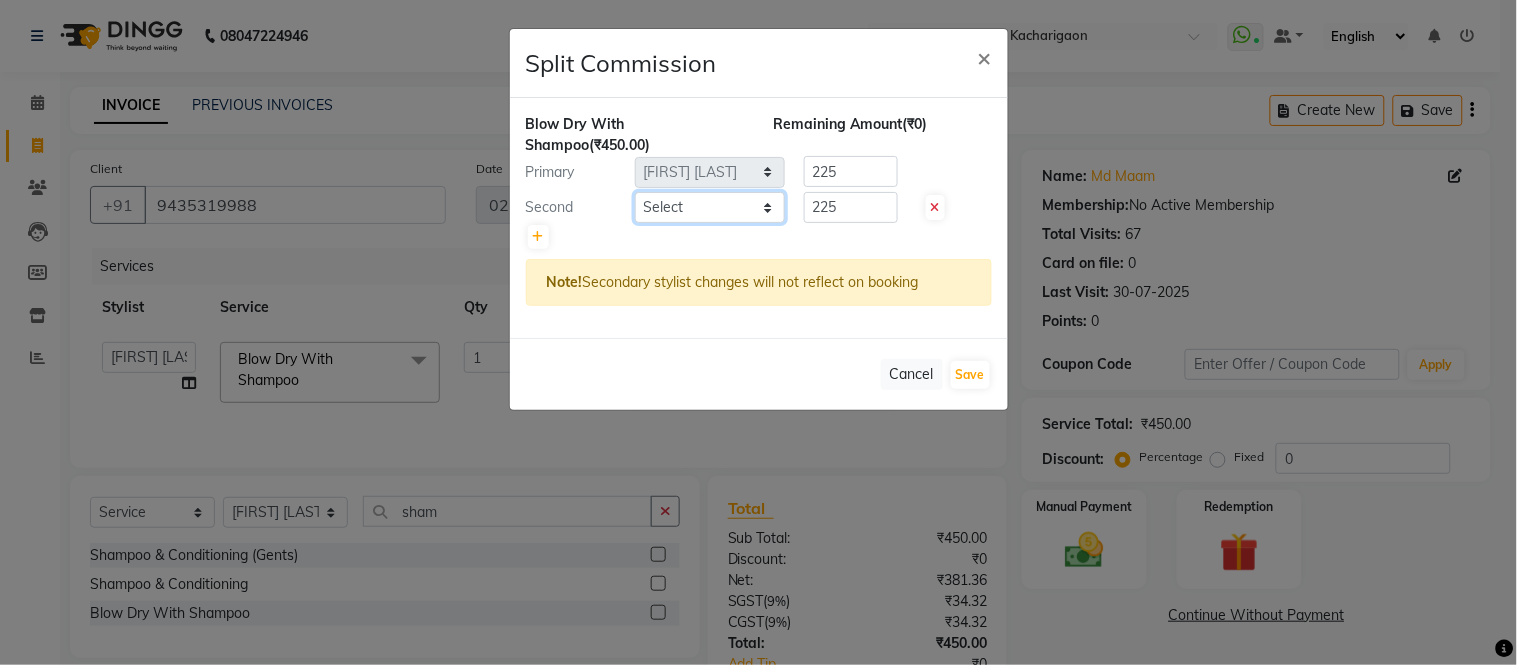 click on "Select [FIRST]   [FIRST] [LAST]   [FIRST] [LAST]   [FIRST] [LAST]   [FIRST] [LAST]   [FIRST] [LAST]   [FIRST] [LAST]   [FIRST]   [FIRST] [LAST]   [FIRST] [LAST]   [FIRST] [LAST]   [FIRST]   [FIRST] [LAST]   [FIRST] [LAST]   [FIRST] [LAST]   [FIRST] [LAST]" 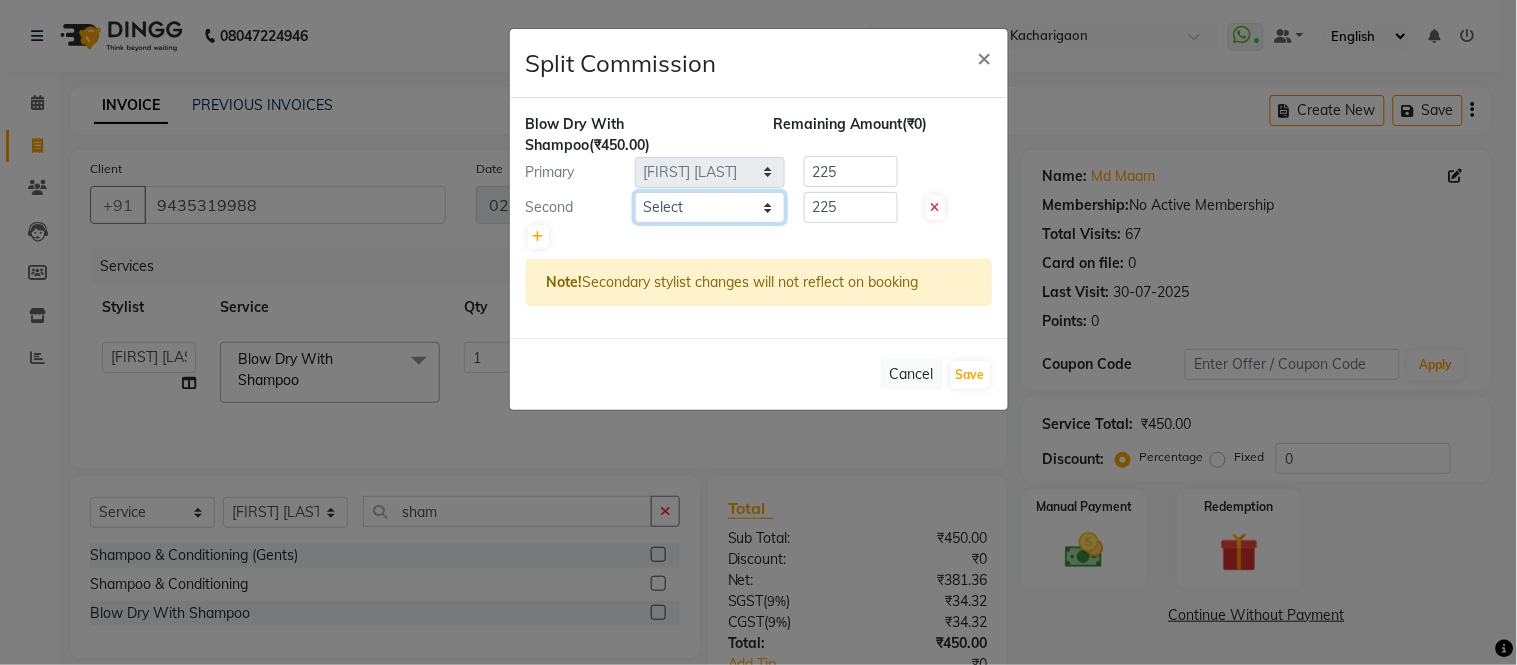 select on "35927" 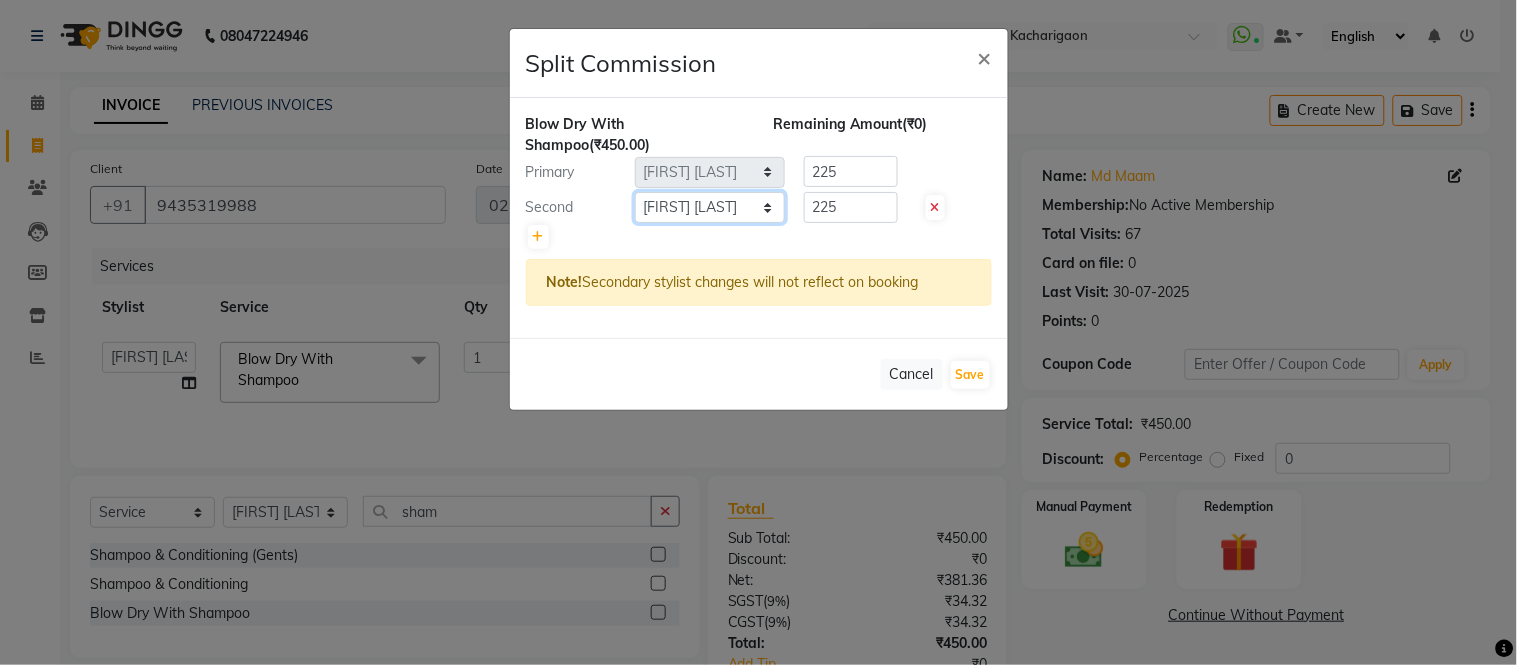 click on "Select [FIRST]   [FIRST] [LAST]   [FIRST] [LAST]   [FIRST] [LAST]   [FIRST] [LAST]   [FIRST] [LAST]   [FIRST] [LAST]   [FIRST]   [FIRST] [LAST]   [FIRST] [LAST]   [FIRST] [LAST]   [FIRST]   [FIRST] [LAST]   [FIRST] [LAST]   [FIRST] [LAST]   [FIRST] [LAST]" 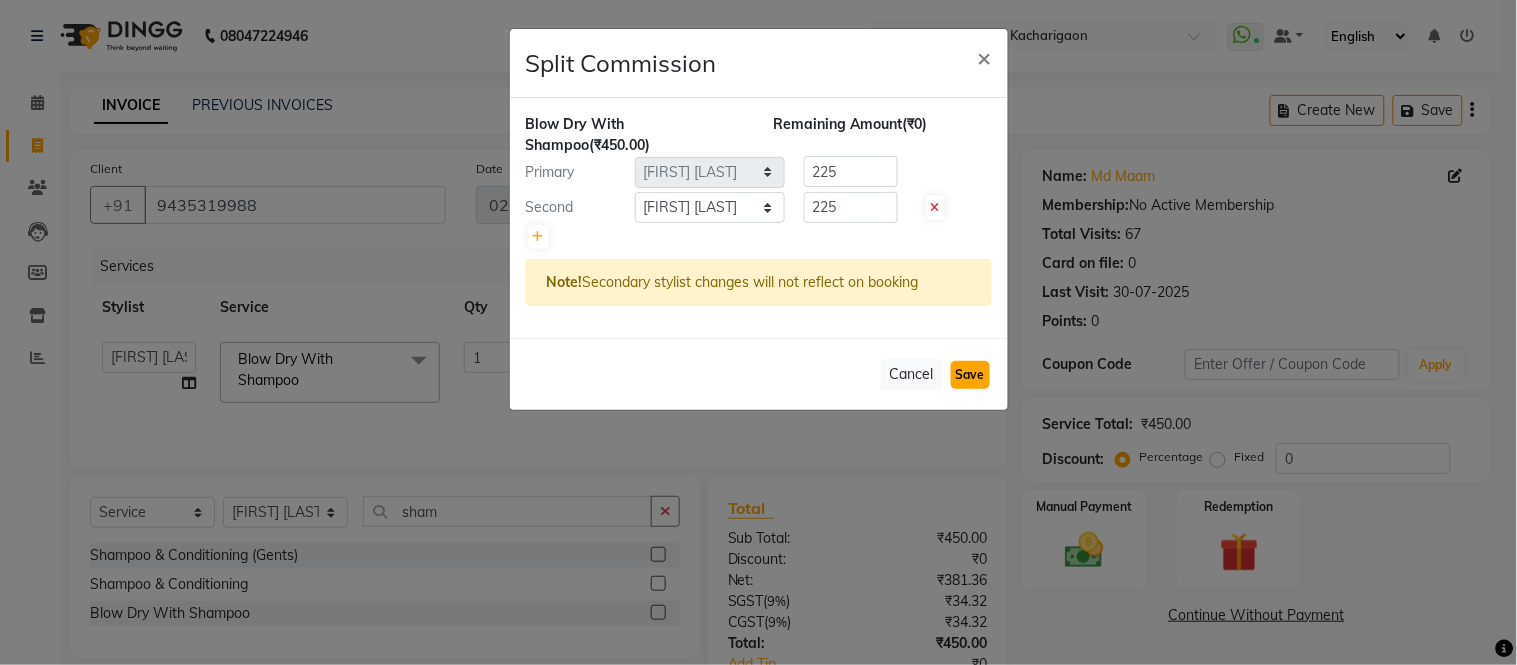 click on "Save" 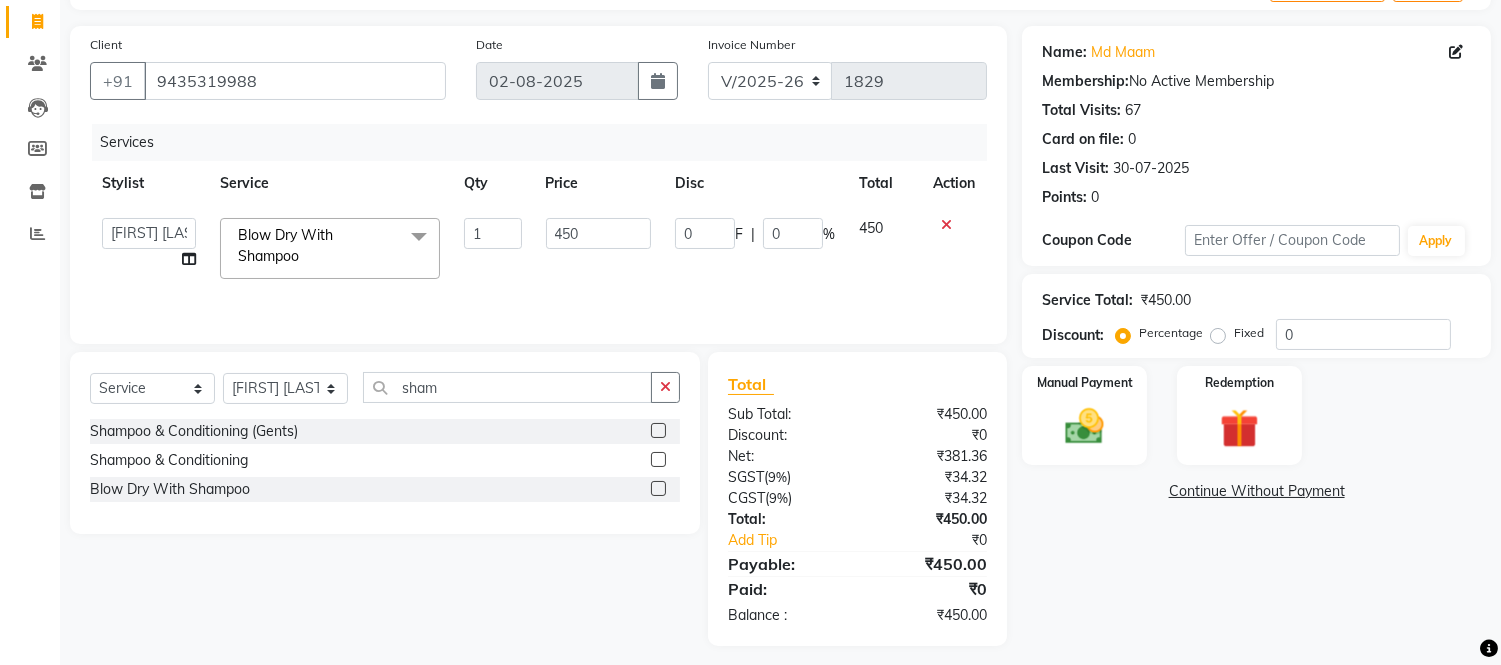 scroll, scrollTop: 134, scrollLeft: 0, axis: vertical 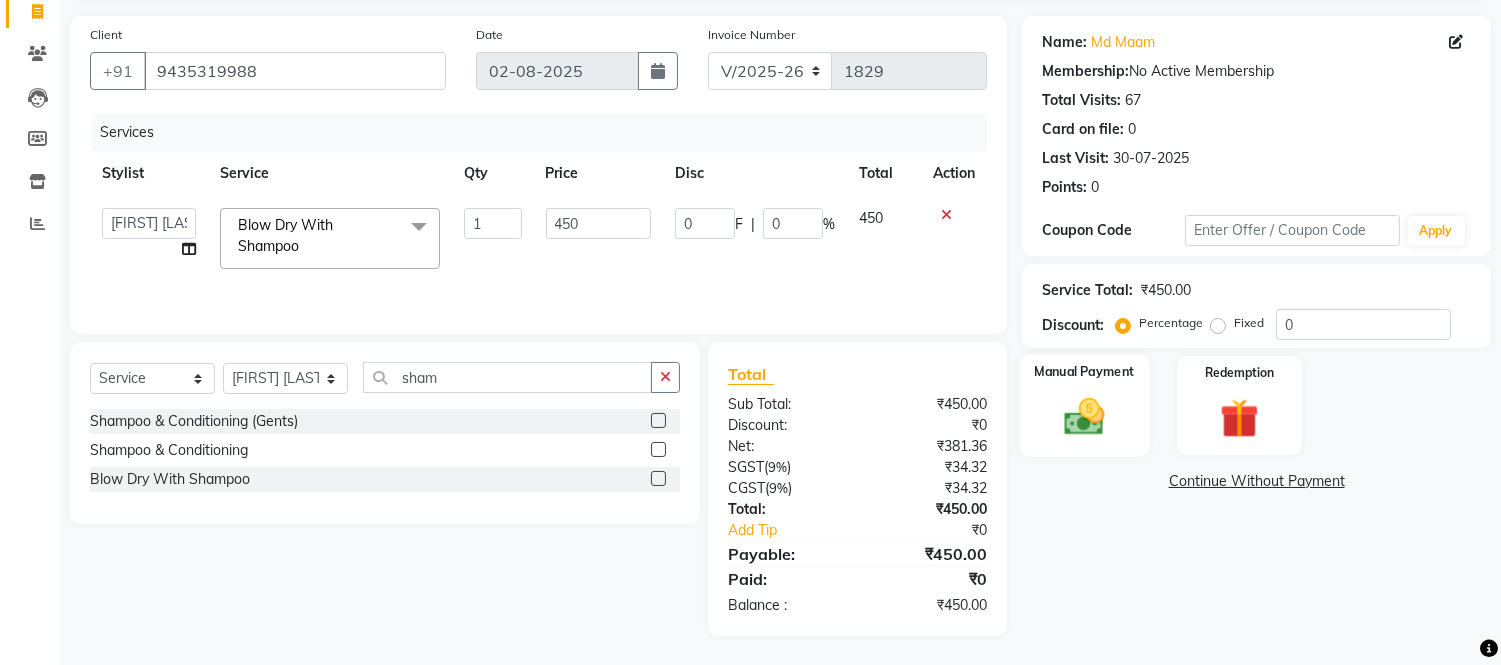 click 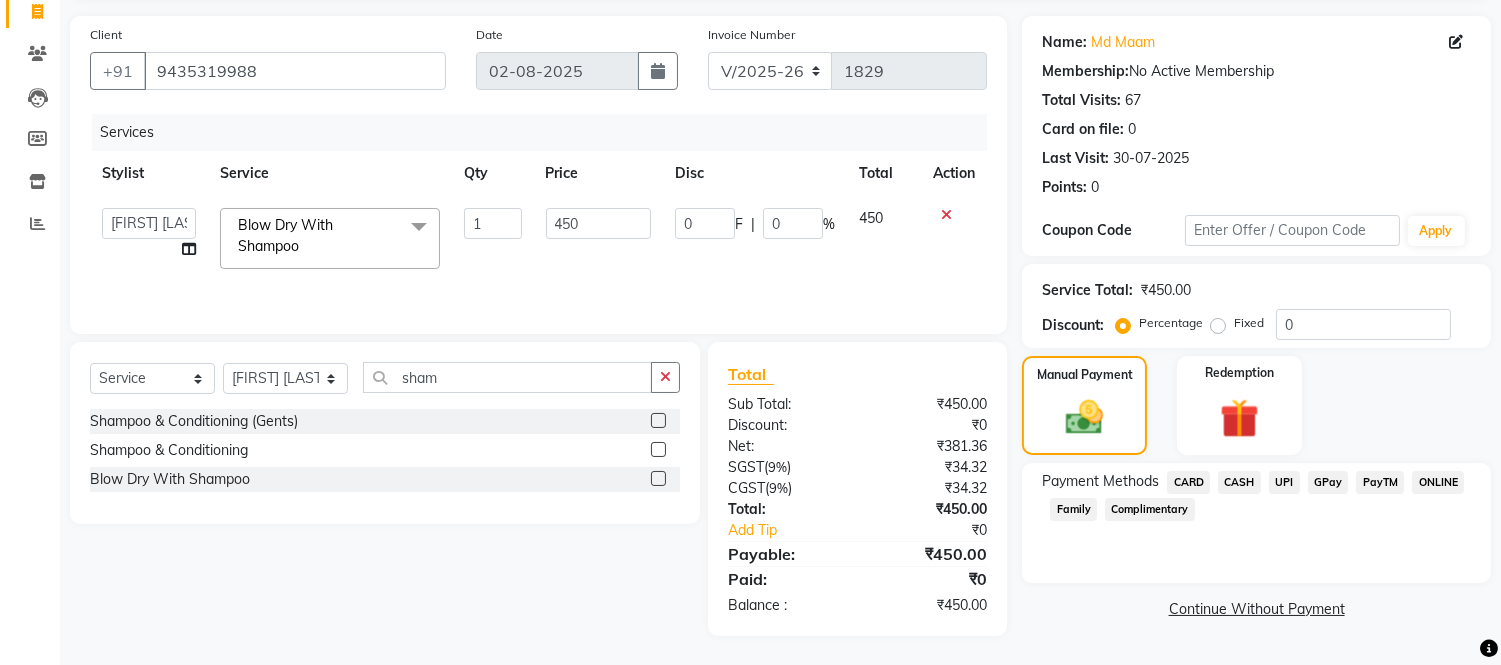 click on "CASH" 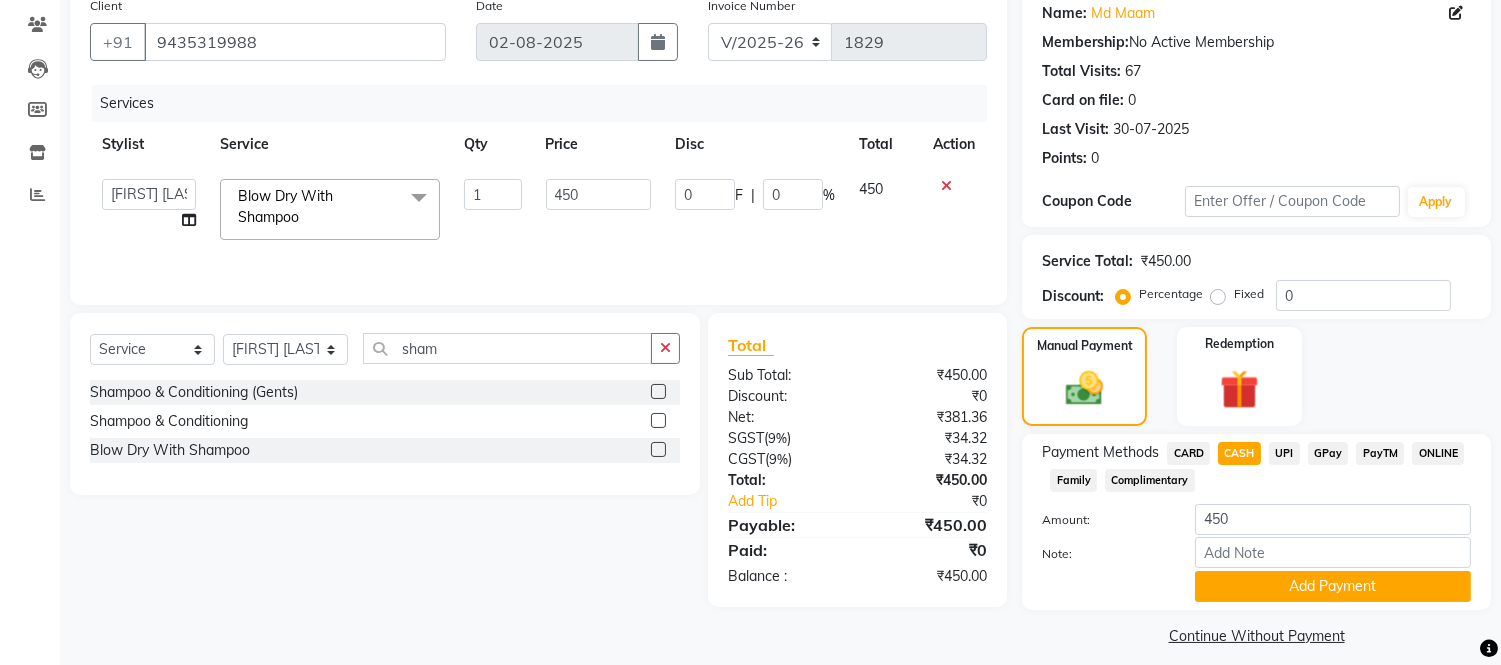 scroll, scrollTop: 178, scrollLeft: 0, axis: vertical 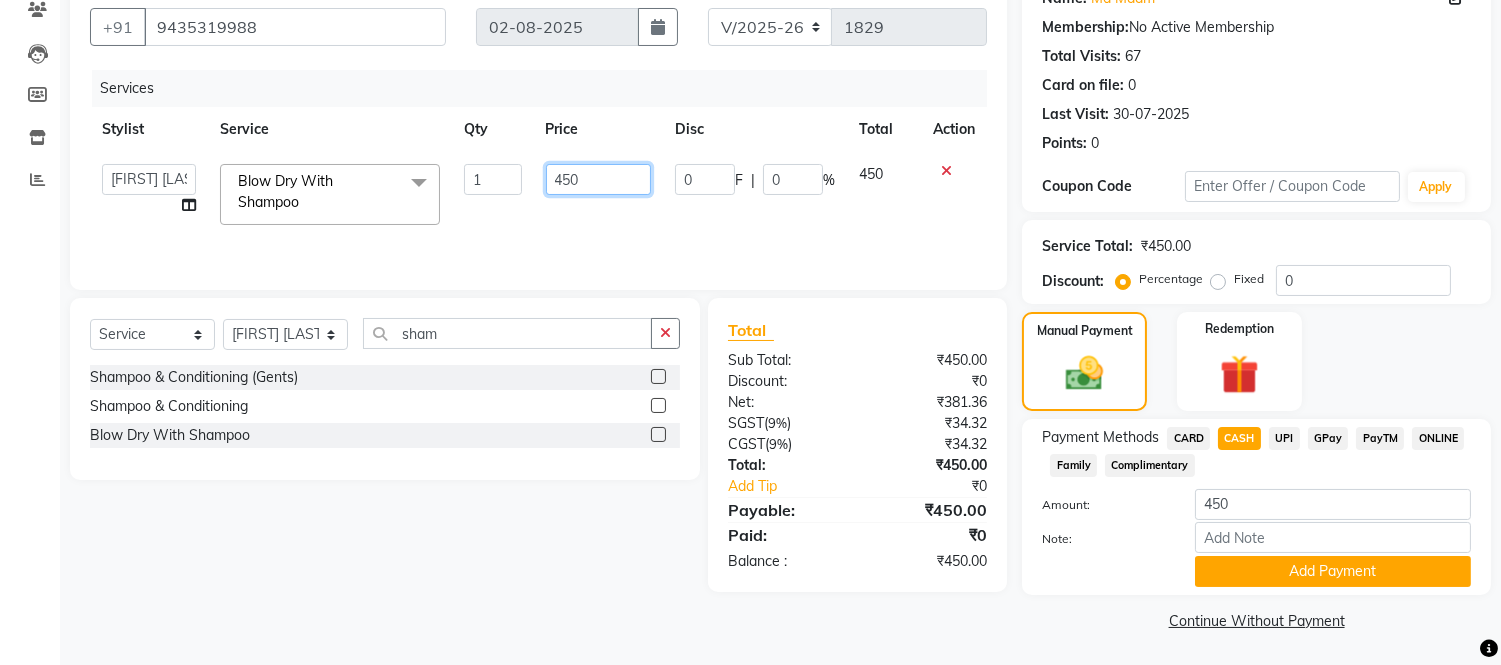 click on "450" 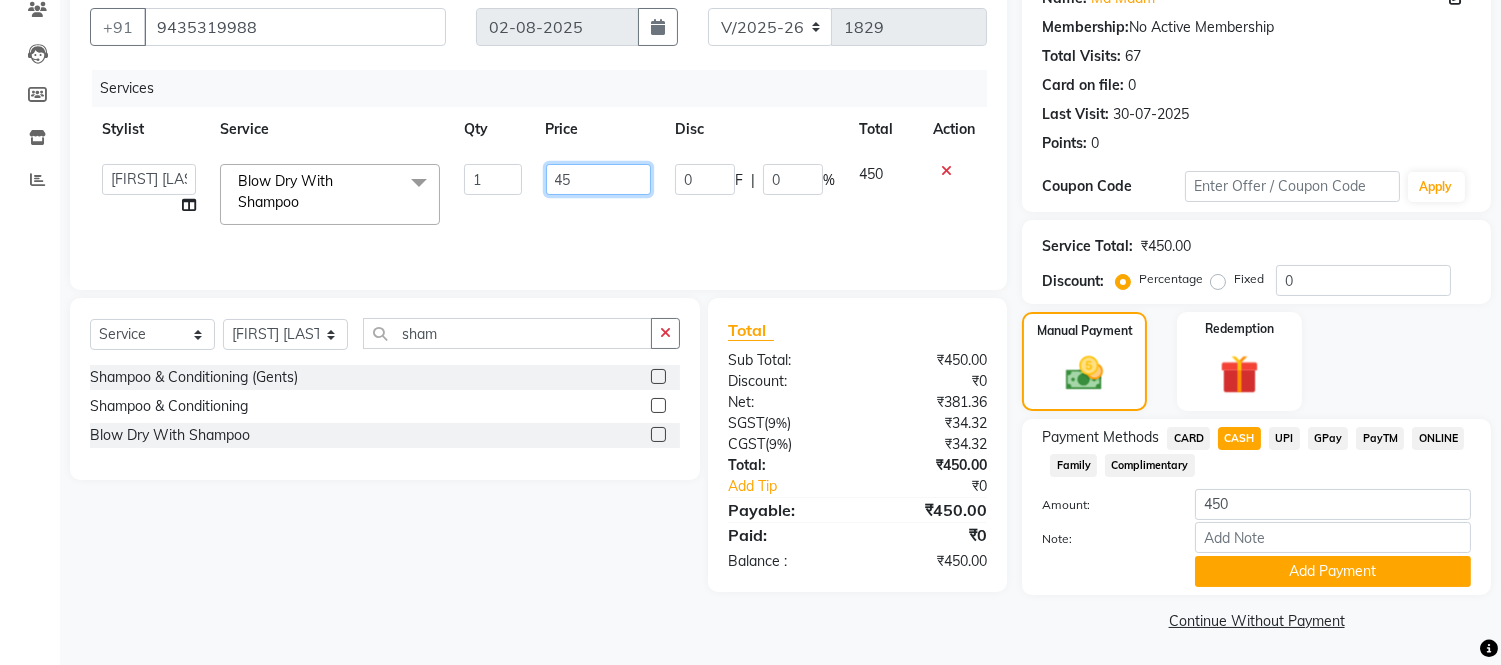 type on "4" 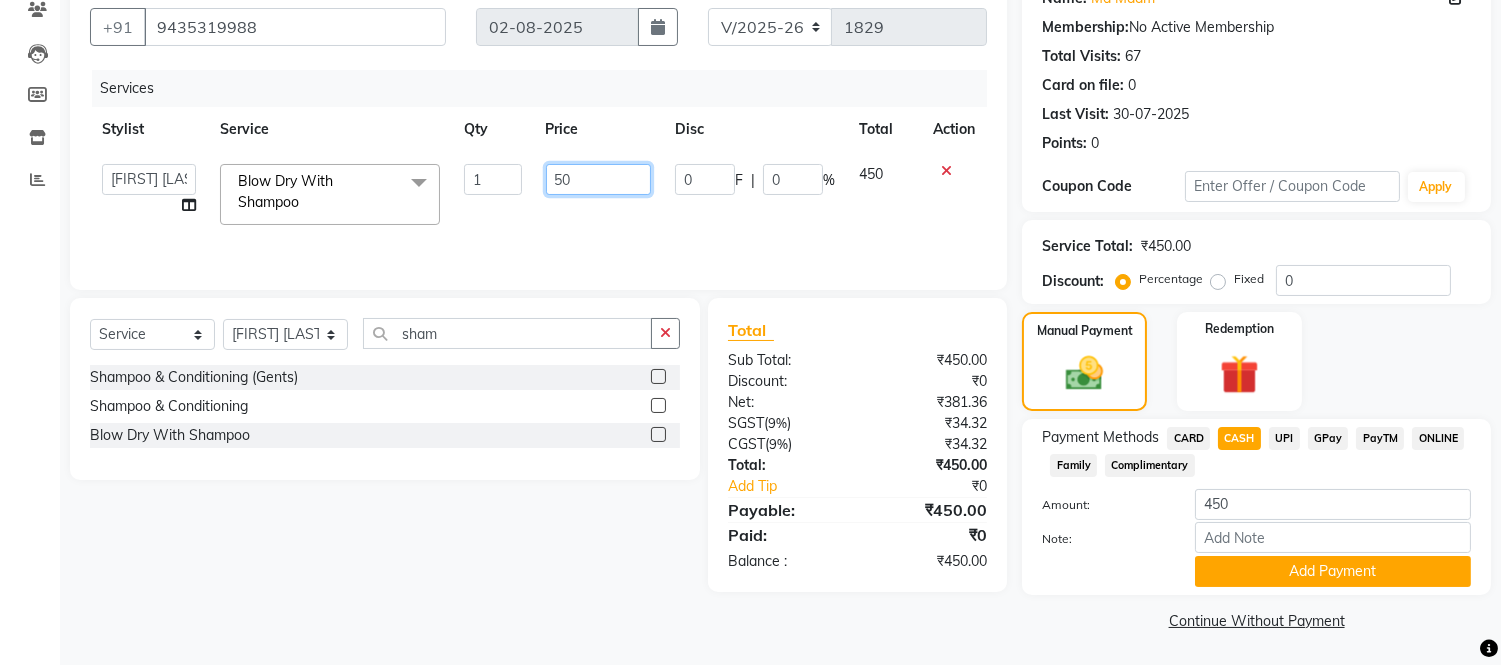 type on "500" 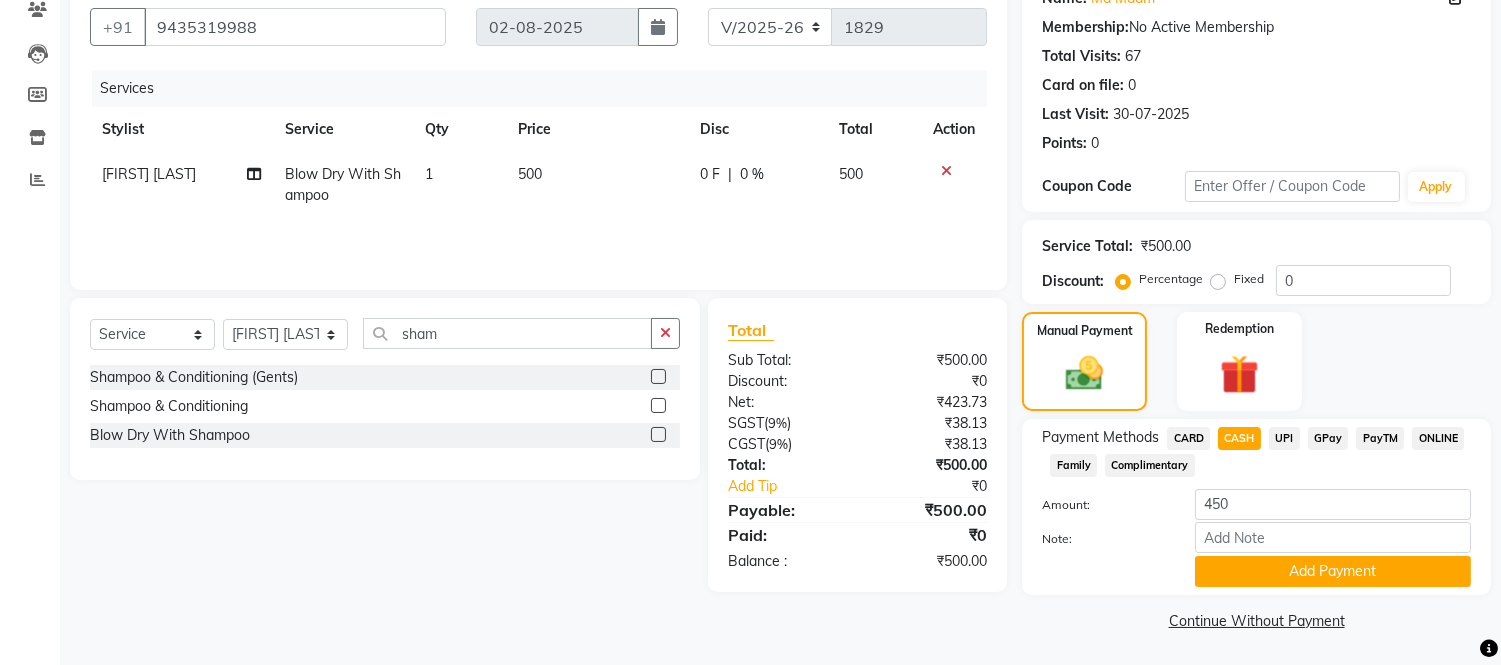 click on "500" 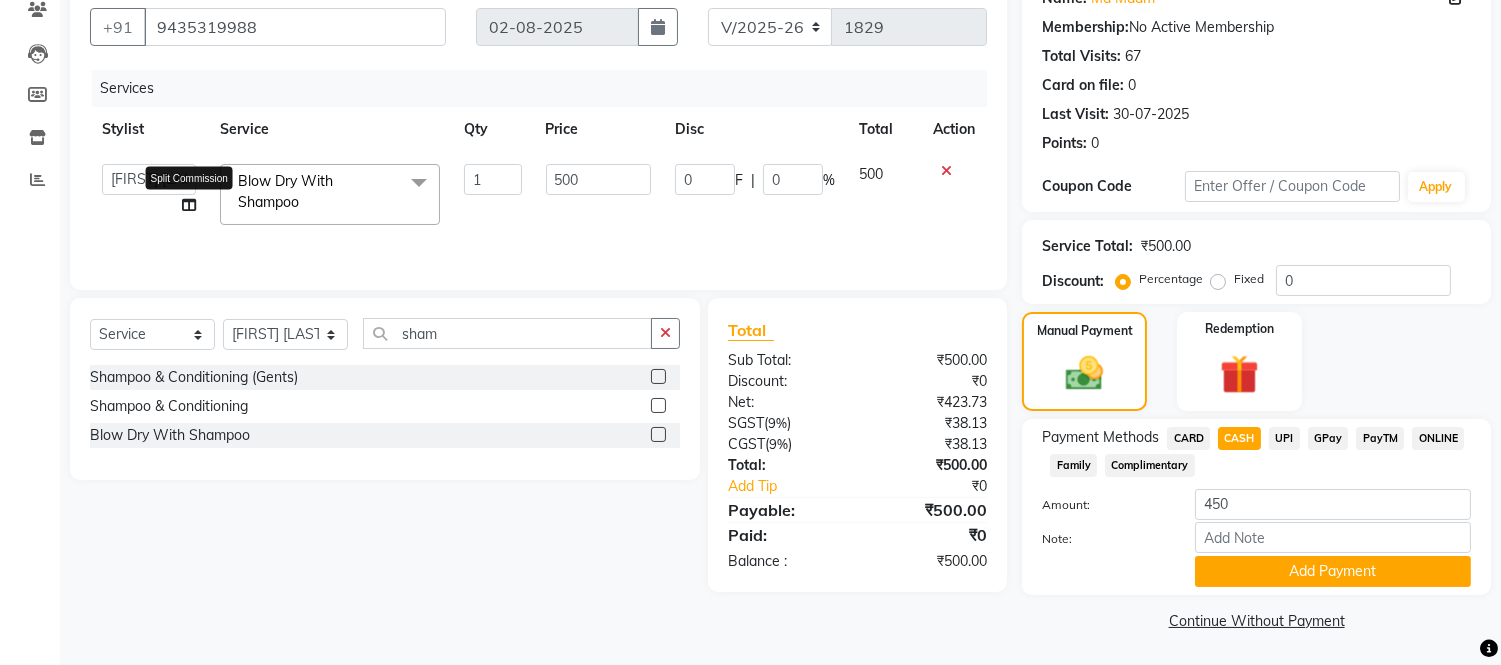 click 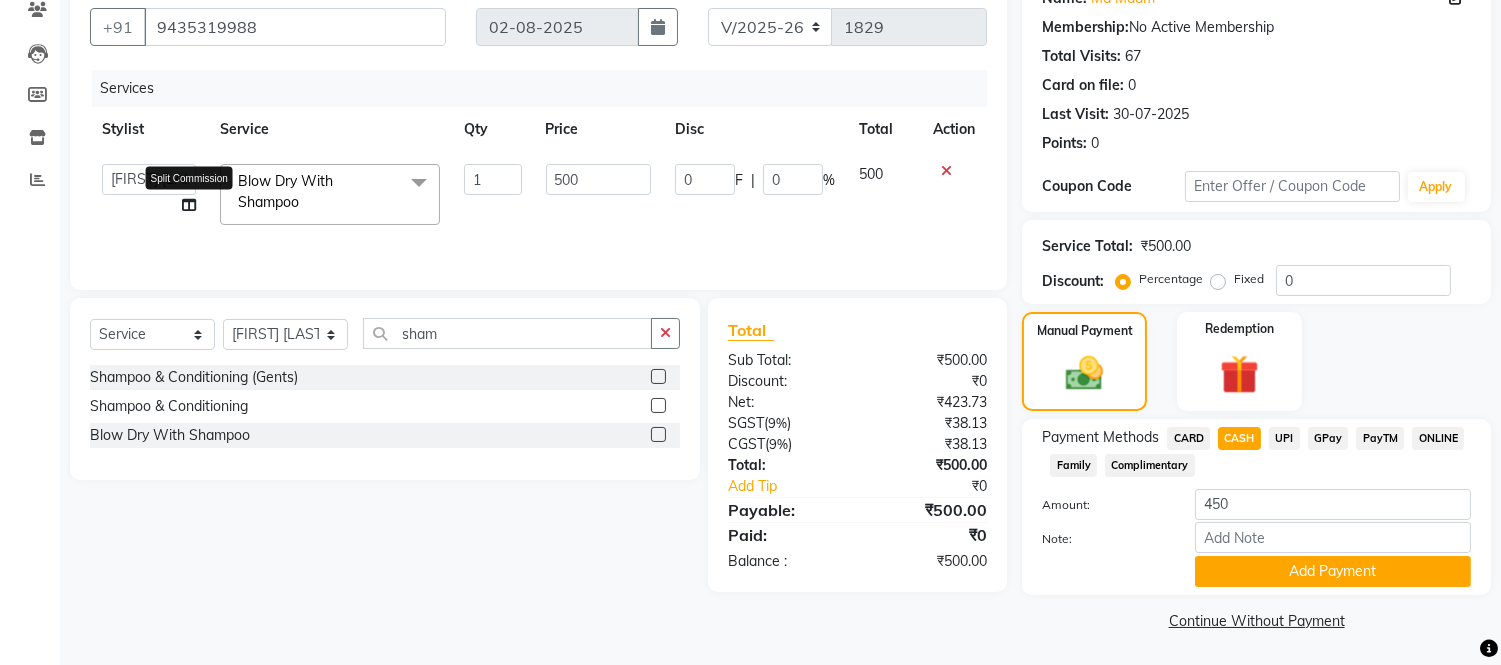 select on "35945" 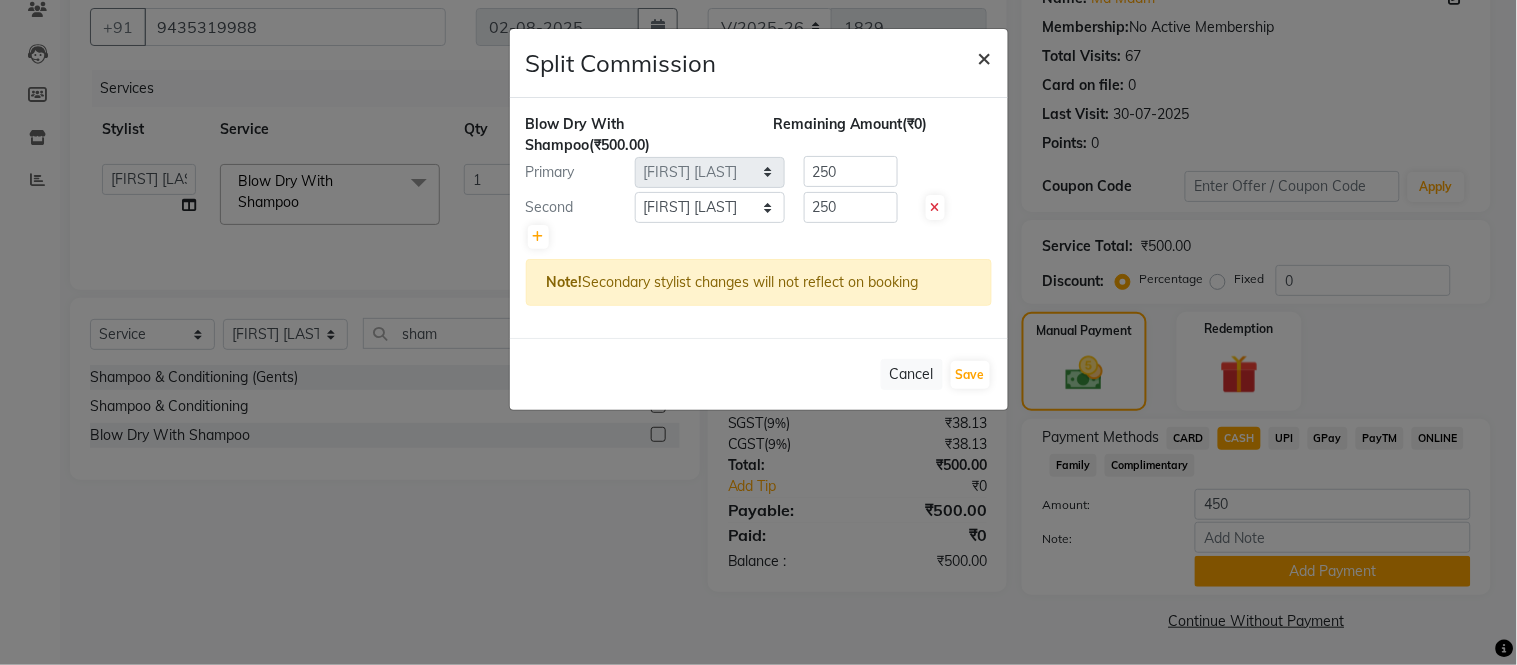 drag, startPoint x: 975, startPoint y: 58, endPoint x: 985, endPoint y: 115, distance: 57.870544 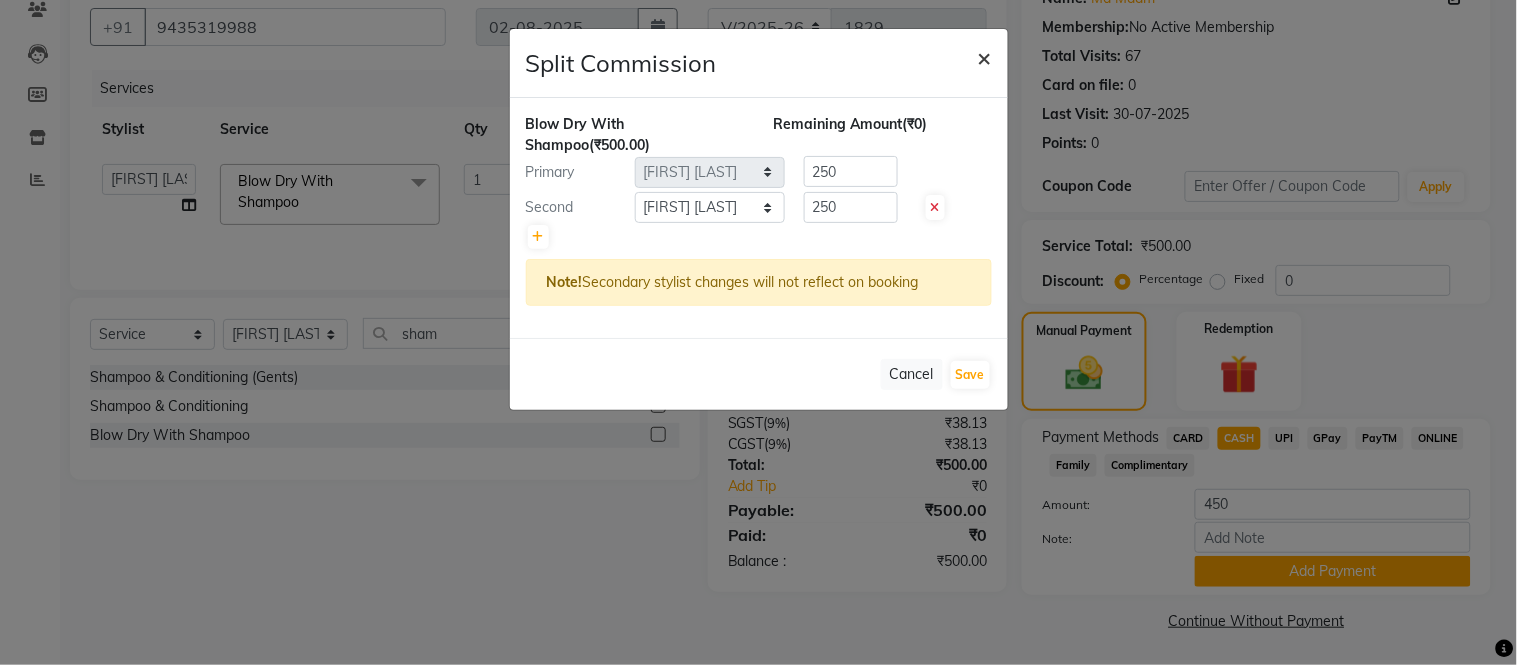 click on "×" 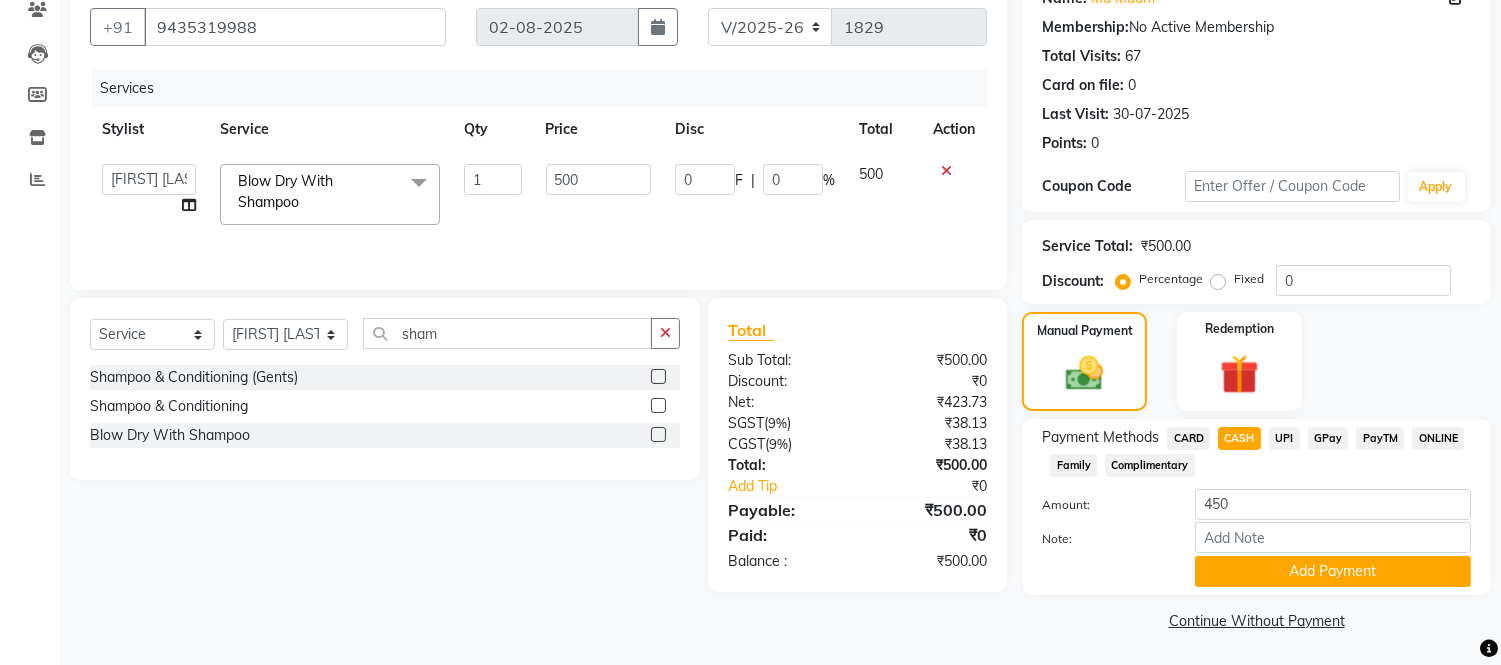 drag, startPoint x: 1408, startPoint y: 66, endPoint x: 1397, endPoint y: 108, distance: 43.416588 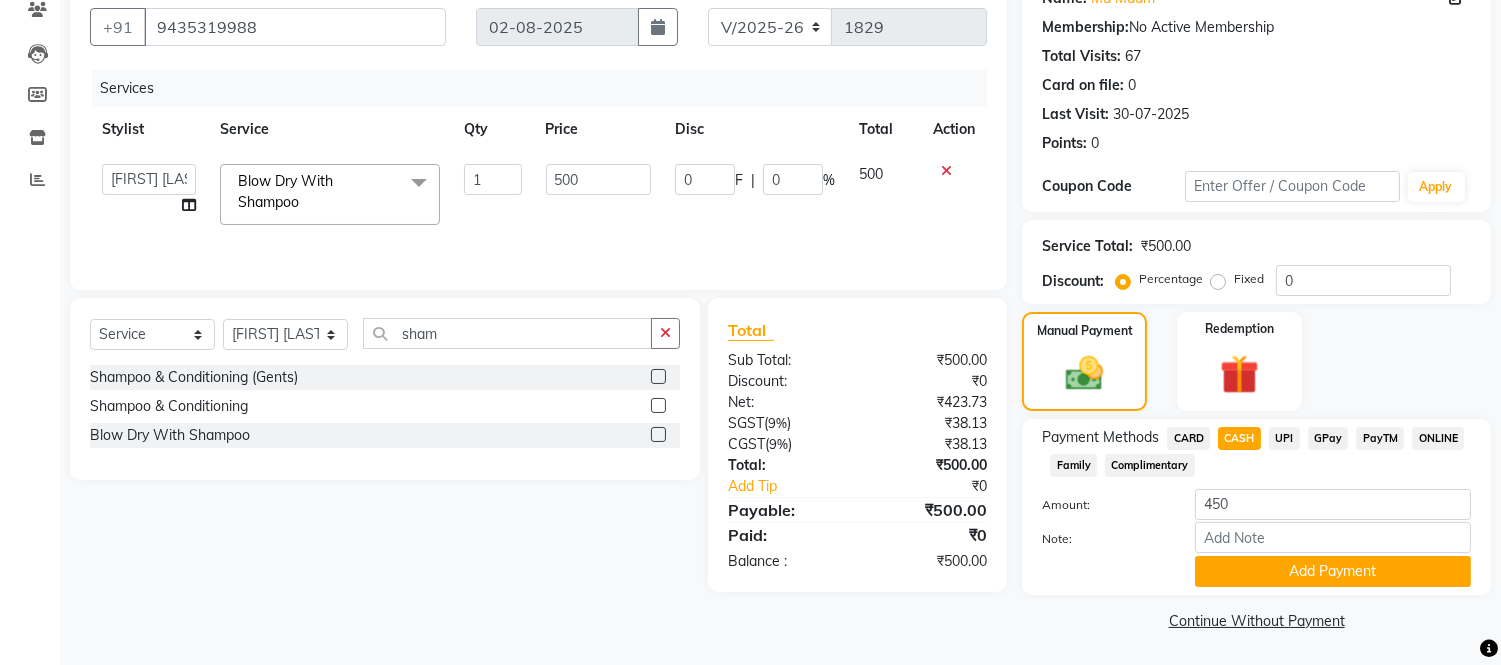 click on "Name: [LAST] Membership: No Active Membership Total Visits: 67 Card on file: 0 Last Visit: 30-07-2025 Points: 0" 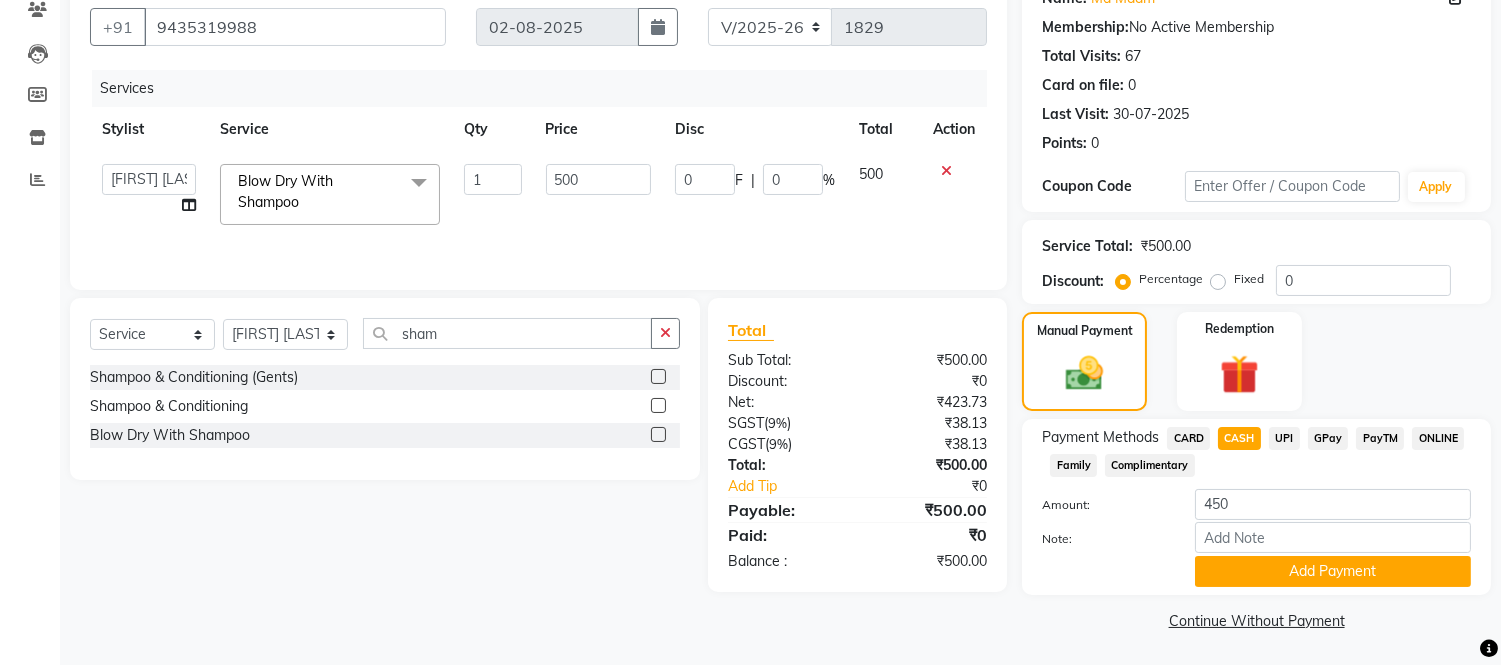 click on "UPI" 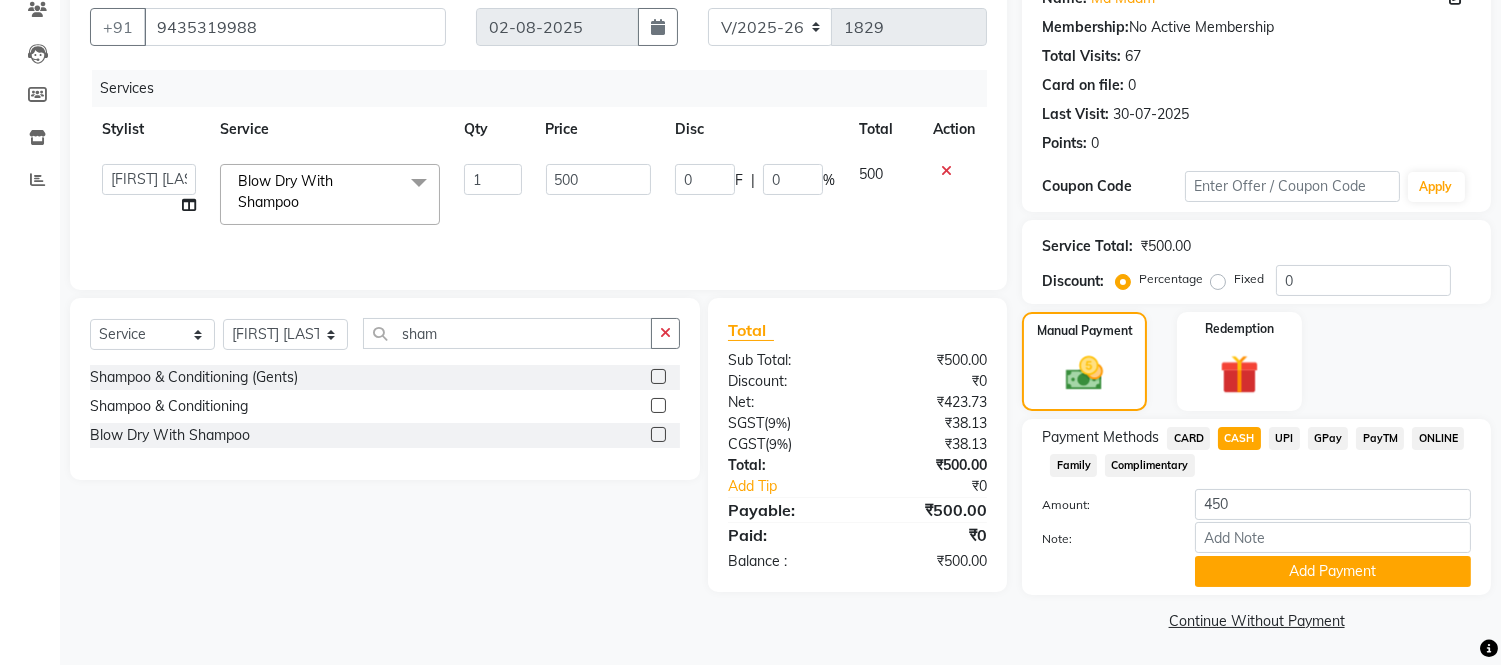 type on "500" 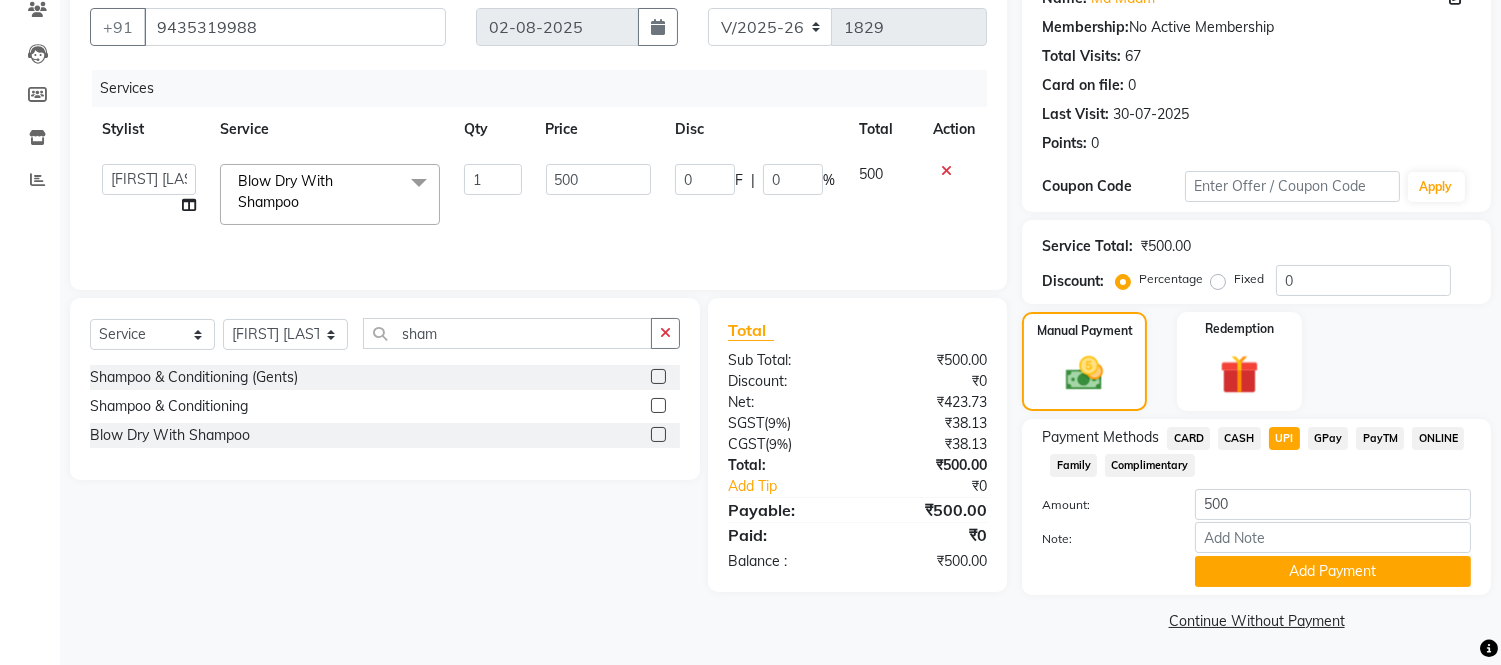 click on "CASH" 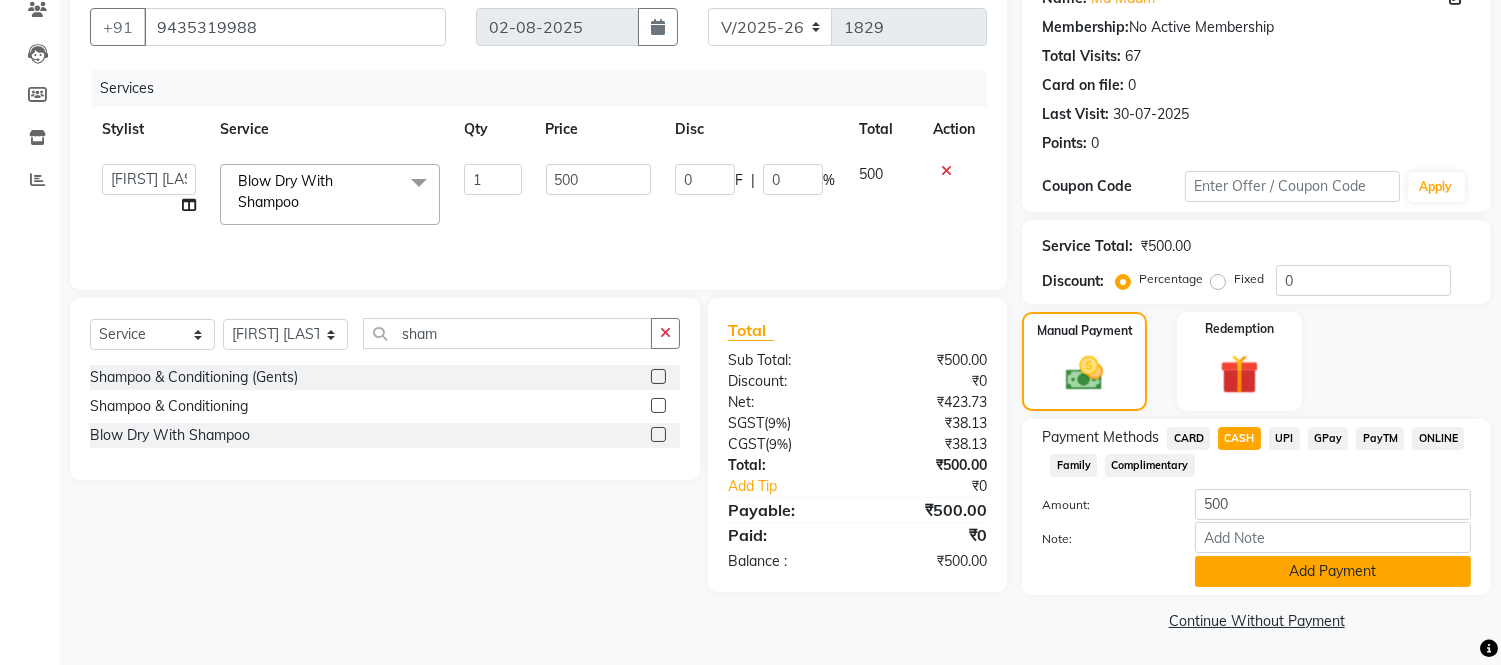 click on "Add Payment" 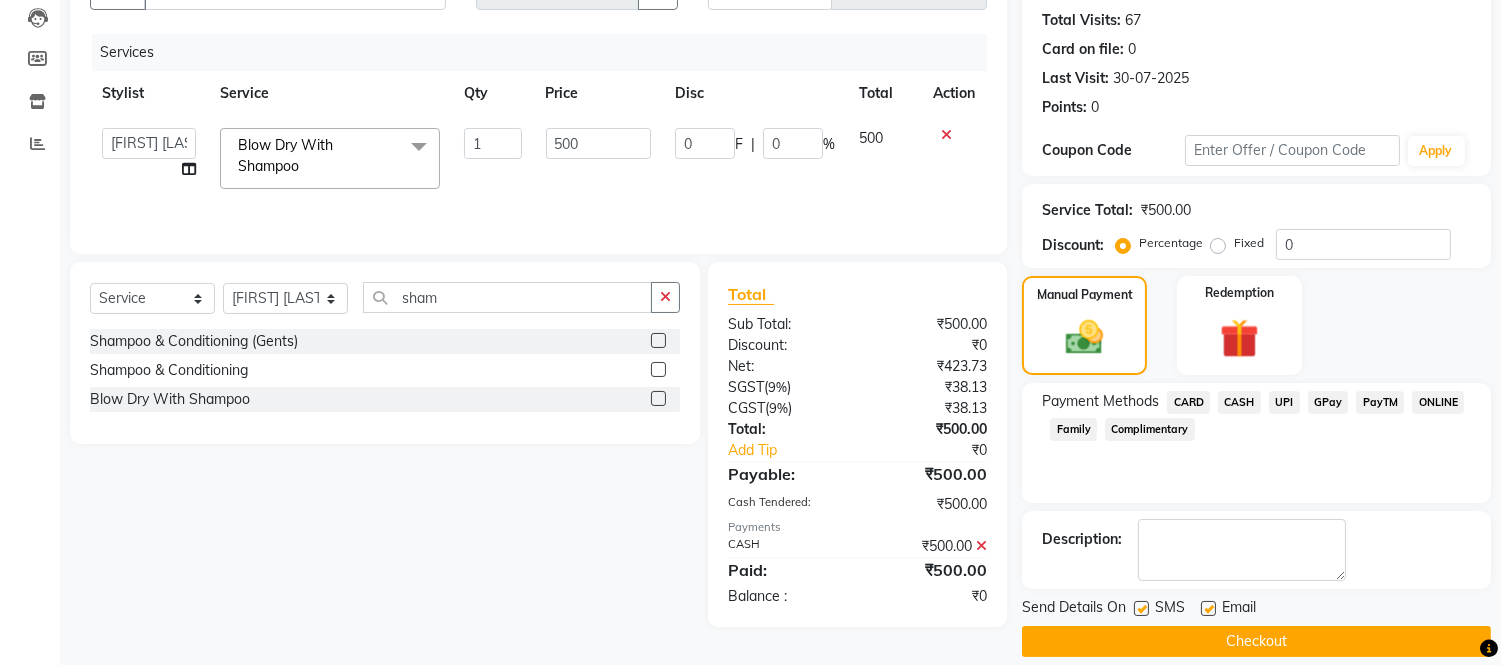 scroll, scrollTop: 234, scrollLeft: 0, axis: vertical 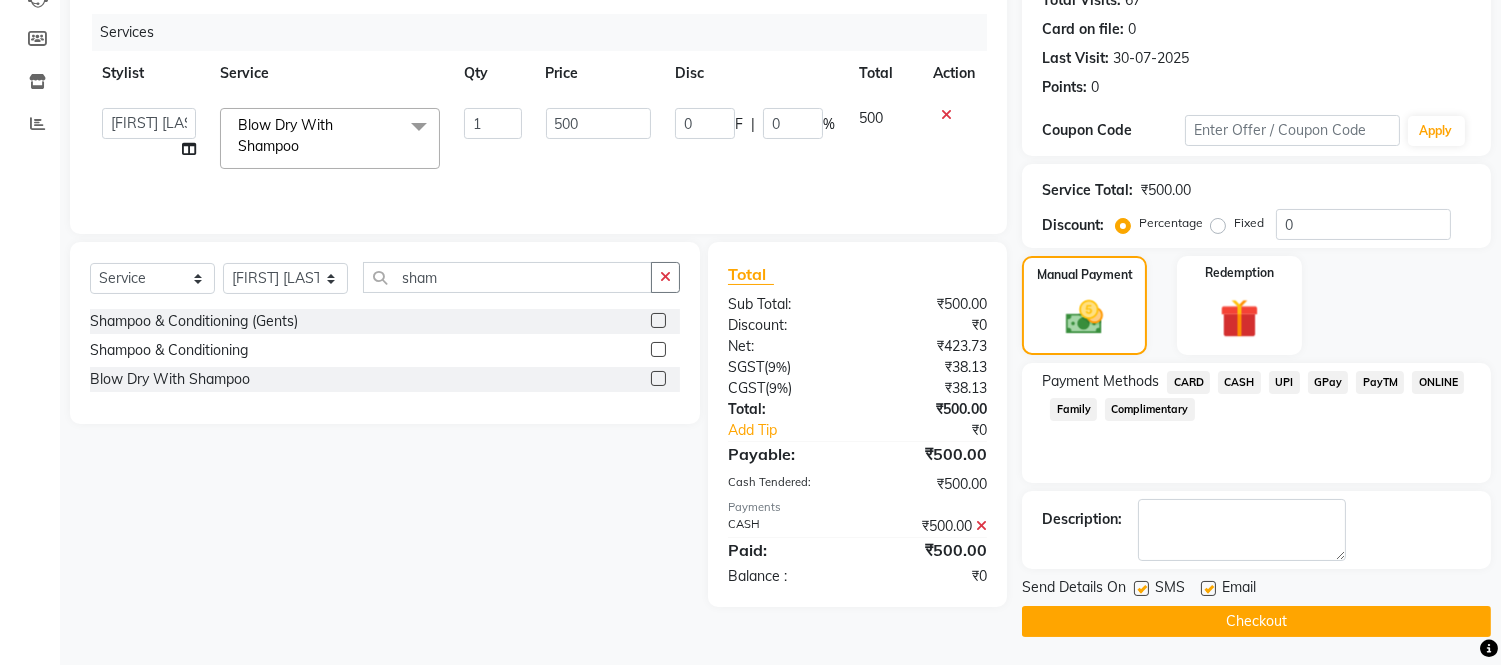 click on "Checkout" 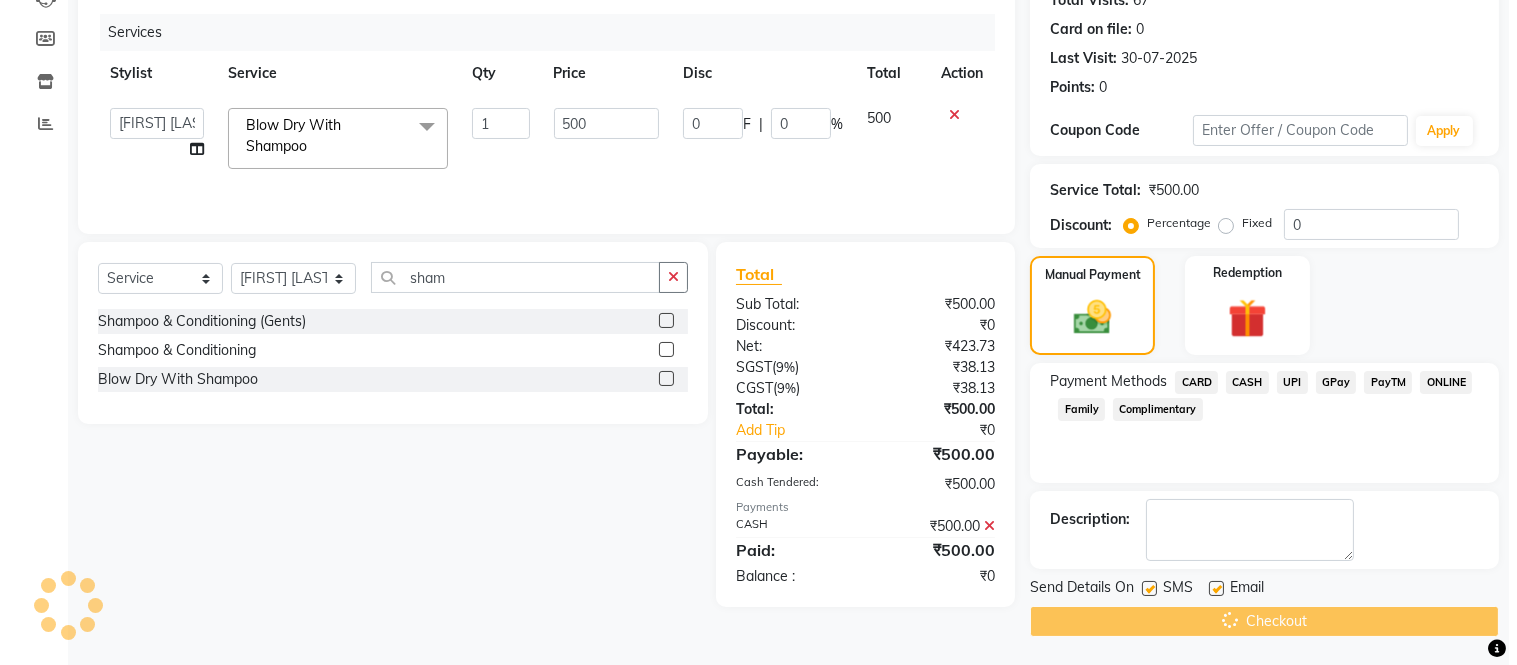 scroll, scrollTop: 0, scrollLeft: 0, axis: both 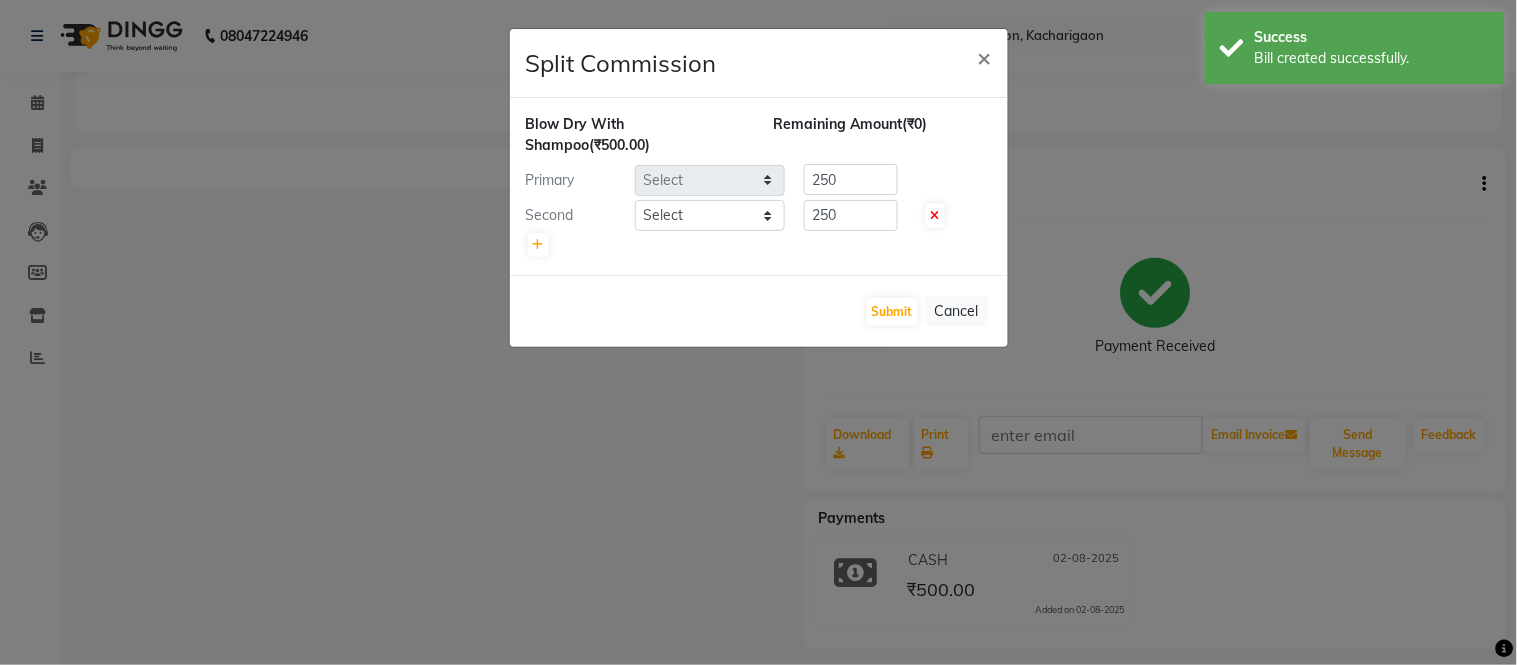 select on "35945" 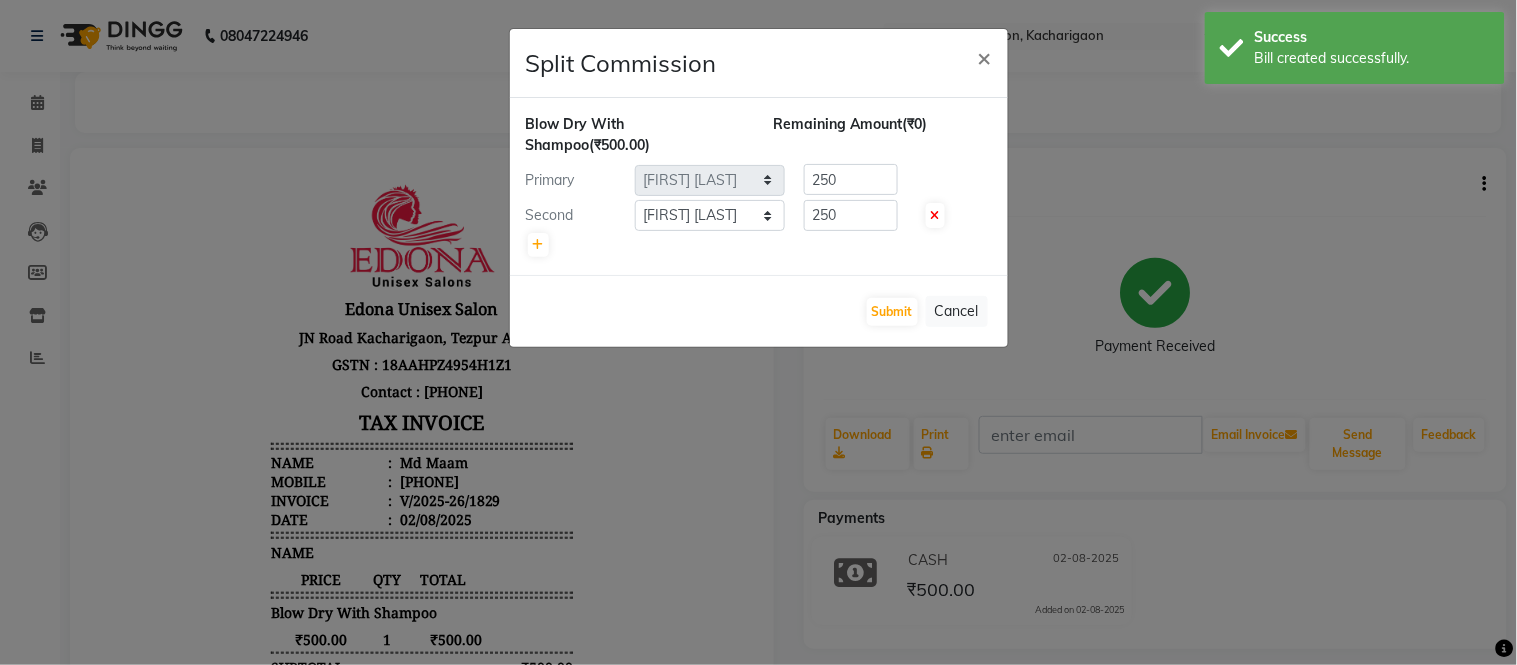 scroll, scrollTop: 0, scrollLeft: 0, axis: both 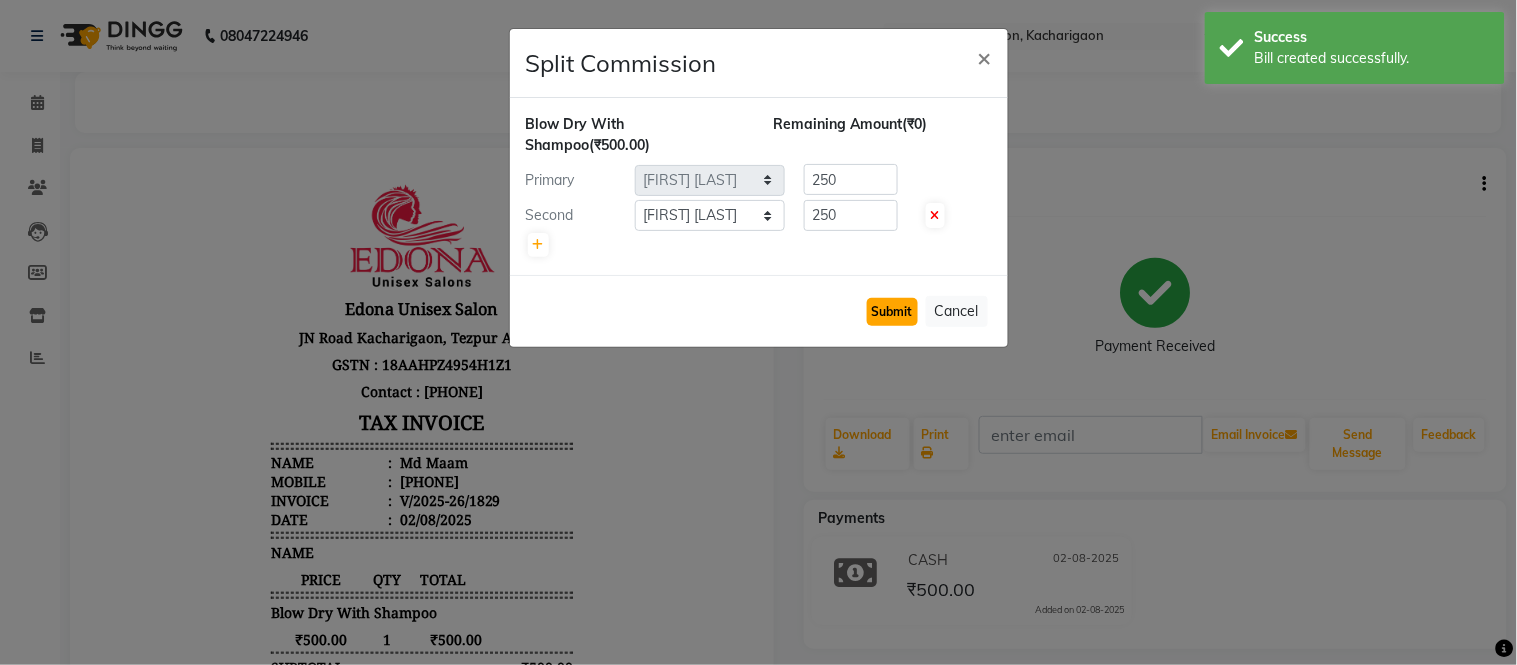 click on "Submit" 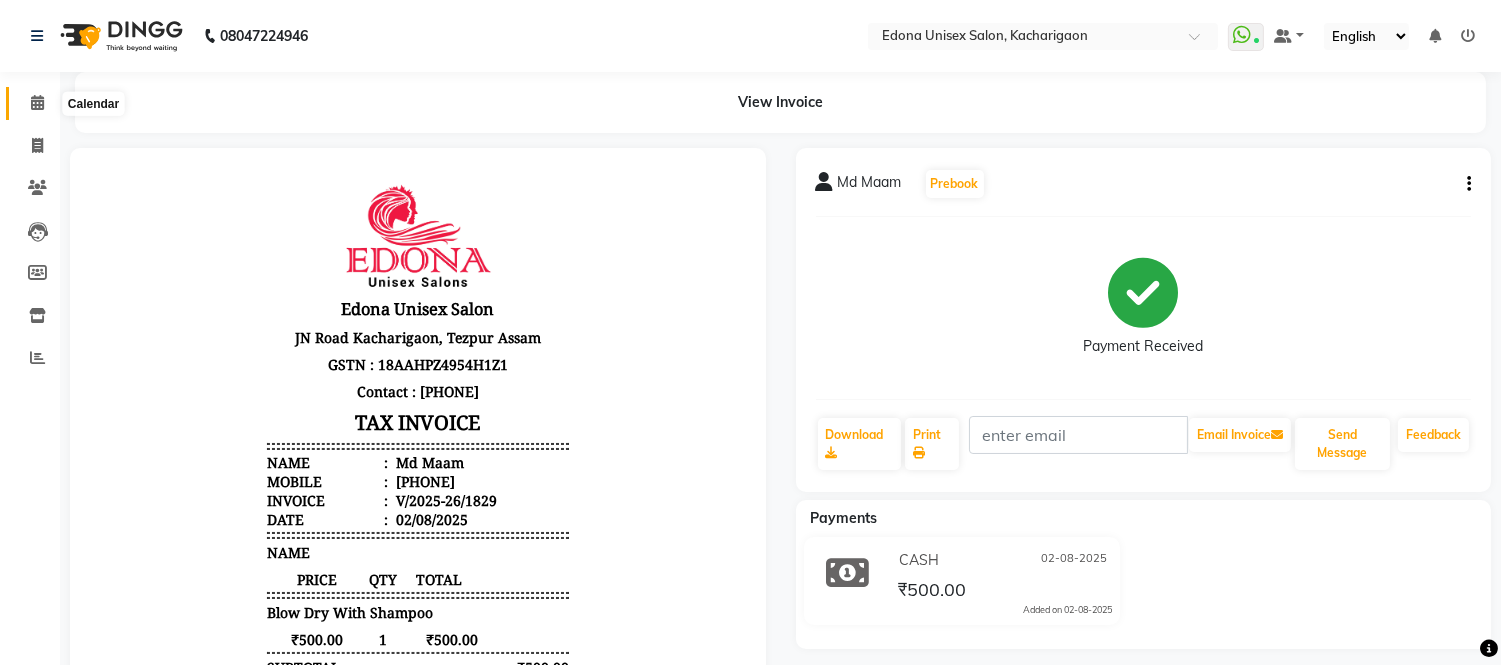 click 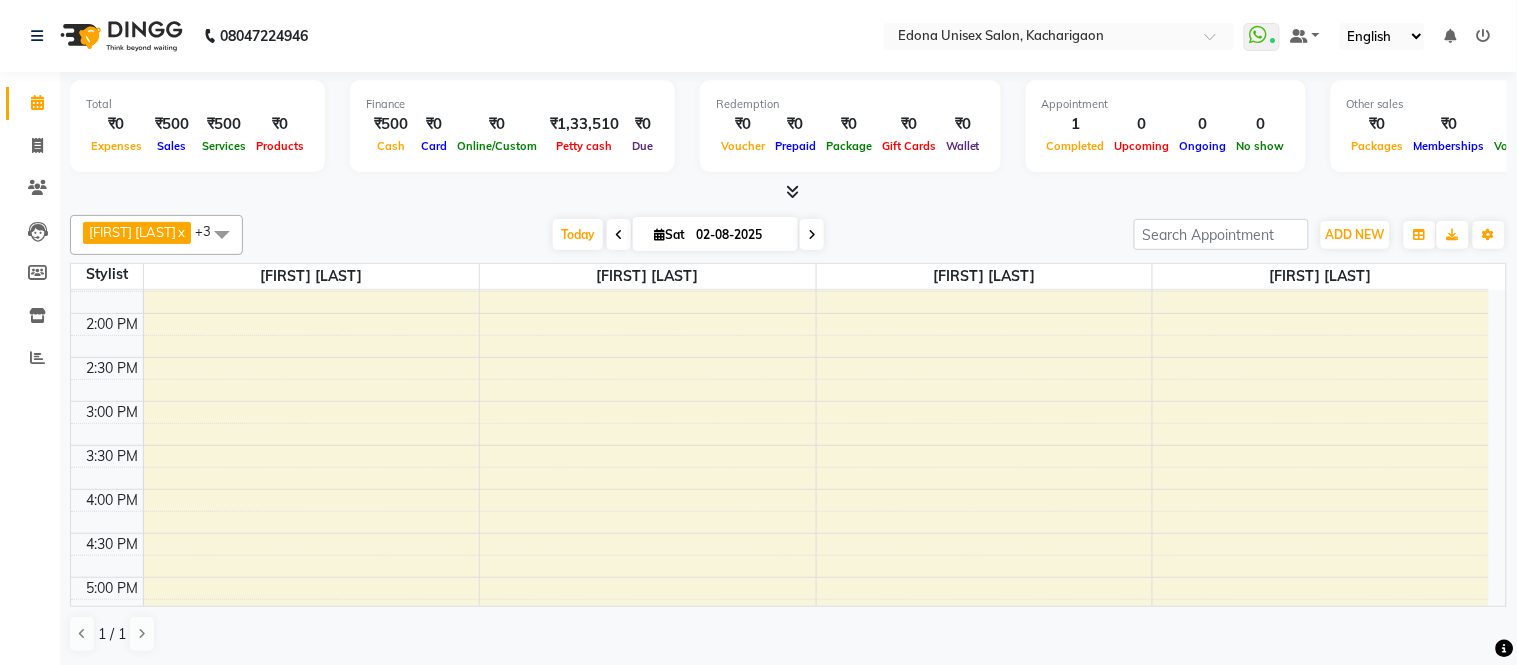 scroll, scrollTop: 555, scrollLeft: 0, axis: vertical 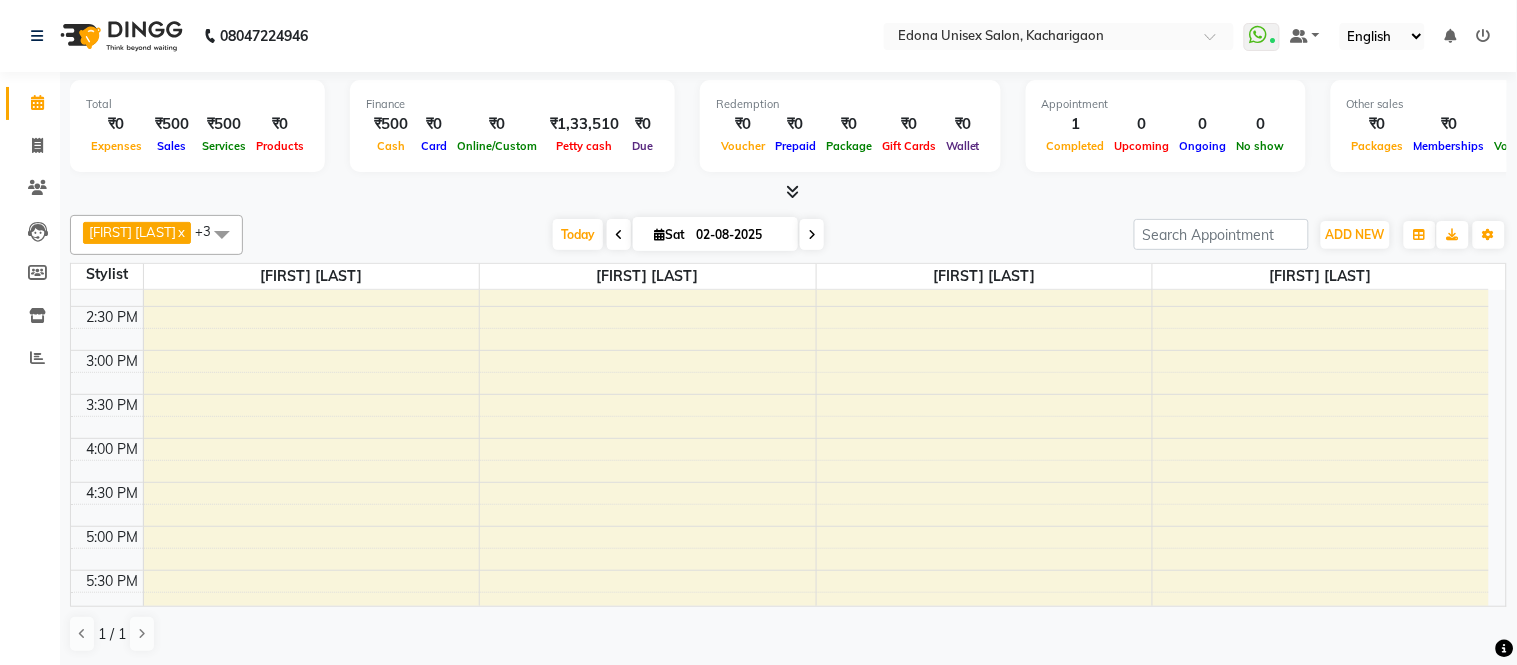 click on "8:00 AM 8:30 AM 9:00 AM 9:30 AM 10:00 AM 10:30 AM 11:00 AM 11:30 AM 12:00 PM 12:30 PM 1:00 PM 1:30 PM 2:00 PM 2:30 PM 3:00 PM 3:30 PM 4:00 PM 4:30 PM 5:00 PM 5:30 PM 6:00 PM 6:30 PM 7:00 PM 7:30 PM 8:00 PM 8:30 PM" at bounding box center [780, 306] 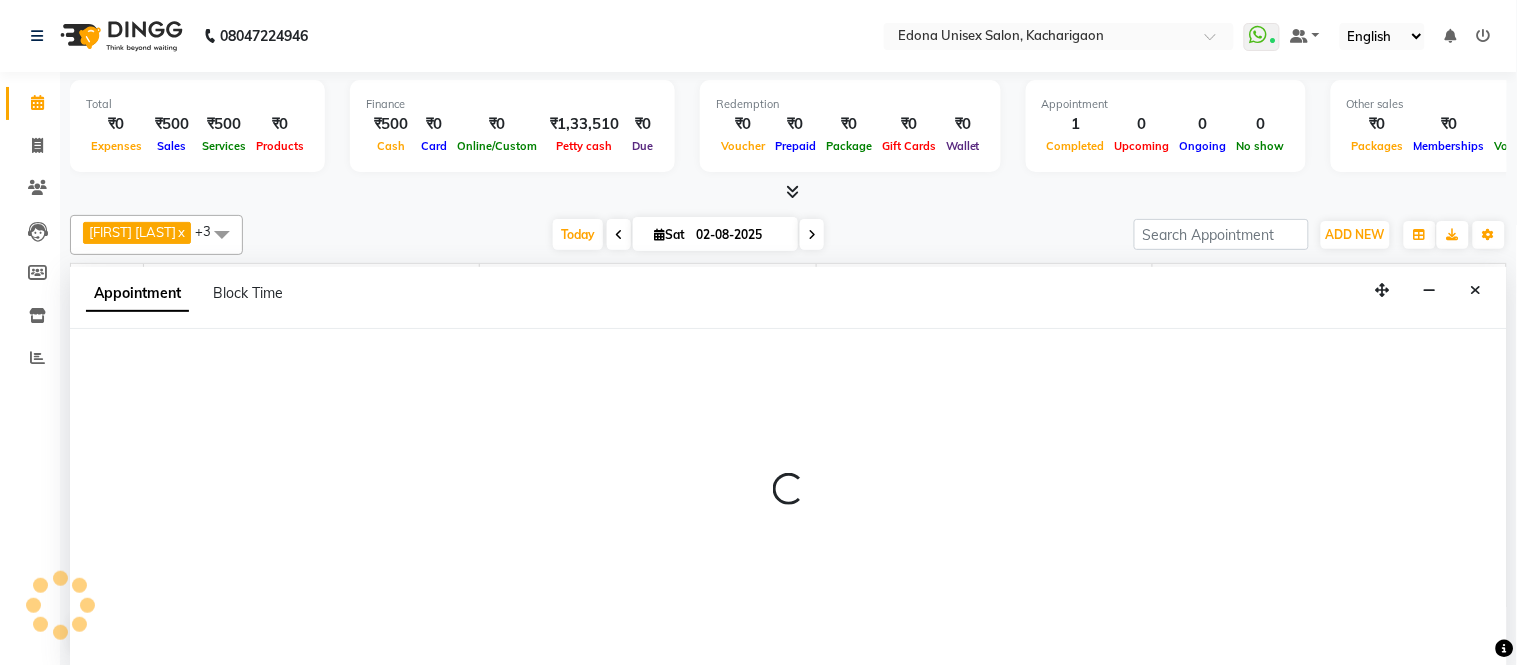 select on "77350" 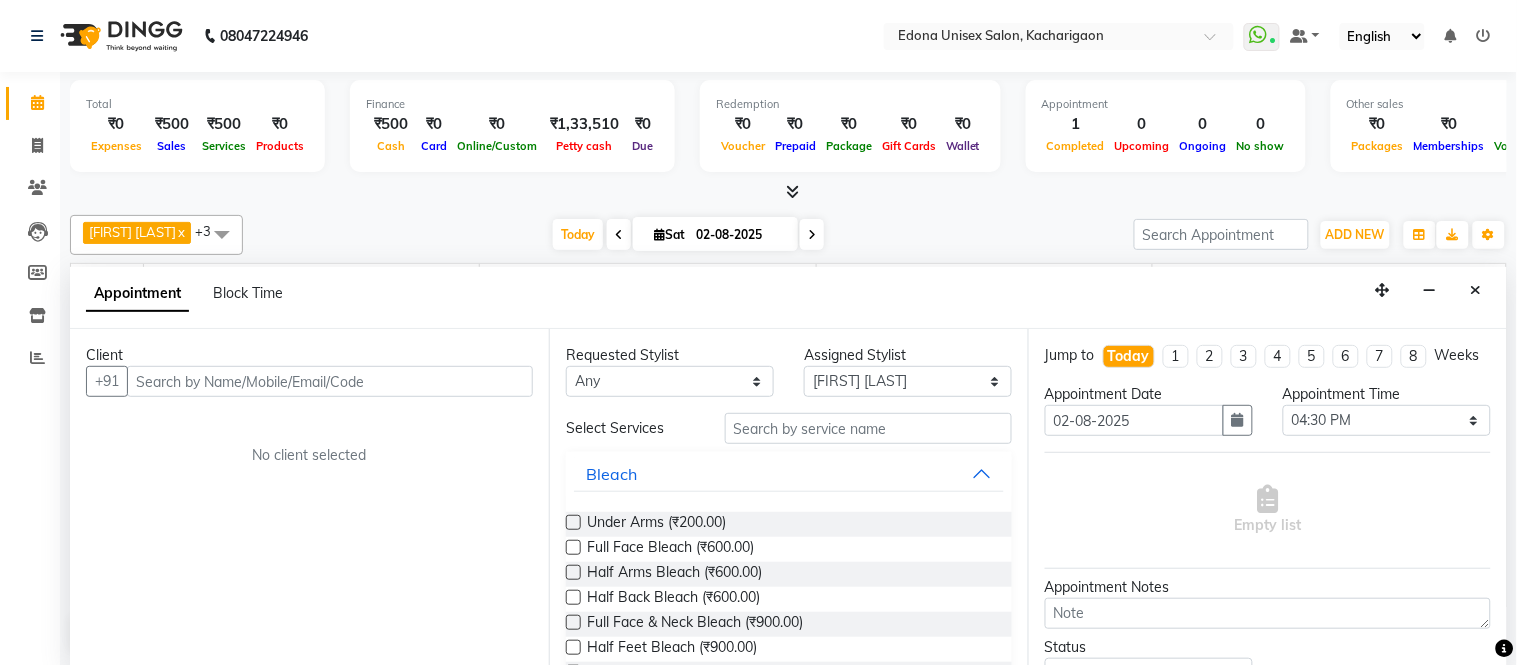 click at bounding box center [330, 381] 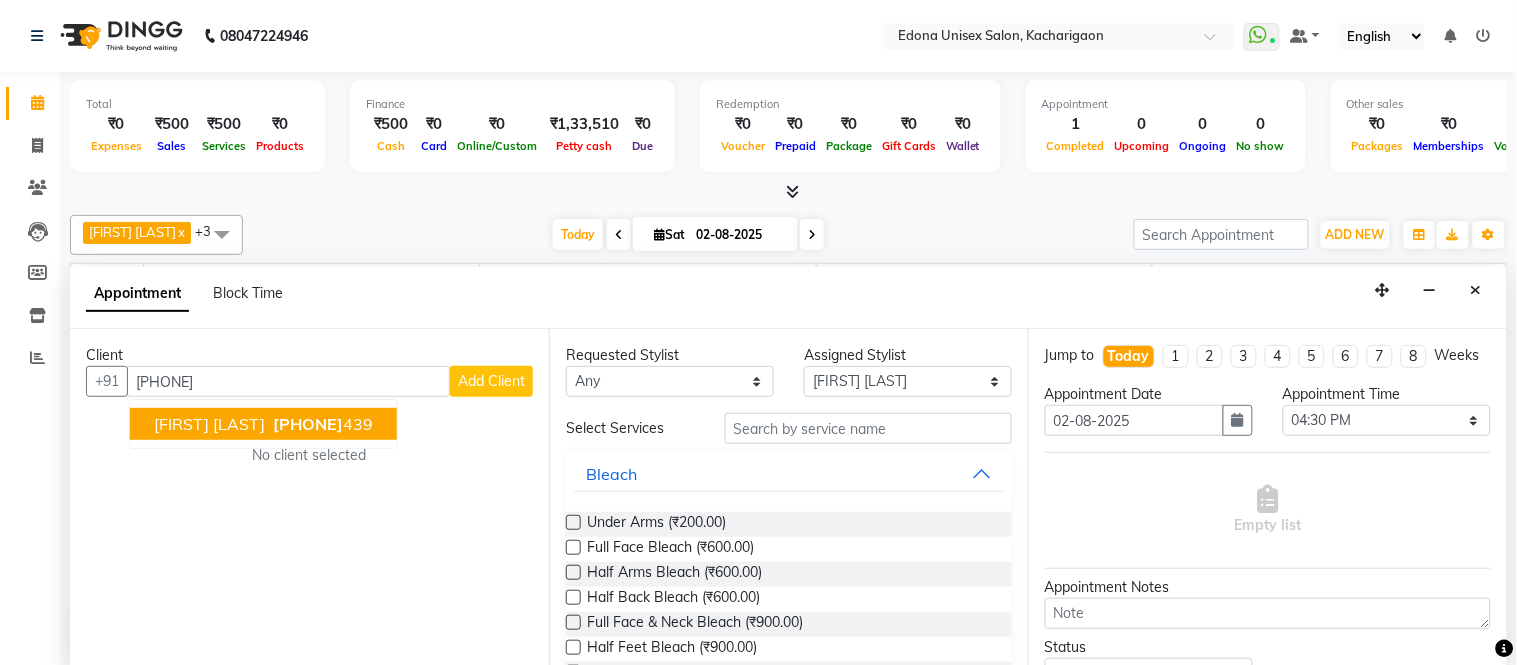 click on "[FIRST] [LAST]" at bounding box center [209, 424] 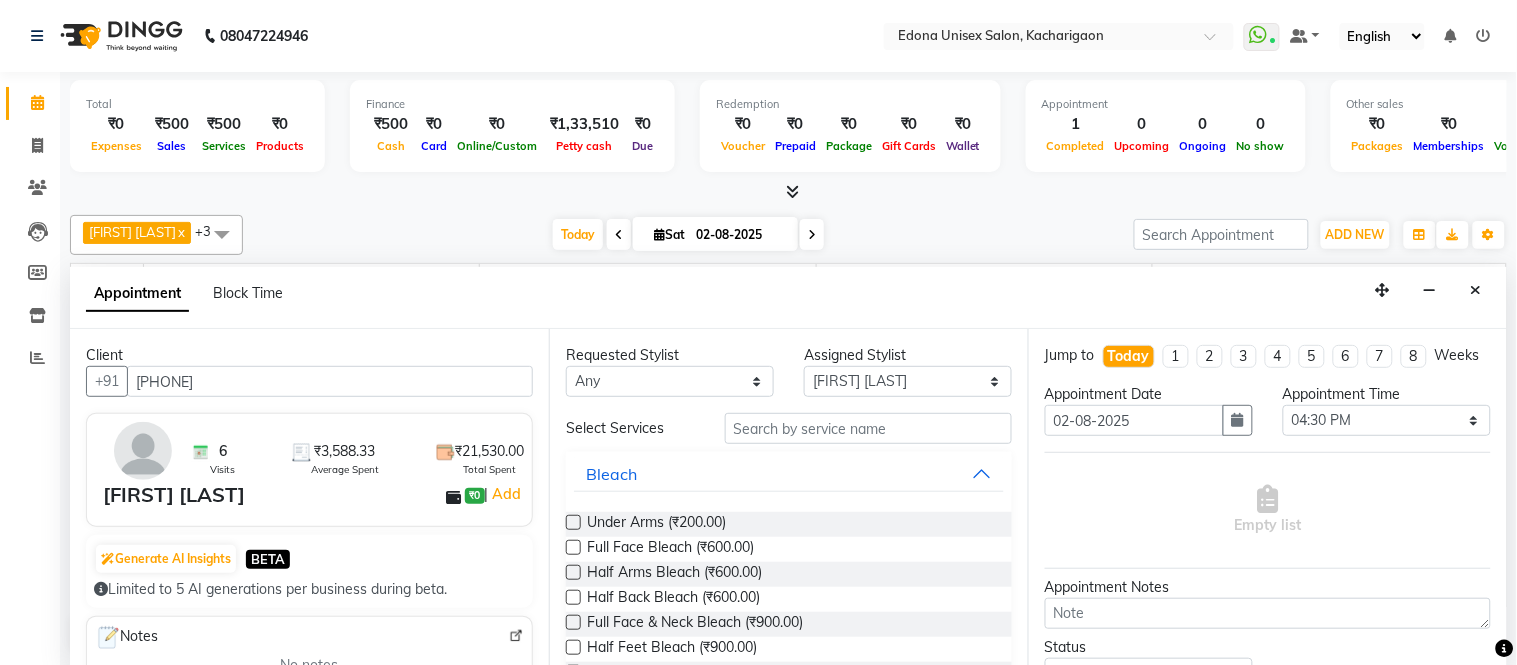 type on "[PHONE]" 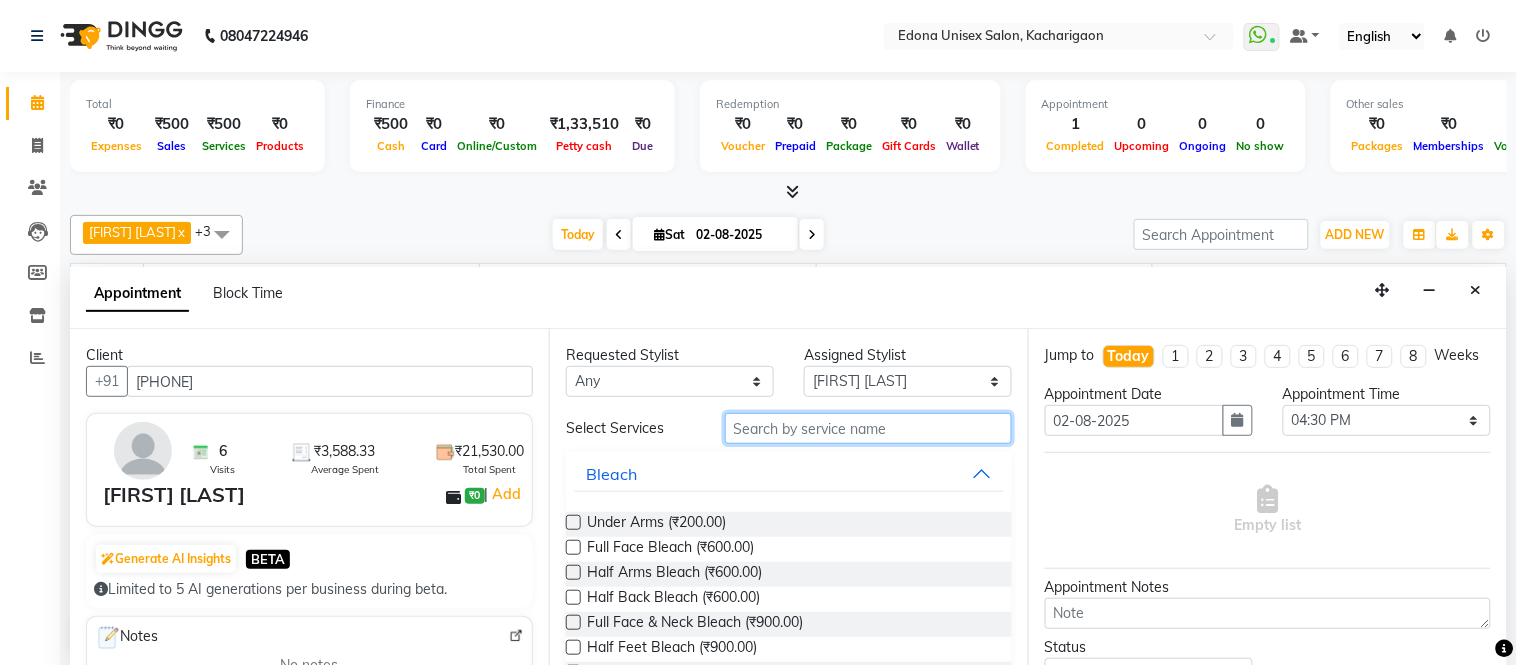 click at bounding box center (868, 428) 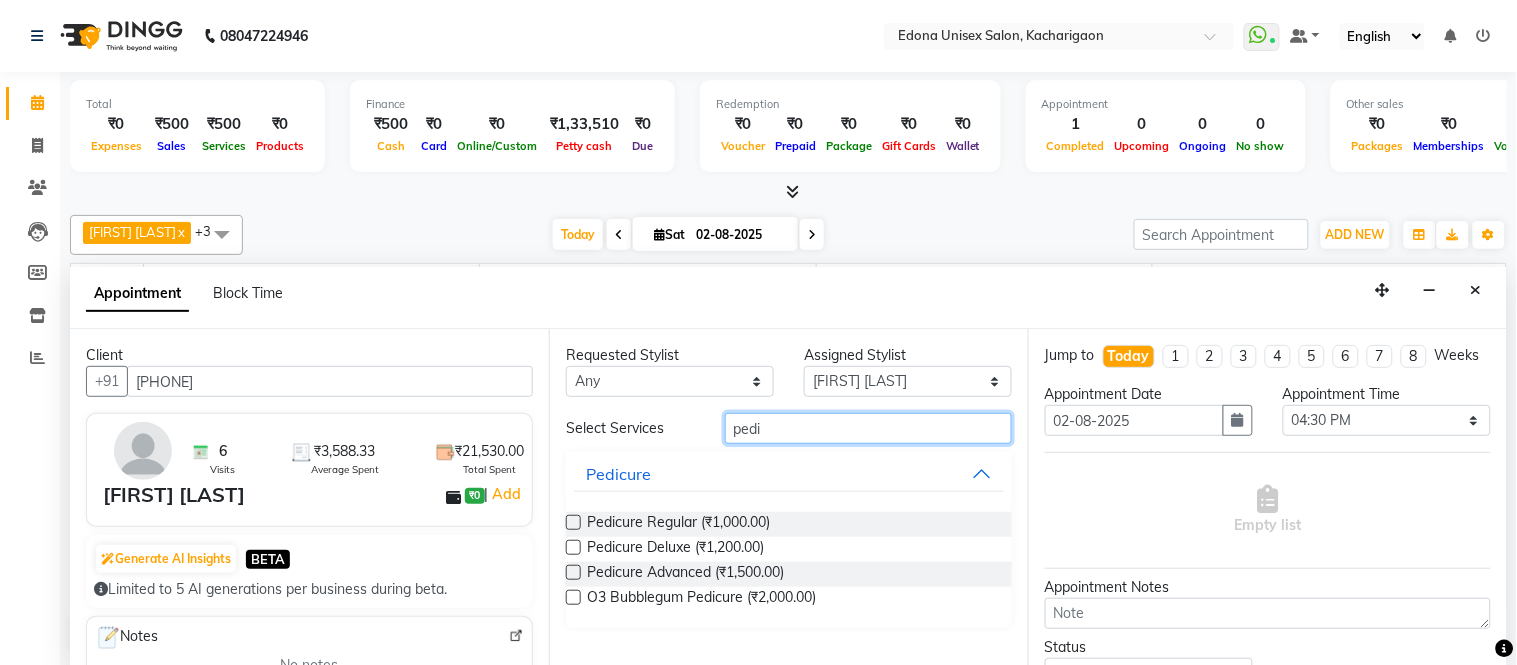type on "pedi" 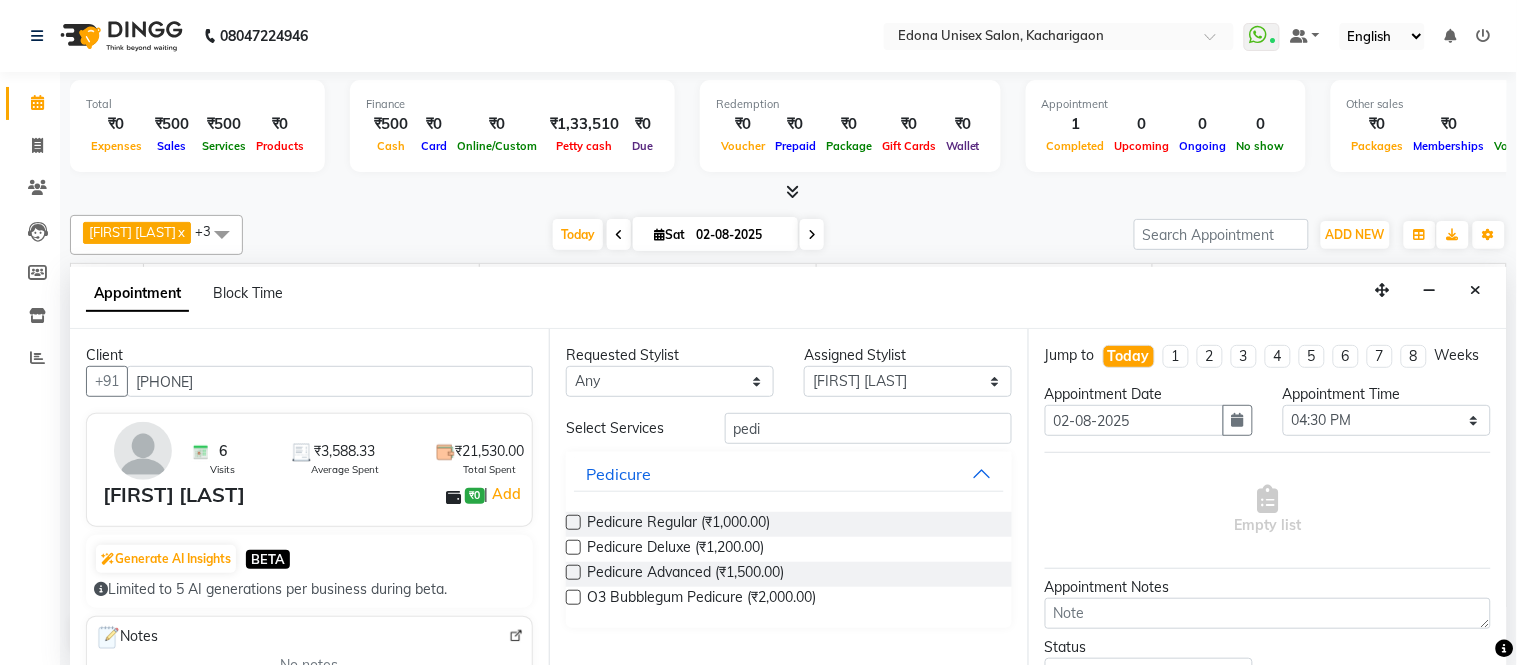 click at bounding box center (573, 522) 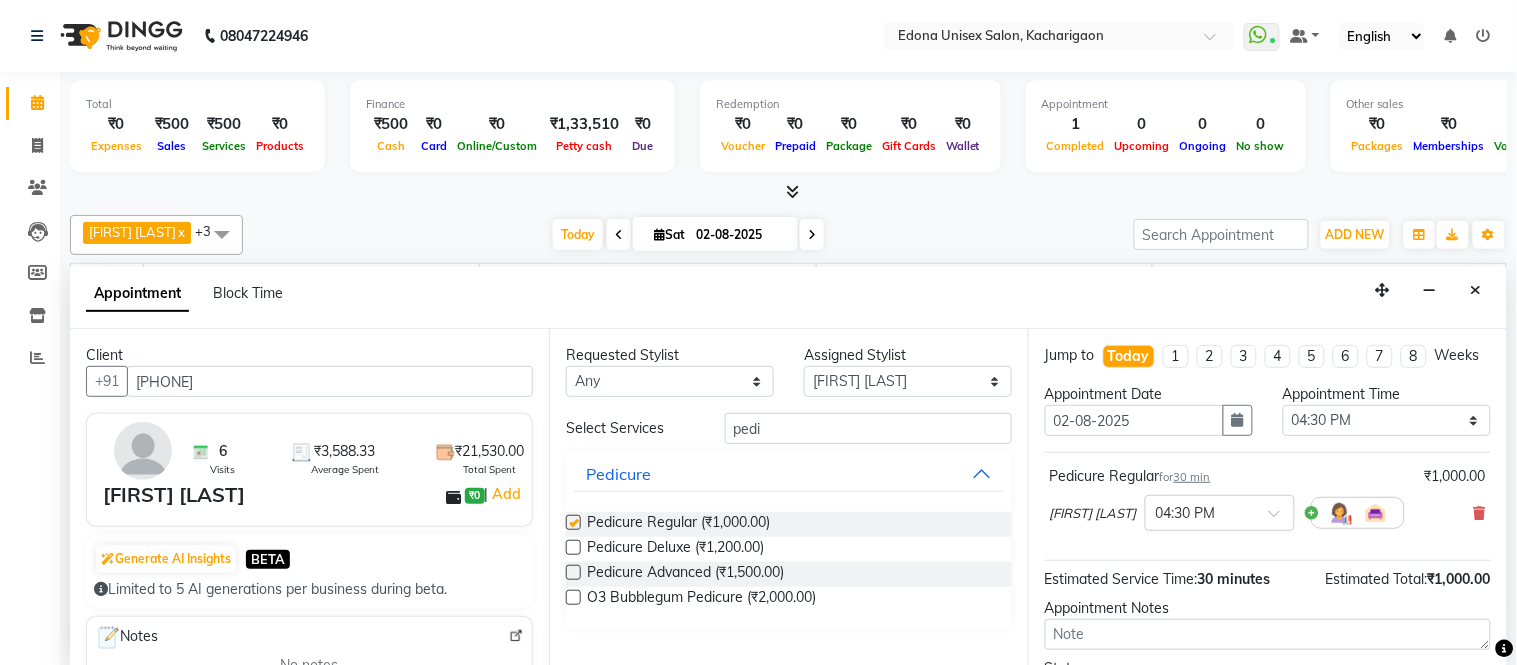 checkbox on "false" 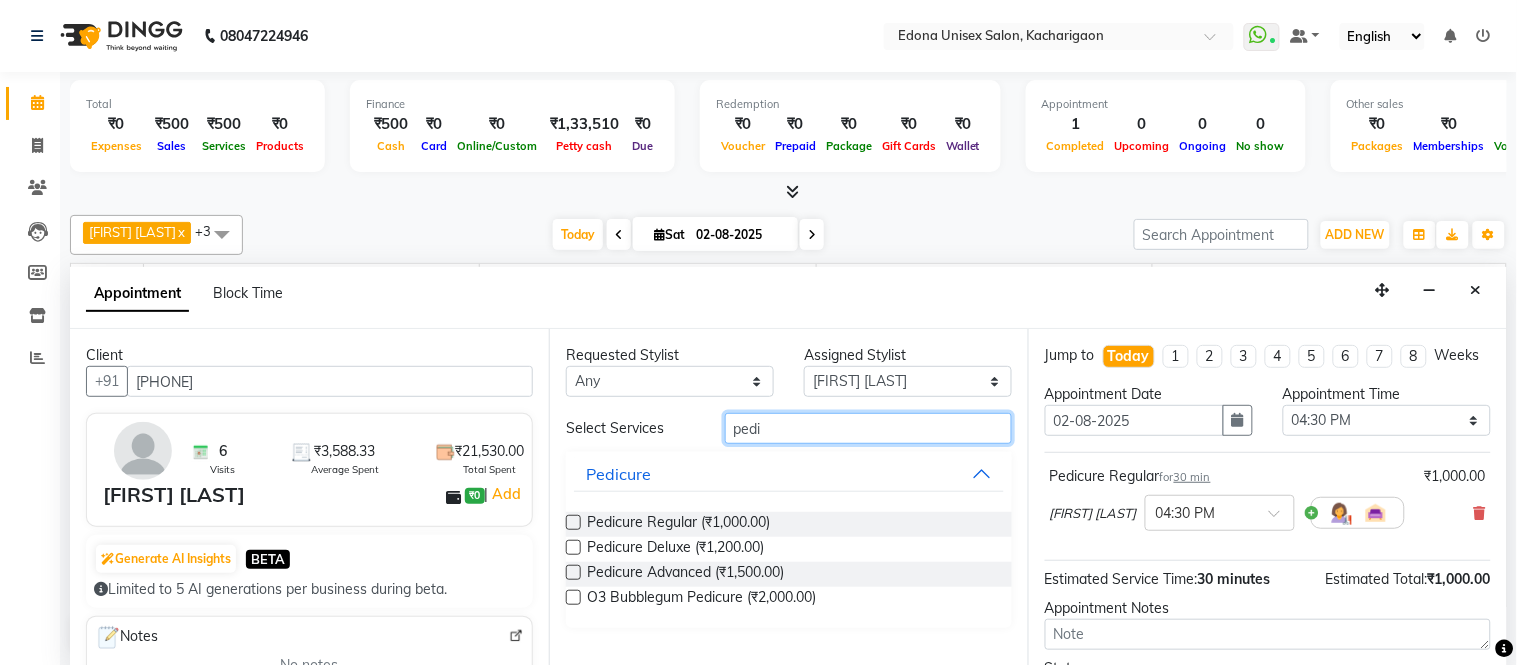 drag, startPoint x: 764, startPoint y: 420, endPoint x: 794, endPoint y: 422, distance: 30.066593 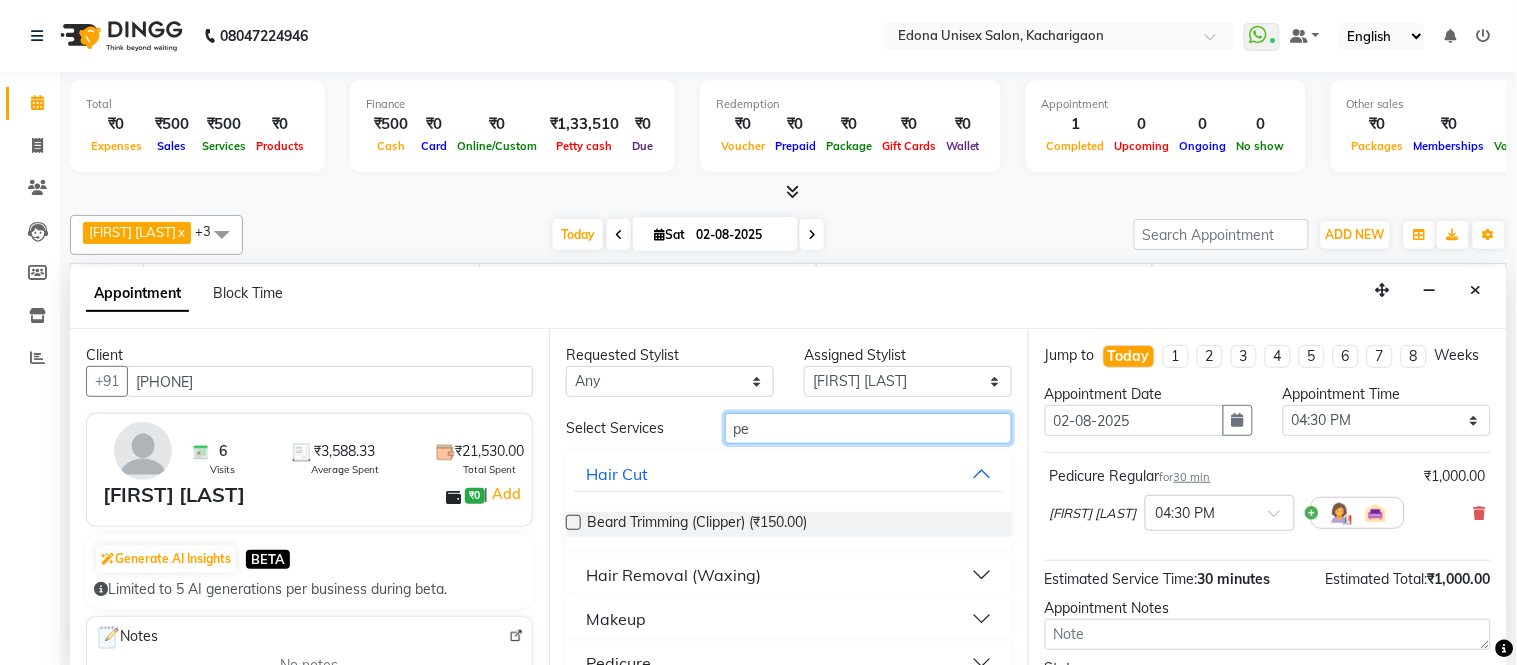 type on "p" 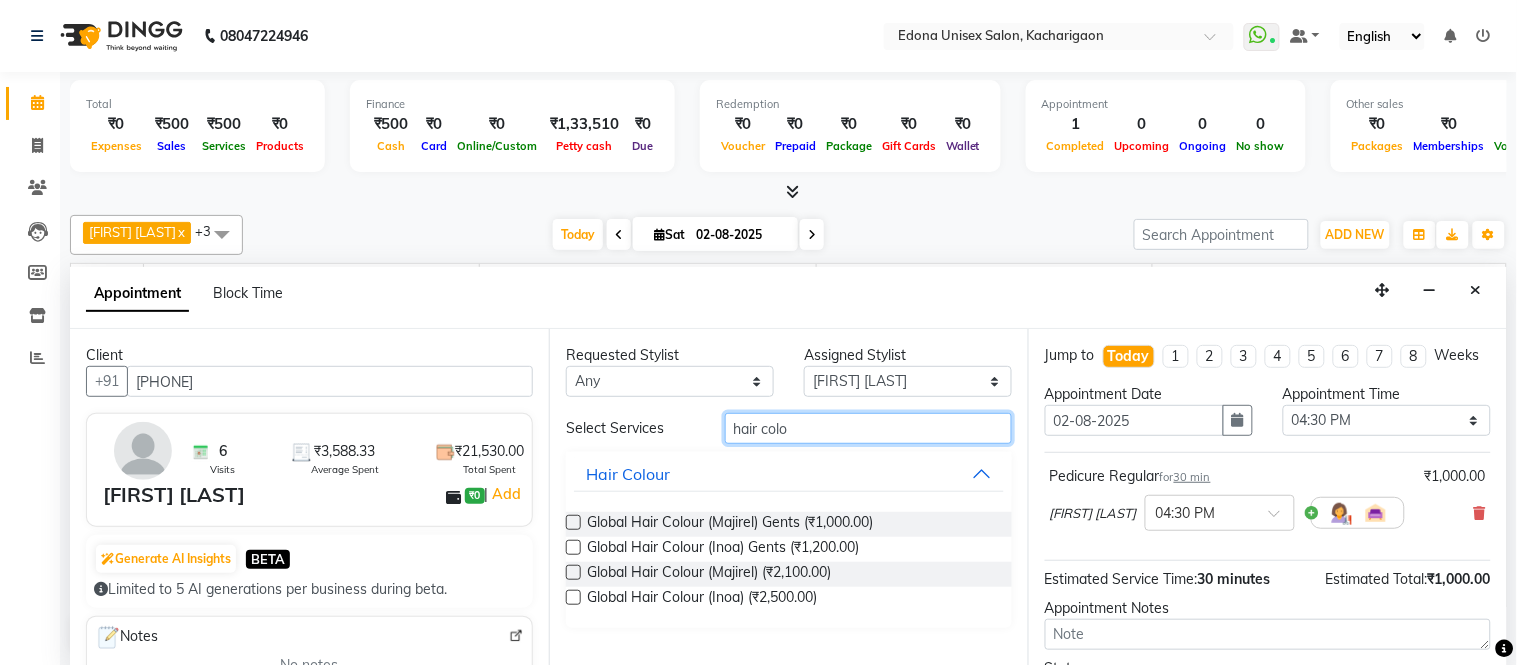 type on "hair colo" 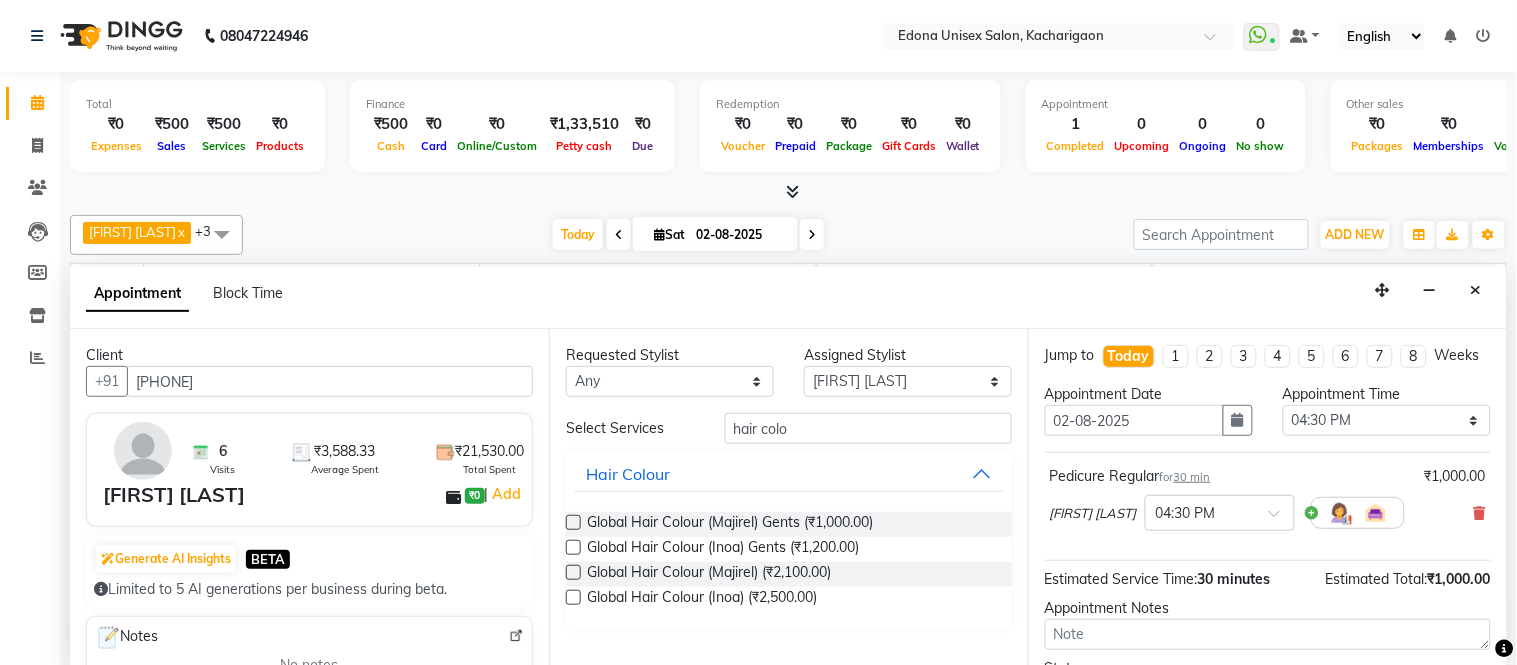 click at bounding box center (573, 597) 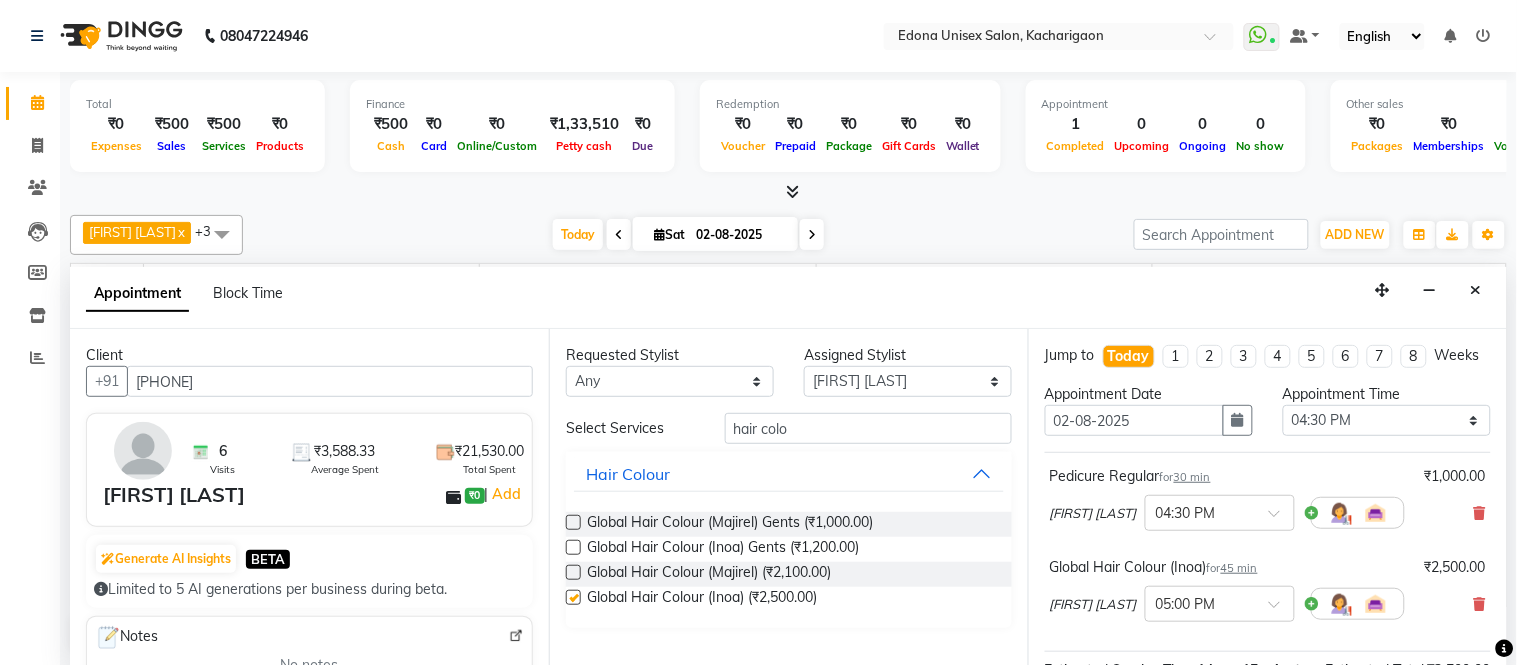 checkbox on "false" 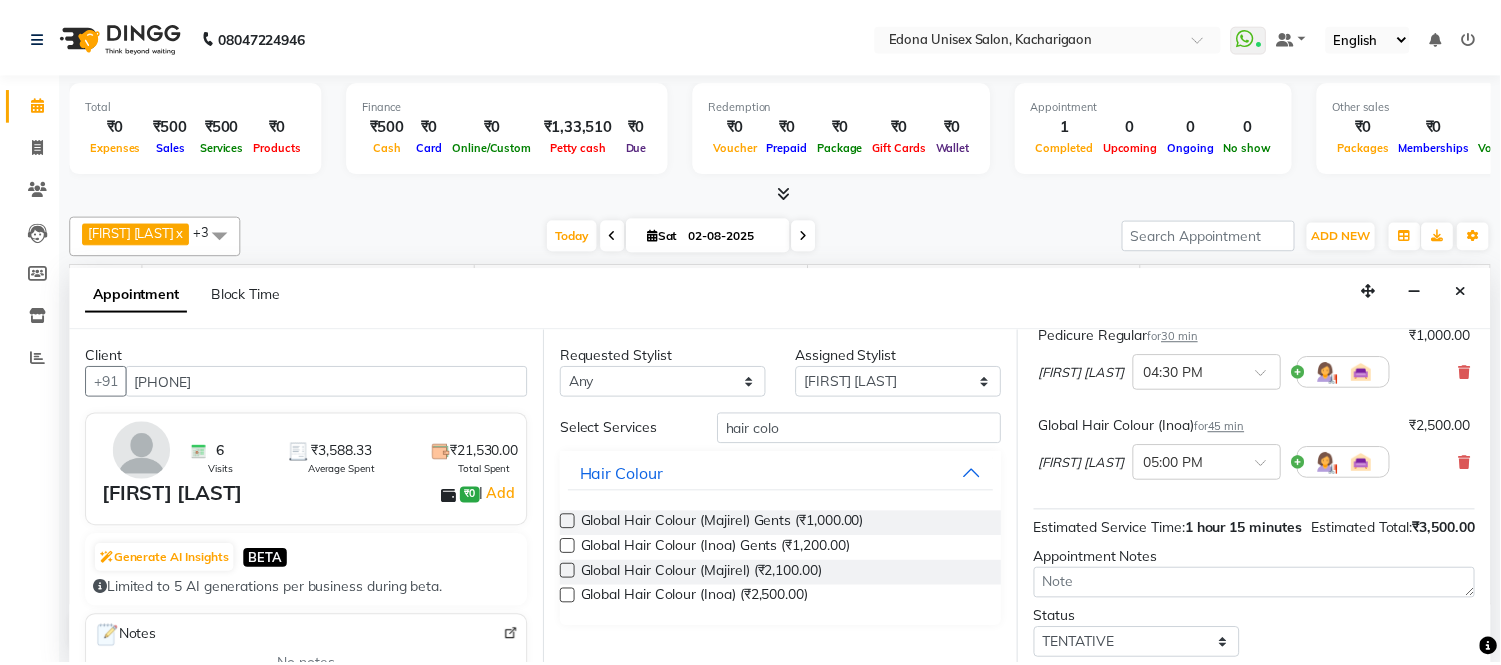 scroll, scrollTop: 300, scrollLeft: 0, axis: vertical 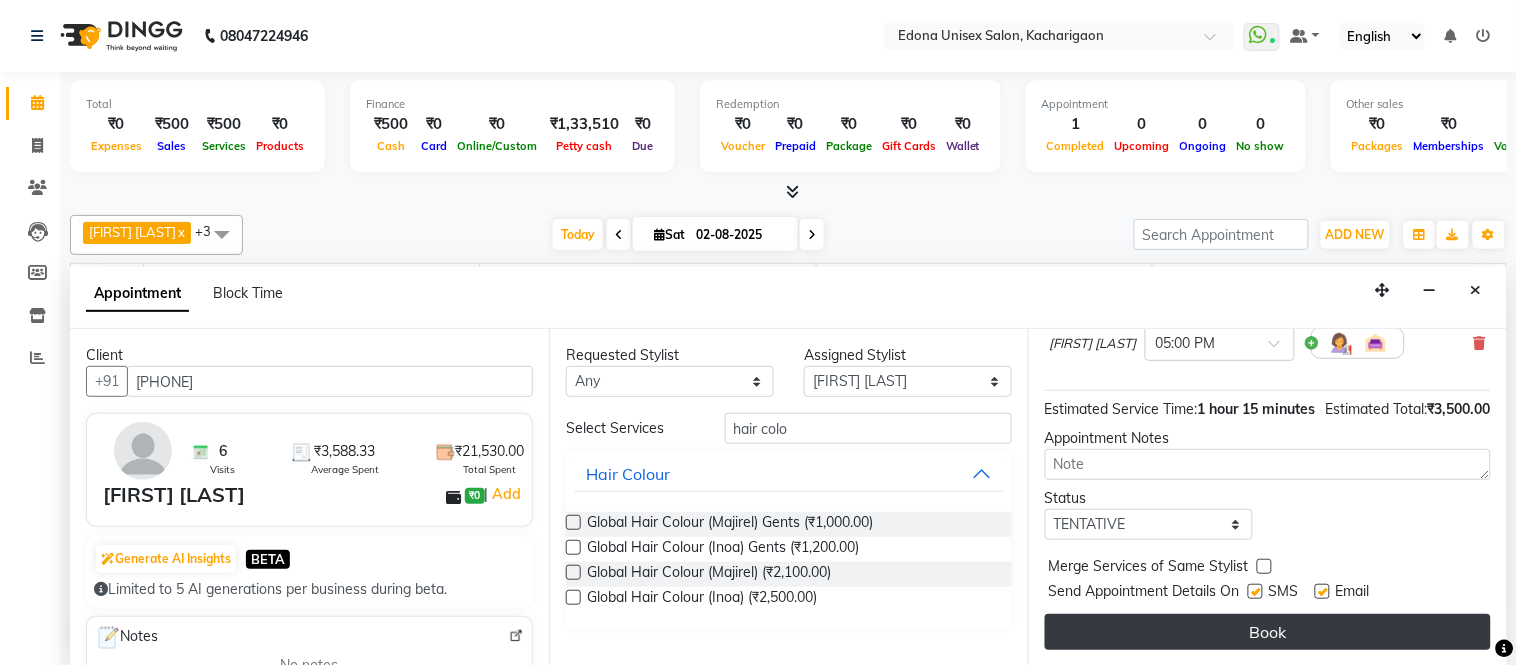 click on "Book" at bounding box center [1268, 632] 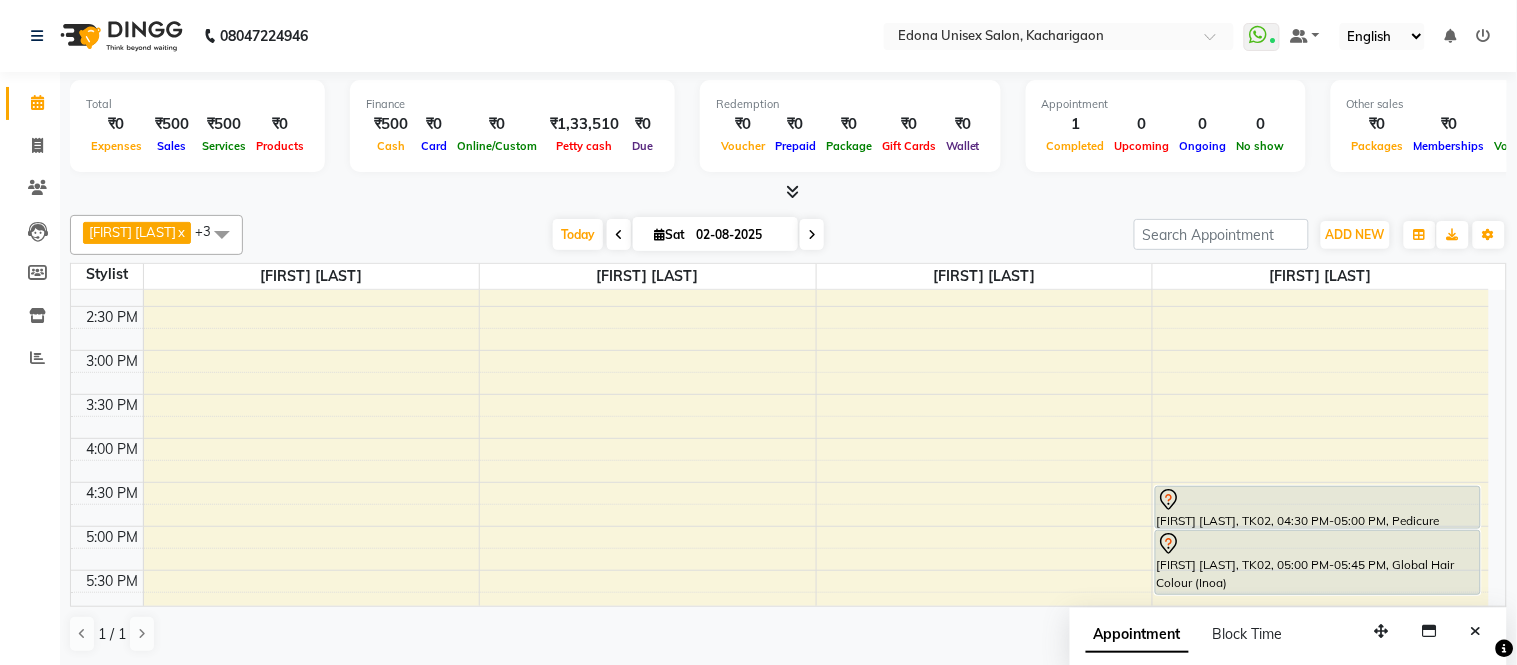 drag, startPoint x: 1516, startPoint y: 48, endPoint x: 1516, endPoint y: 32, distance: 16 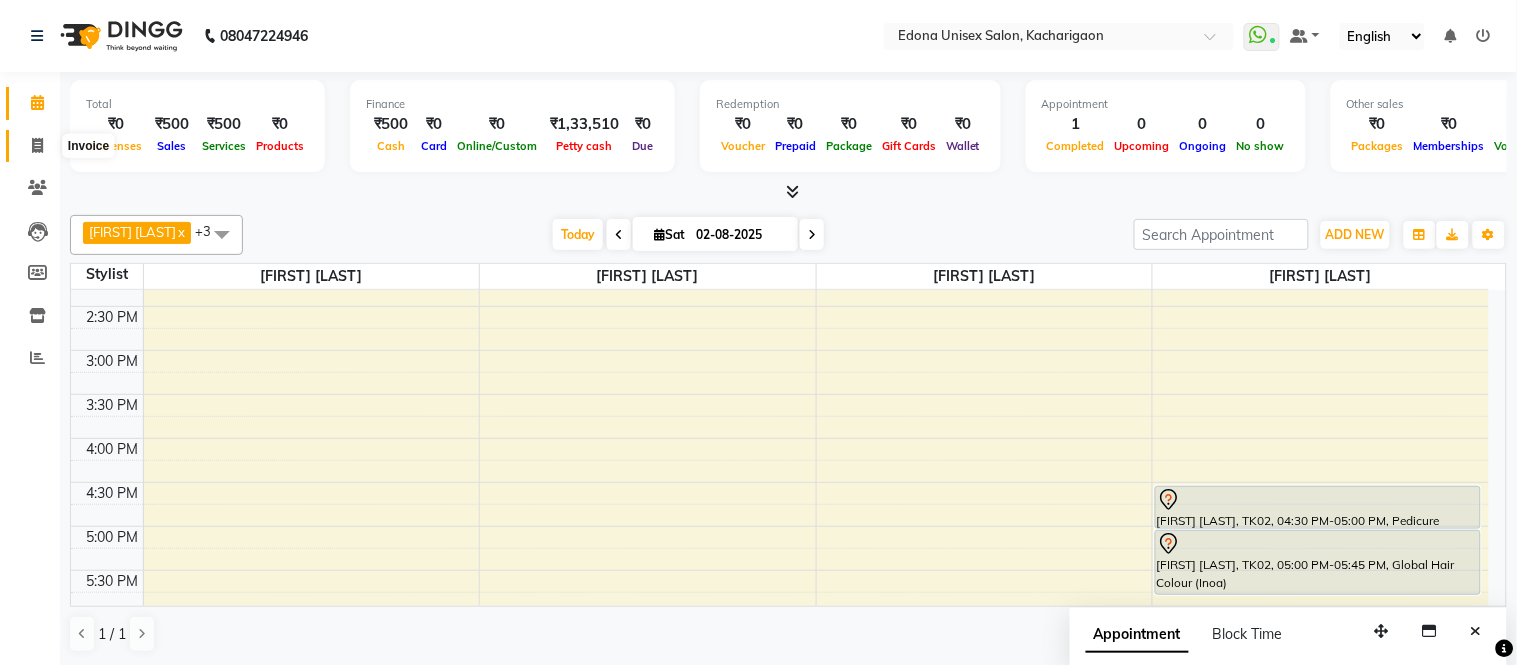 click 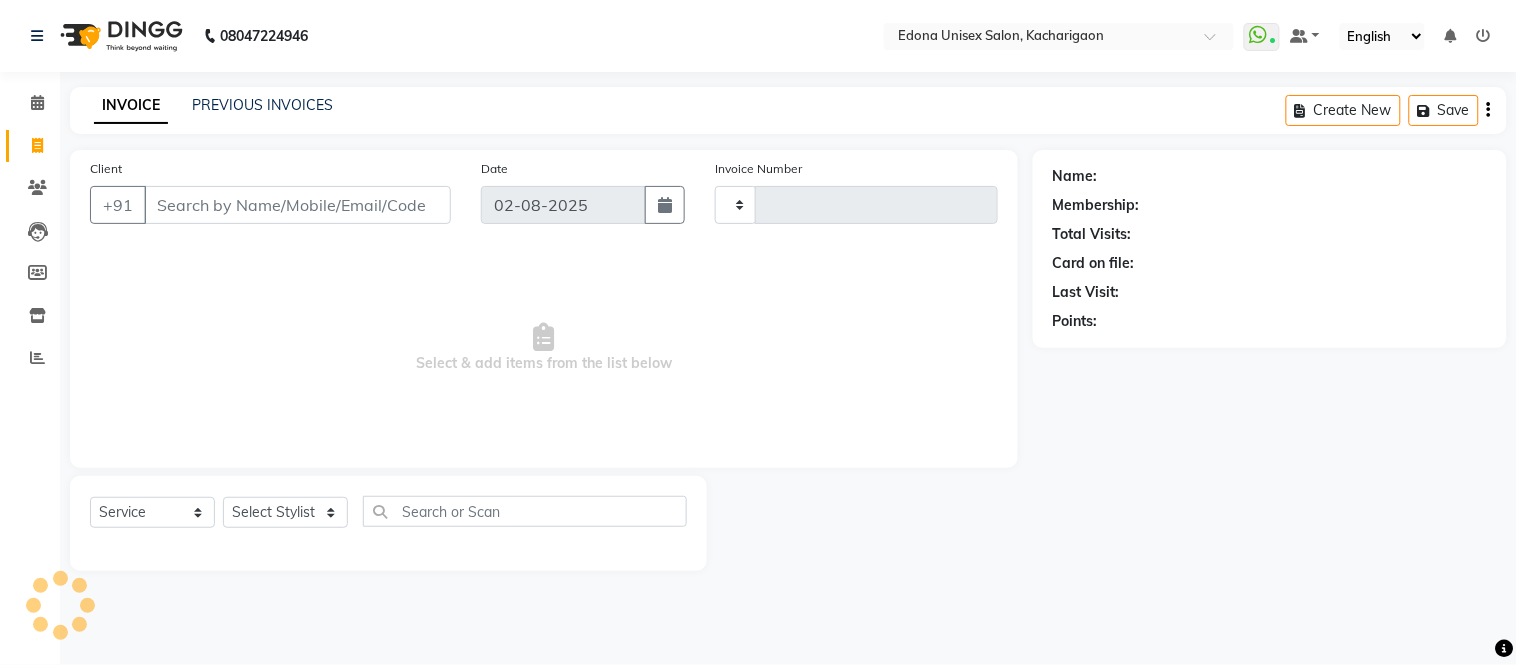 type on "1830" 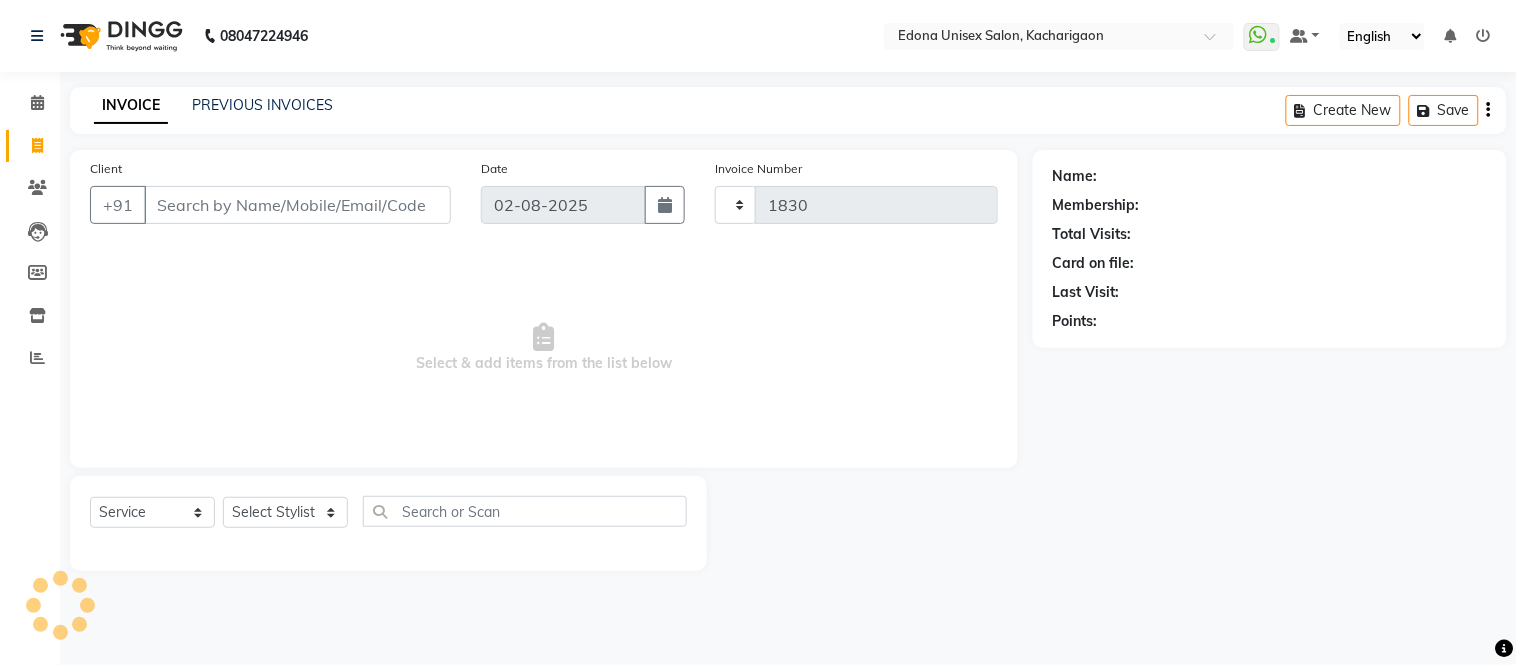 select on "5389" 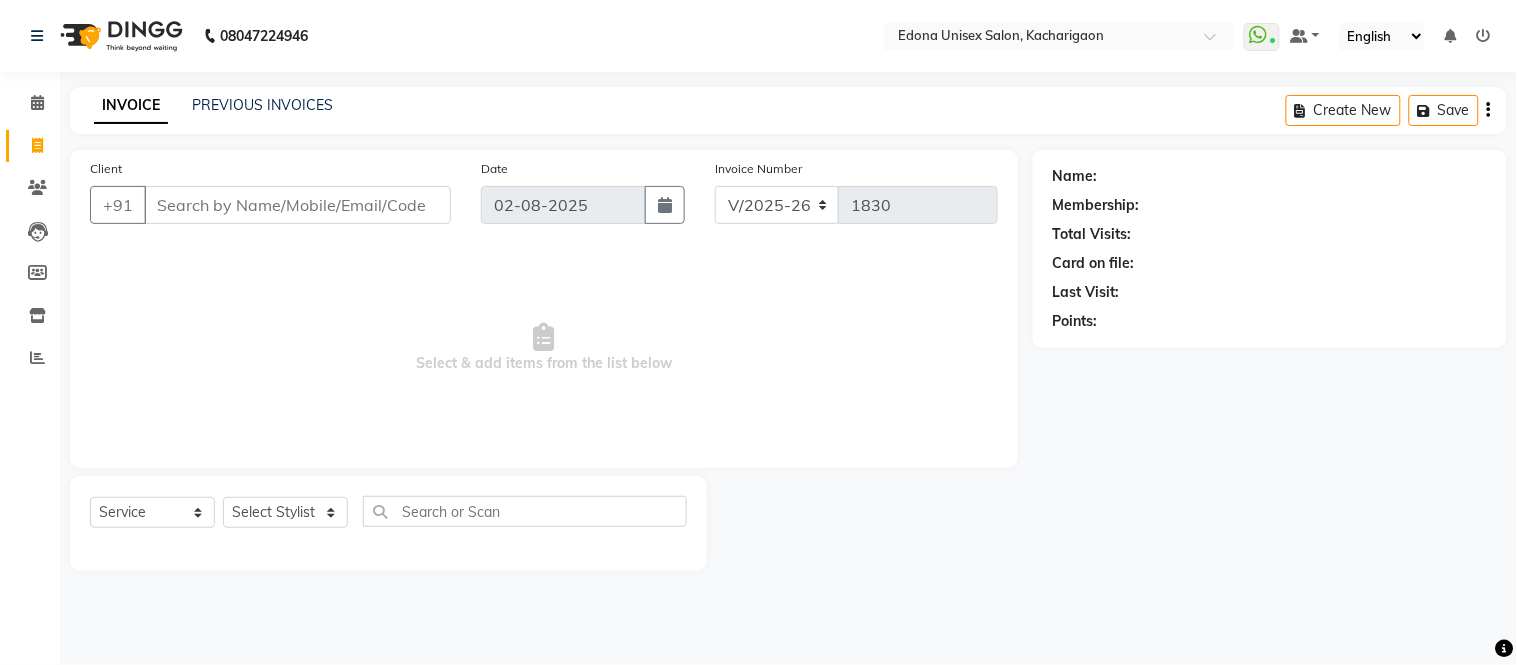 click on "Client" at bounding box center [297, 205] 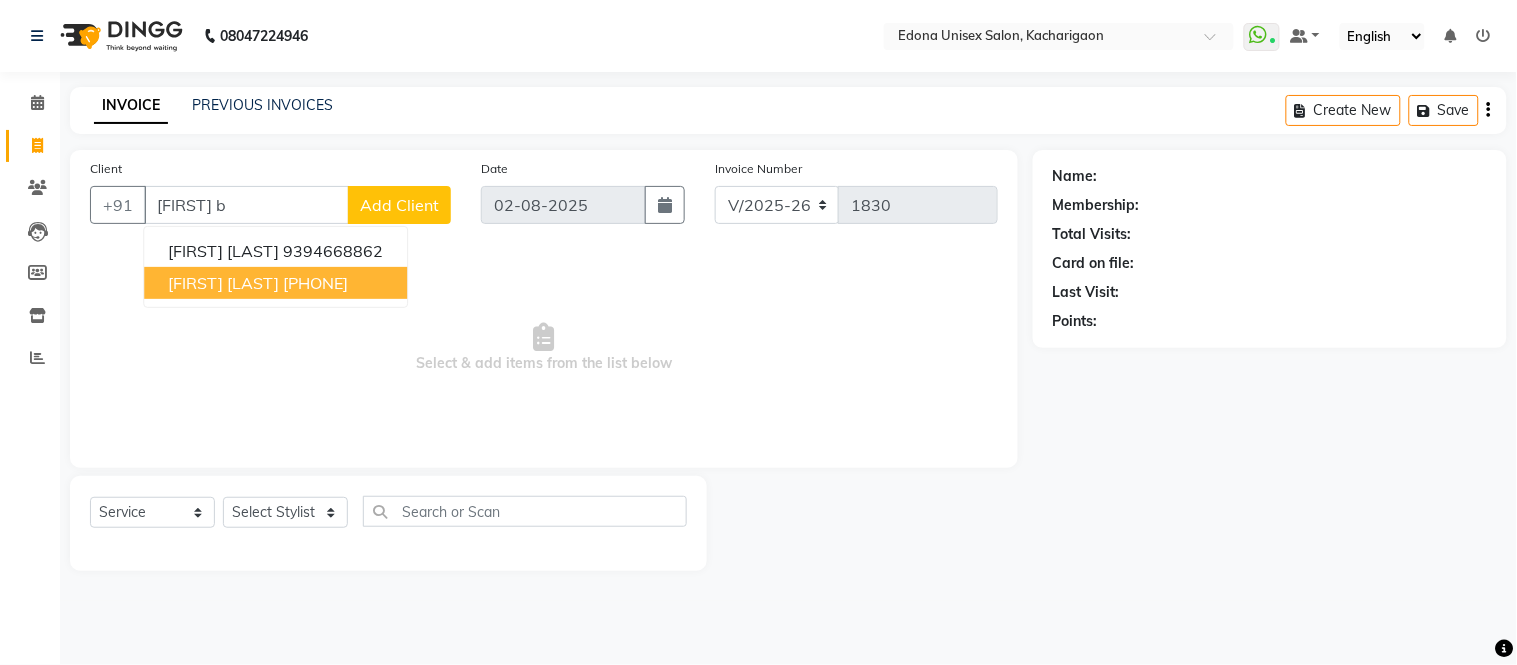 click on "[FIRST] [LAST]  [PHONE]" at bounding box center (275, 283) 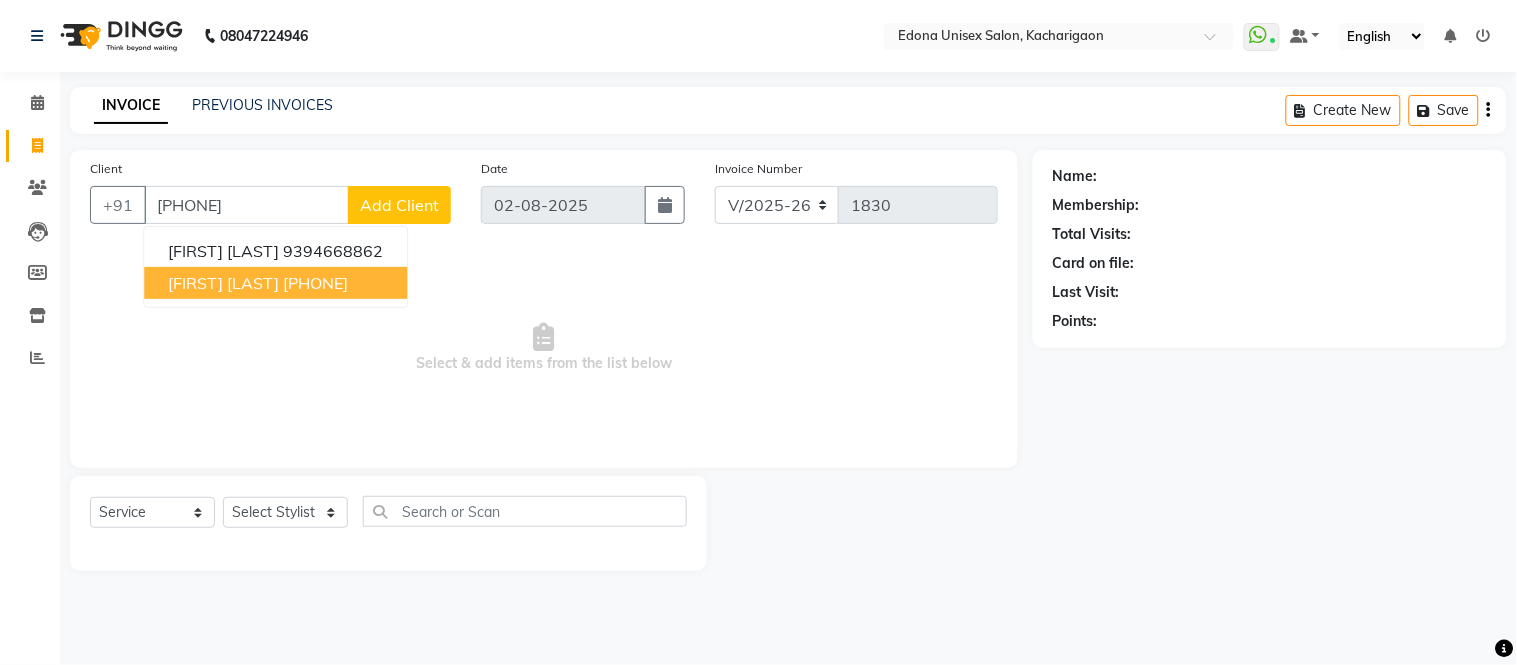 type on "[PHONE]" 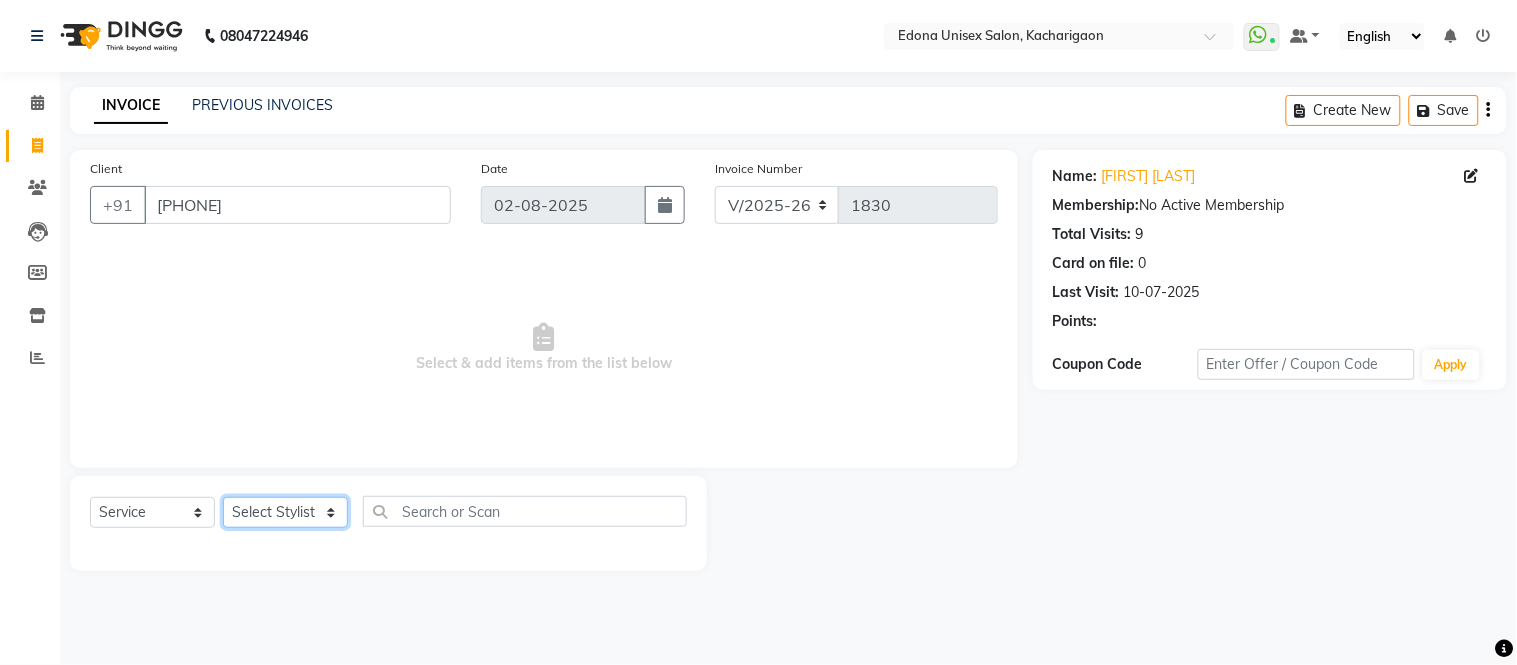click on "Select Stylist Admin [FIRST] [LAST] [FIRST] [LAST] [FIRST] [LAST] [FIRST] [LAST] [FIRST] [LAST] [FIRST] [LAST] [FIRST] [FIRST] [LAST] [FIRST] [LAST] [FIRST] [LAST] [FIRST] [FIRST] [LAST] [FIRST] [LAST] [FIRST] [LAST] [FIRST] [LAST]" 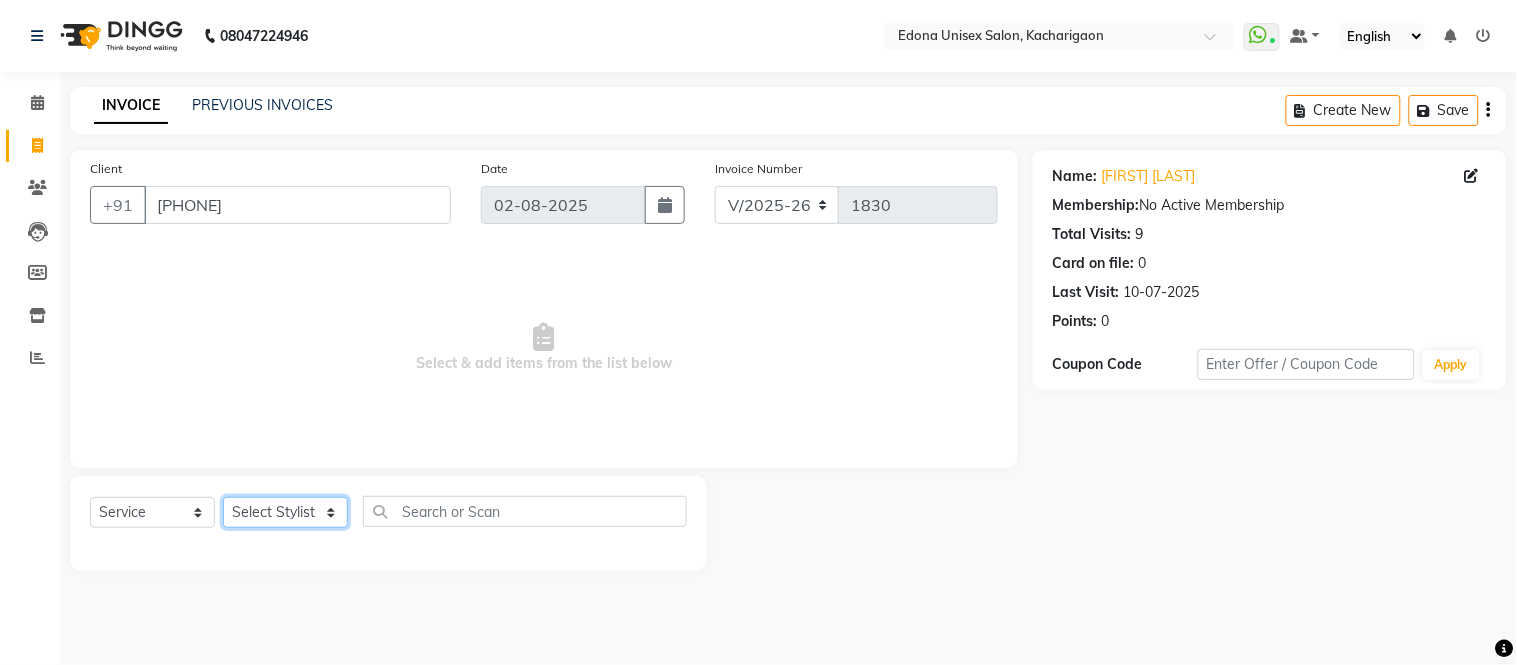 select on "77350" 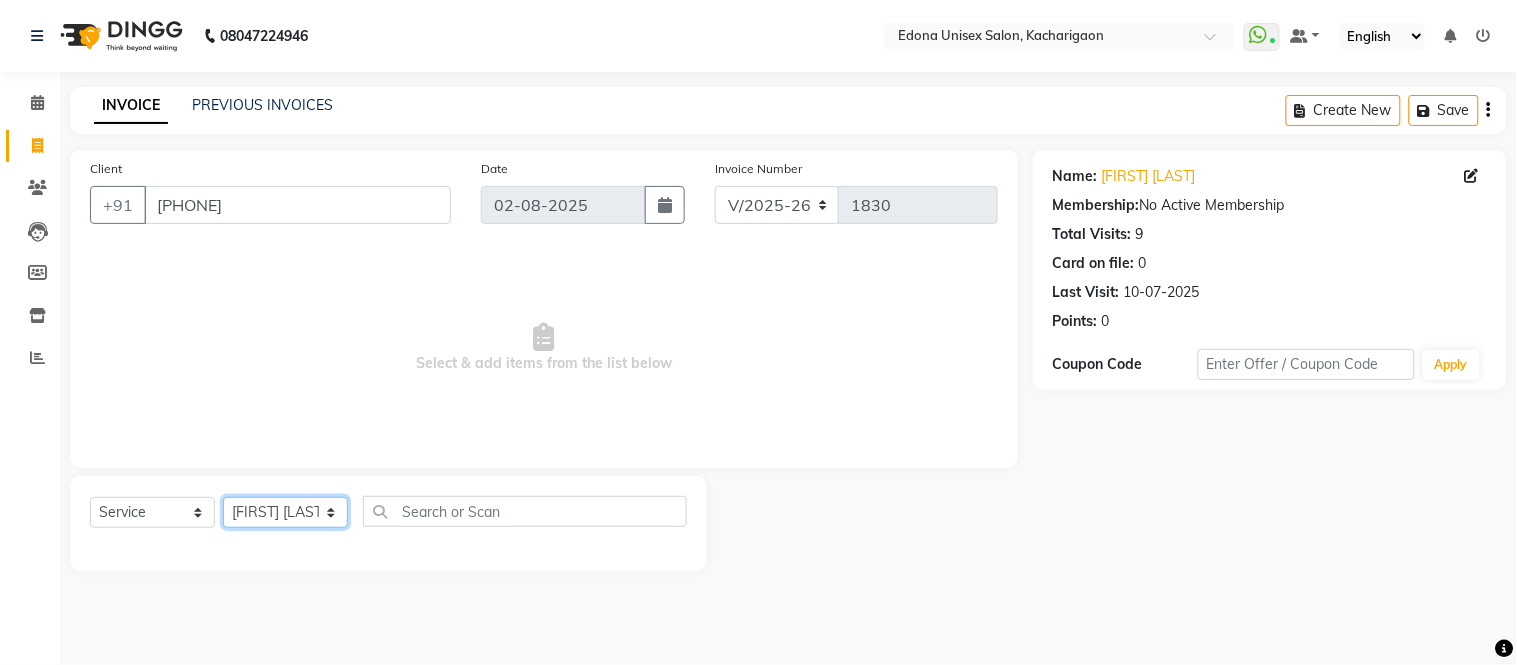 click on "Select Stylist Admin [FIRST] [LAST] [FIRST] [LAST] [FIRST] [LAST] [FIRST] [LAST] [FIRST] [LAST] [FIRST] [LAST] [FIRST] [FIRST] [LAST] [FIRST] [LAST] [FIRST] [LAST] [FIRST] [FIRST] [LAST] [FIRST] [LAST] [FIRST] [LAST] [FIRST] [LAST]" 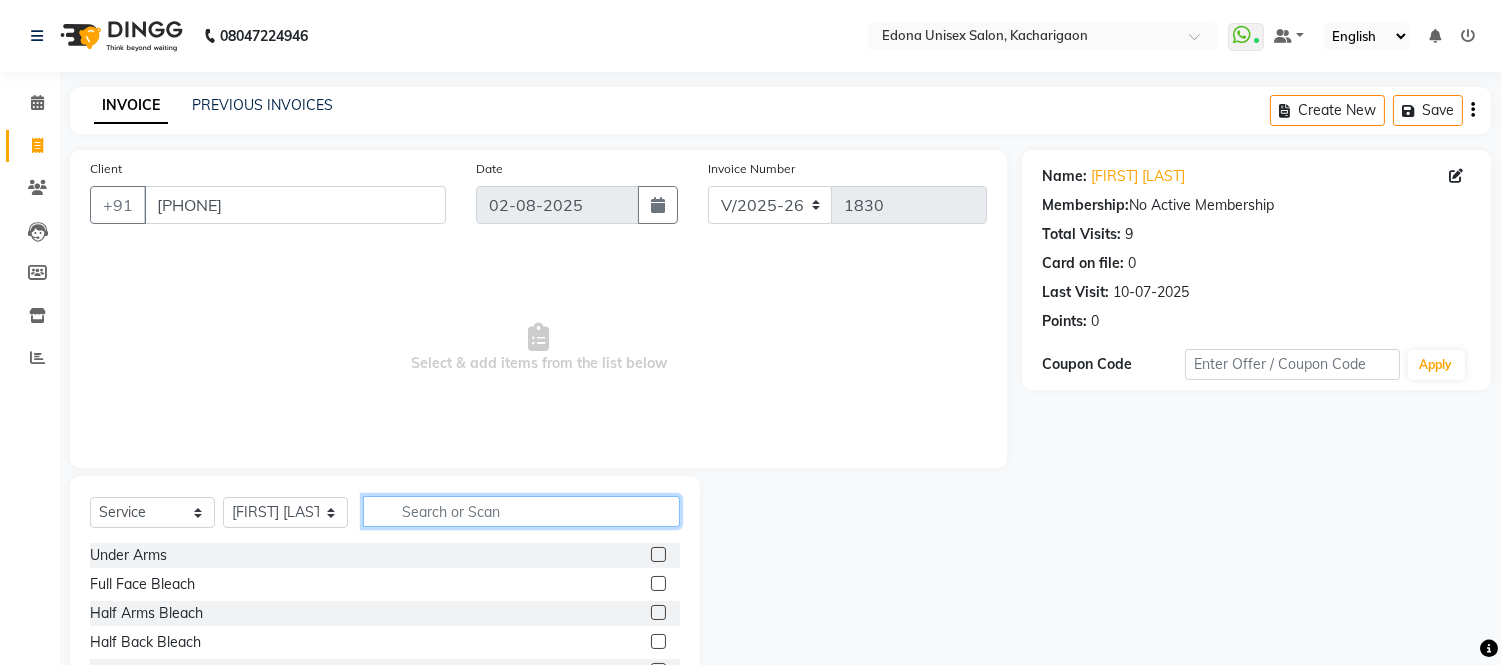 click 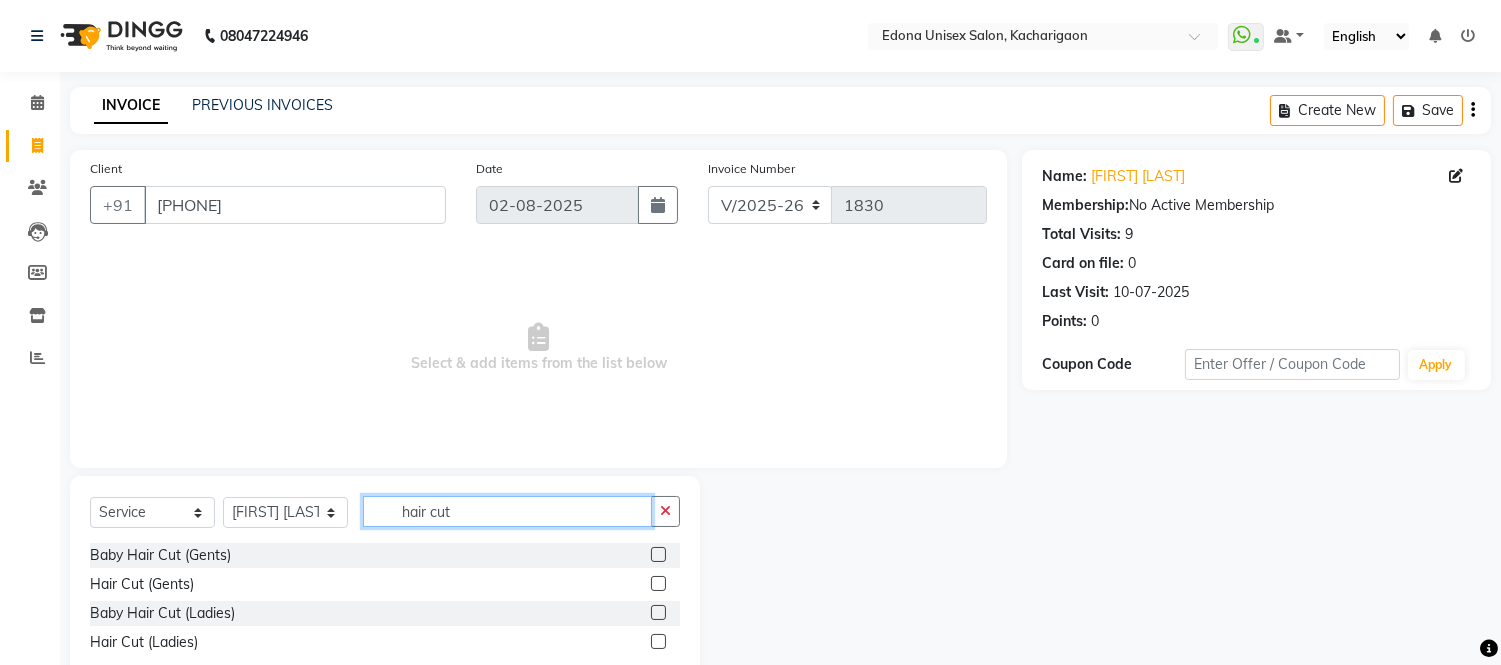 type on "hair cut" 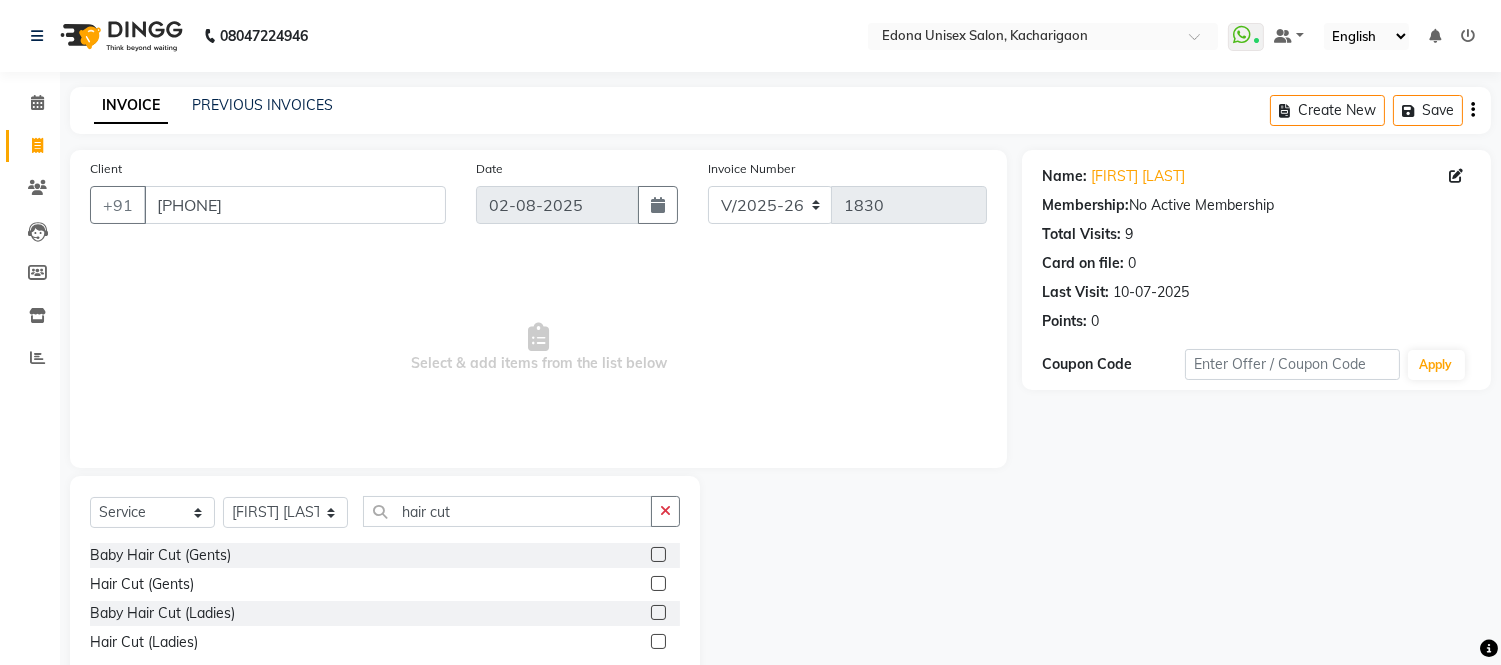 click 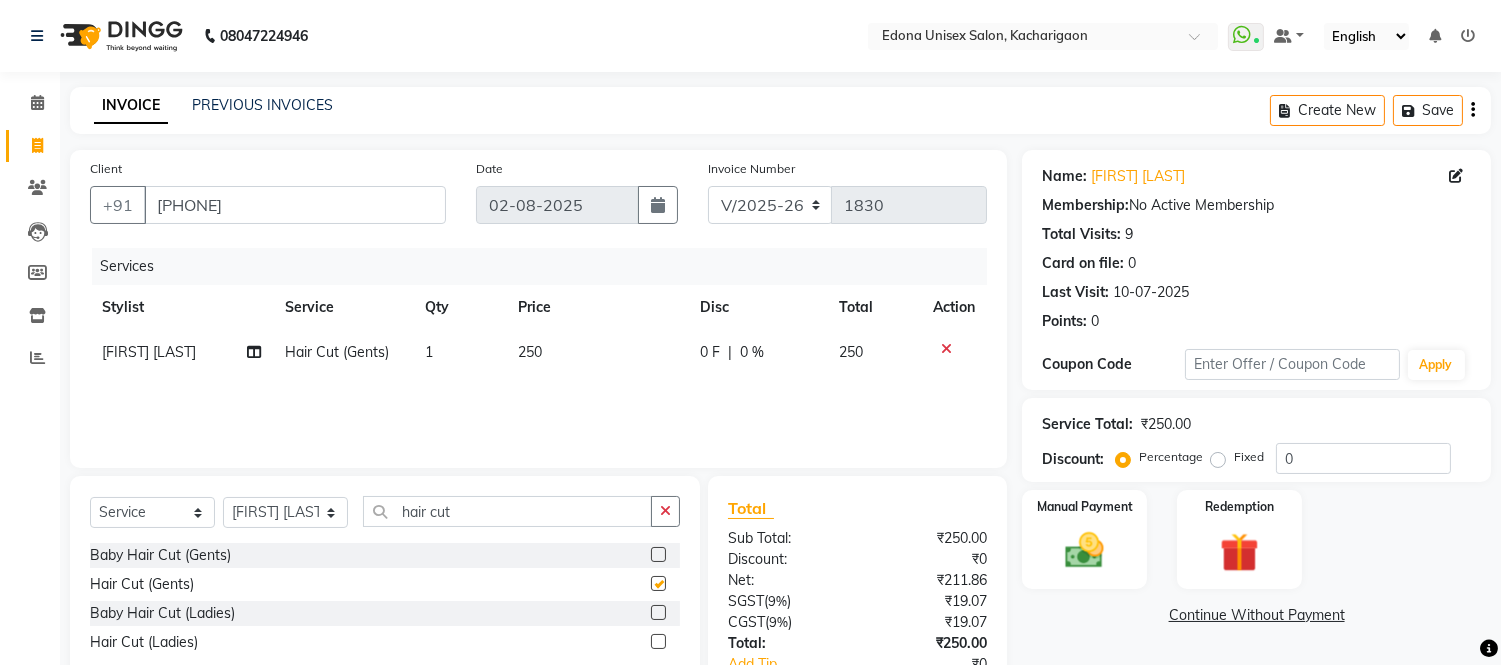 checkbox on "false" 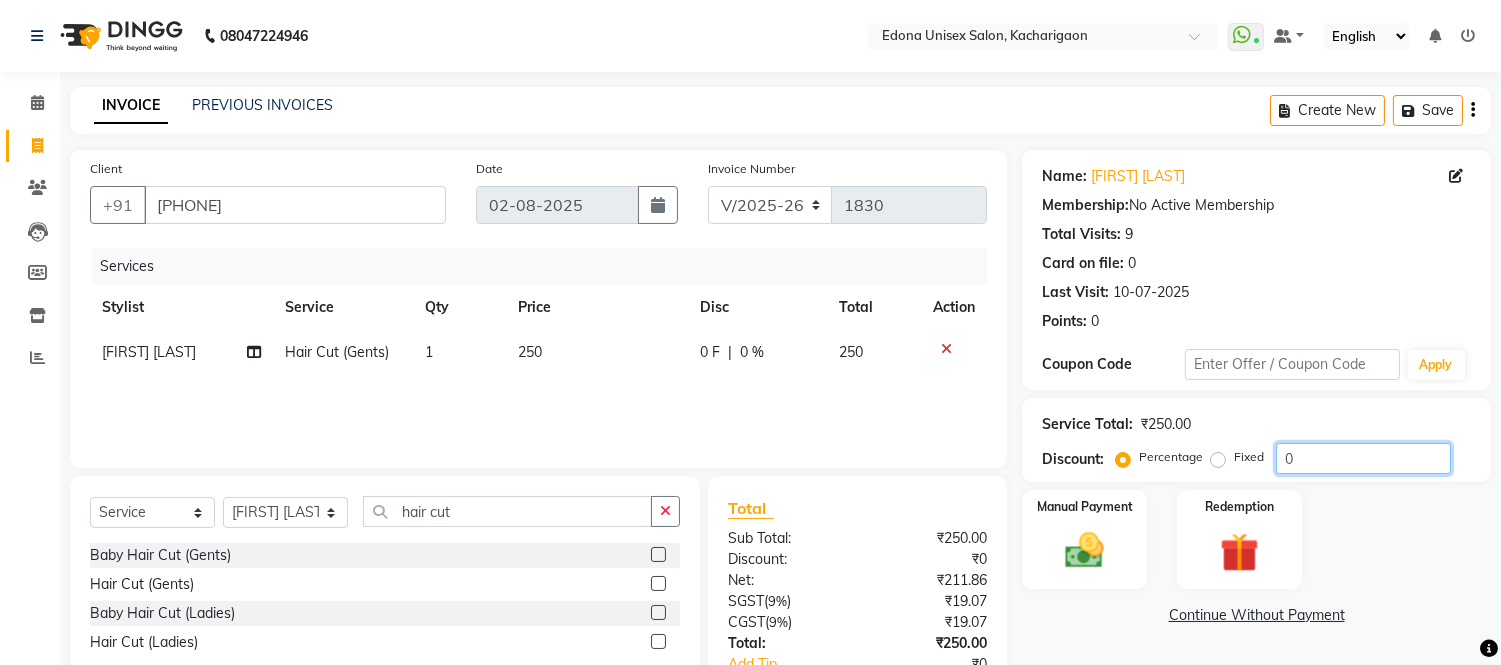 click on "0" 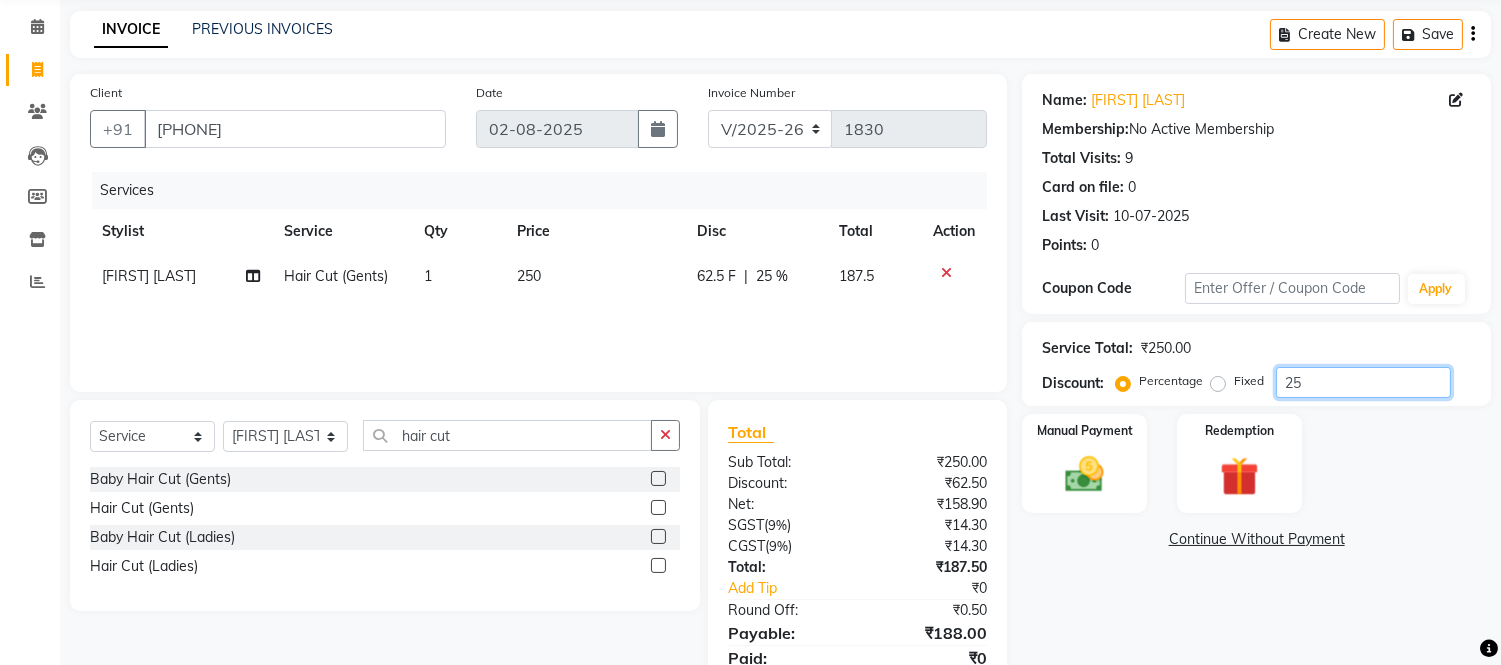 scroll, scrollTop: 155, scrollLeft: 0, axis: vertical 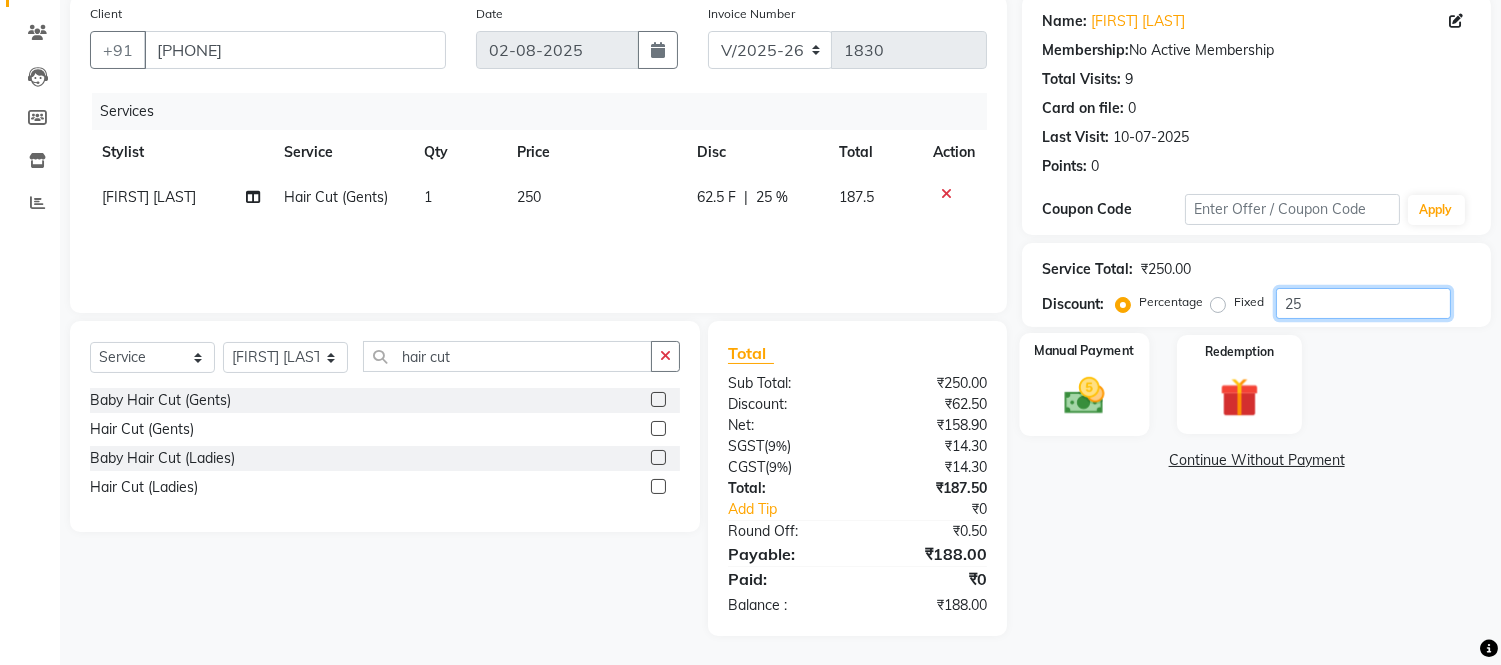 type on "25" 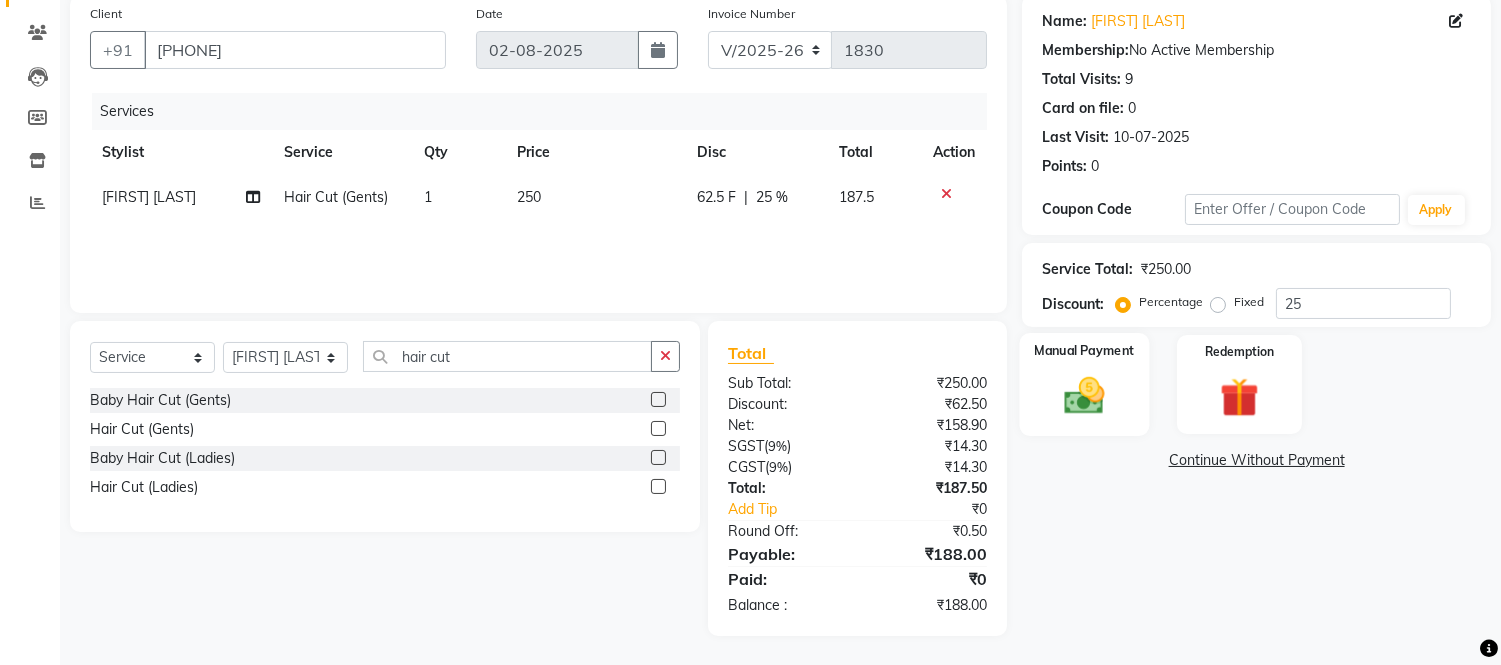 click 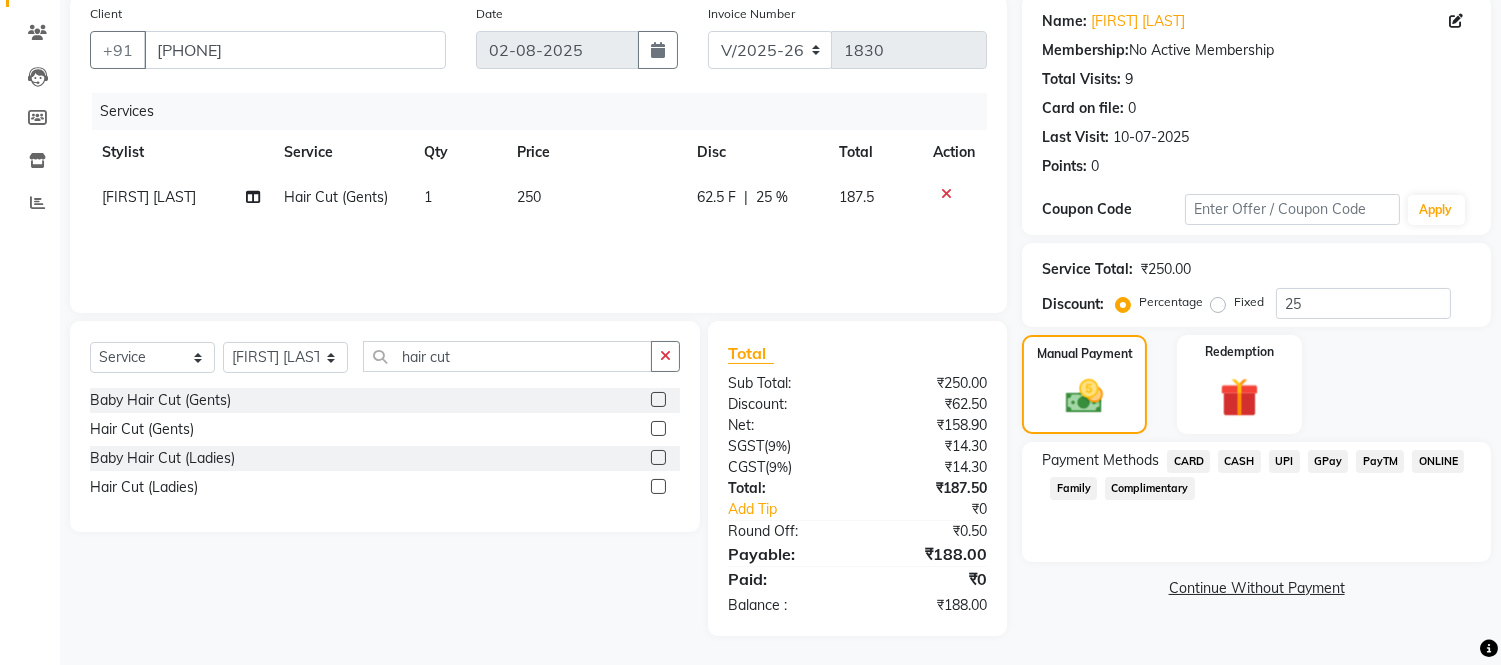 click on "UPI" 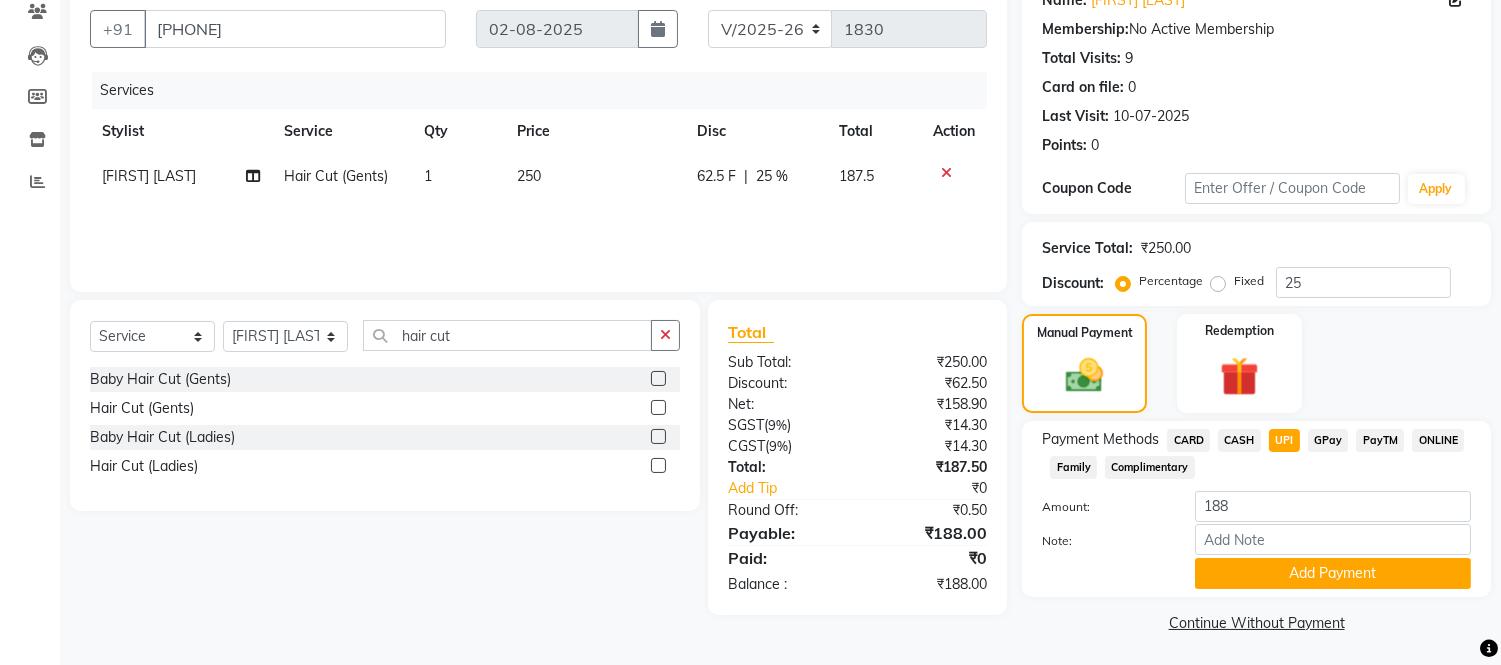 scroll, scrollTop: 178, scrollLeft: 0, axis: vertical 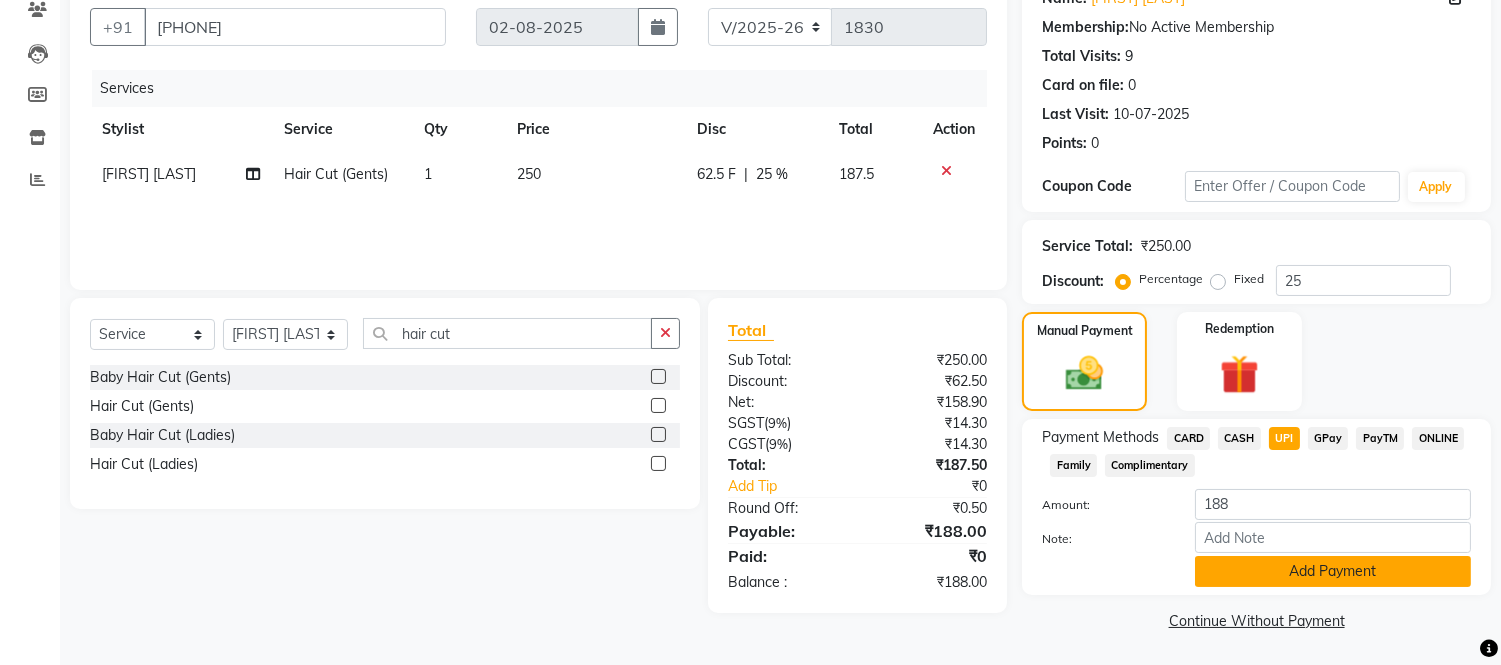 click on "Add Payment" 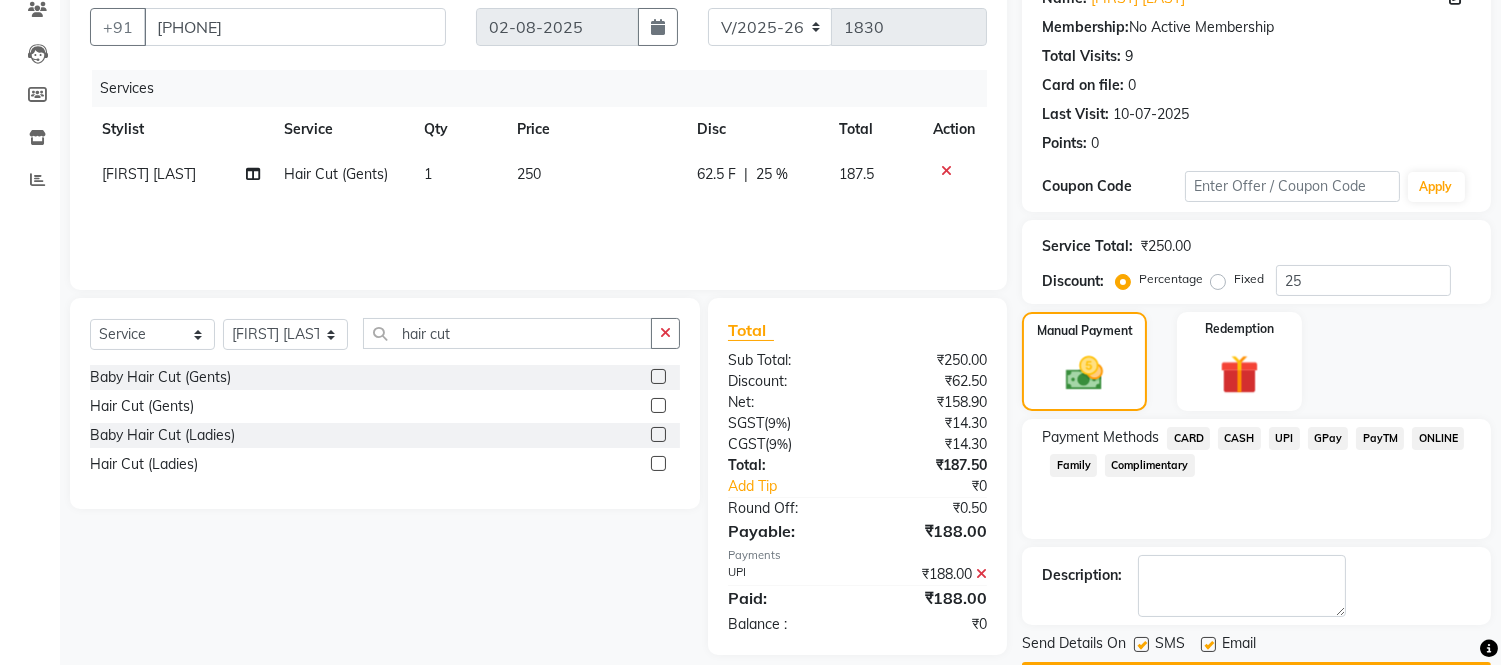 scroll, scrollTop: 234, scrollLeft: 0, axis: vertical 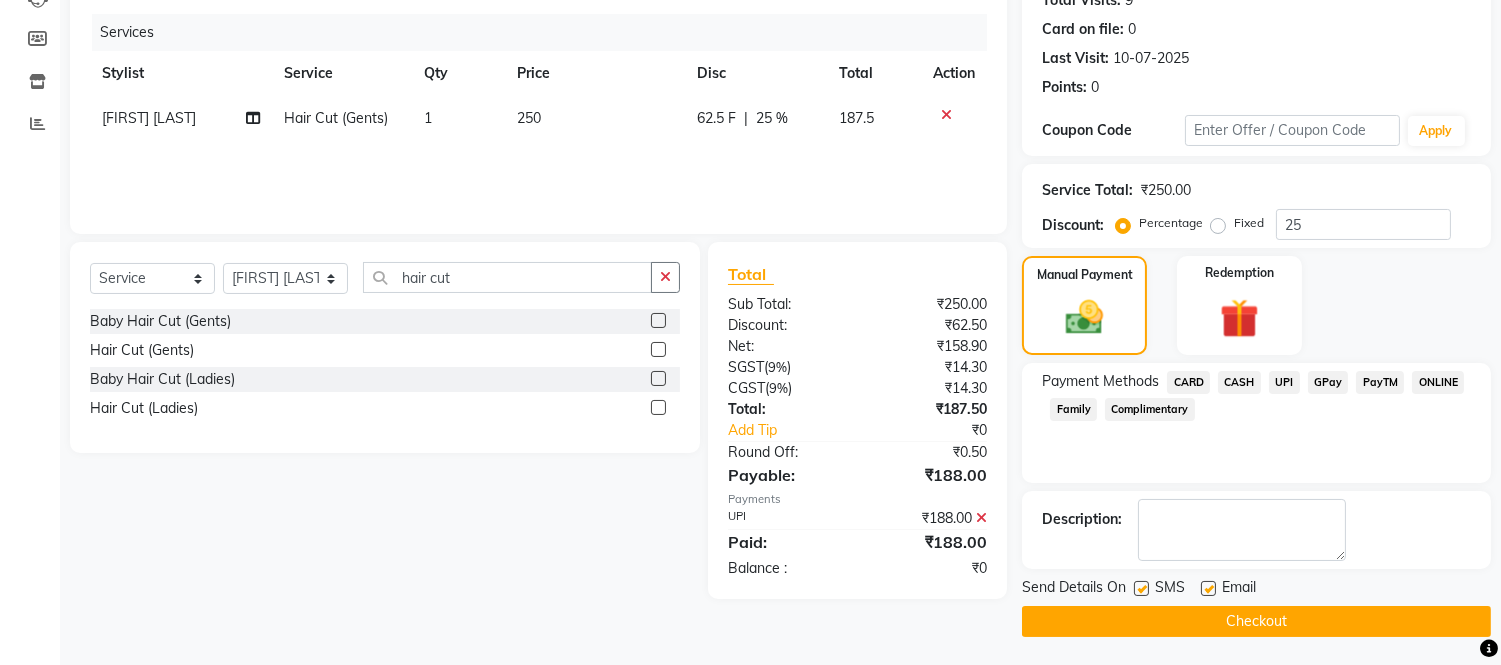 click on "Checkout" 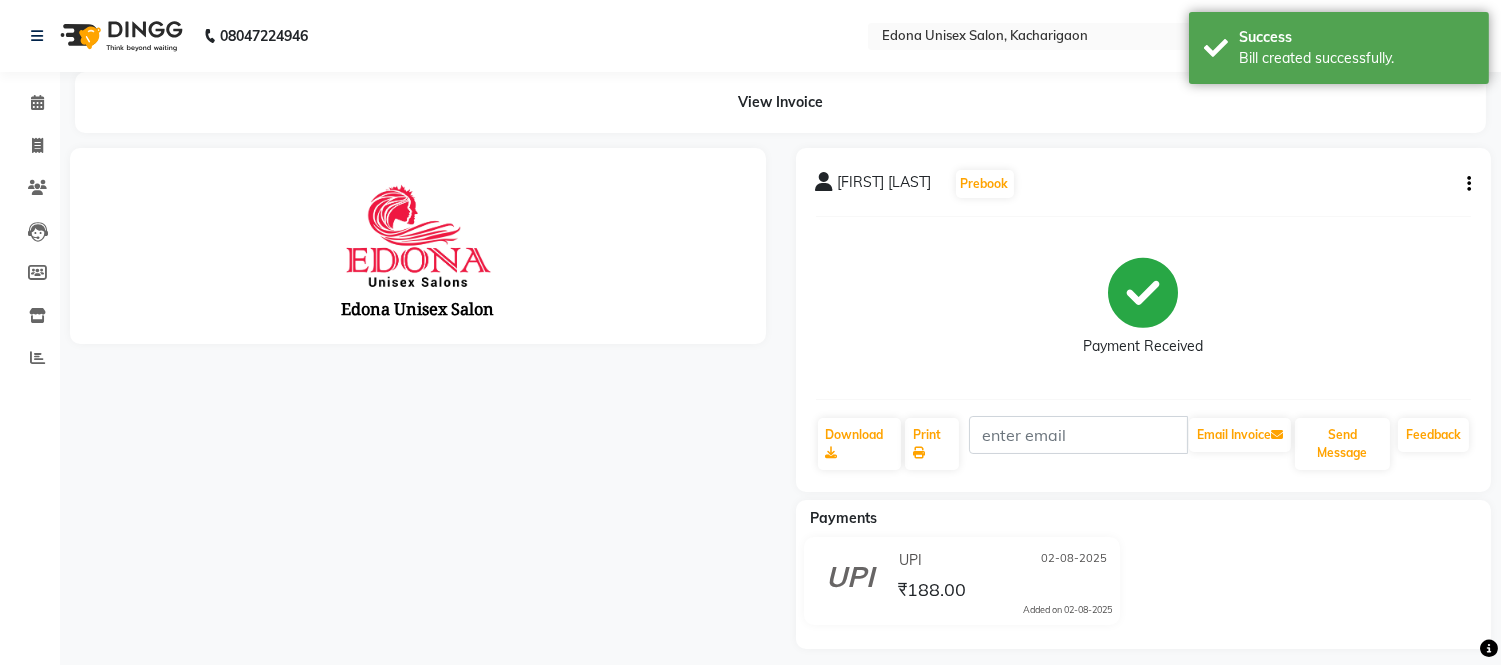 scroll, scrollTop: 0, scrollLeft: 0, axis: both 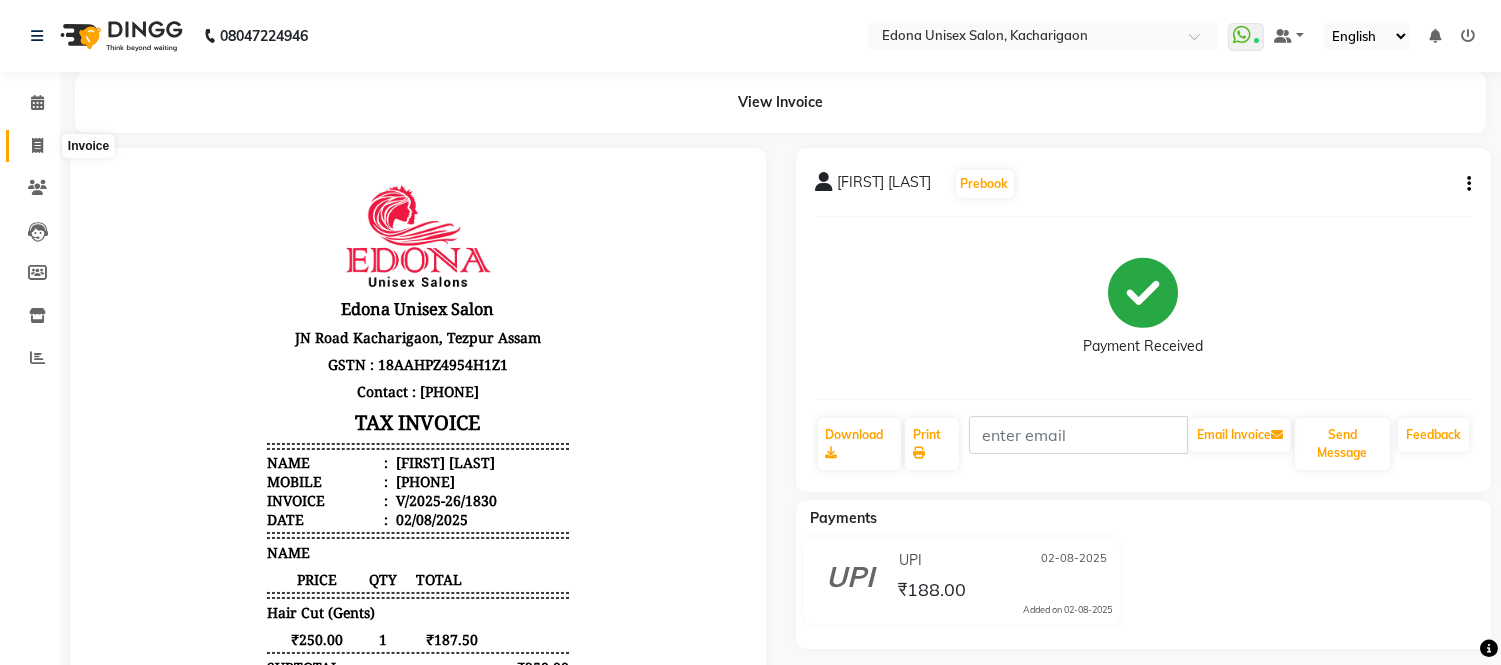click 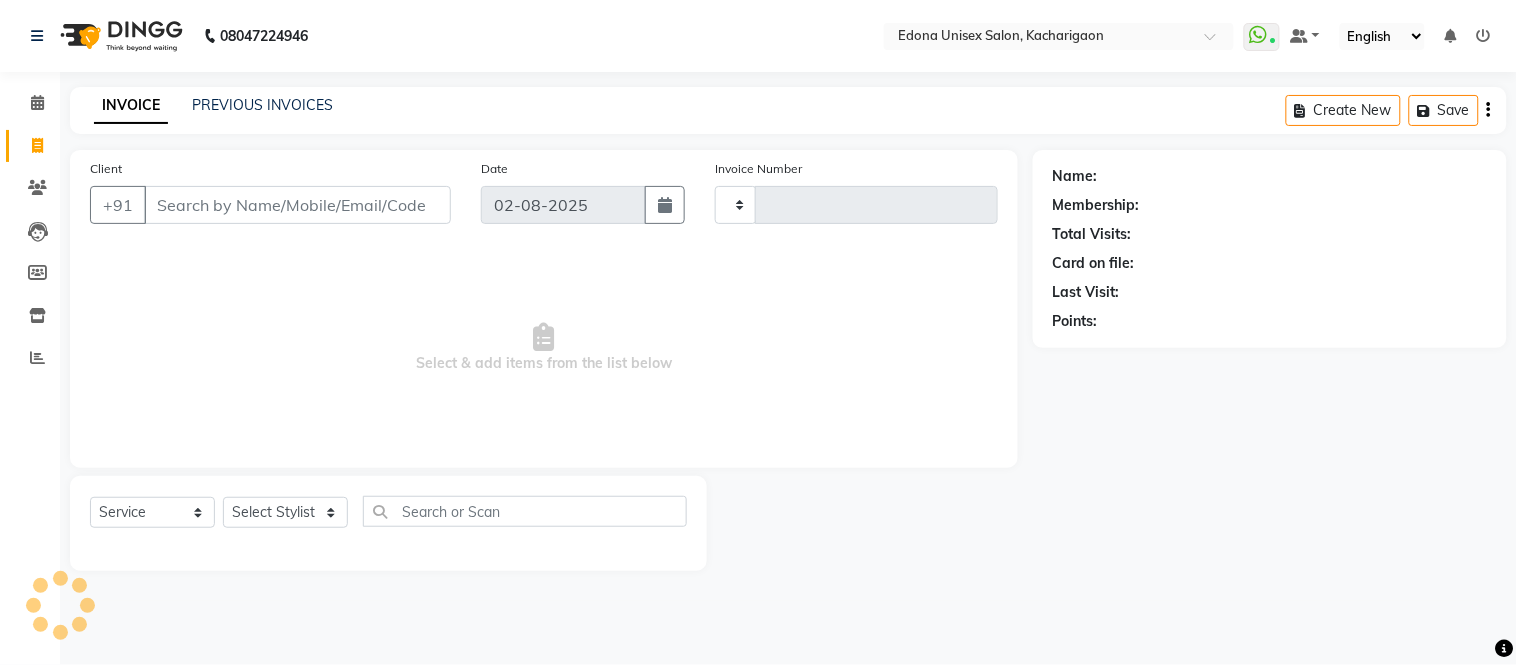 type on "1831" 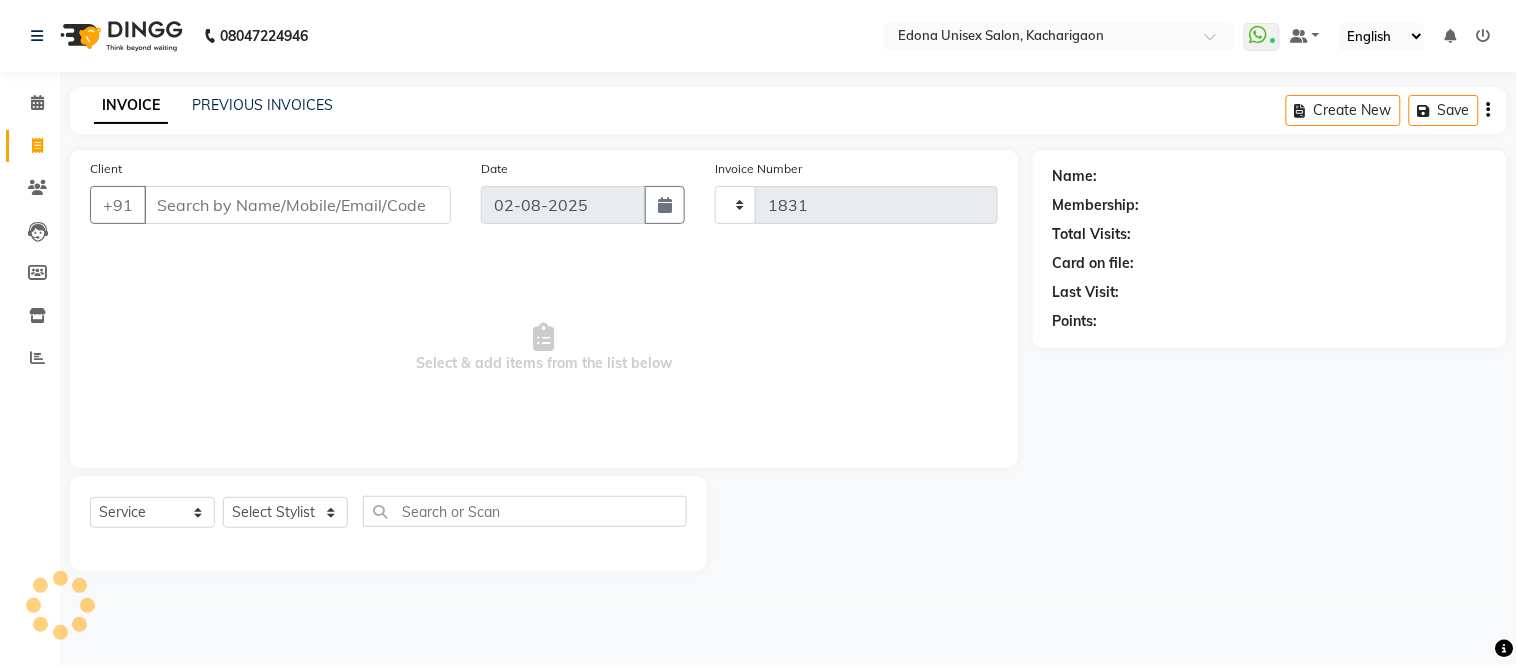 select on "5389" 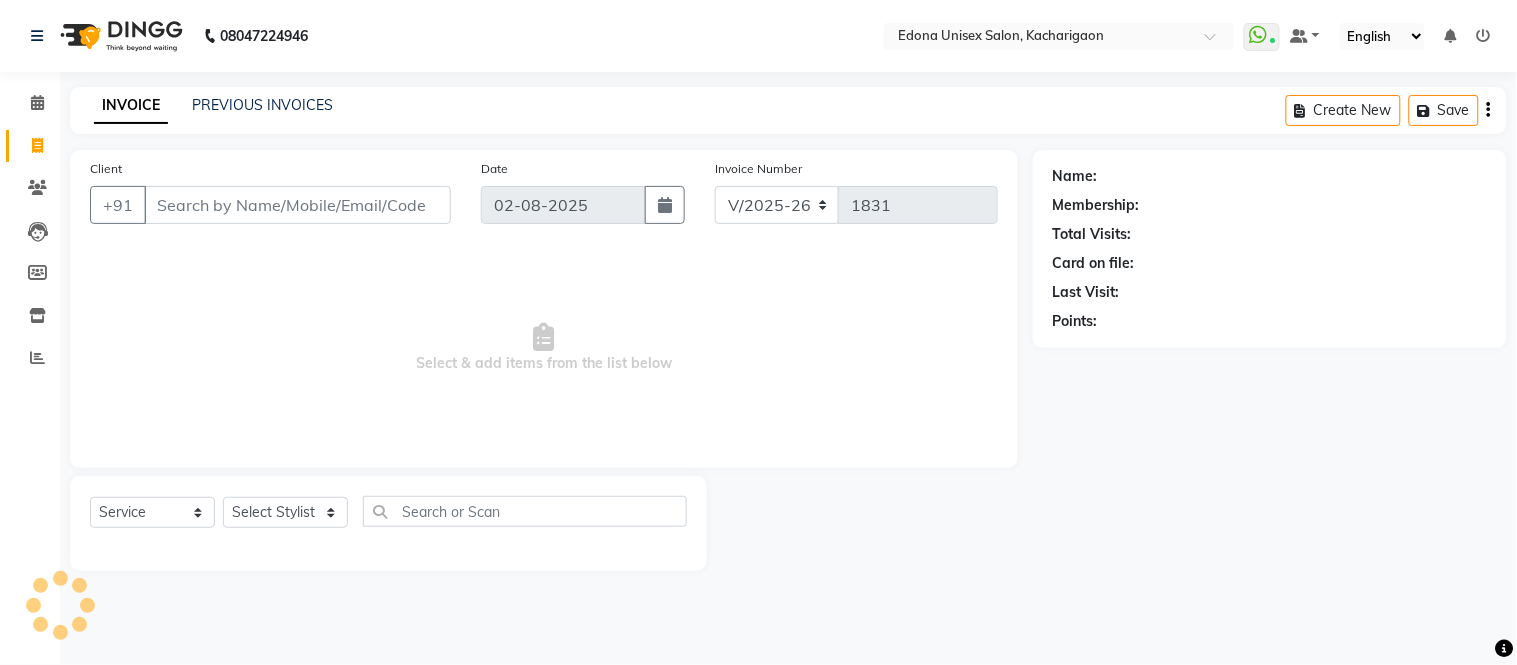 click on "Client" at bounding box center [297, 205] 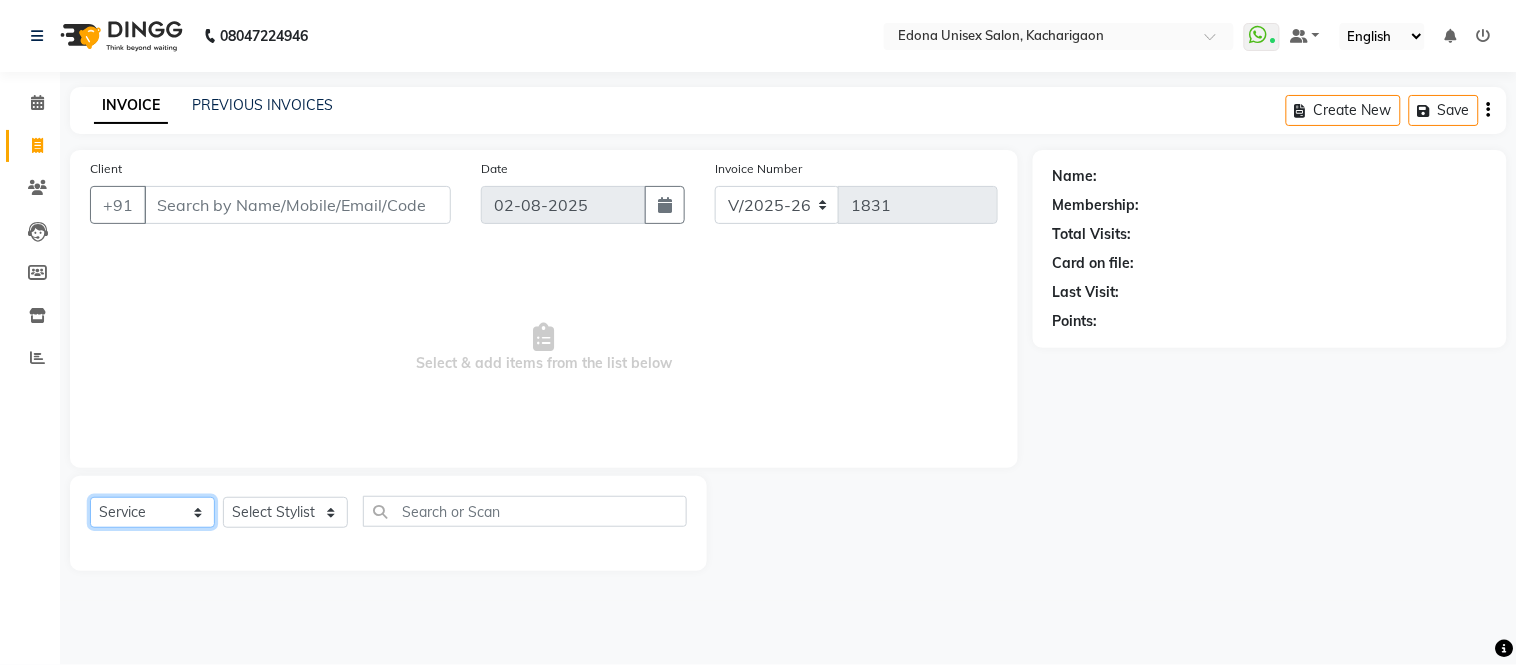 click on "Select  Service  Product  Membership  Package Voucher Prepaid Gift Card" 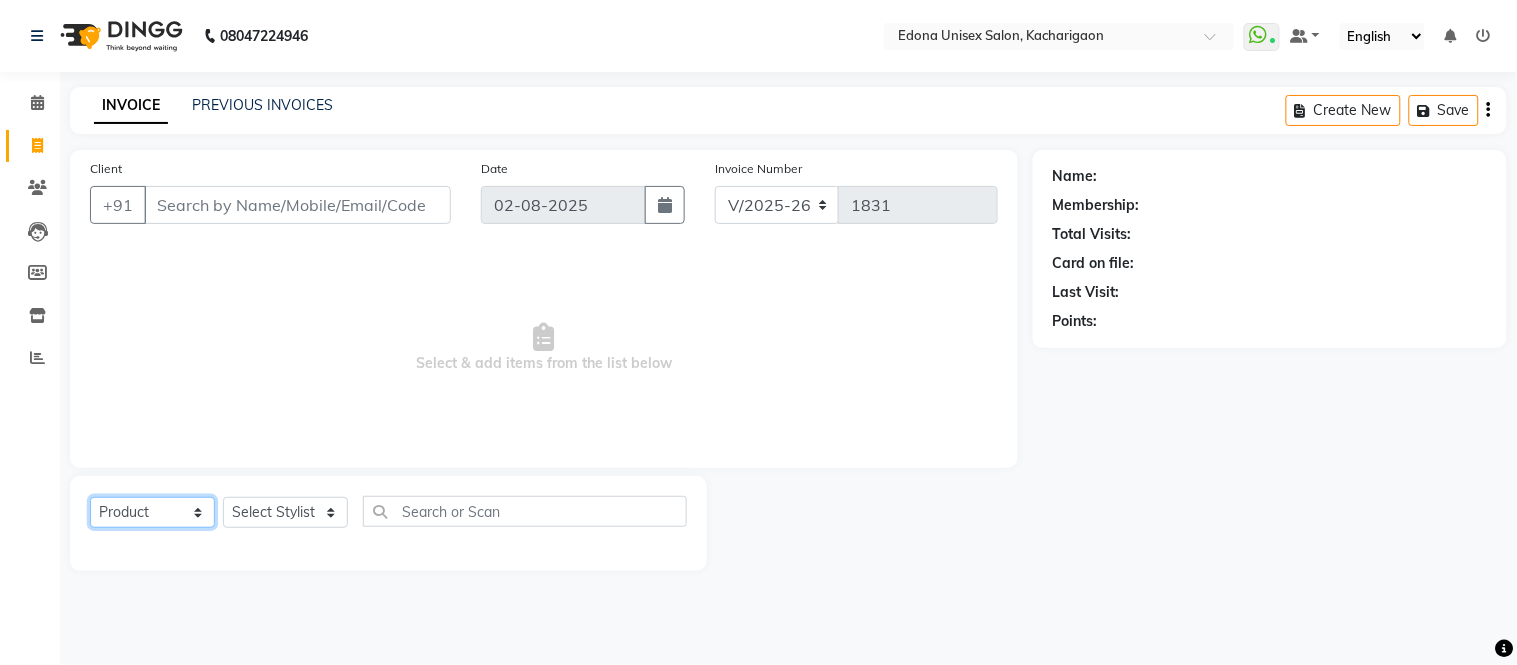 click on "Select  Service  Product  Membership  Package Voucher Prepaid Gift Card" 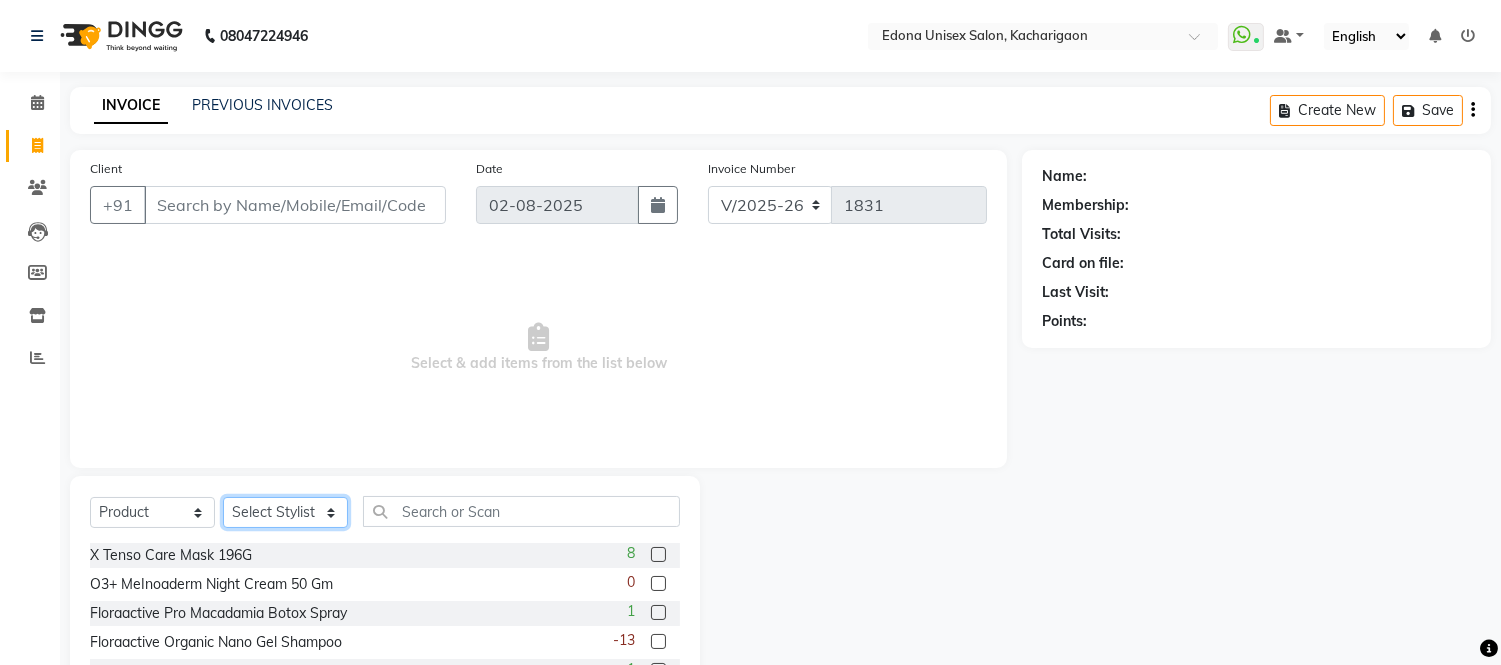 click on "Select Stylist Admin [FIRST] [LAST] [FIRST] [LAST] [FIRST] [LAST] [FIRST] [LAST] [FIRST] [LAST] [FIRST] [LAST] [FIRST] [FIRST] [LAST] [FIRST] [LAST] [FIRST] [LAST] [FIRST] [FIRST] [LAST] [FIRST] [LAST] [FIRST] [LAST] [FIRST] [LAST]" 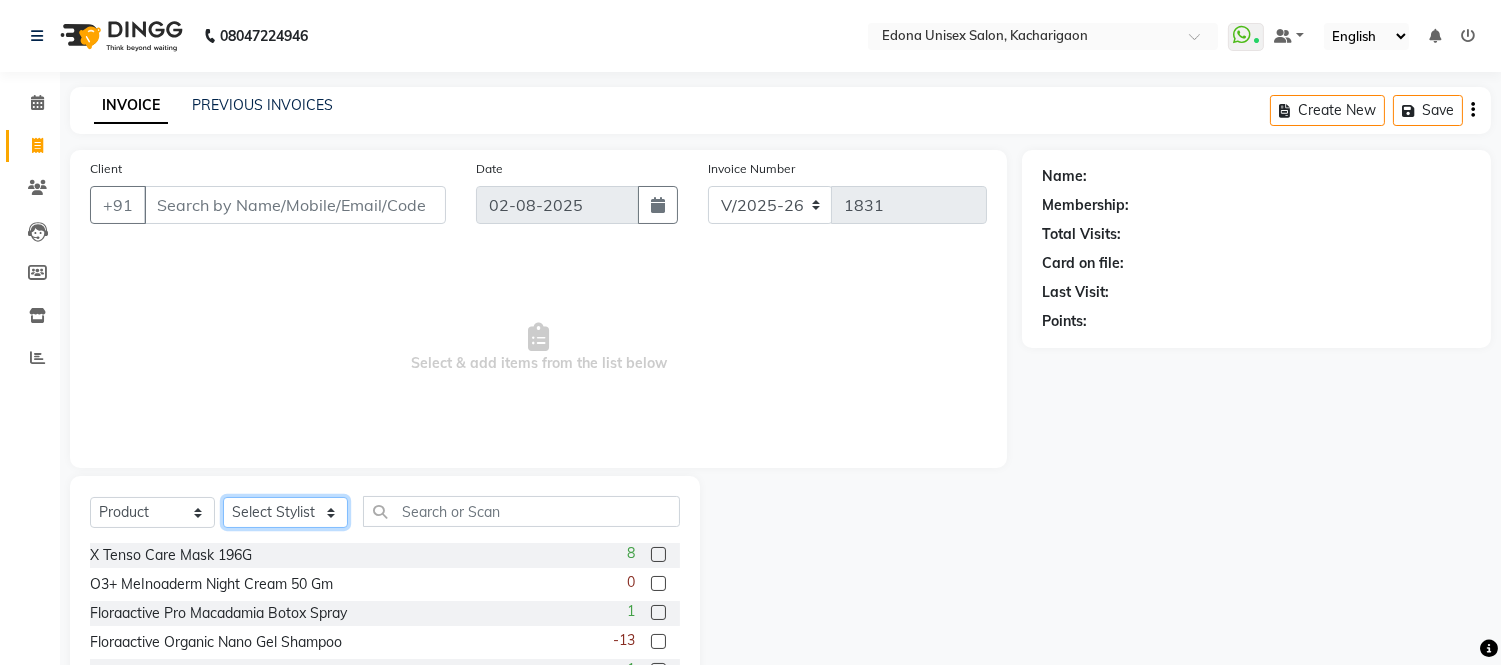 select on "77350" 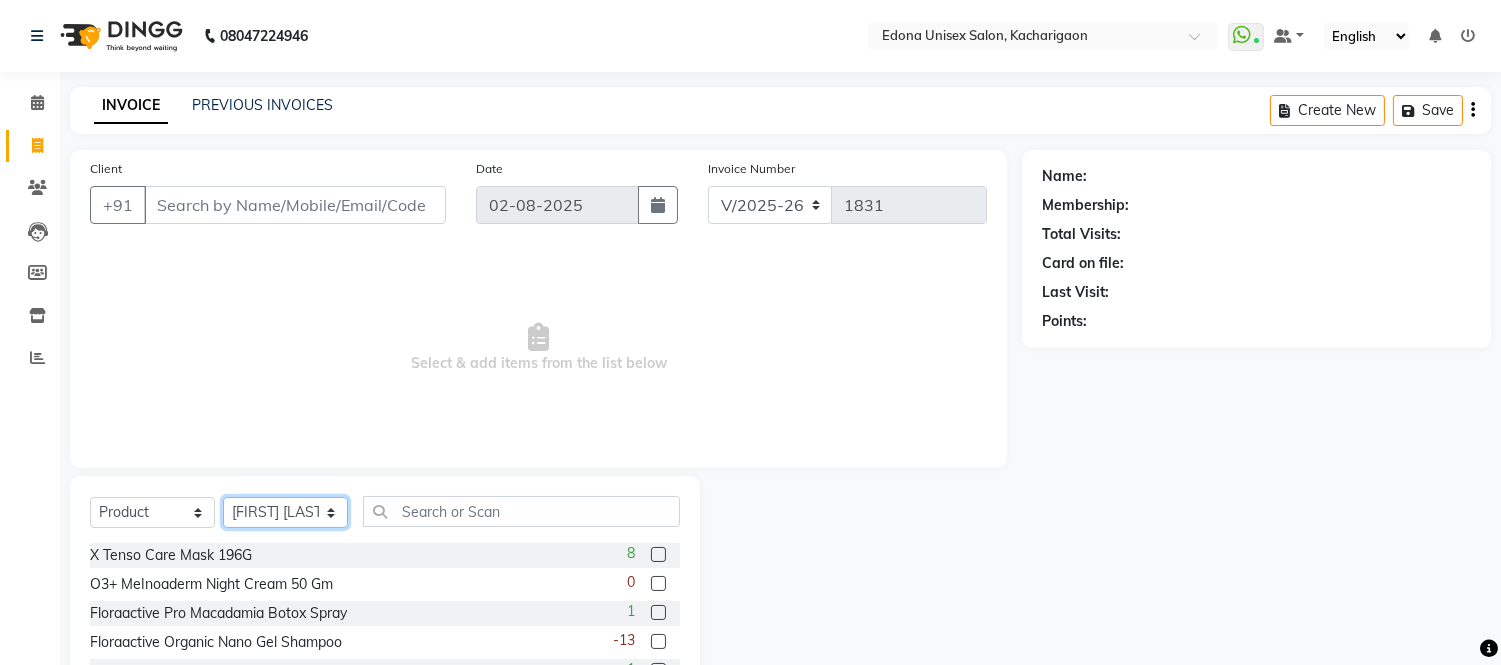 click on "Select Stylist Admin [FIRST] [LAST] [FIRST] [LAST] [FIRST] [LAST] [FIRST] [LAST] [FIRST] [LAST] [FIRST] [LAST] [FIRST] [FIRST] [LAST] [FIRST] [LAST] [FIRST] [LAST] [FIRST] [FIRST] [LAST] [FIRST] [LAST] [FIRST] [LAST] [FIRST] [LAST]" 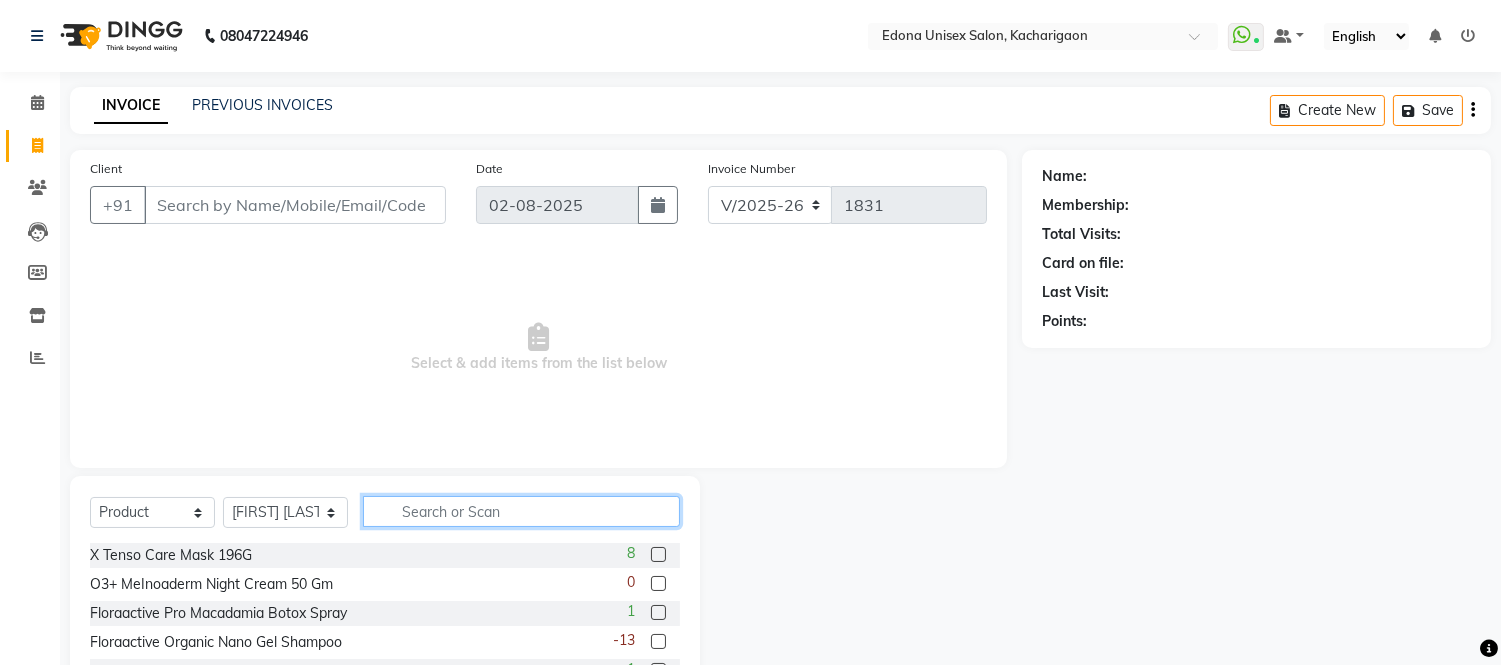 click 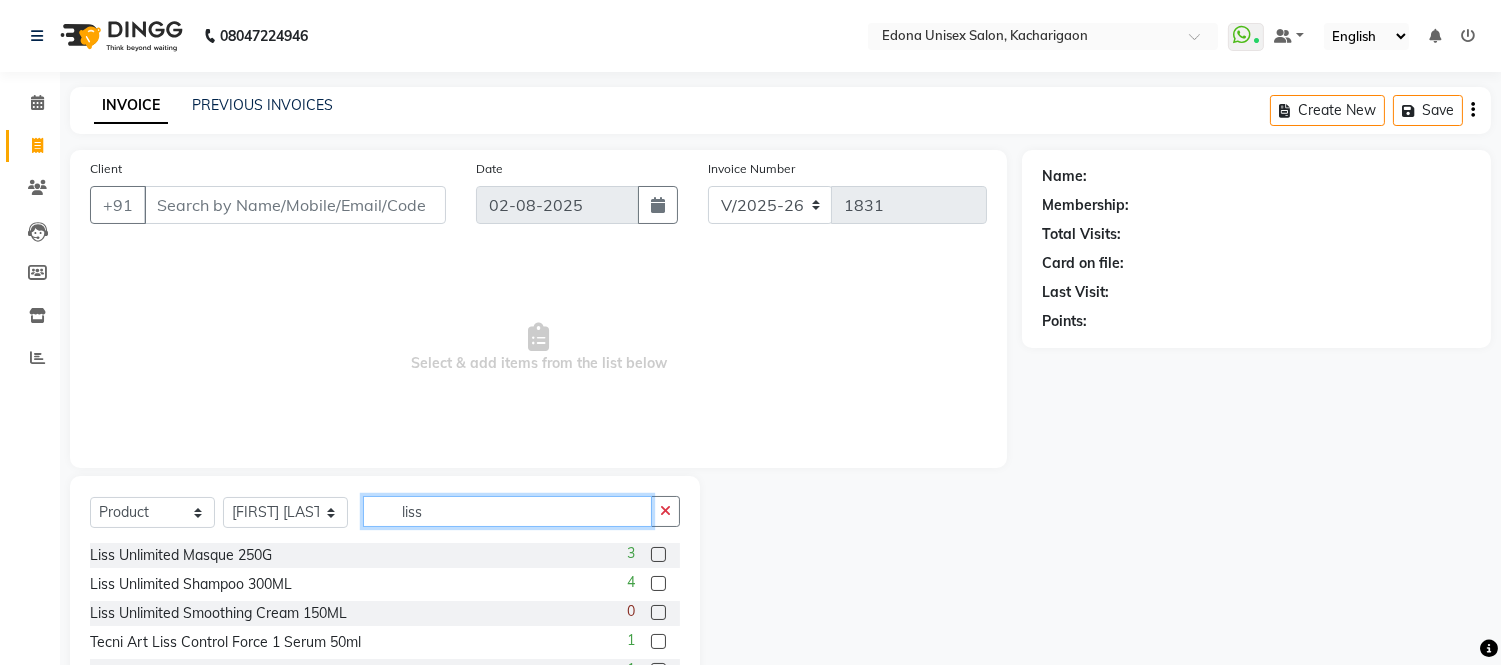 scroll, scrollTop: 3, scrollLeft: 0, axis: vertical 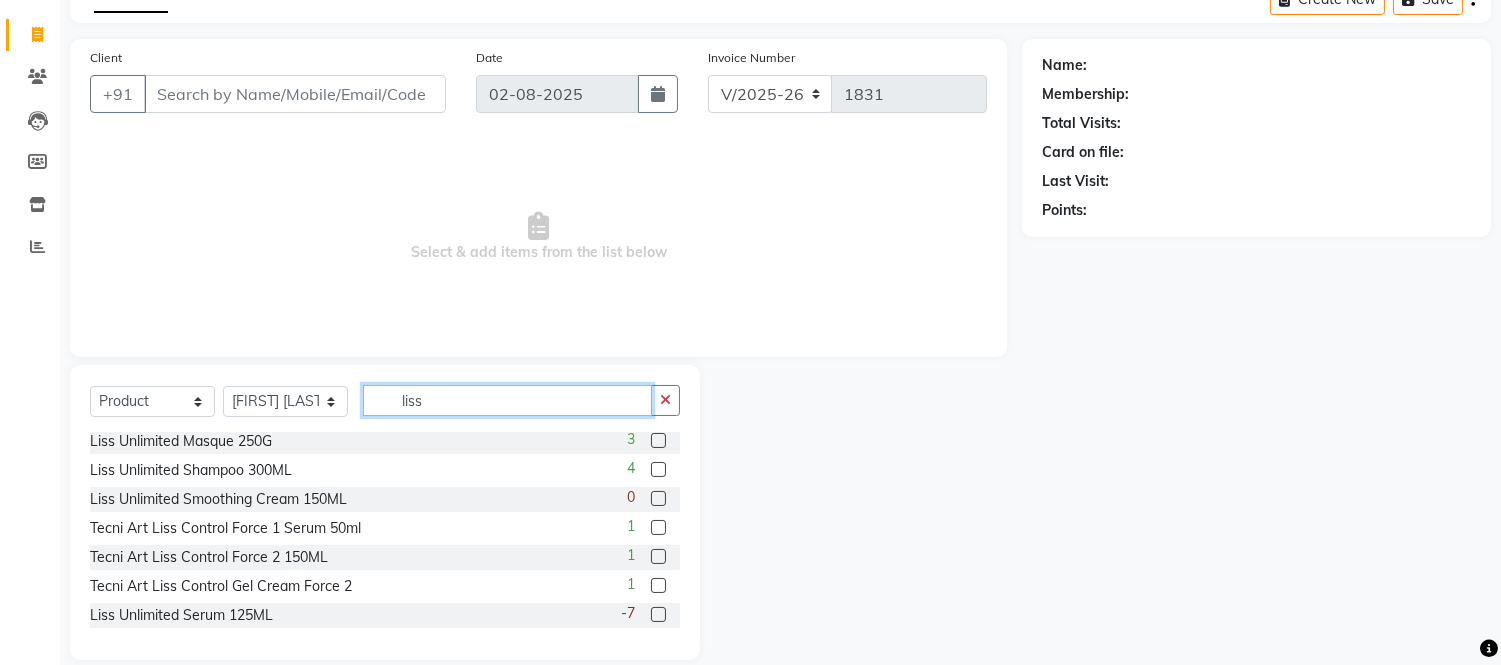 type on "liss" 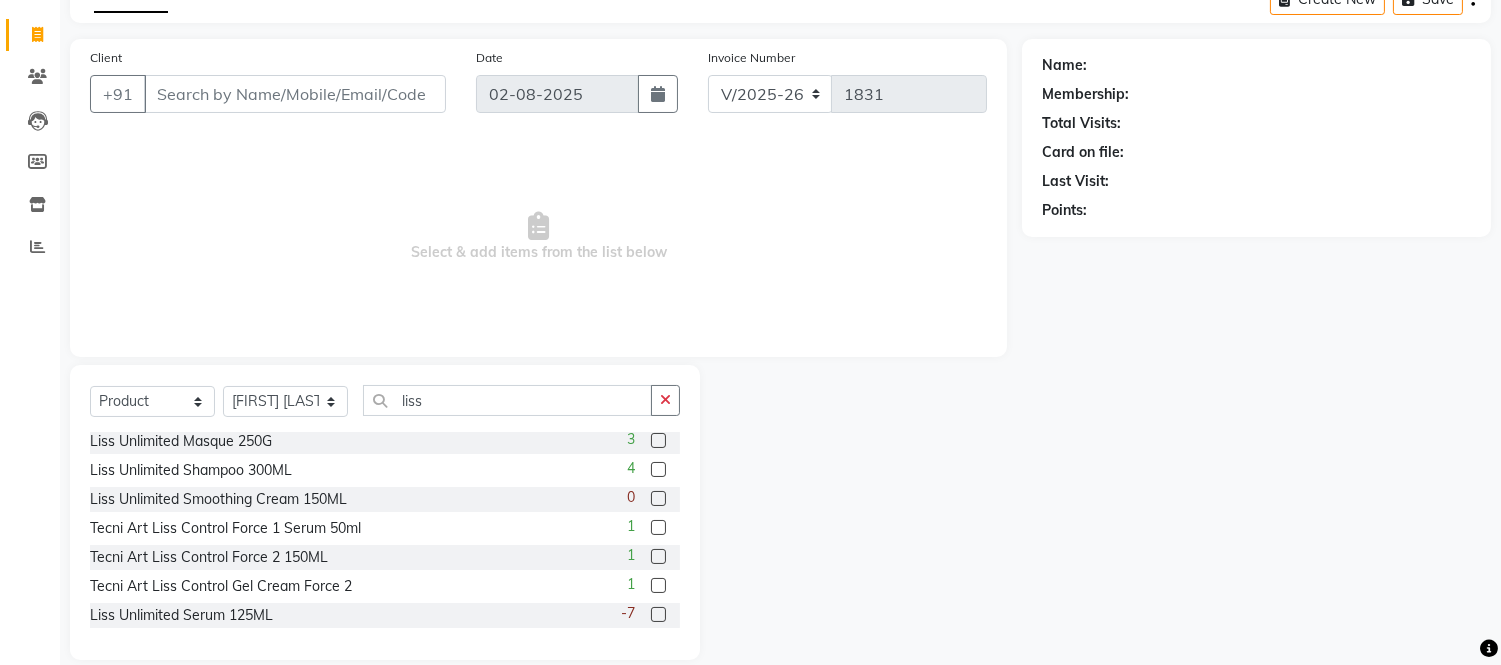 click 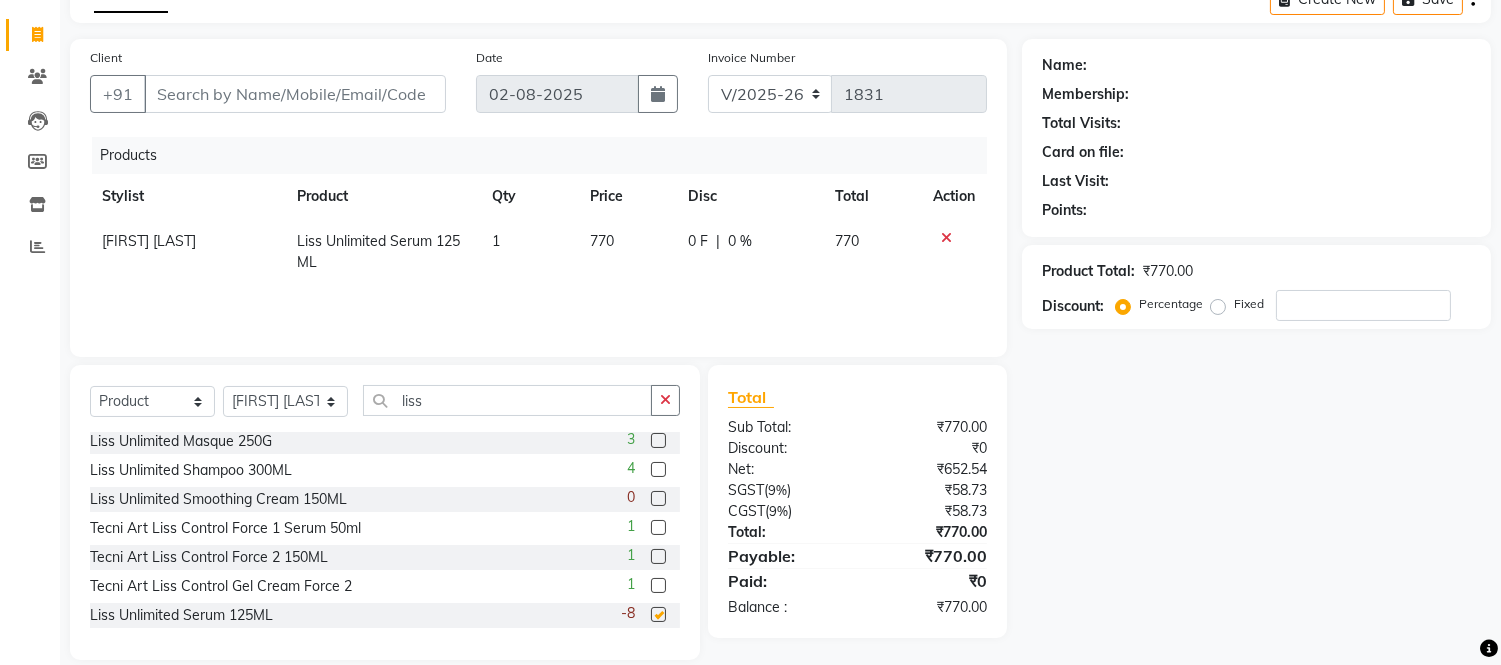 checkbox on "false" 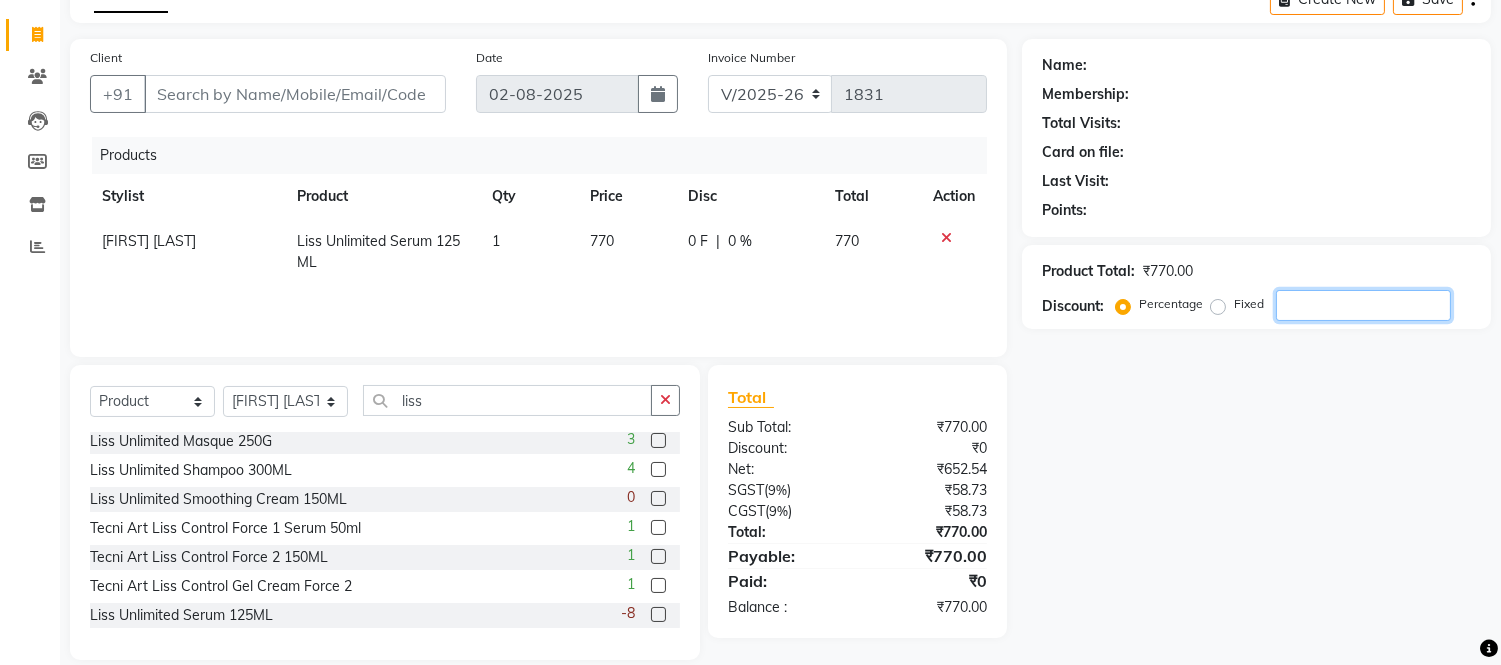 click 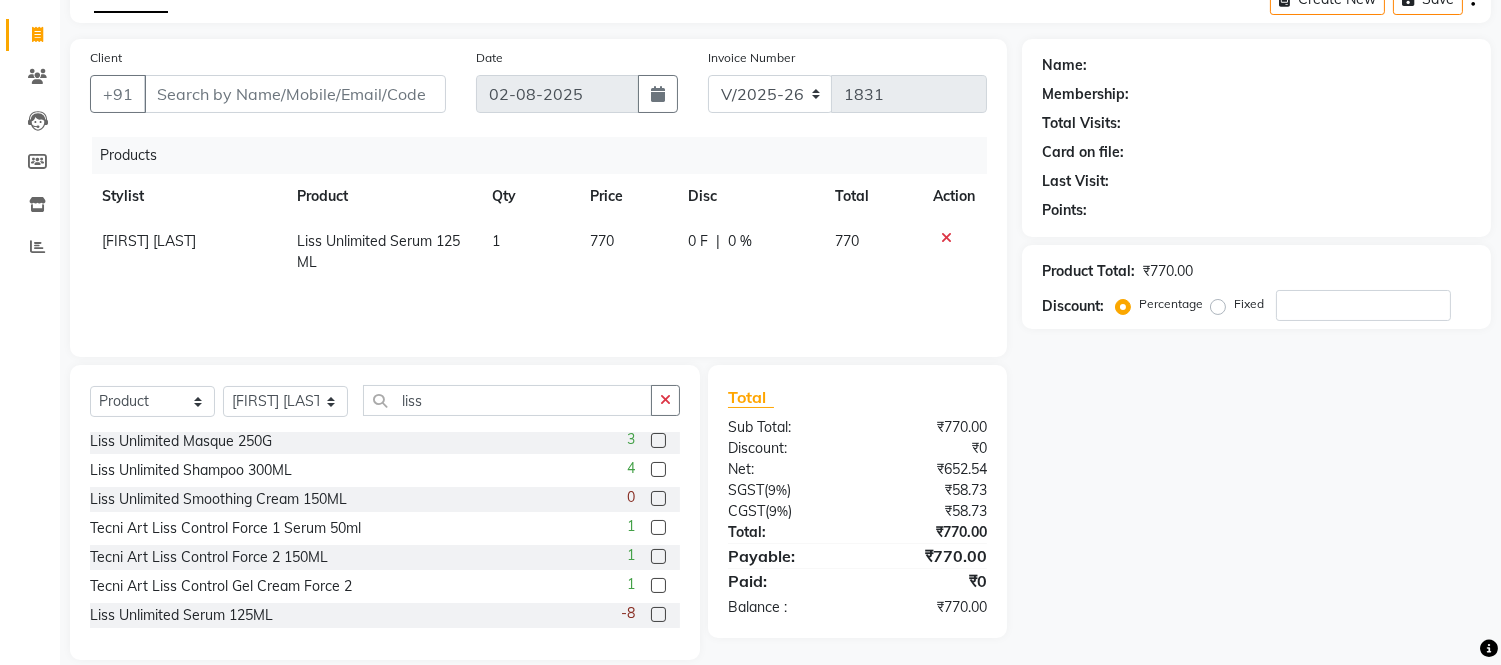 click on "770" 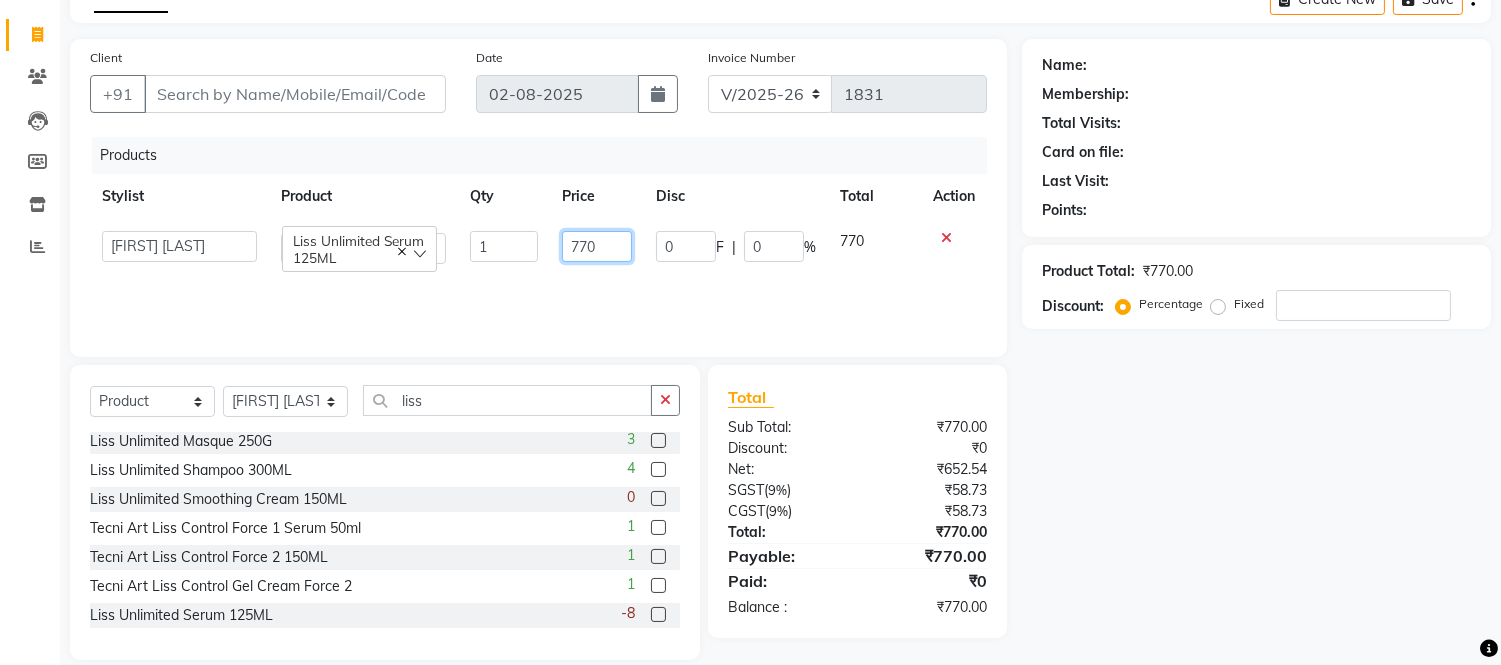 click on "770" 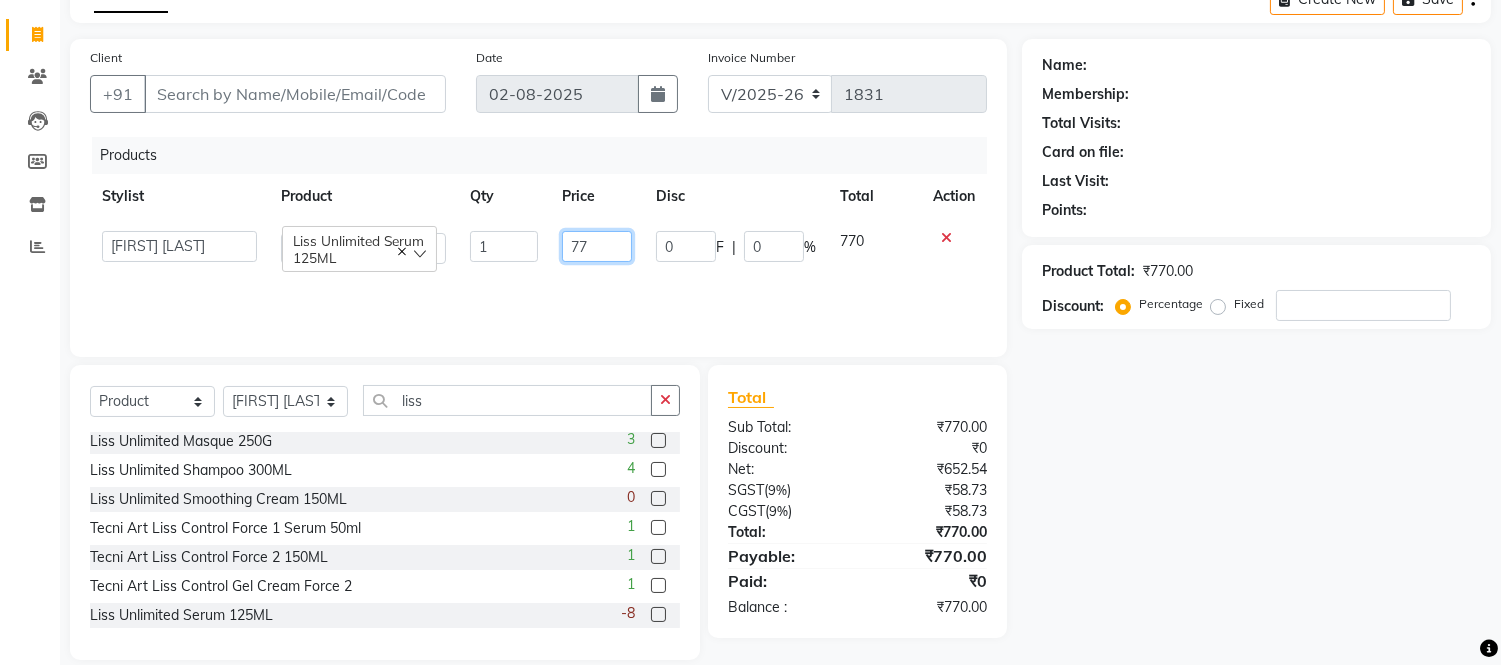 type on "7" 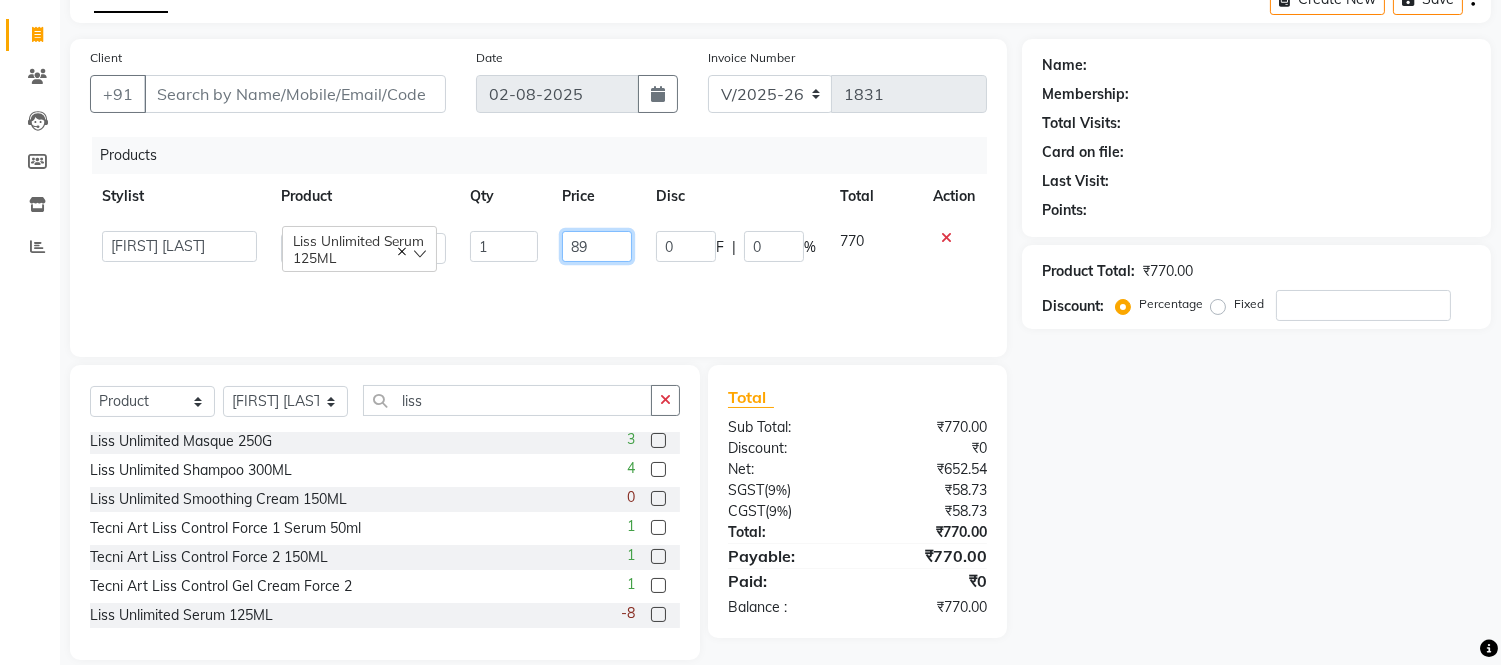 type on "890" 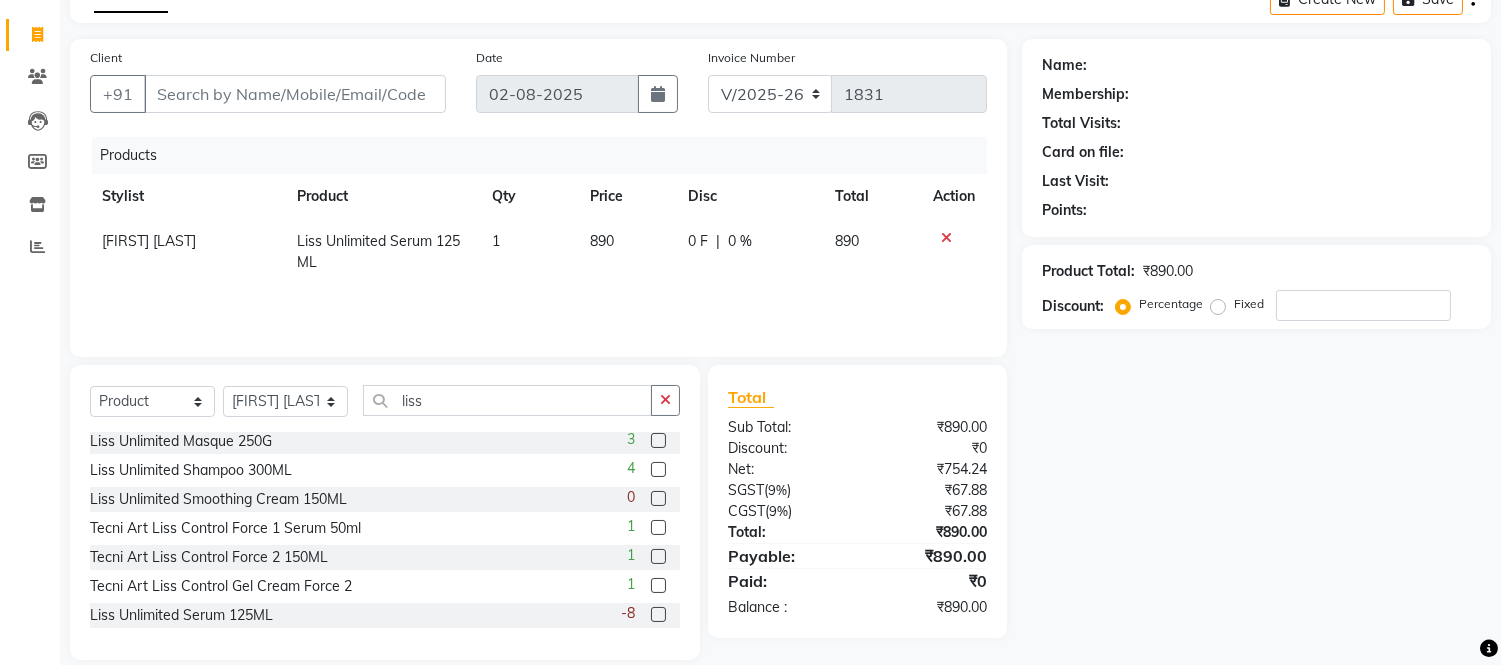 click on "Products Stylist Product Qty Price Disc Total Action [FIRST] [LAST] Liss Unlimited Serum 125ML 1 890 0 F | 0 % 890" 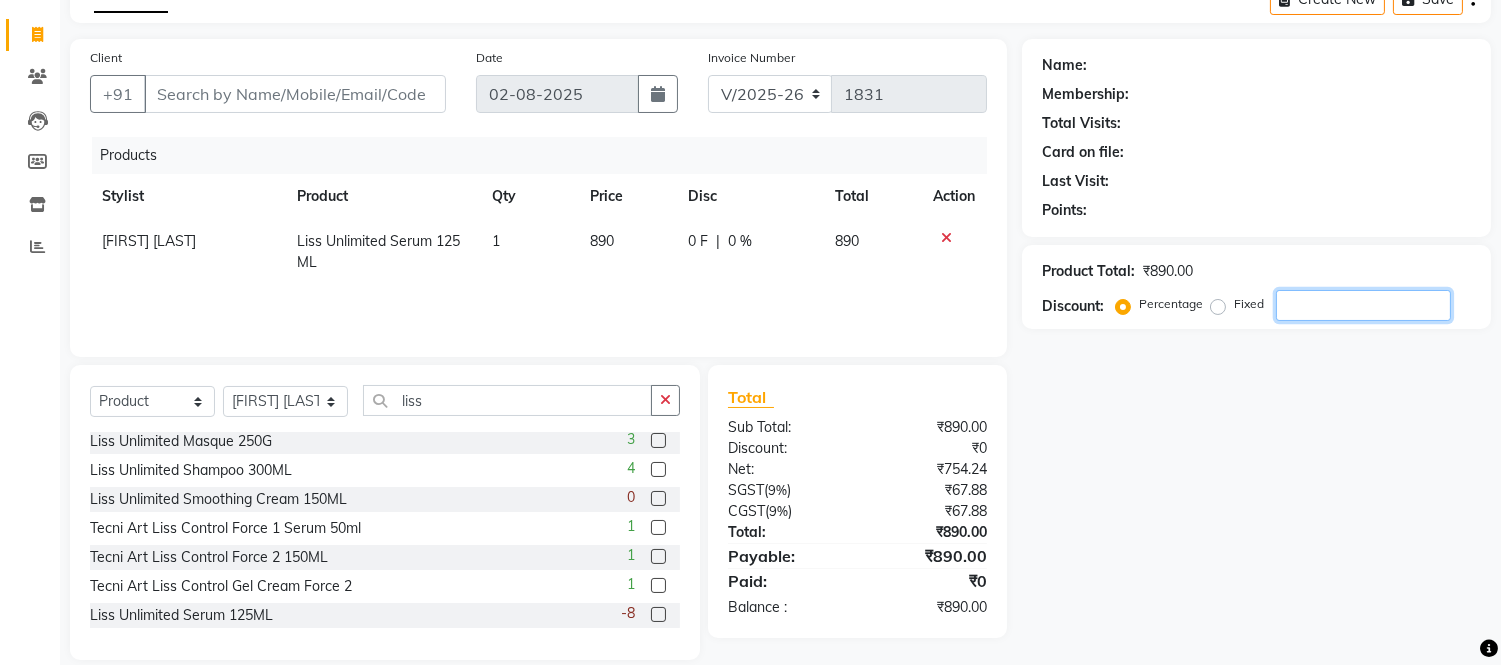 click 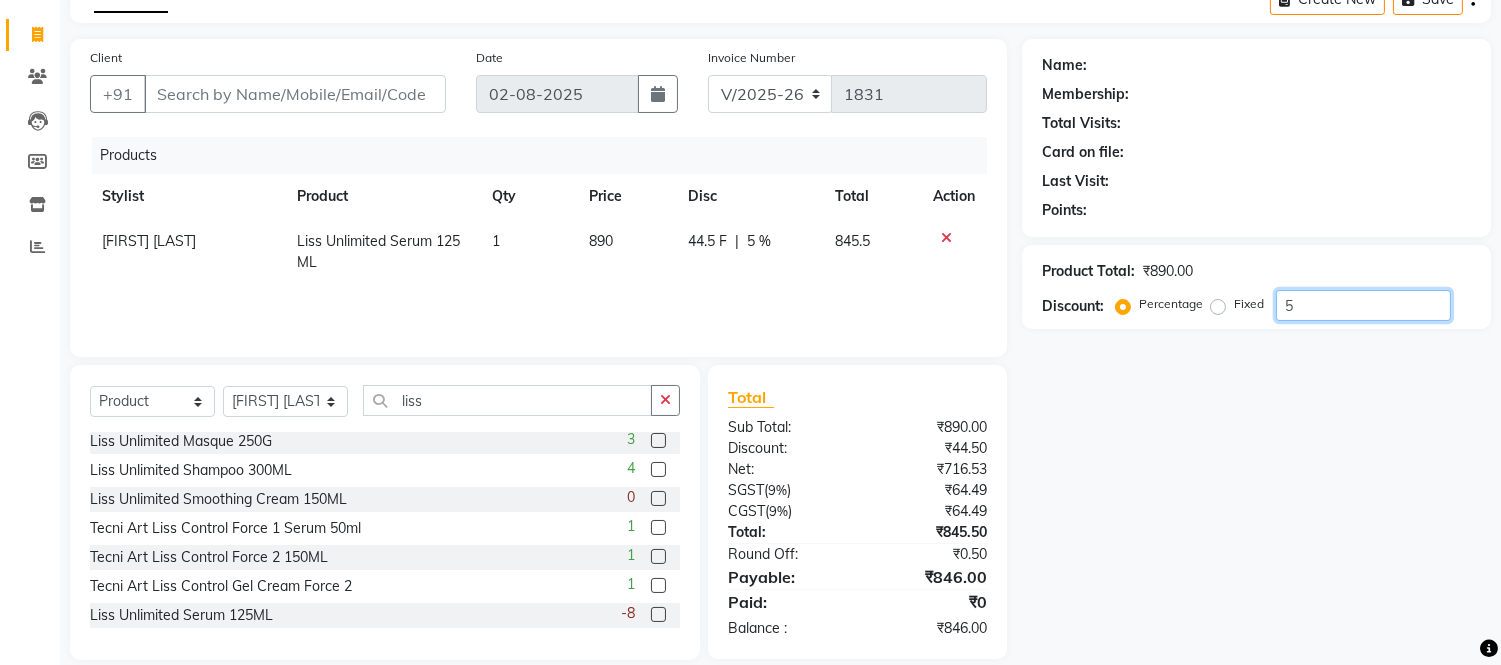 scroll, scrollTop: 135, scrollLeft: 0, axis: vertical 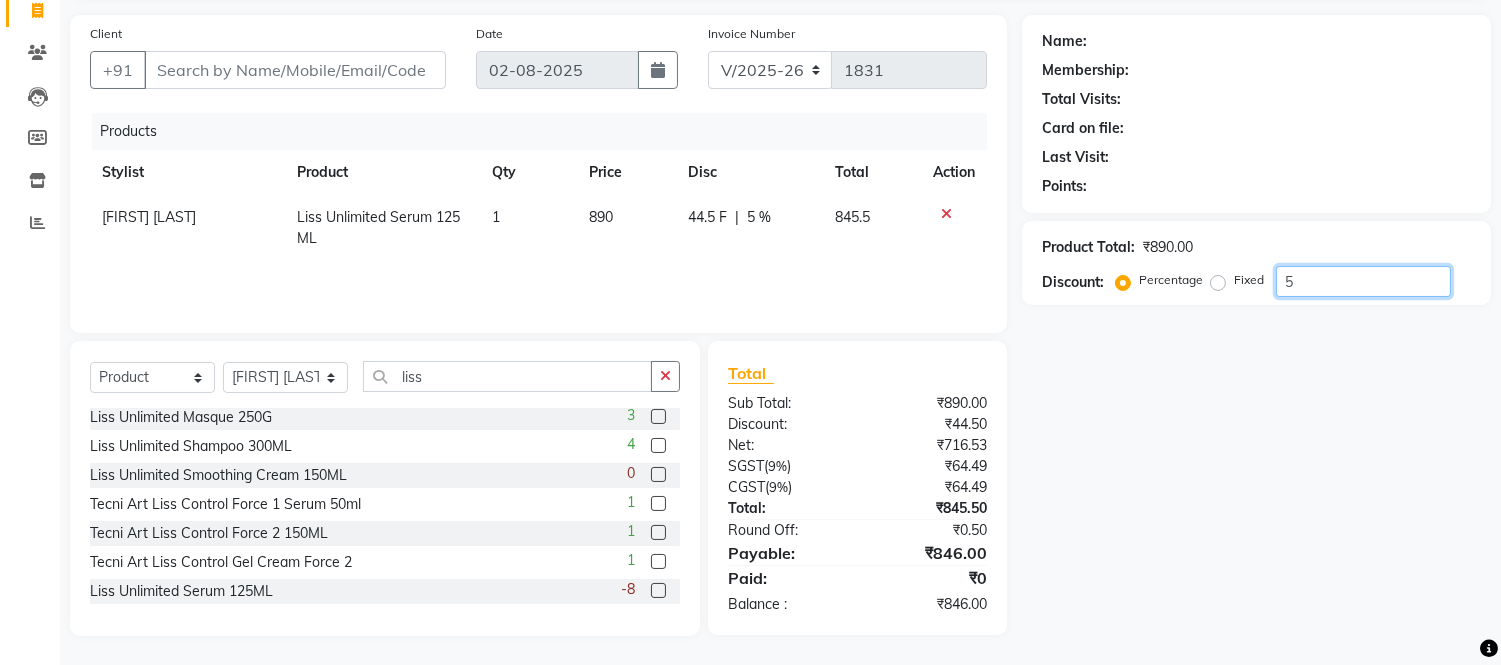 type on "5" 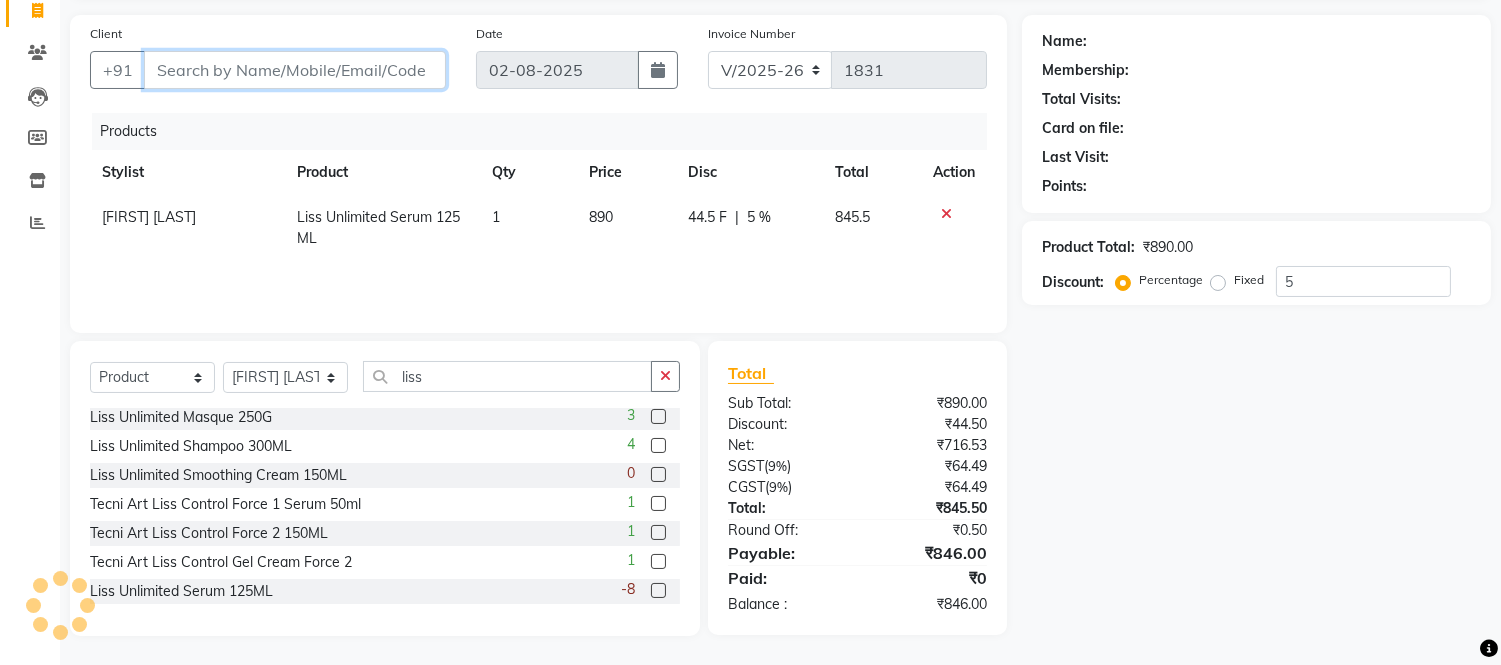 click on "Client" at bounding box center (295, 70) 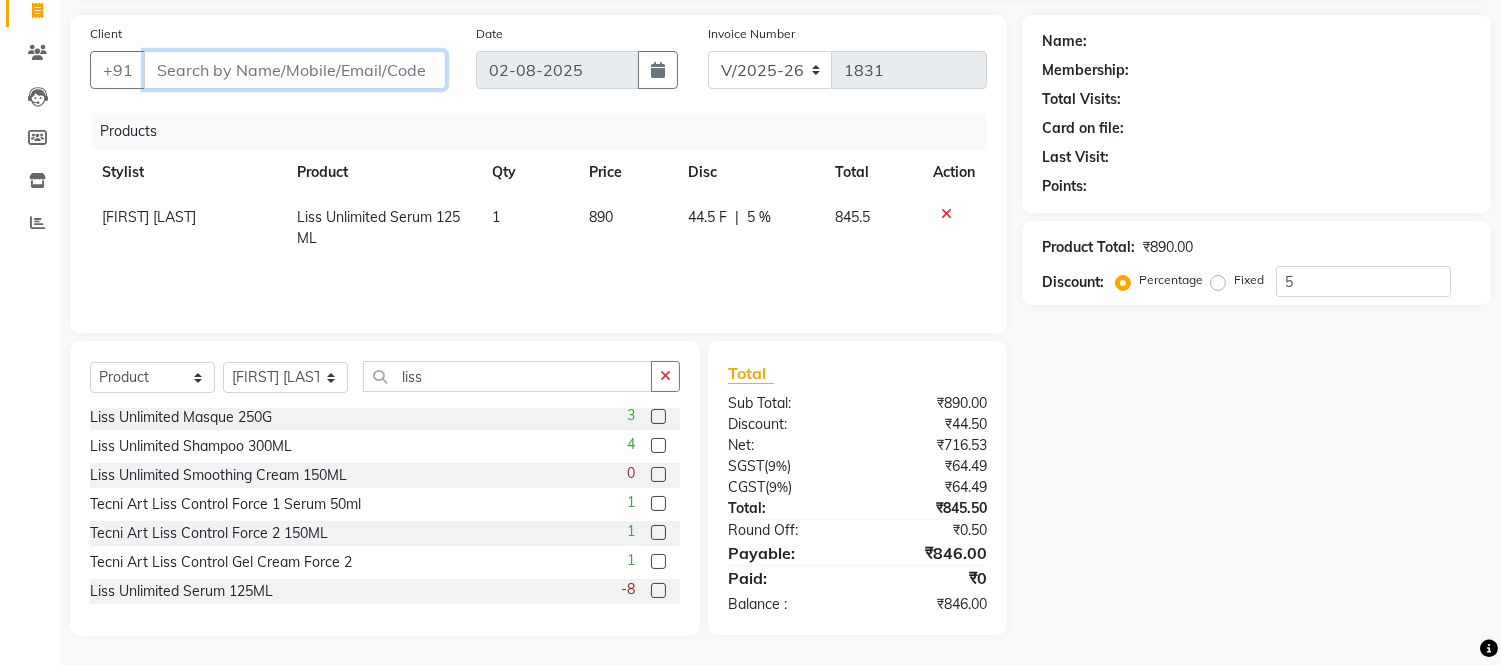 type on "a" 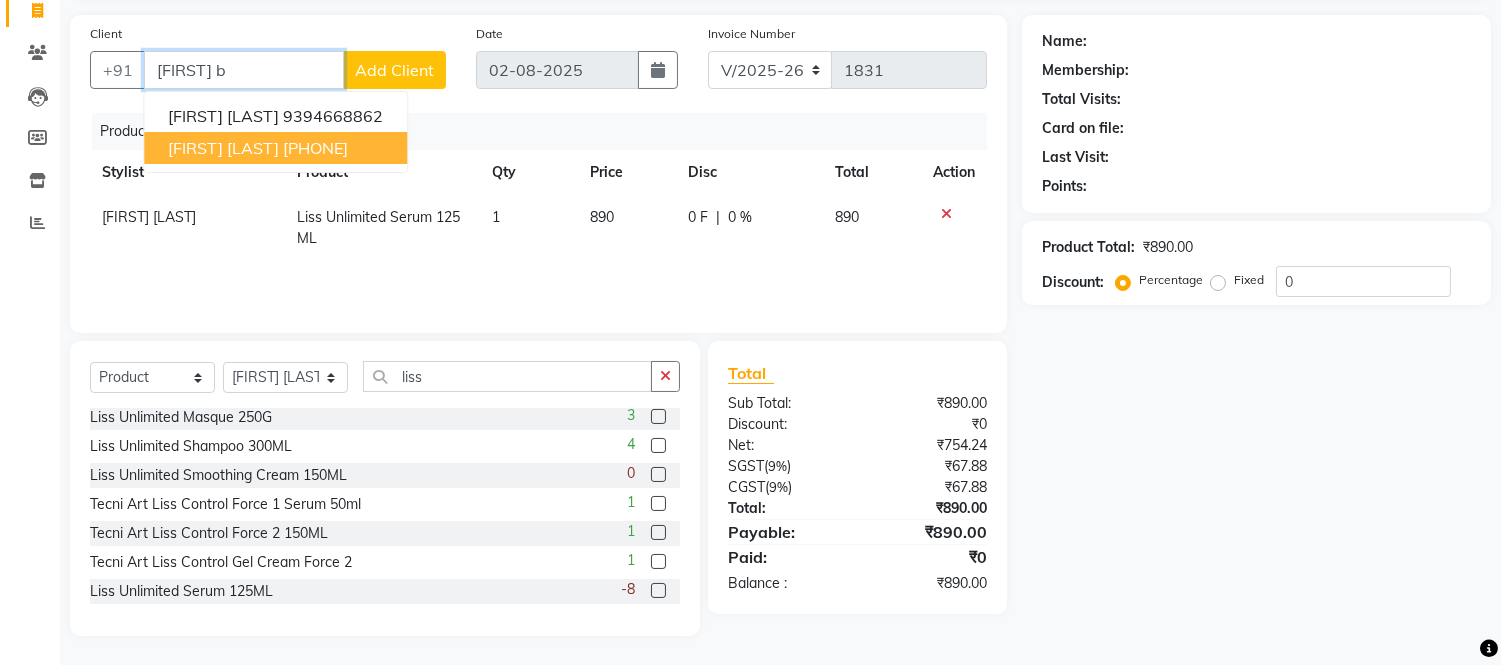 click on "[FIRST] [LAST]  [PHONE]" at bounding box center (275, 148) 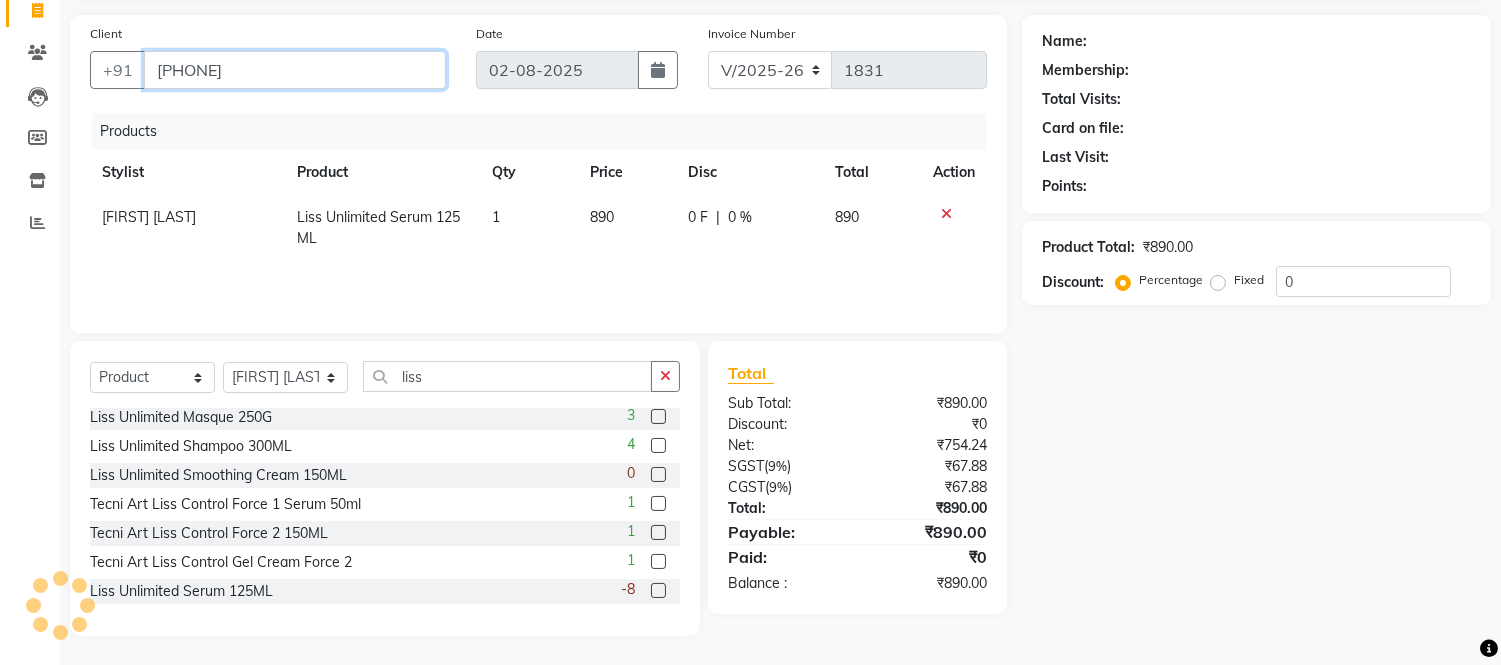 type on "[PHONE]" 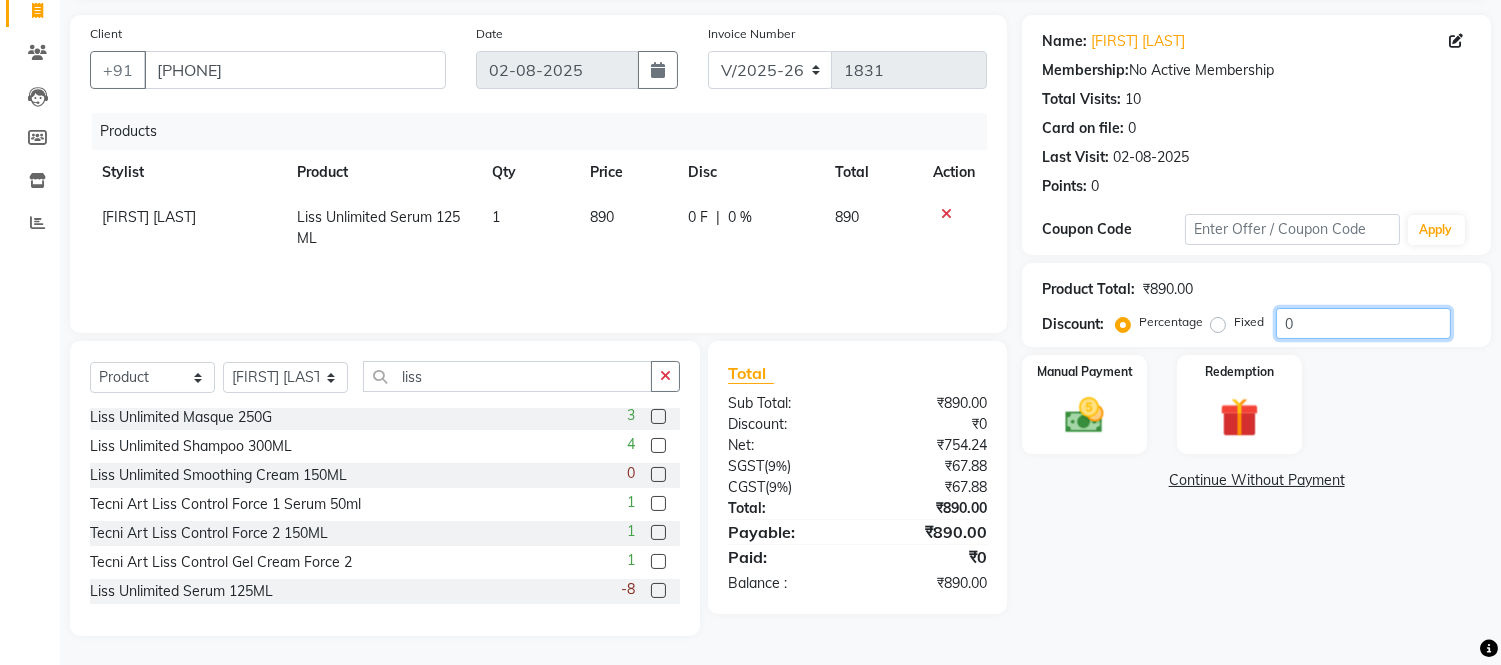 click on "0" 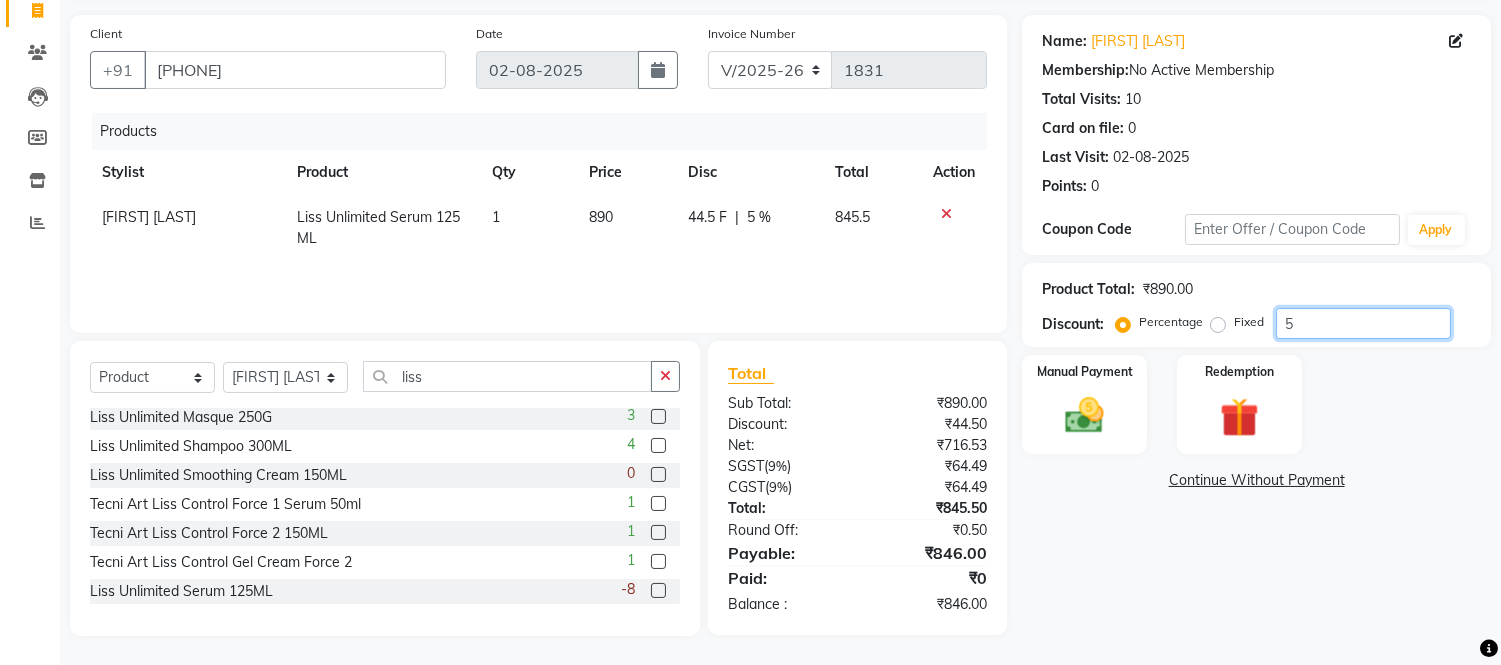 type on "5" 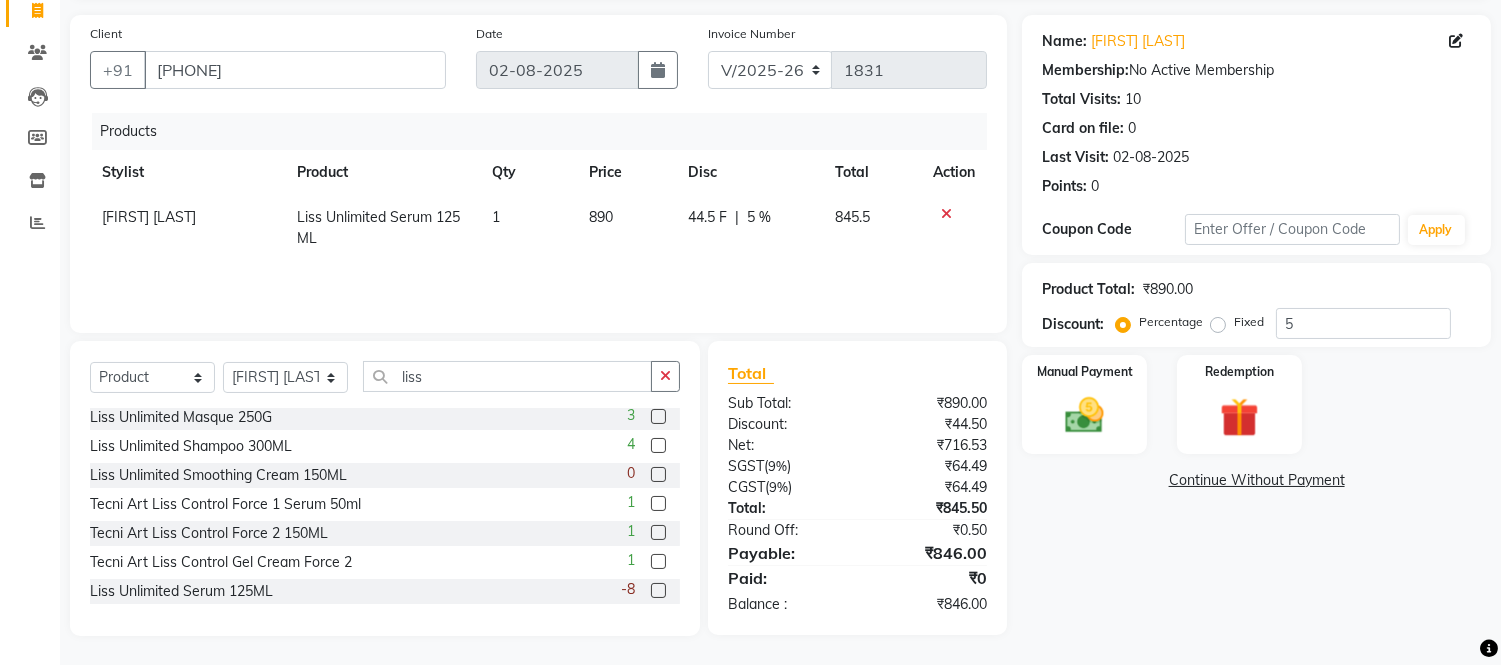 click on "[FIRST] [LAST]" 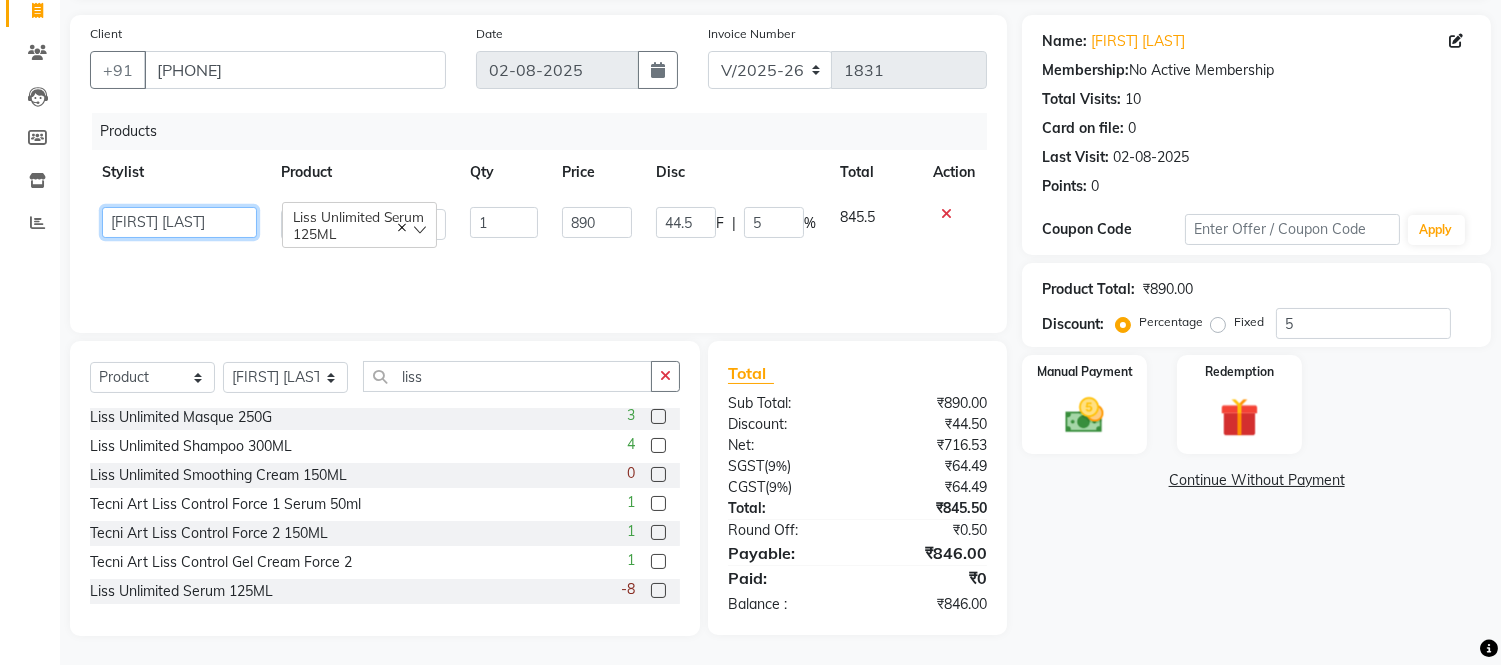click on "[FIRST]   [FIRST] [LAST]   [FIRST] [LAST]   [FIRST] [LAST]   [FIRST] [LAST]   [FIRST] [LAST]   [FIRST] [LAST]   [FIRST]   [FIRST] [LAST]   [FIRST] [LAST]   [FIRST] [LAST]   [FIRST]   [FIRST] [LAST]   [FIRST] [LAST]   [FIRST] [LAST]   [FIRST] [LAST]" 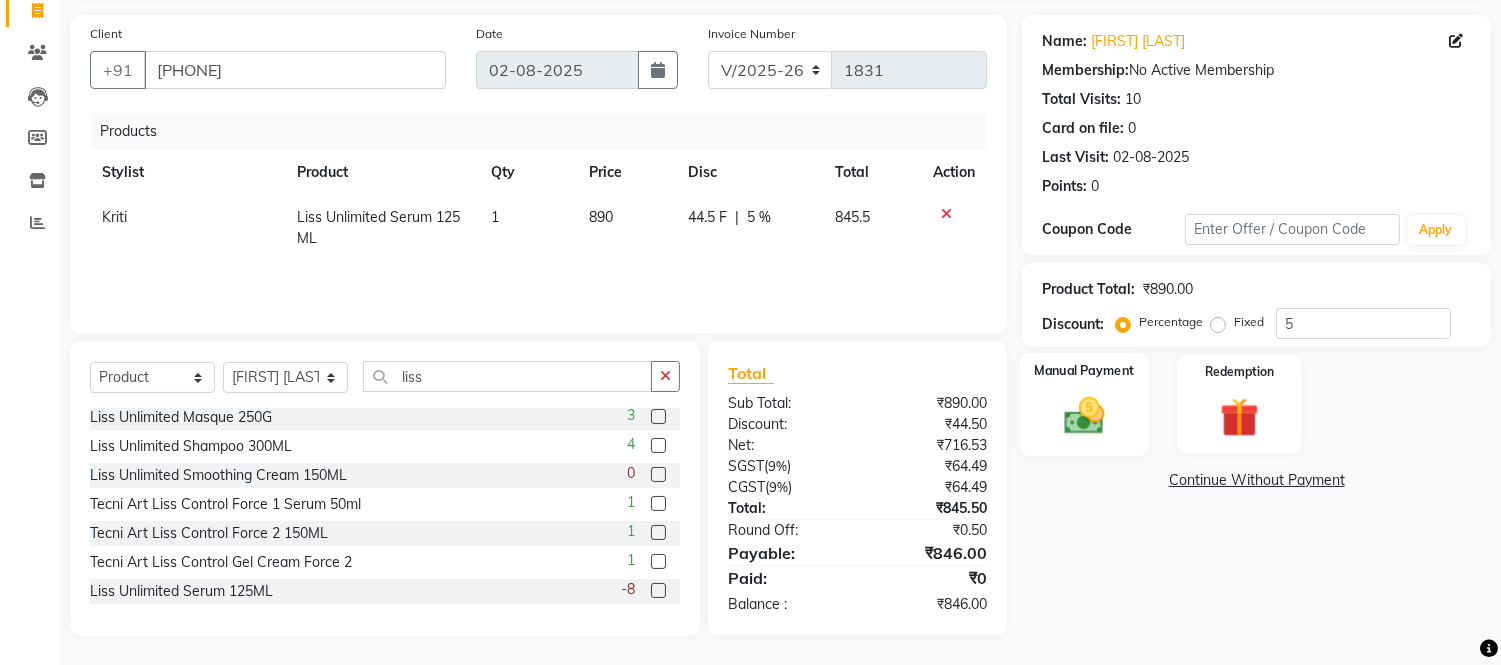 click 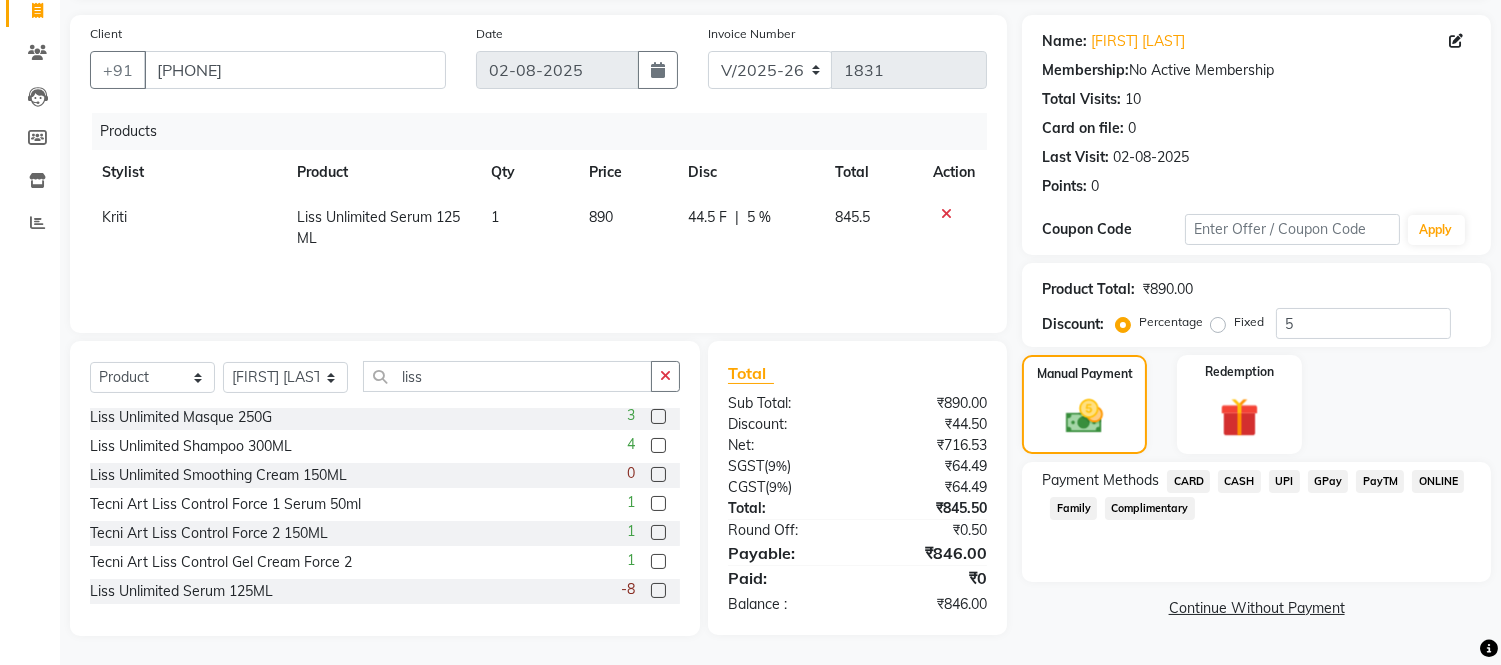drag, startPoint x: 1284, startPoint y: 474, endPoint x: 1298, endPoint y: 506, distance: 34.928497 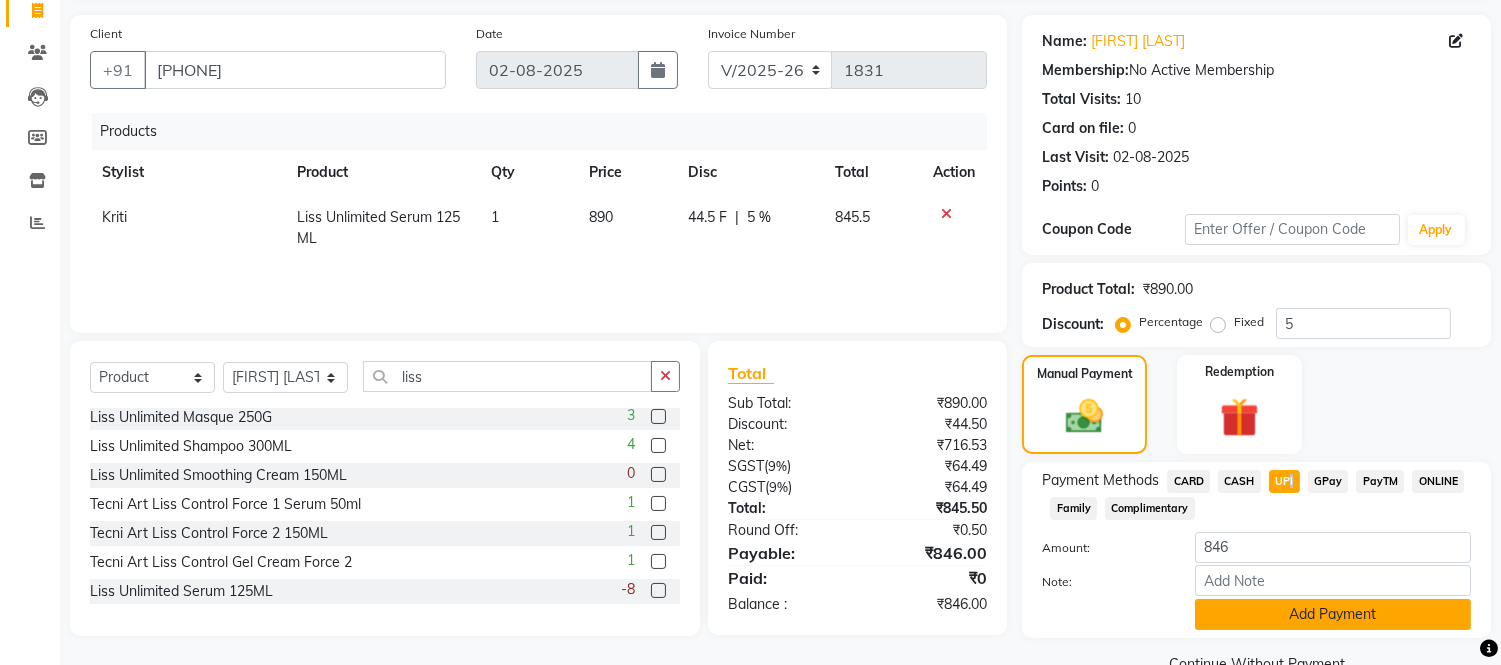click on "Add Payment" 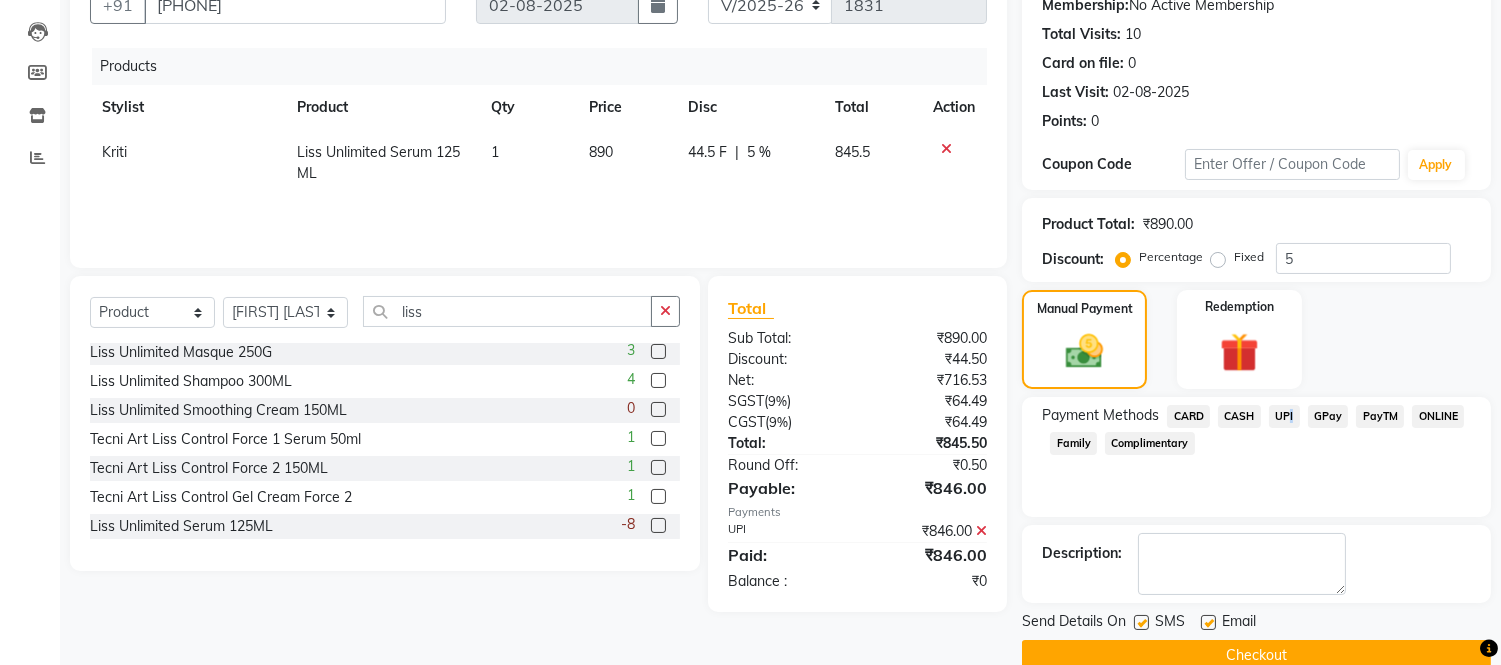 scroll, scrollTop: 234, scrollLeft: 0, axis: vertical 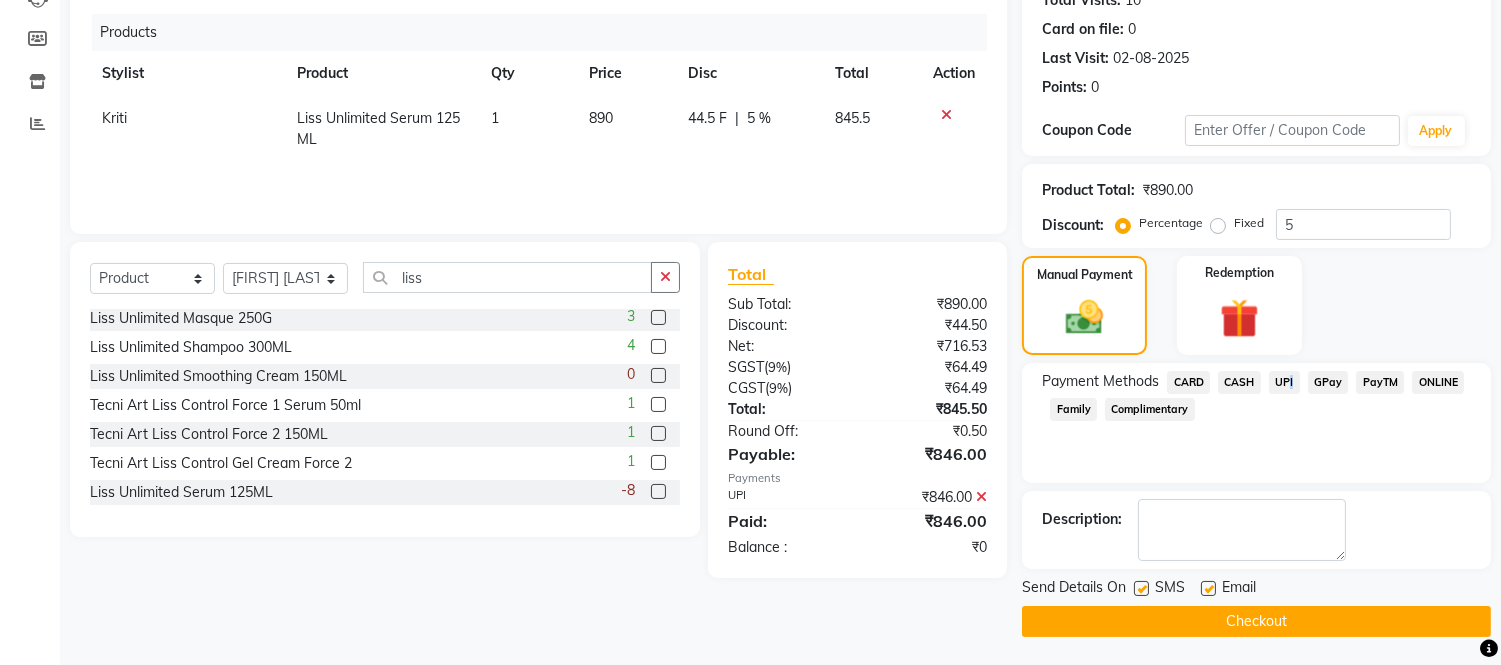 click on "Checkout" 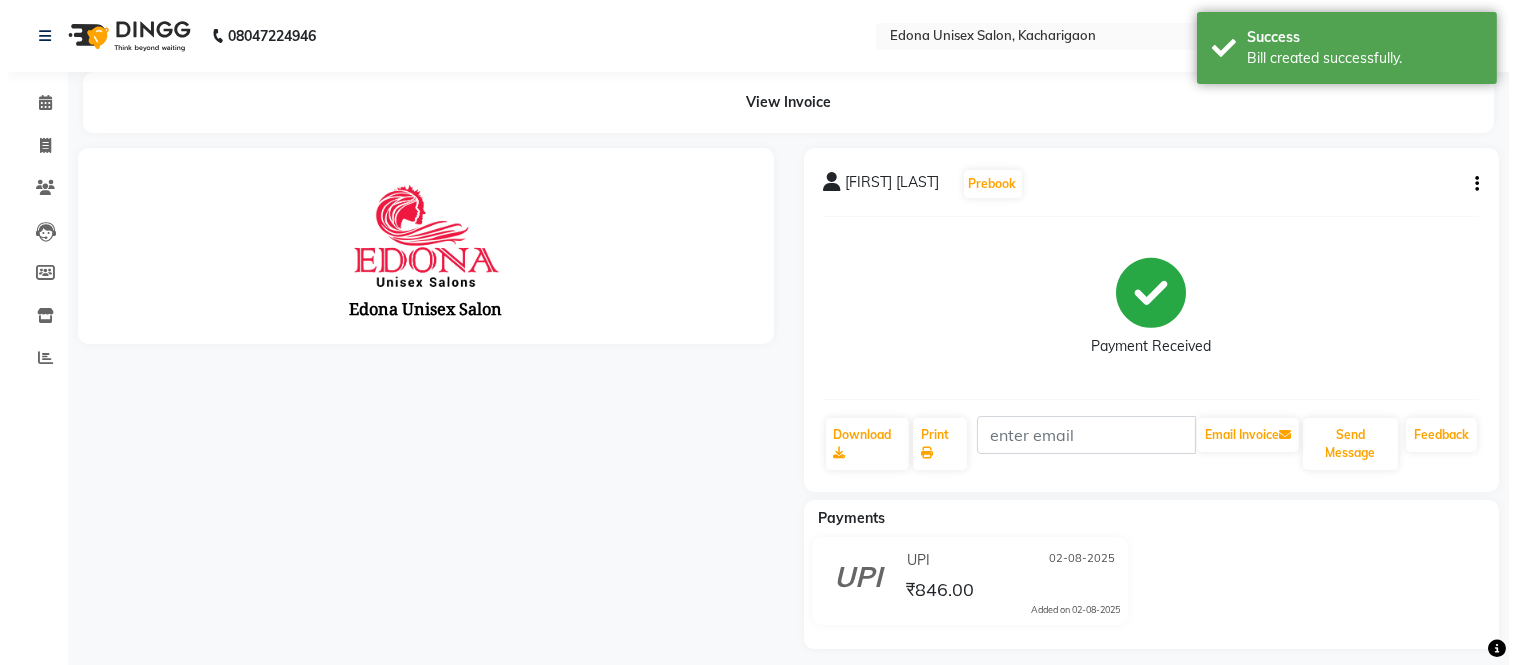 scroll, scrollTop: 0, scrollLeft: 0, axis: both 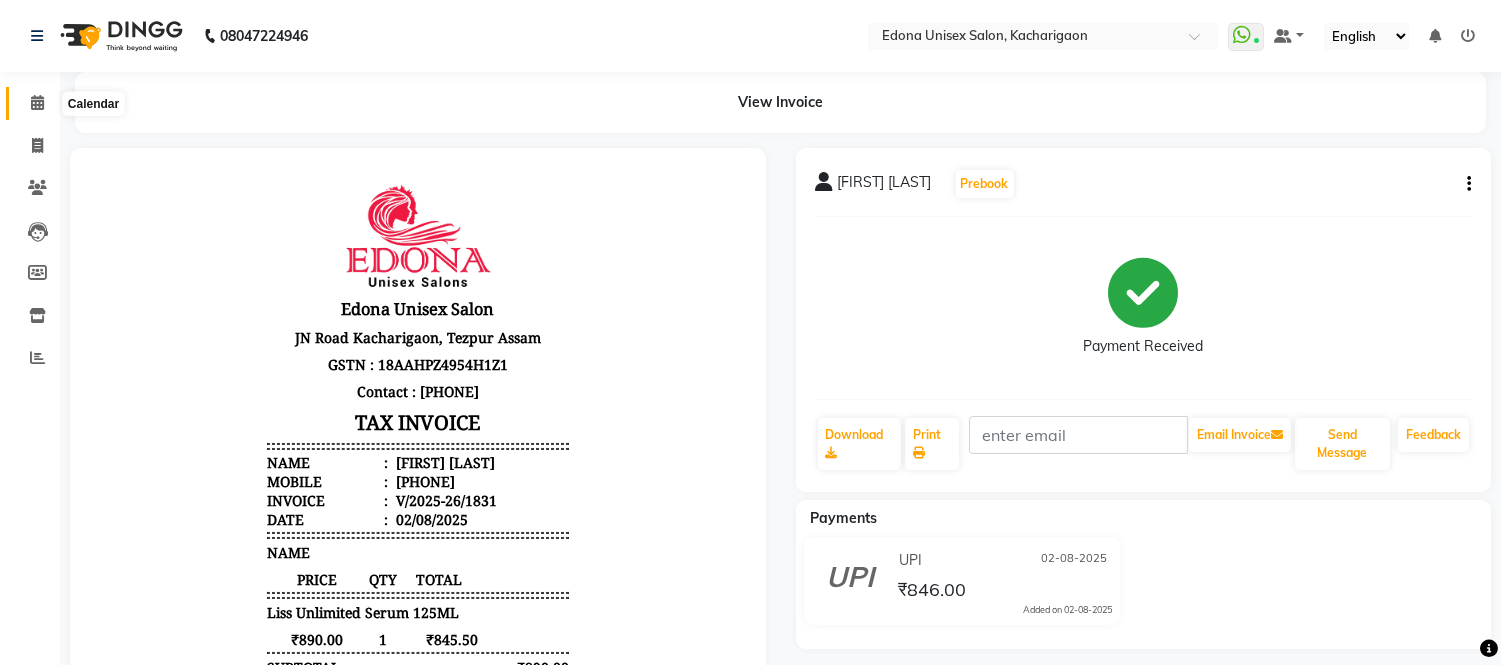 click 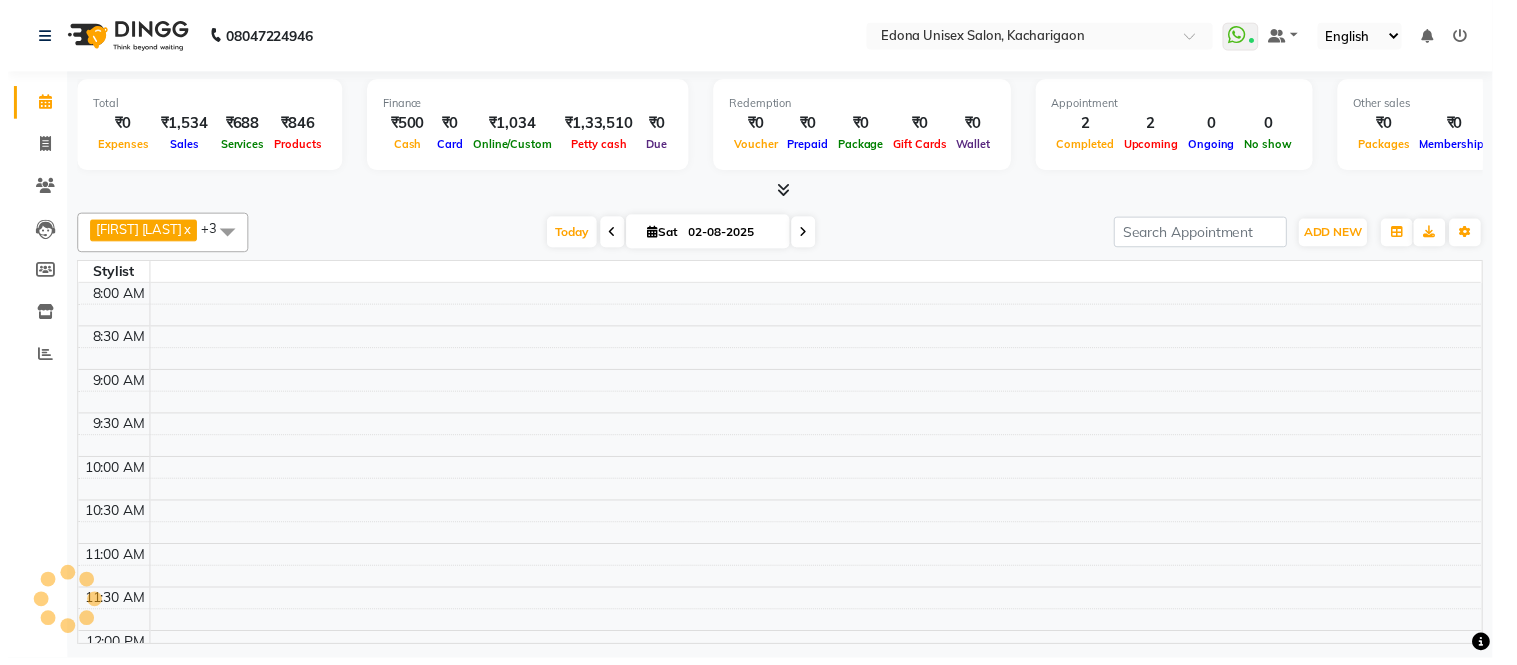 scroll, scrollTop: 0, scrollLeft: 0, axis: both 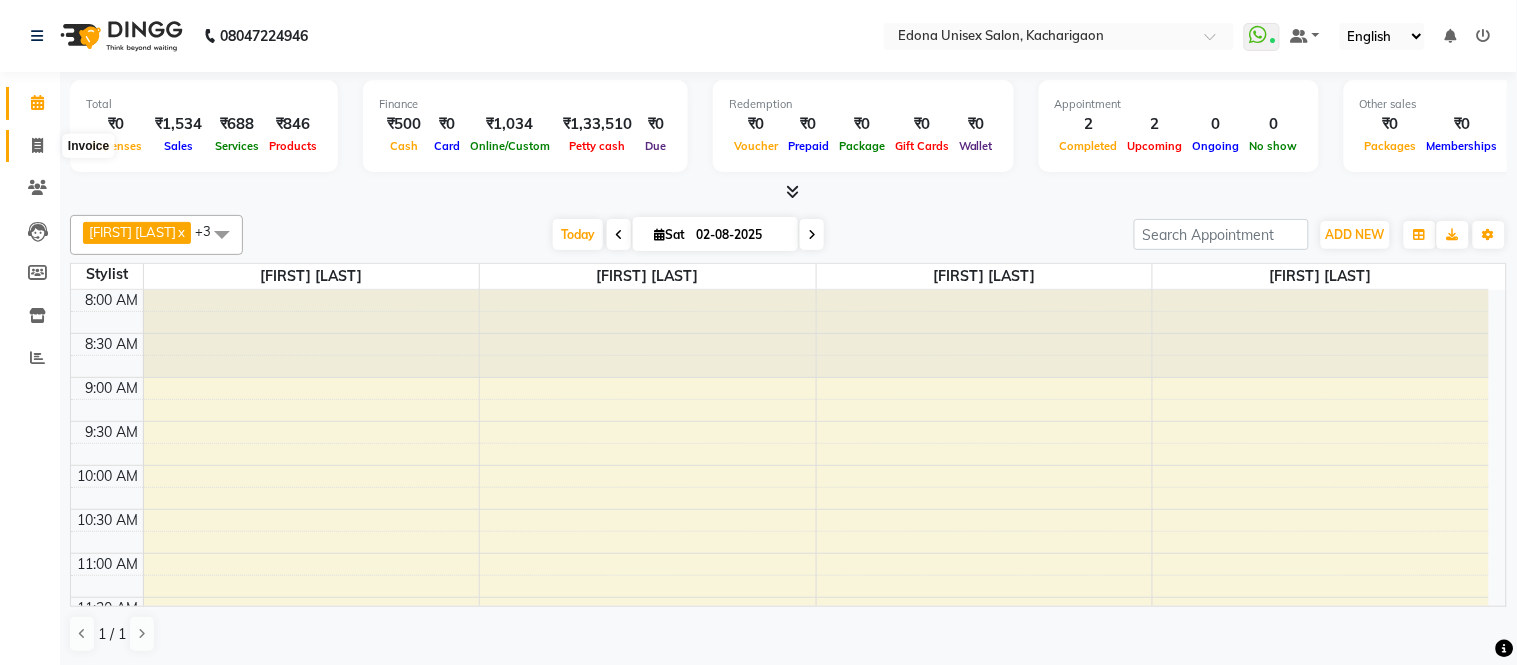 click 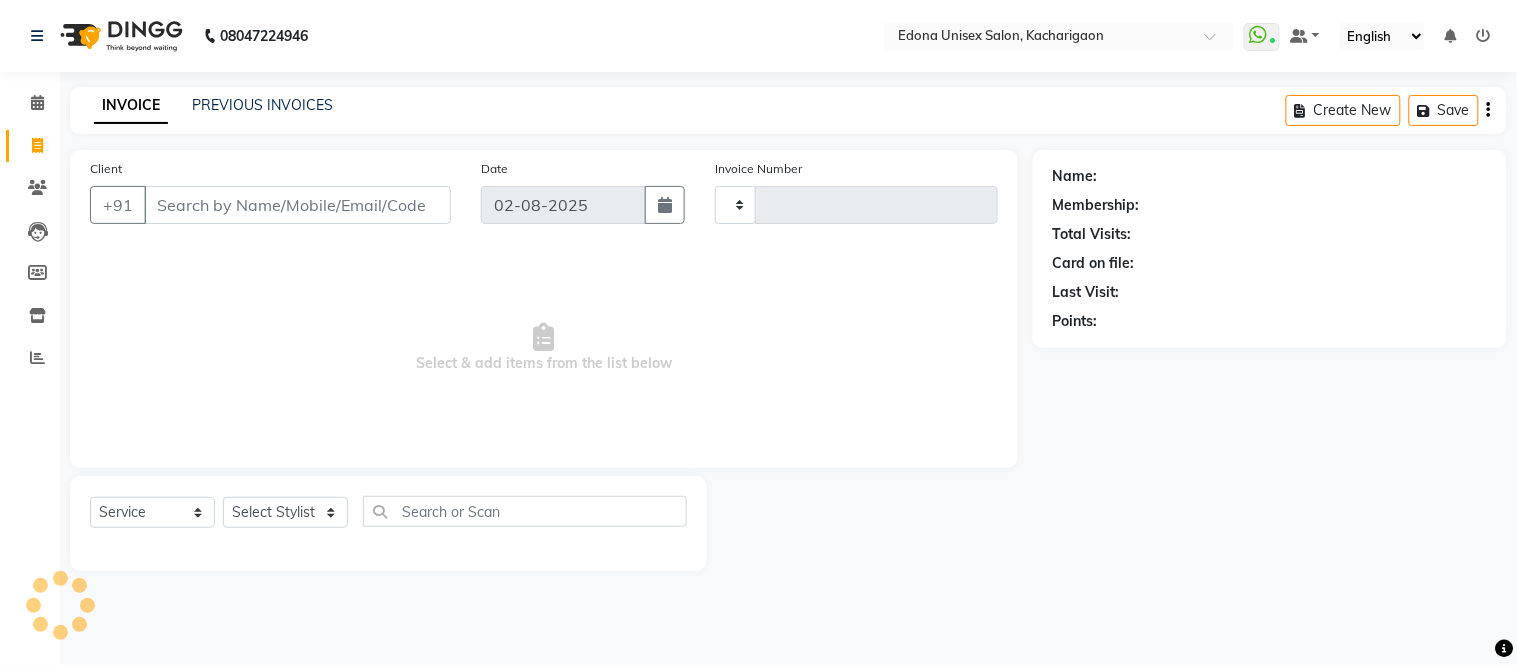 type on "1832" 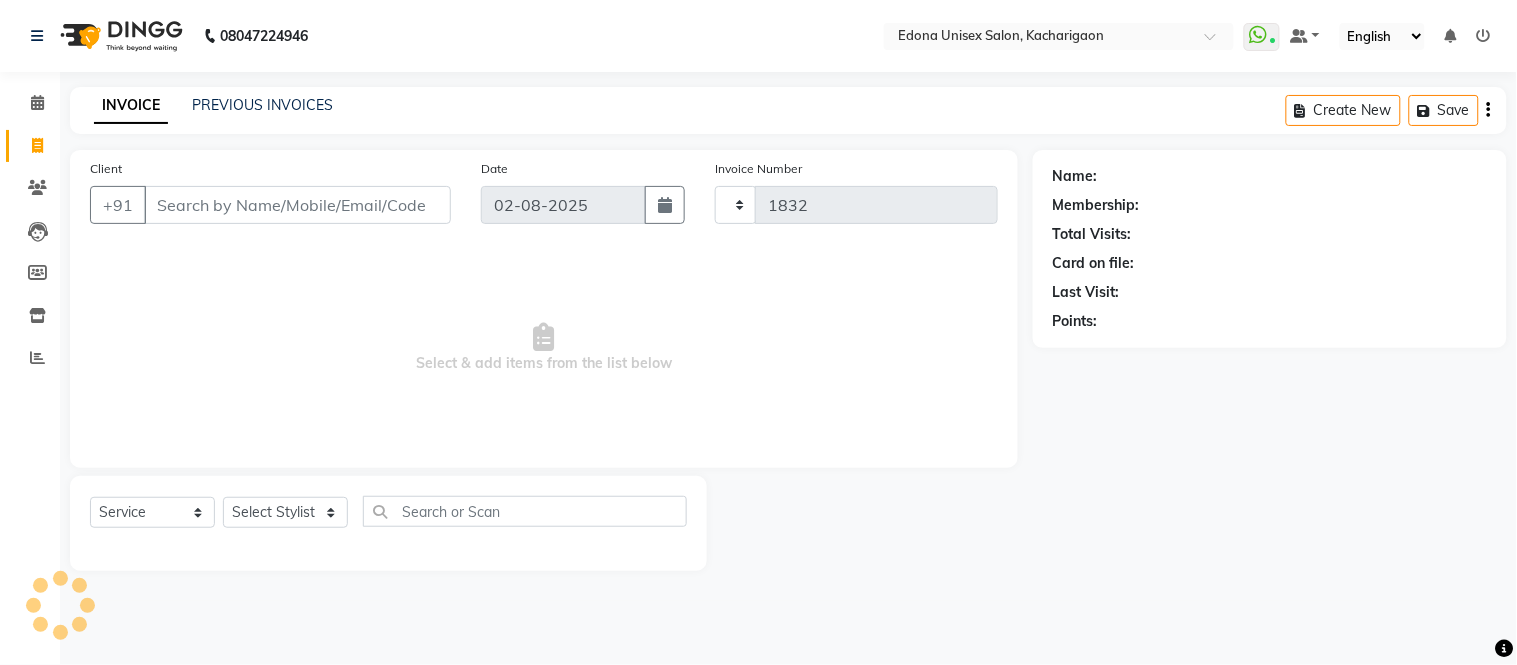 select on "5389" 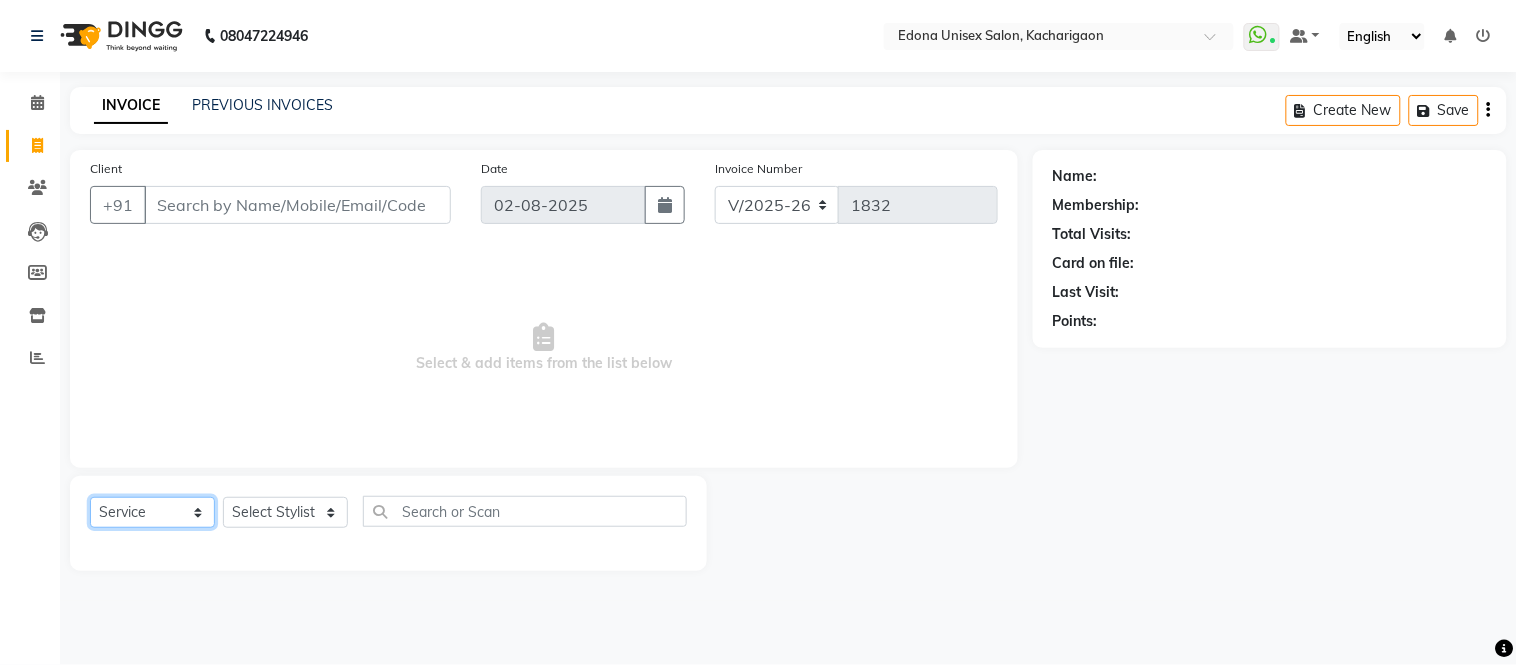 click on "Select  Service  Product  Membership  Package Voucher Prepaid Gift Card" 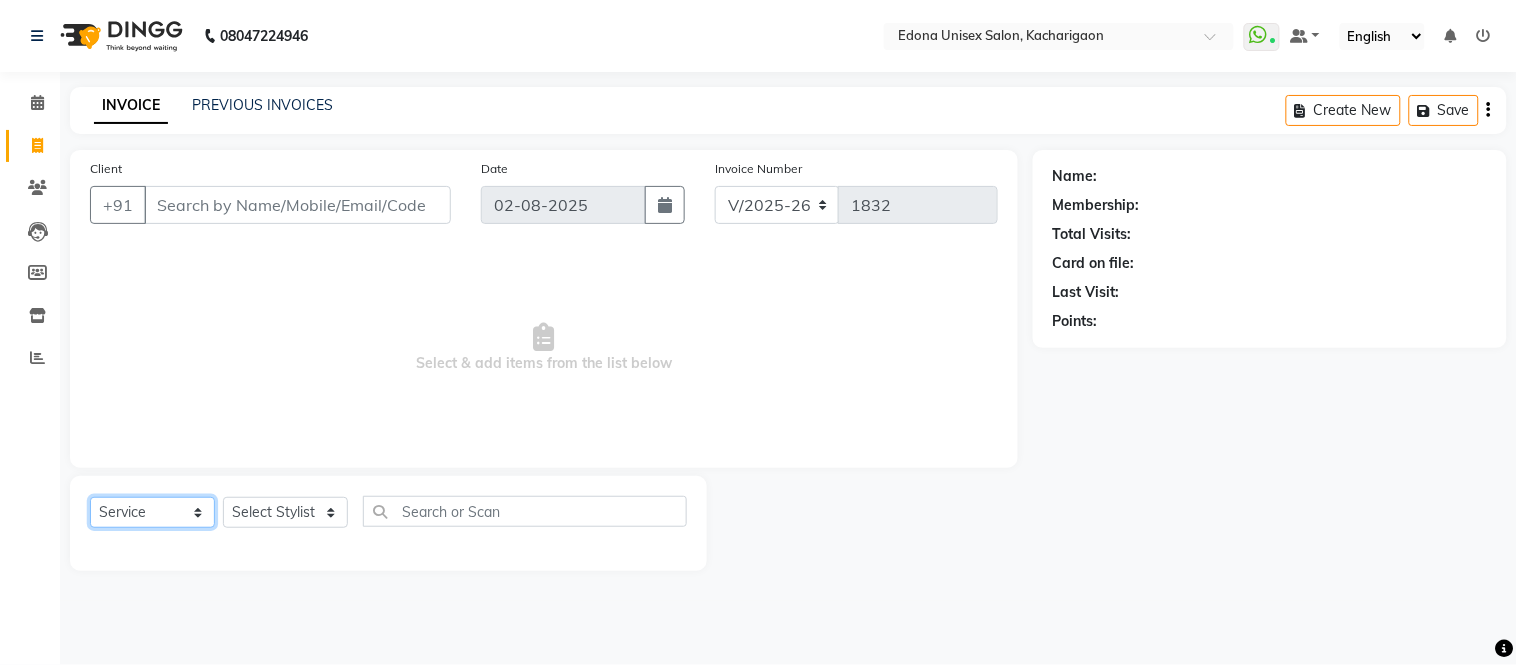 select on "product" 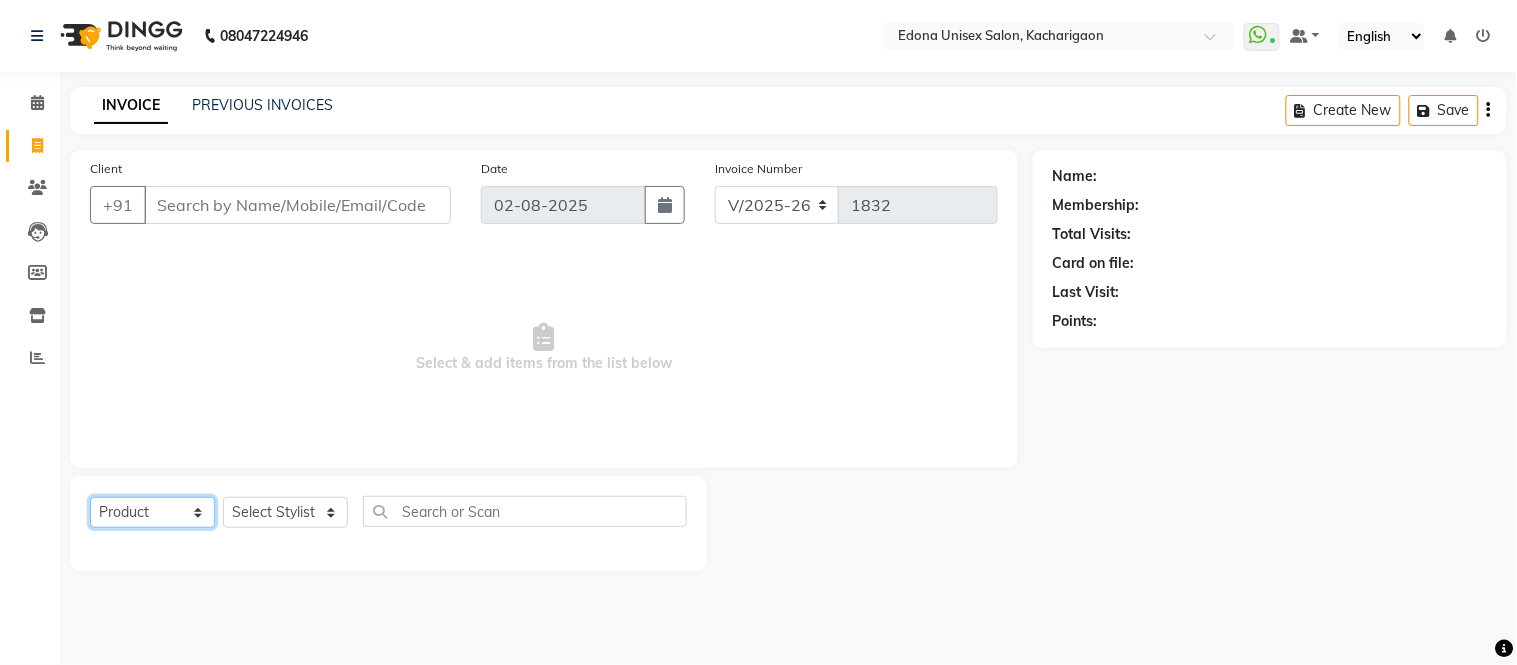 click on "Select  Service  Product  Membership  Package Voucher Prepaid Gift Card" 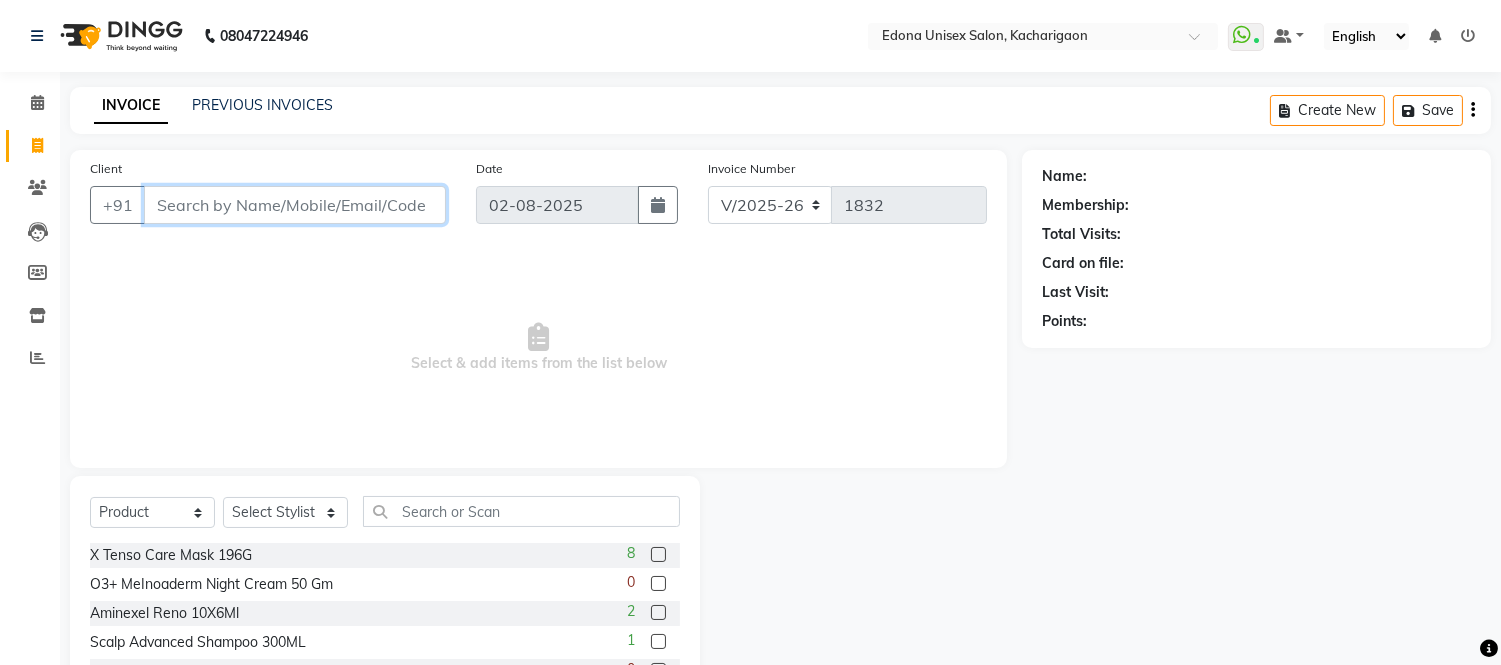 click on "Client" at bounding box center [295, 205] 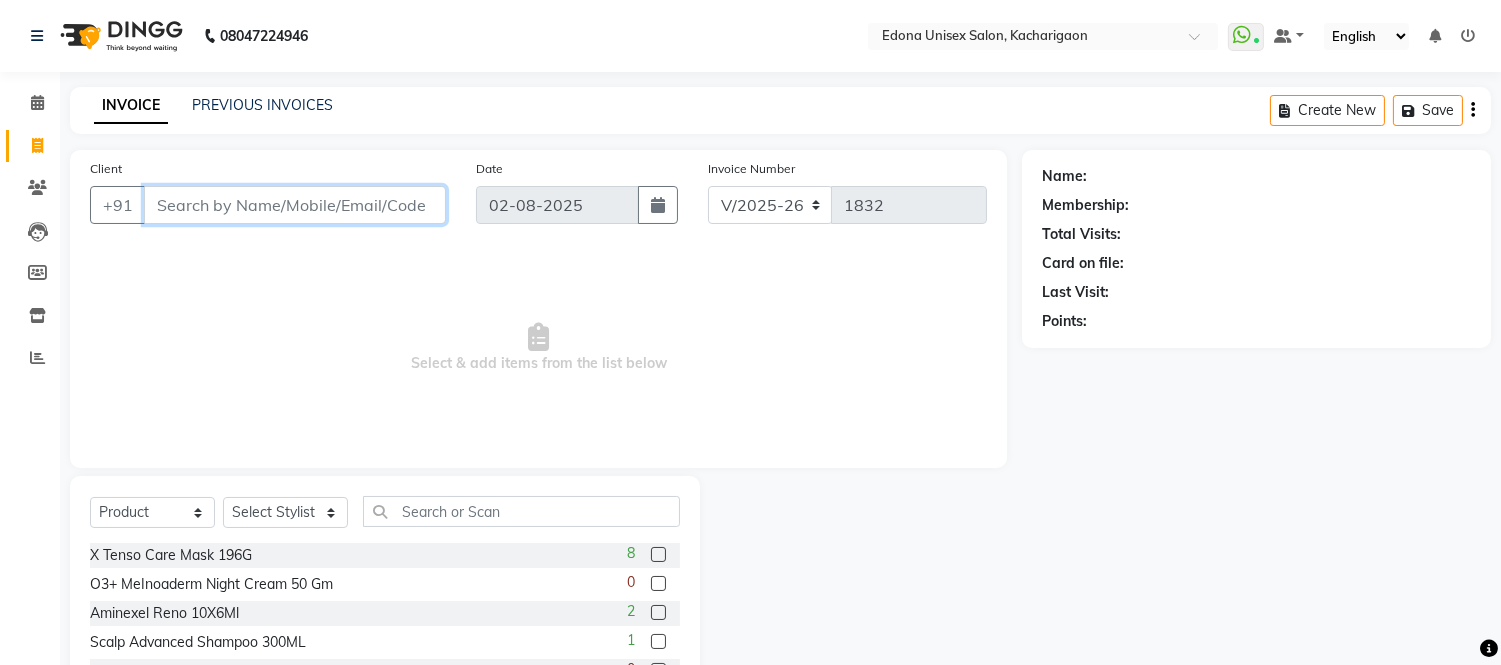click on "Client" at bounding box center [295, 205] 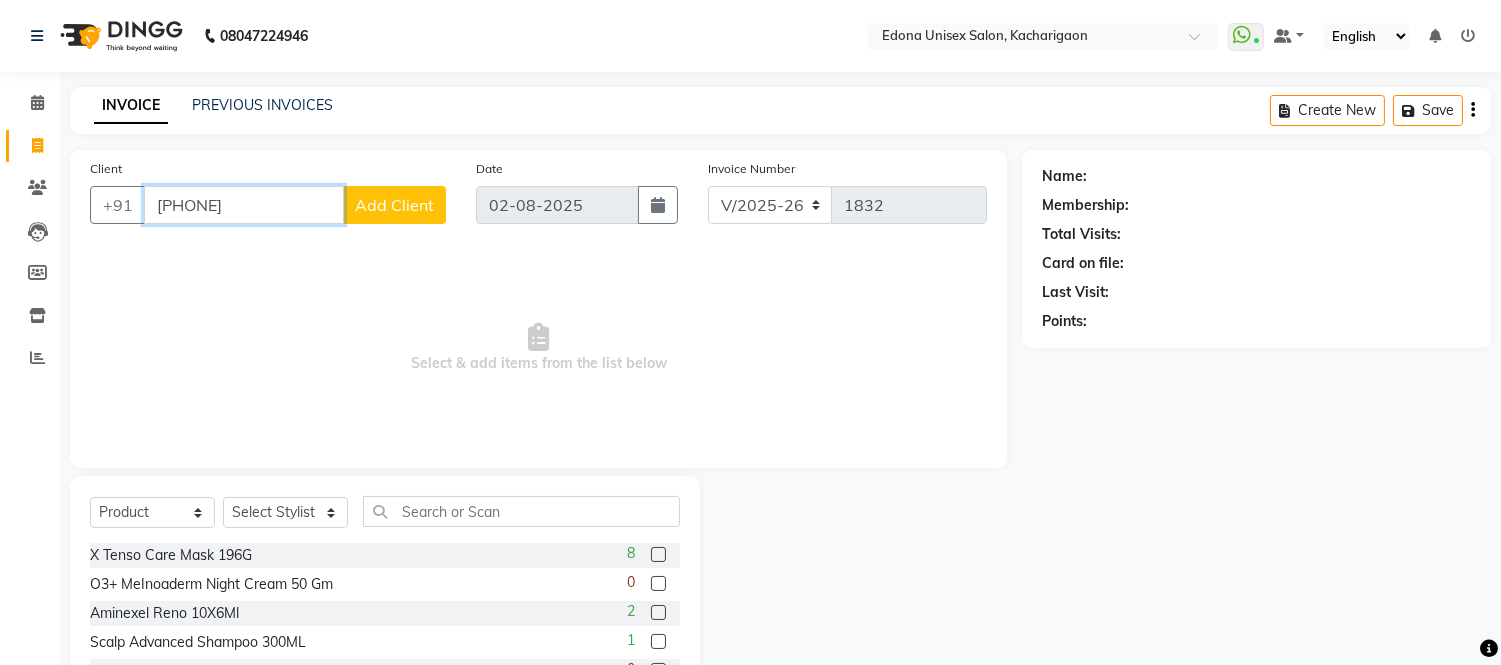 type on "[PHONE]" 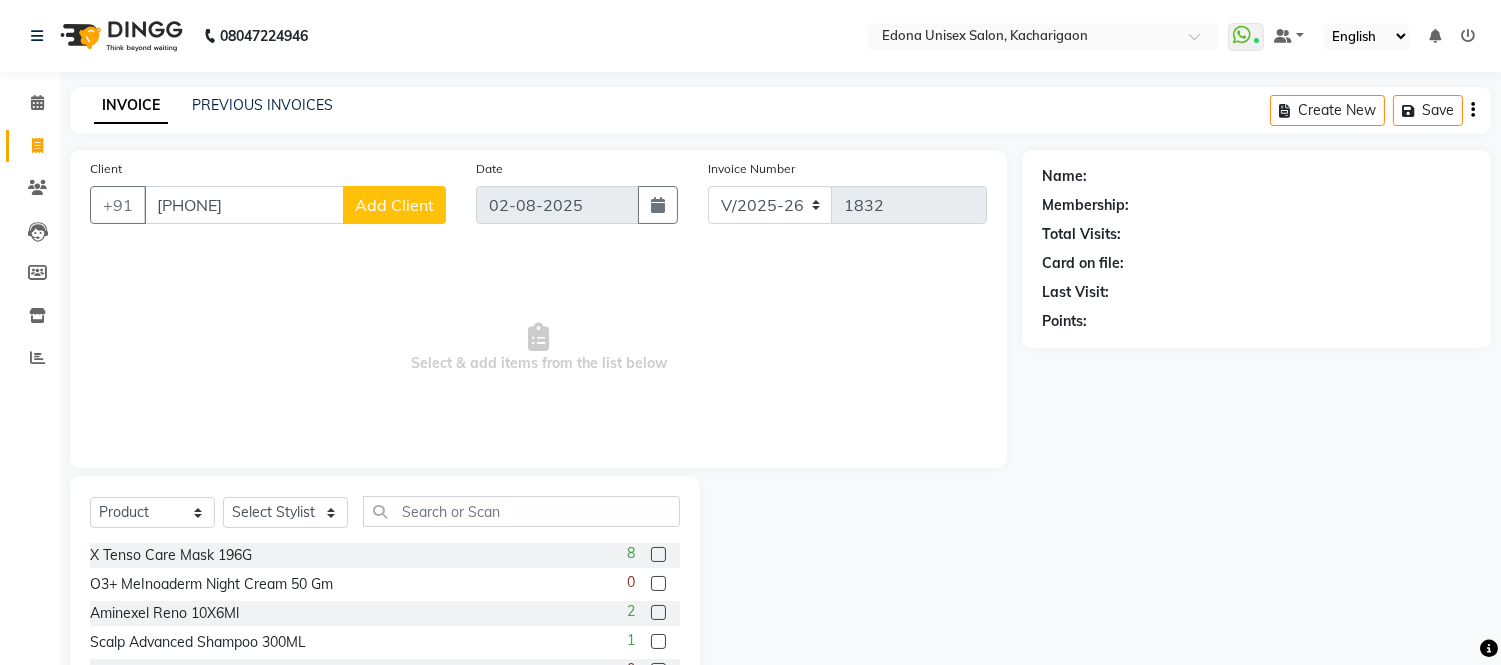 click on "Add Client" 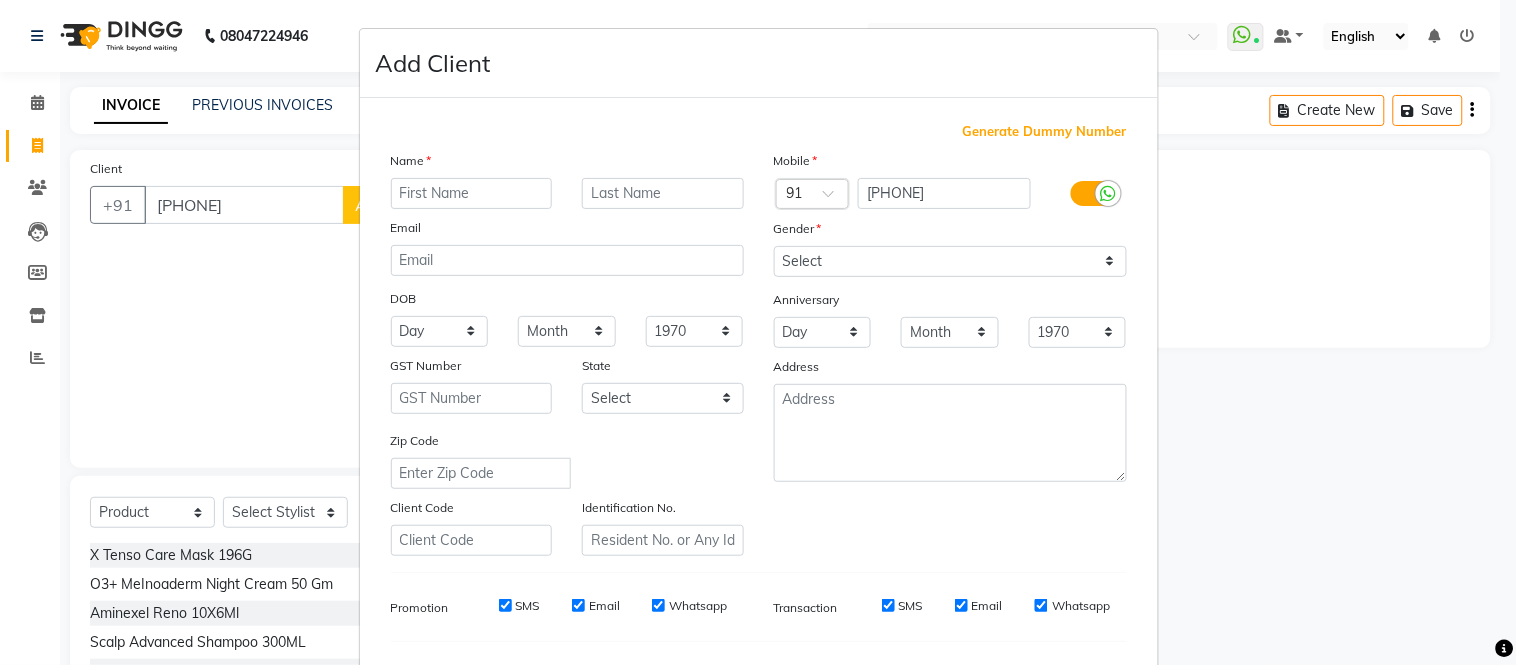 click at bounding box center [472, 193] 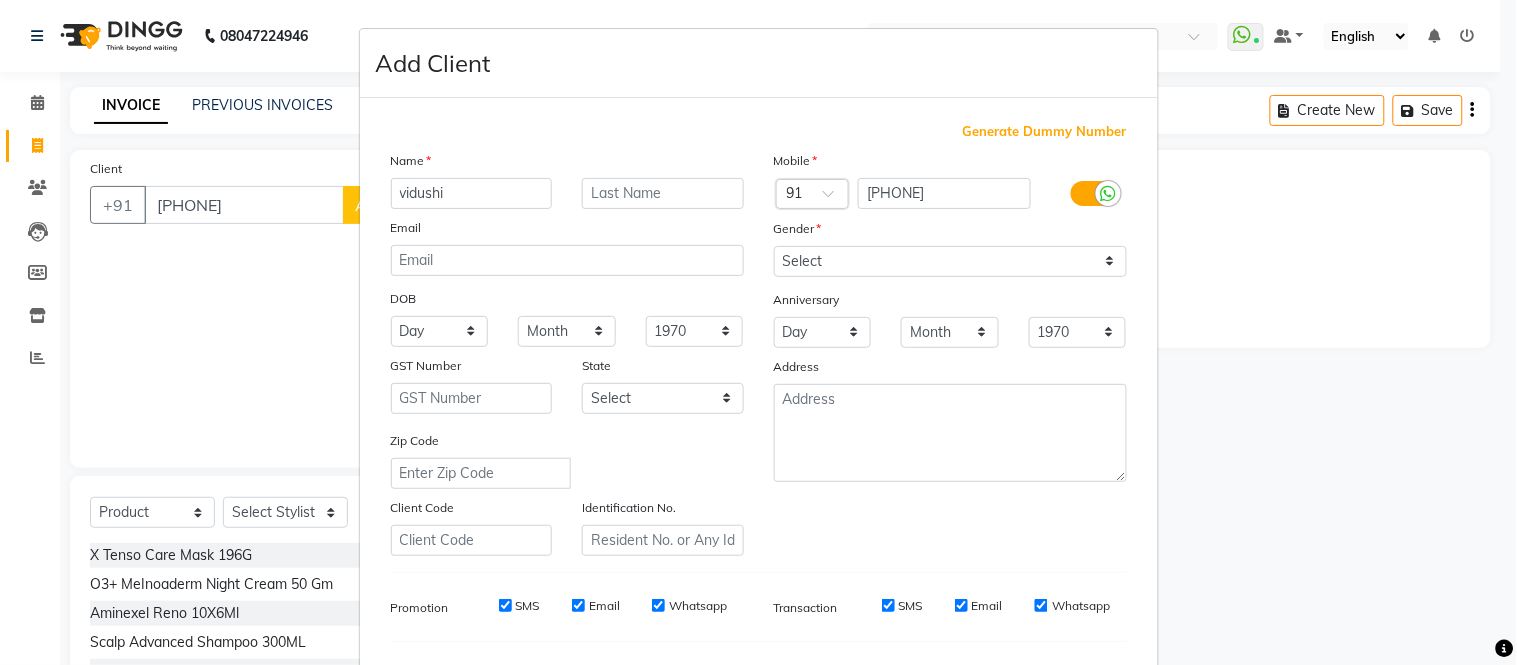 type on "vidushi" 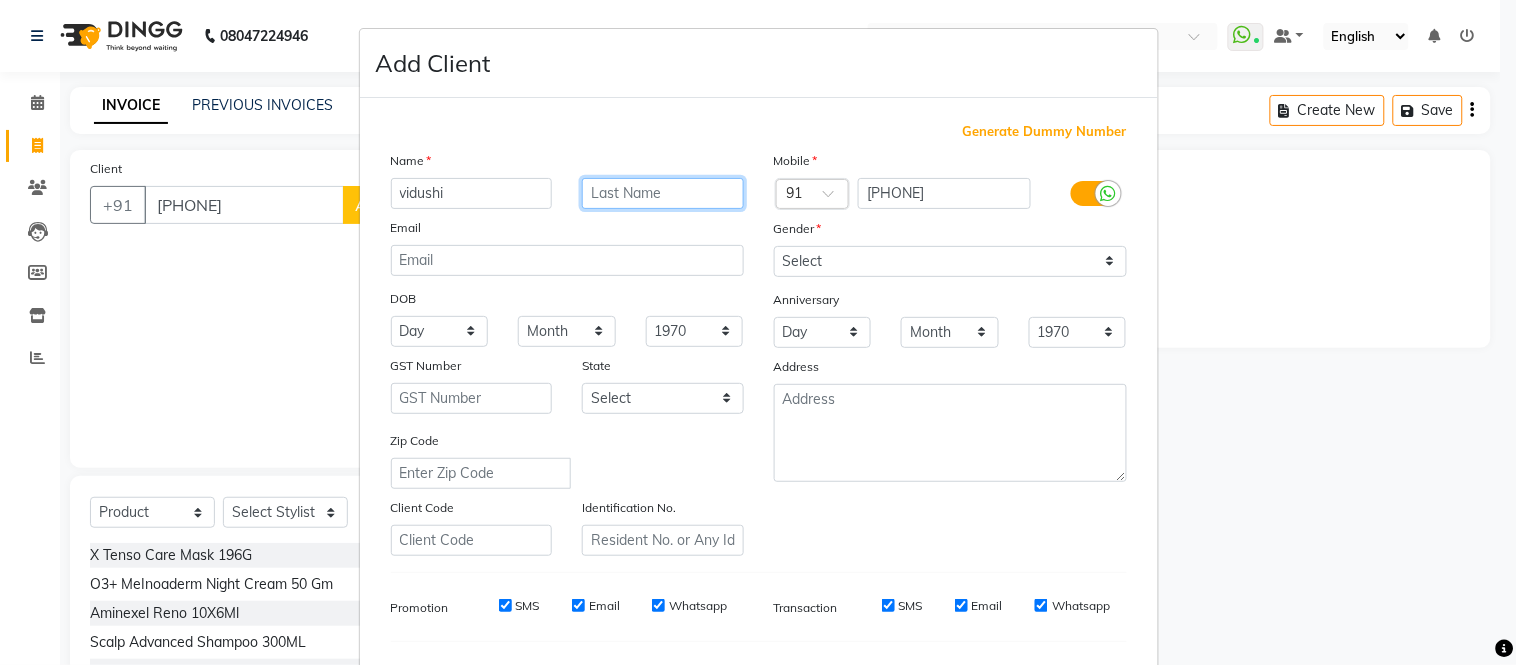 click at bounding box center (663, 193) 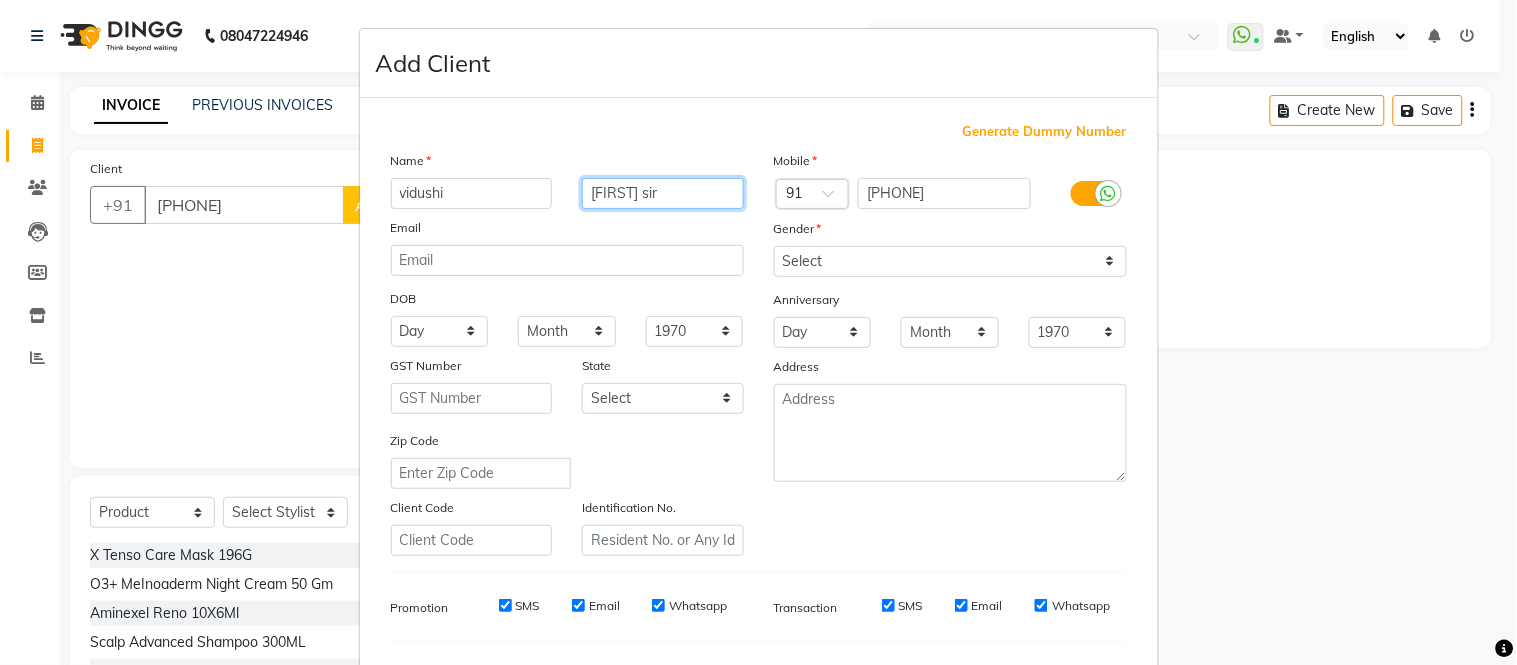 type on "[FIRST] sir" 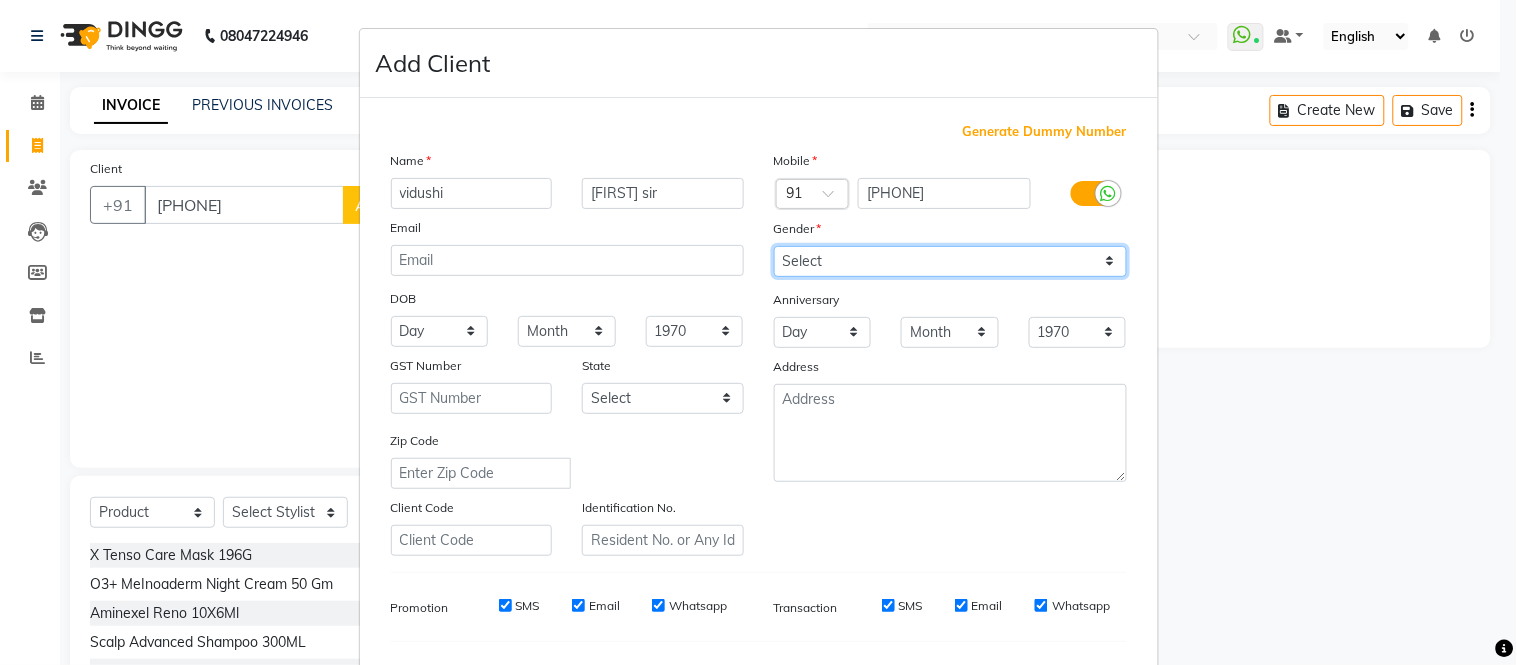 drag, startPoint x: 811, startPoint y: 265, endPoint x: 824, endPoint y: 265, distance: 13 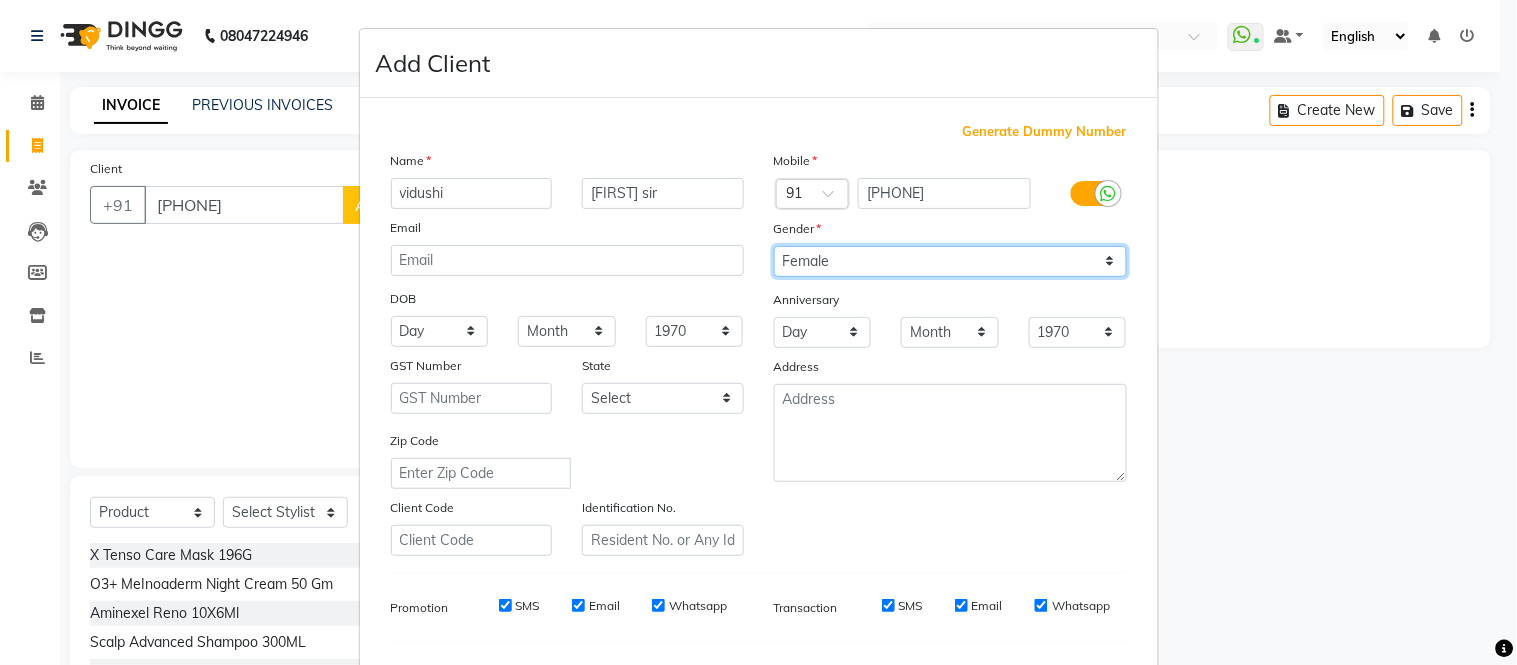 click on "Select Male Female Other Prefer Not To Say" at bounding box center (950, 261) 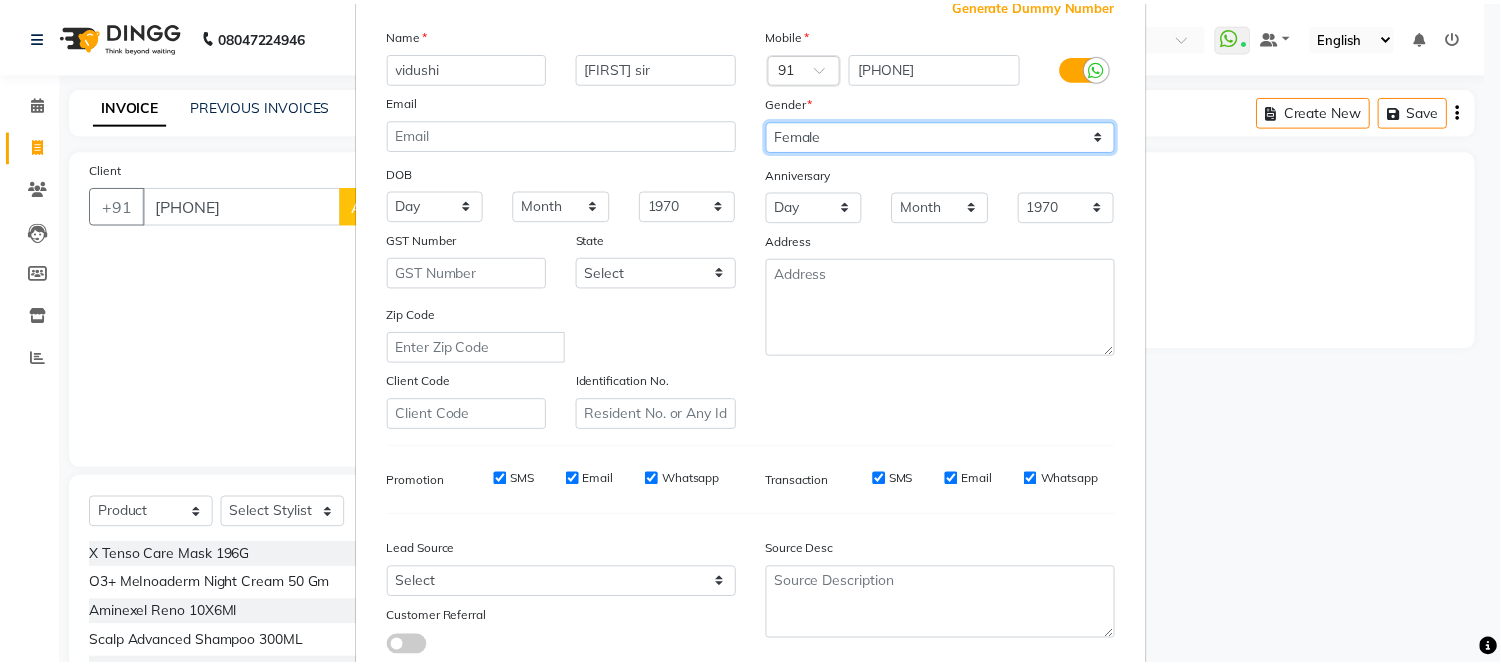scroll, scrollTop: 258, scrollLeft: 0, axis: vertical 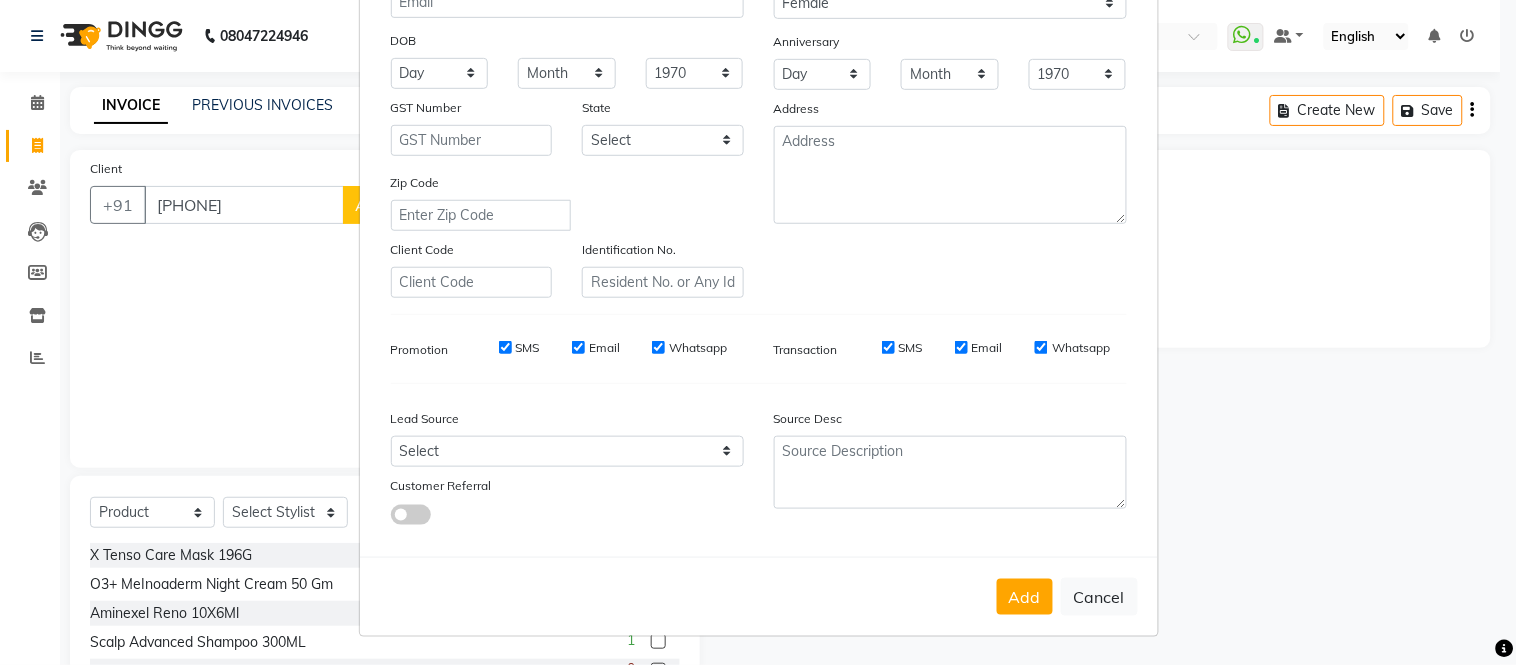 click on "Add" at bounding box center (1025, 597) 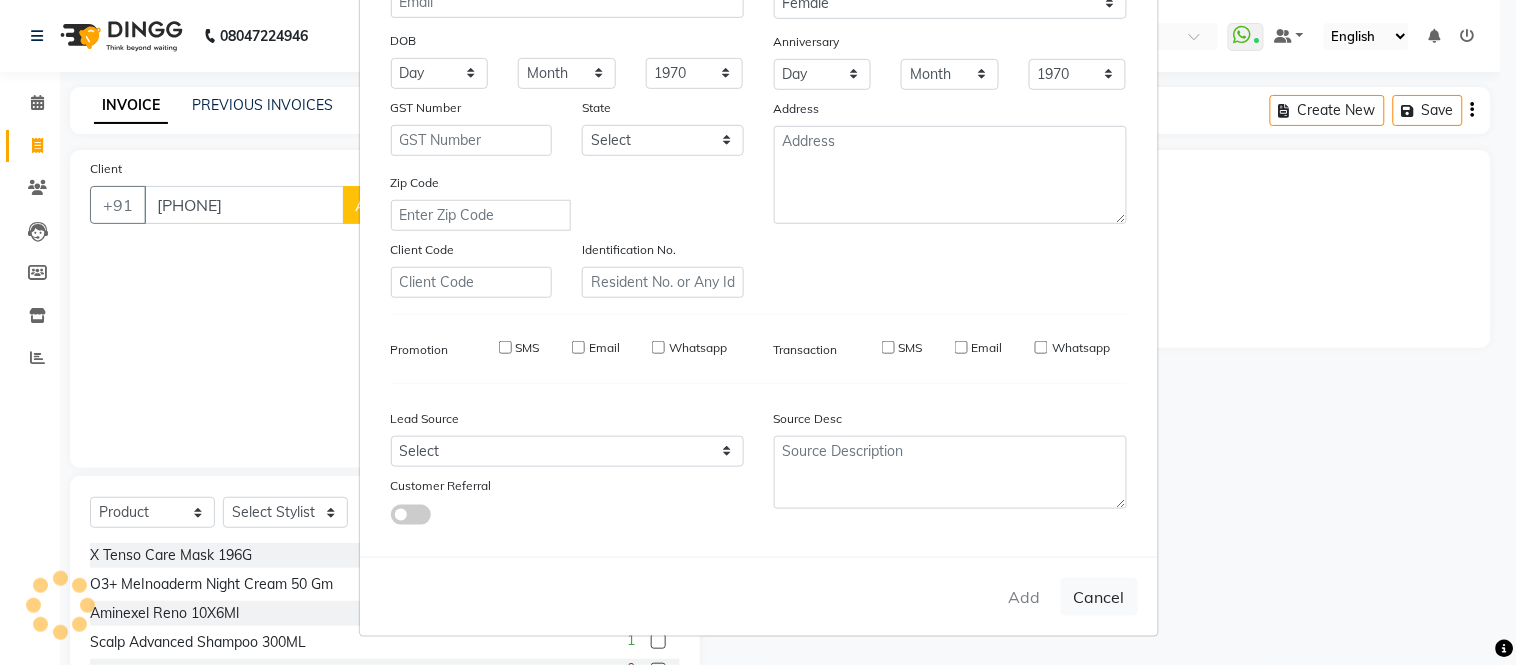 type 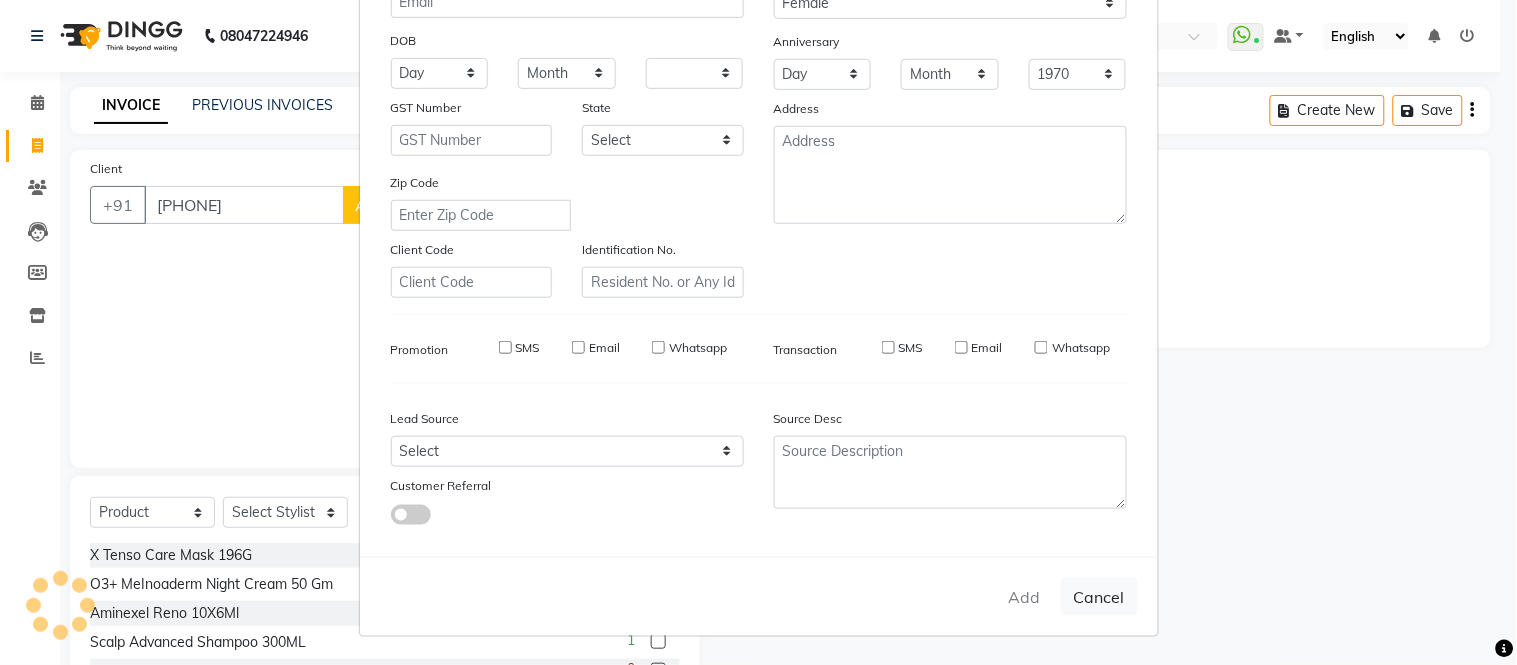 type 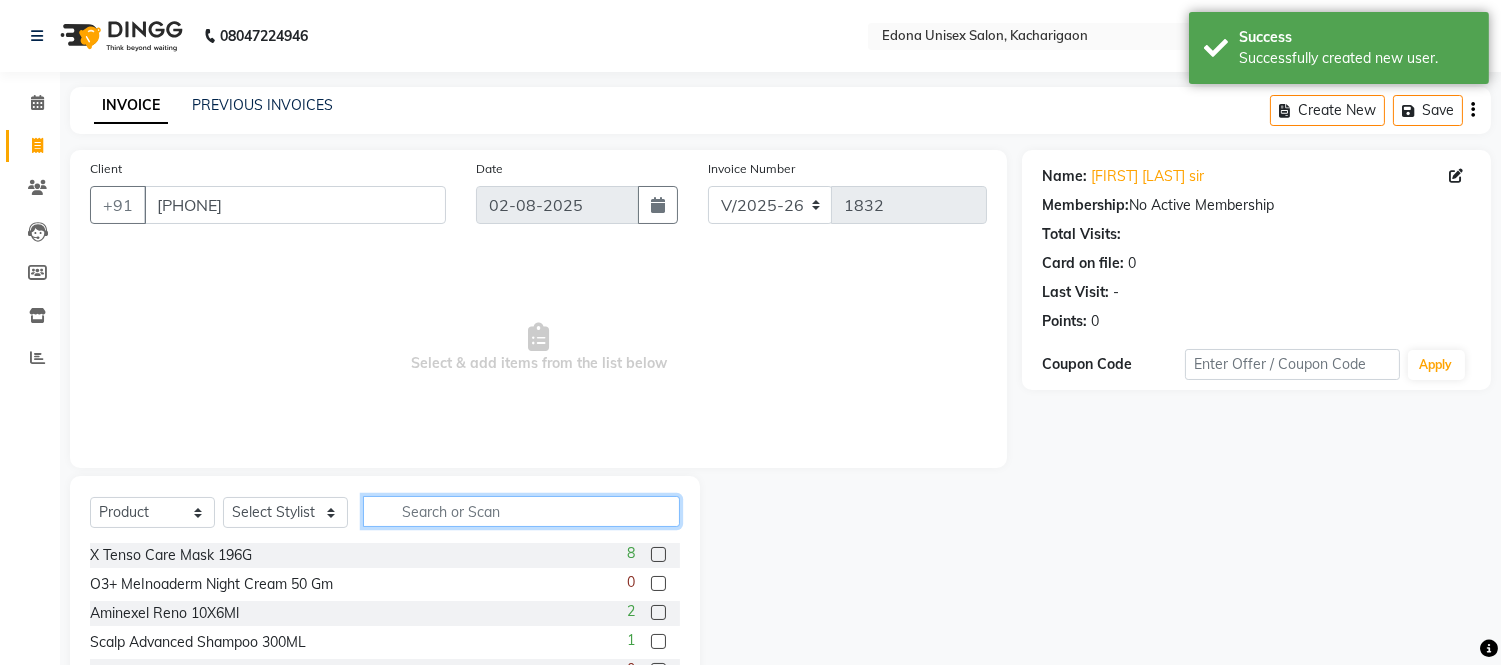click 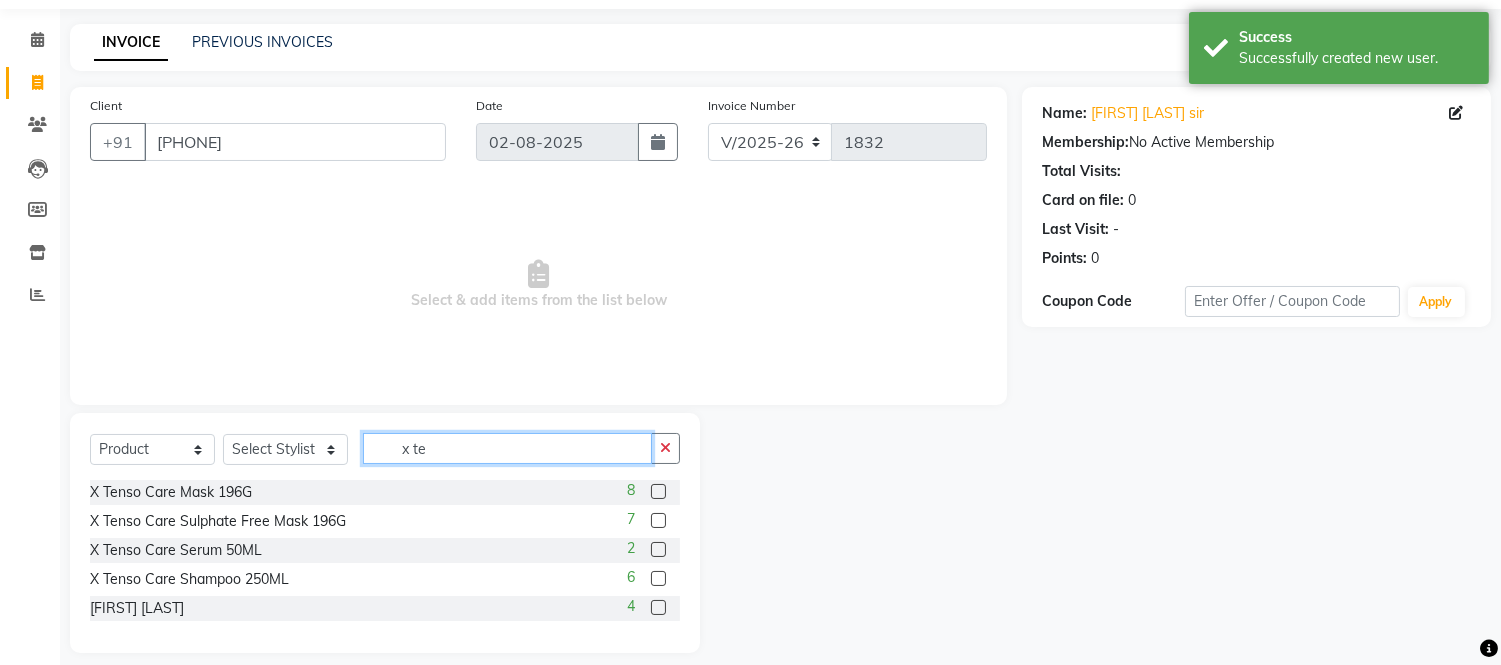 scroll, scrollTop: 81, scrollLeft: 0, axis: vertical 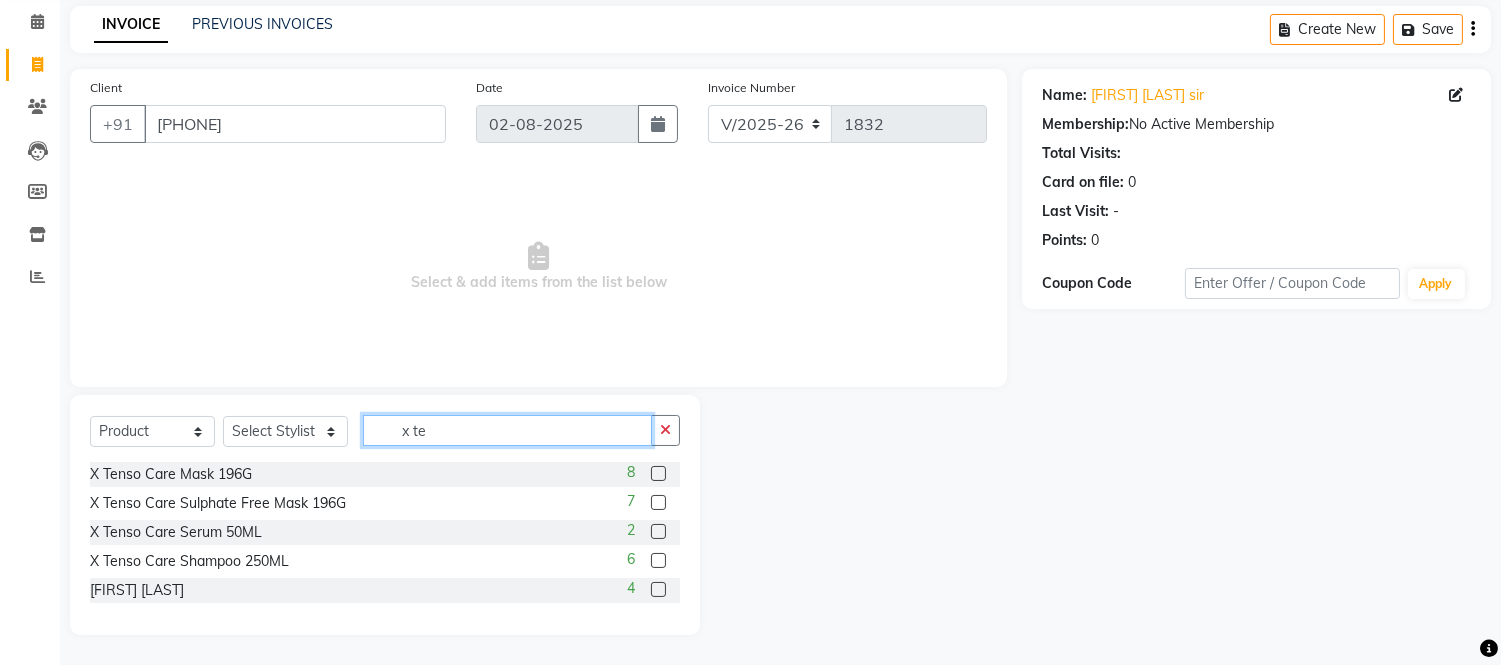 type on "x te" 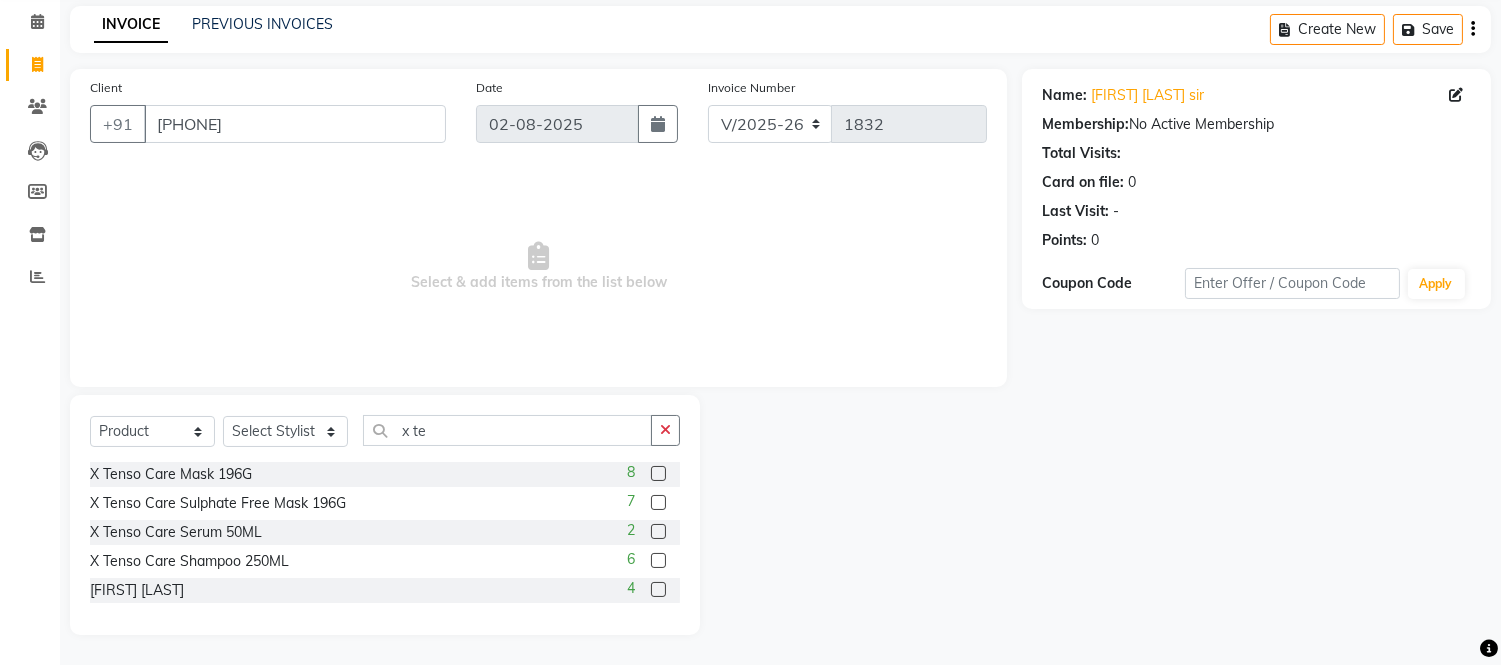 click 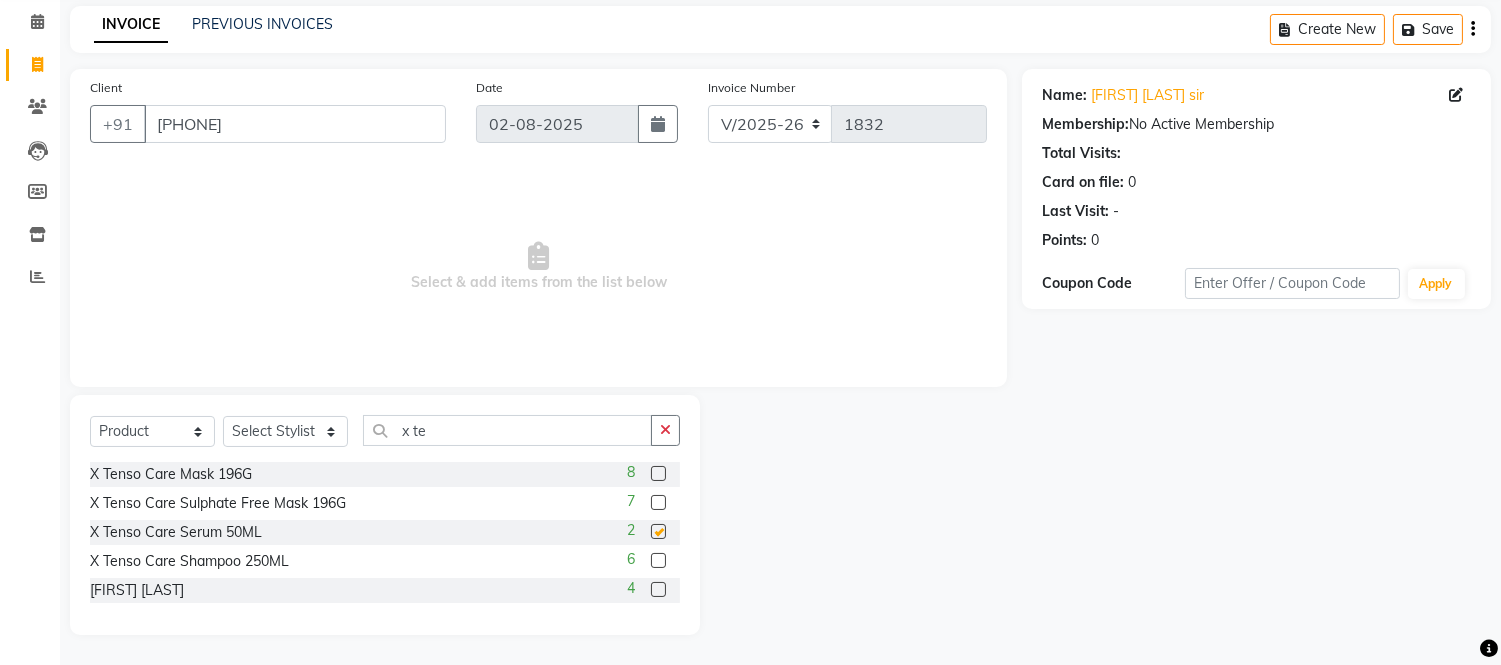 checkbox on "false" 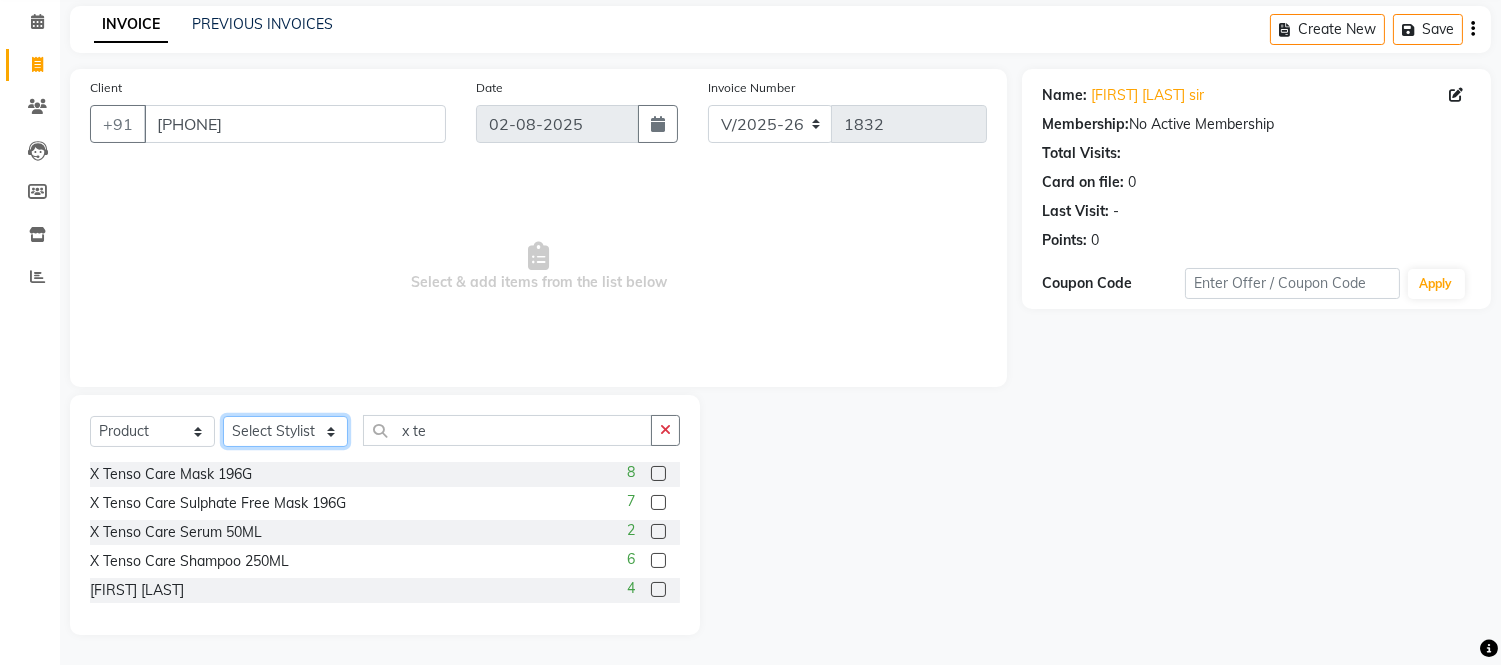 click on "Select Stylist Admin [FIRST] [LAST] [FIRST] [LAST] [FIRST] [LAST] [FIRST] [LAST] [FIRST] [LAST] [FIRST] [LAST] [FIRST] [FIRST] [LAST] [FIRST] [LAST] [FIRST] [LAST] [FIRST] [FIRST] [LAST] [FIRST] [LAST] [FIRST] [LAST] [FIRST] [LAST]" 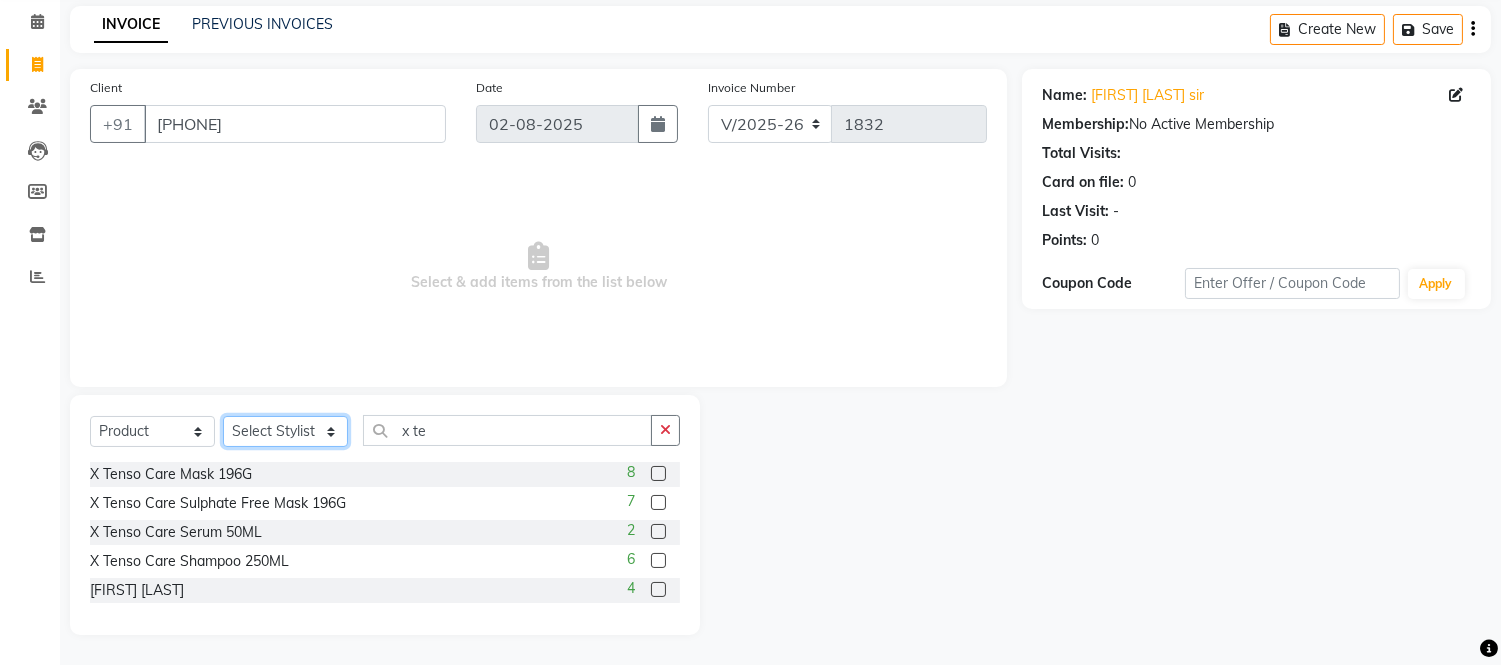 select on "35927" 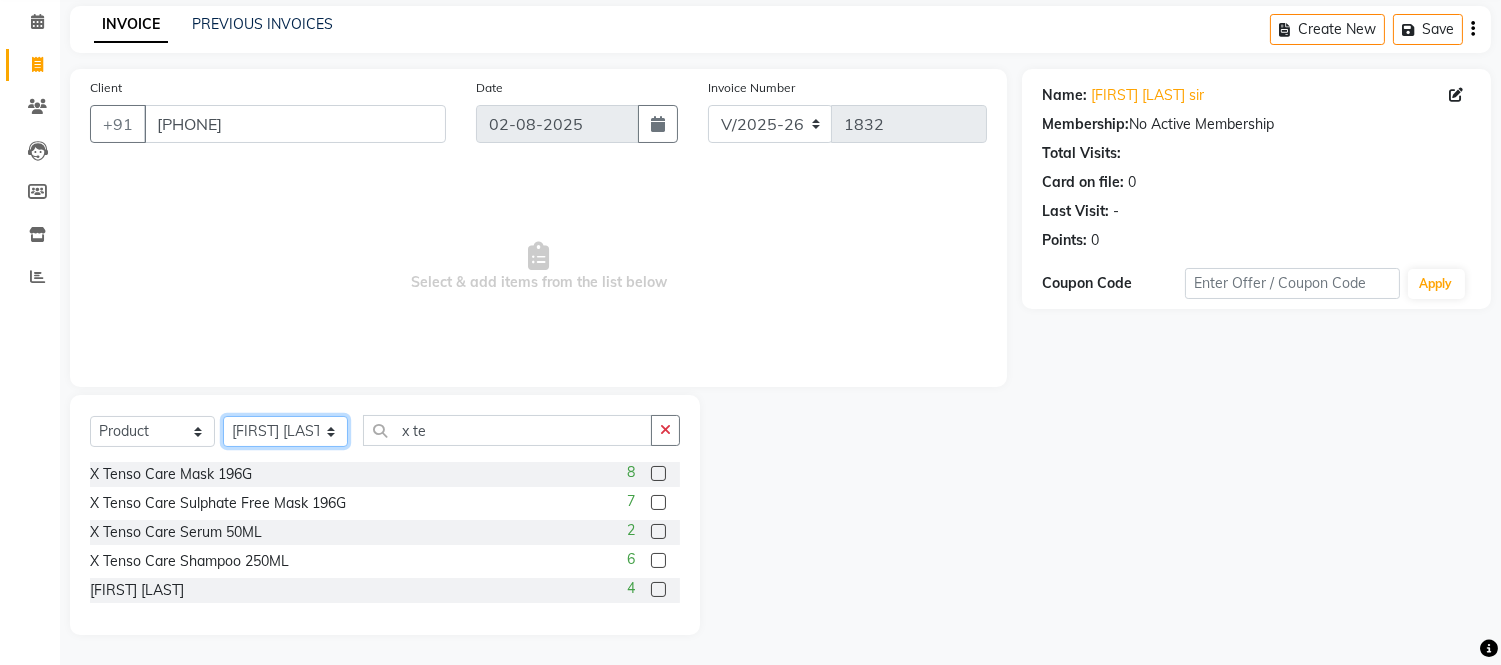 click on "Select Stylist Admin [FIRST] [LAST] [FIRST] [LAST] [FIRST] [LAST] [FIRST] [LAST] [FIRST] [LAST] [FIRST] [LAST] [FIRST] [FIRST] [LAST] [FIRST] [LAST] [FIRST] [LAST] [FIRST] [FIRST] [LAST] [FIRST] [LAST] [FIRST] [LAST] [FIRST] [LAST]" 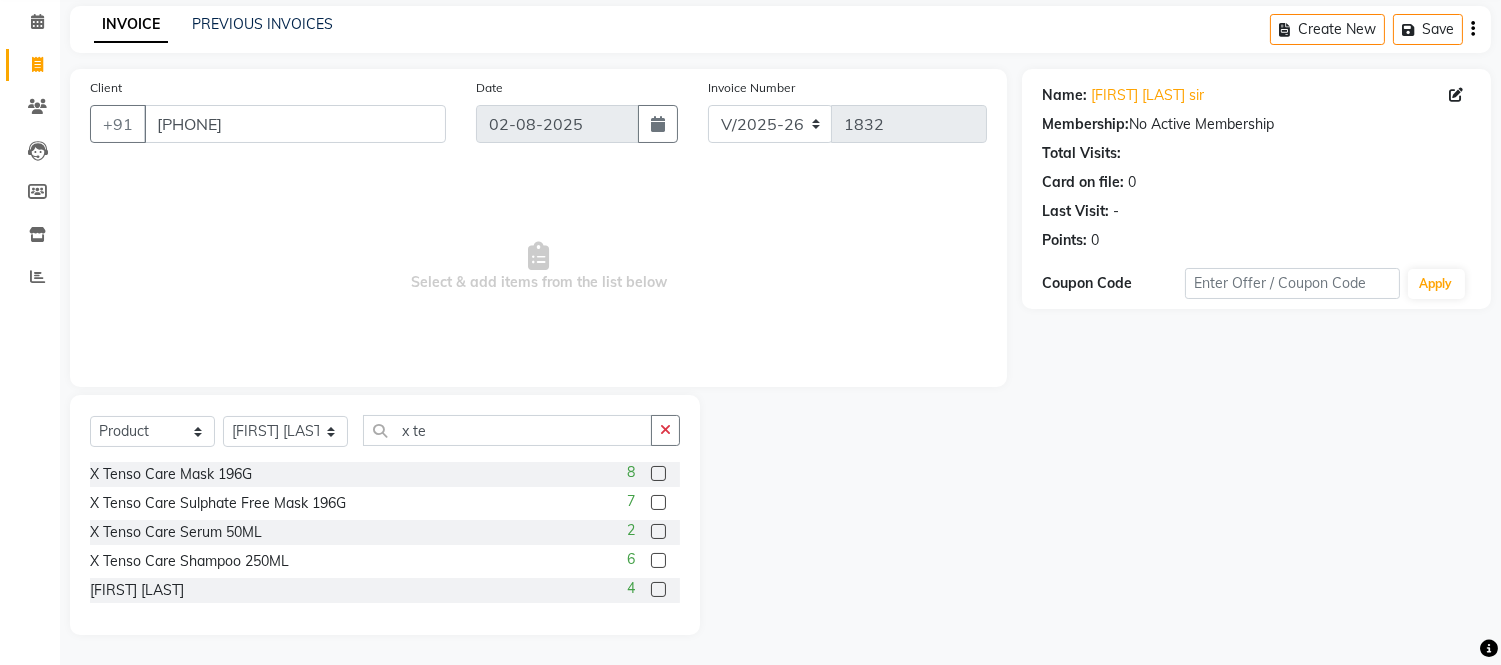 click 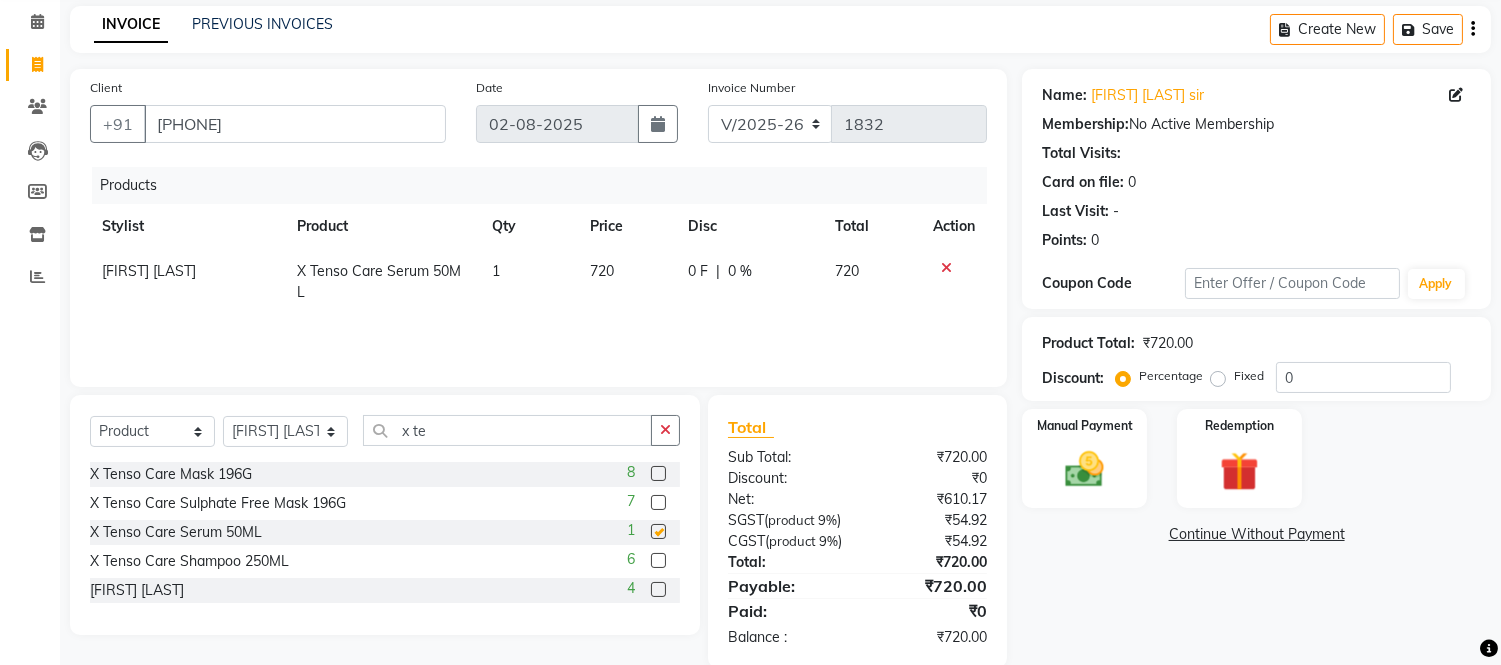 checkbox on "false" 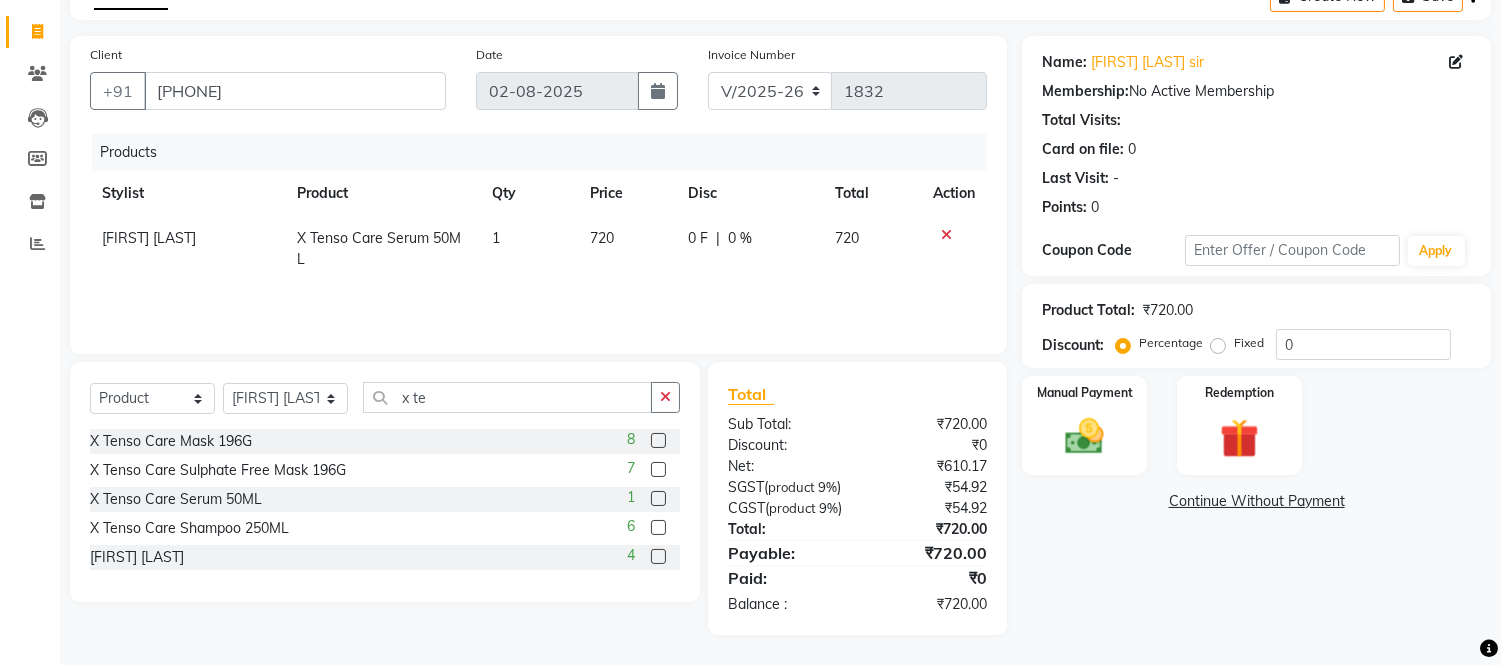 scroll, scrollTop: 155, scrollLeft: 0, axis: vertical 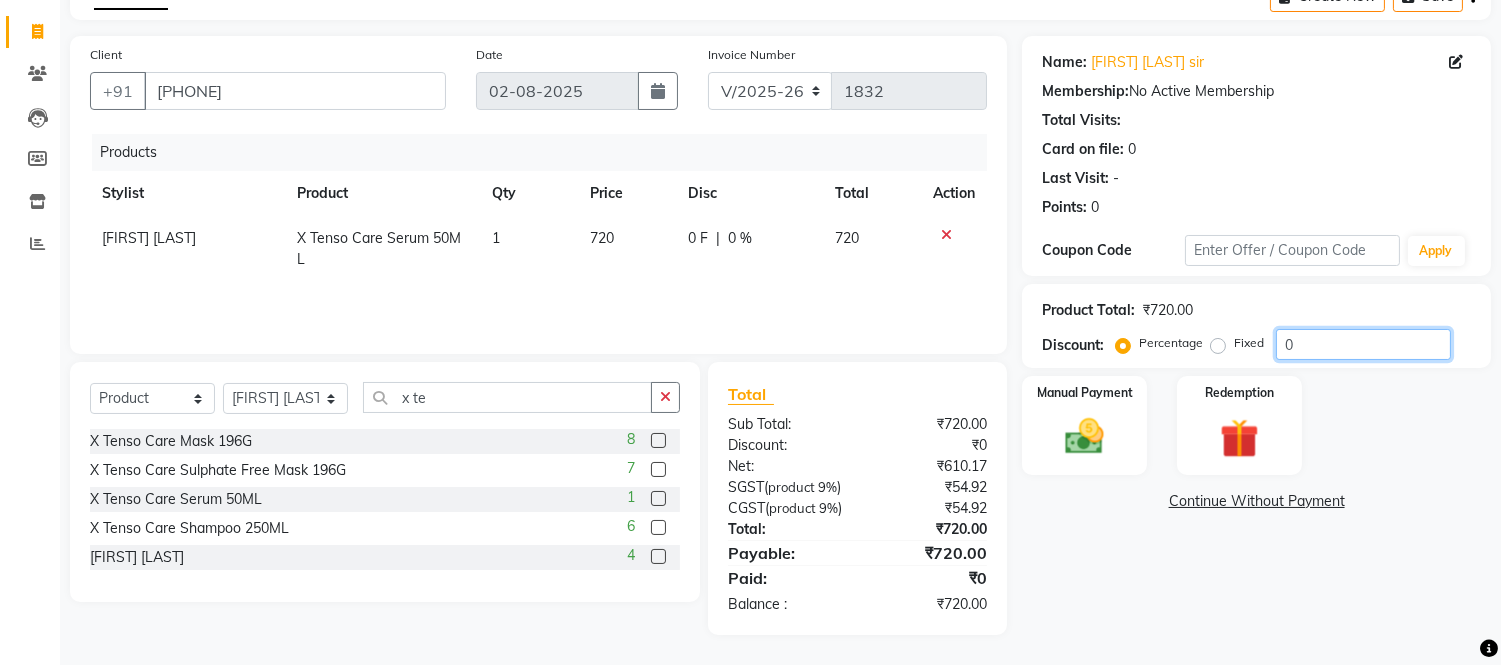 click on "0" 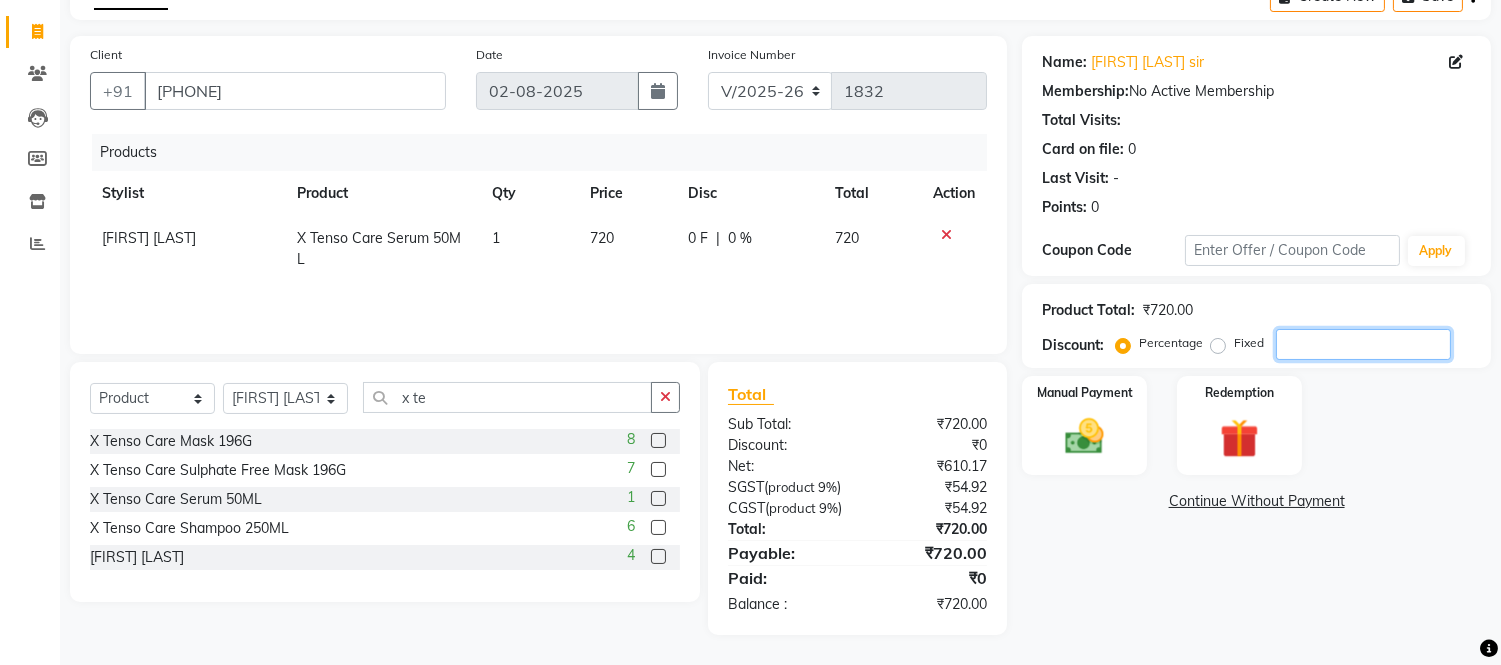 click 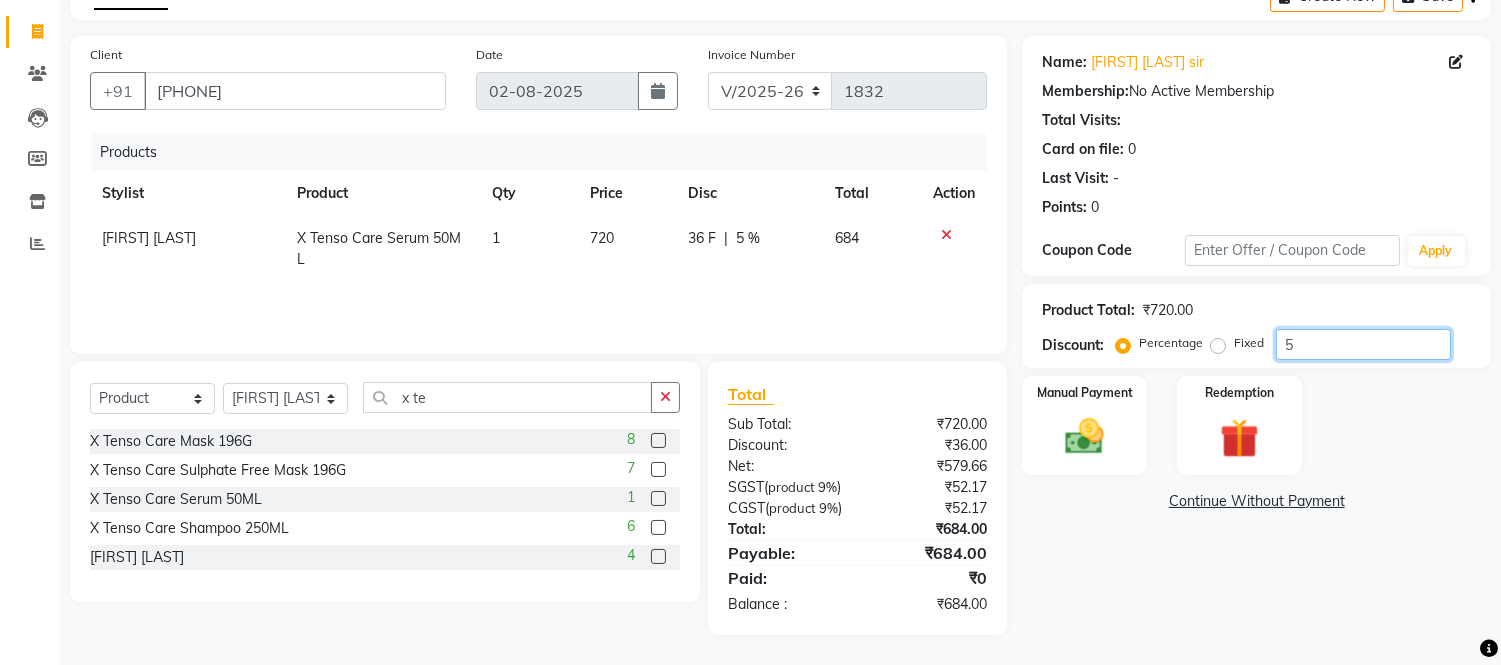 click on "5" 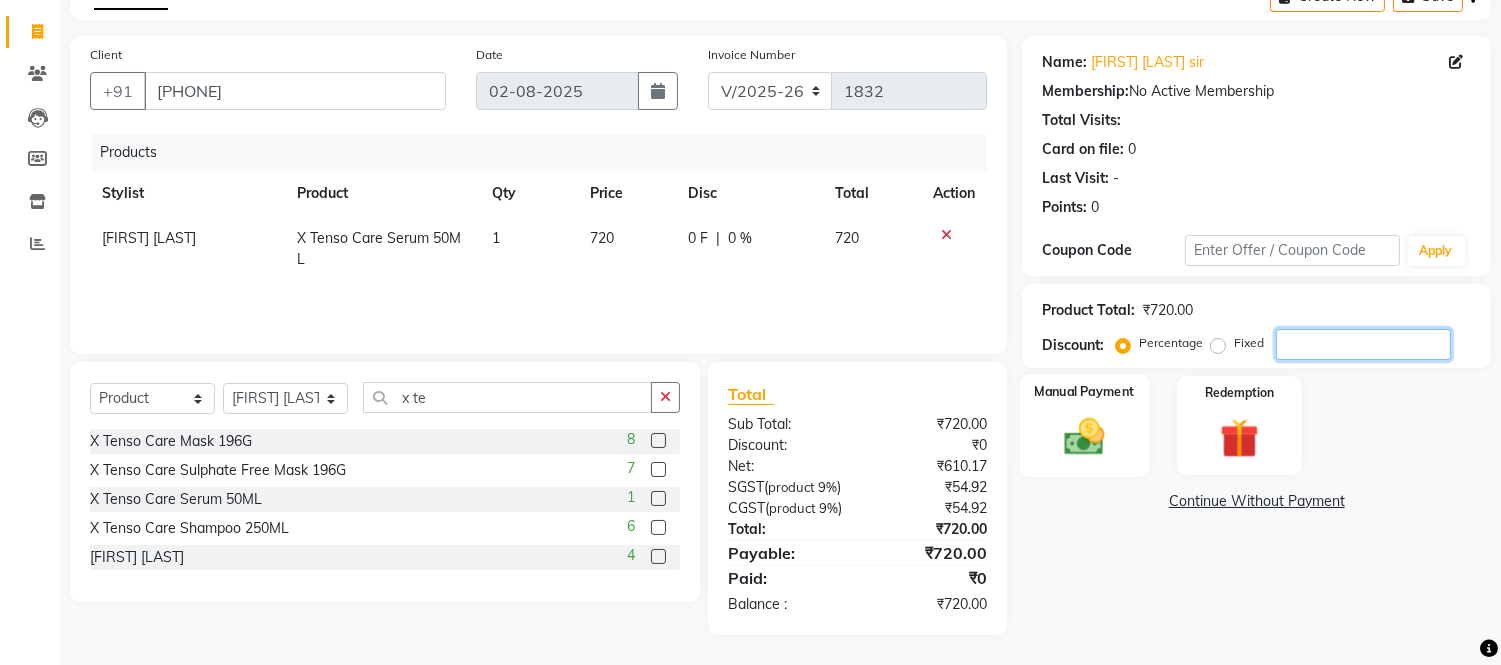 type 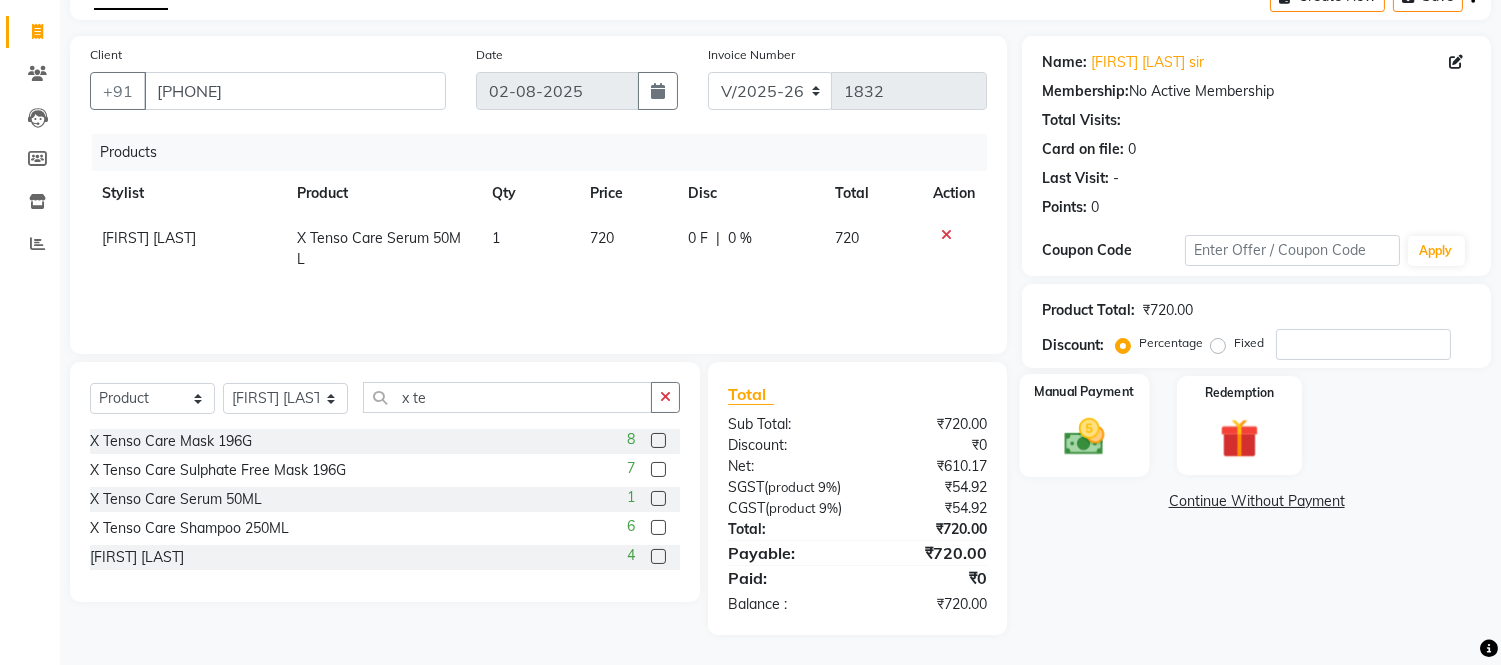 click on "Manual Payment" 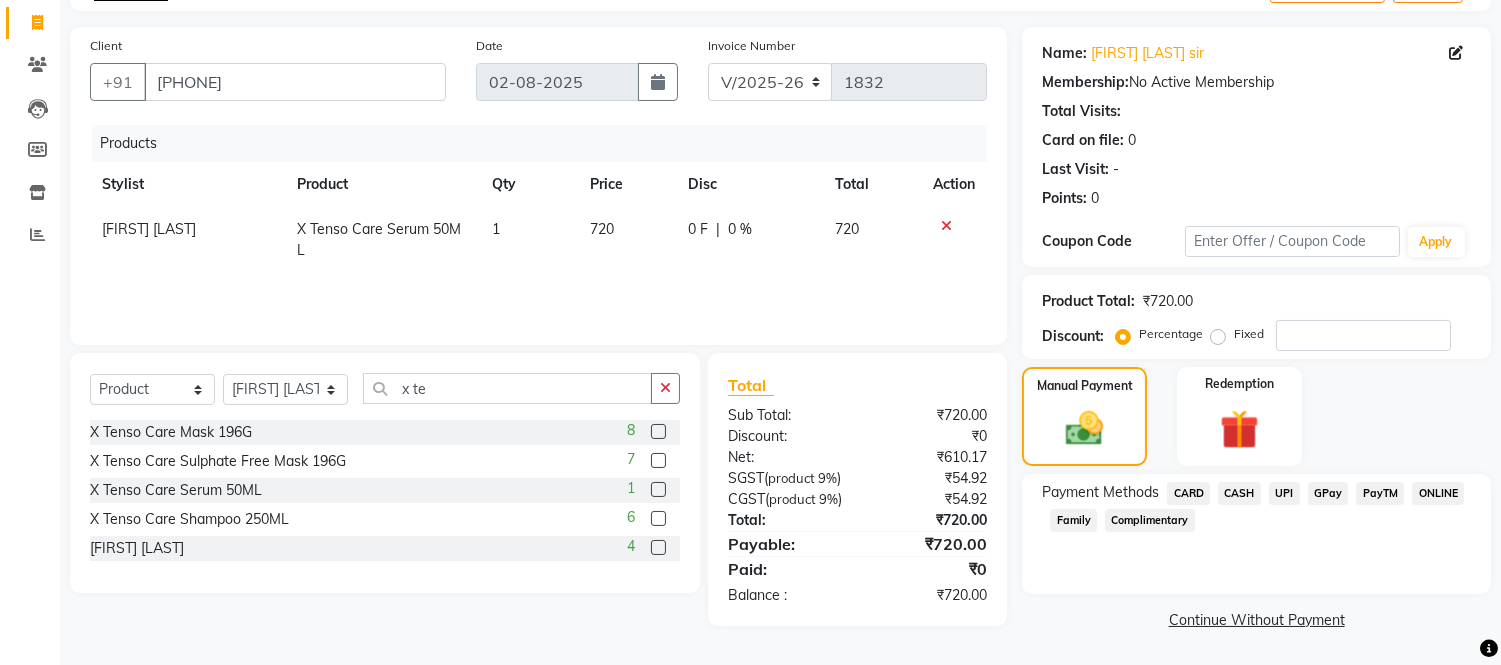 drag, startPoint x: 1070, startPoint y: 484, endPoint x: 1081, endPoint y: 484, distance: 11 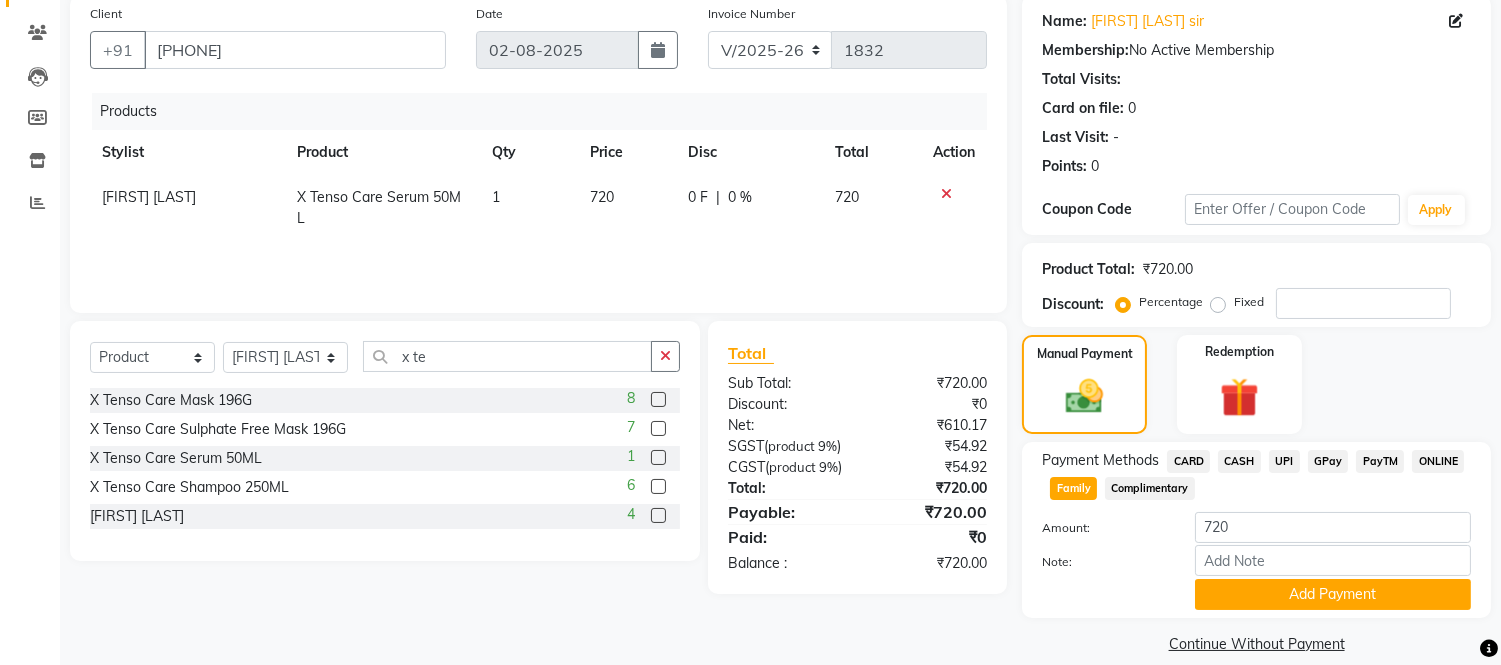 scroll, scrollTop: 178, scrollLeft: 0, axis: vertical 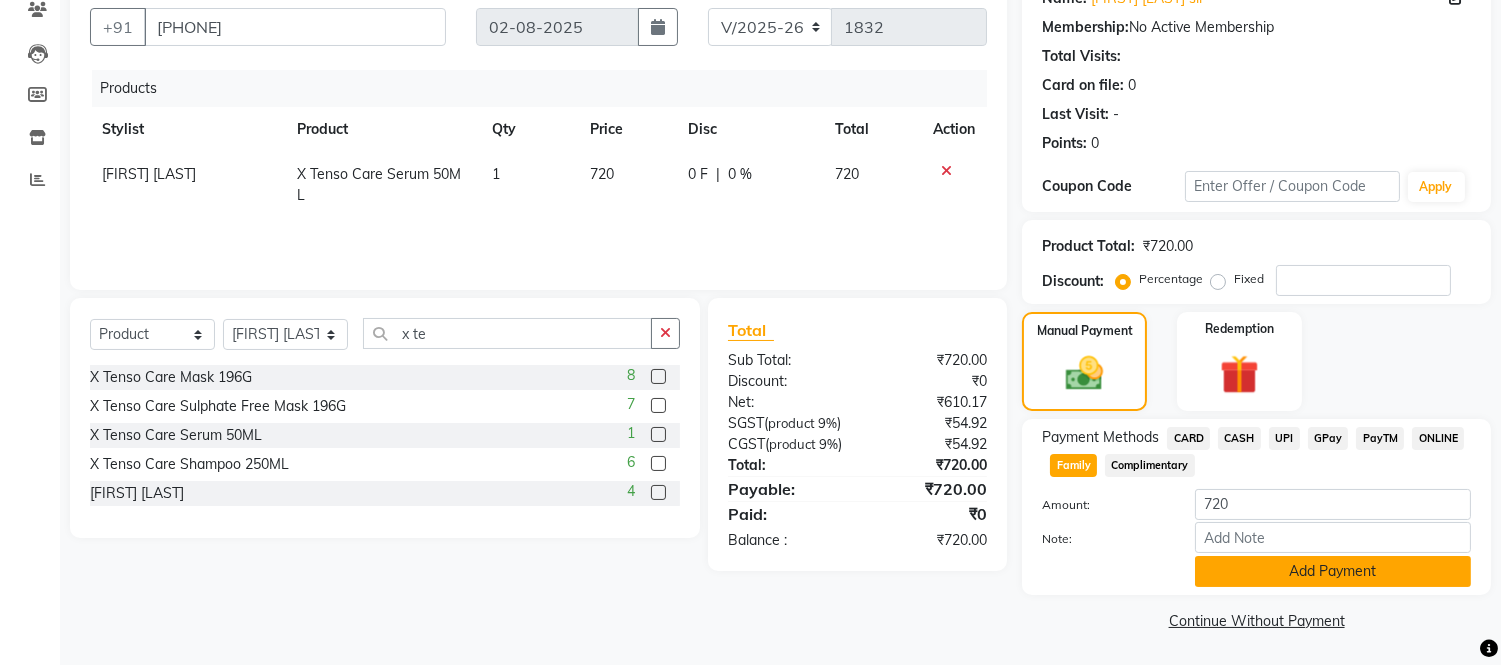 click on "Add Payment" 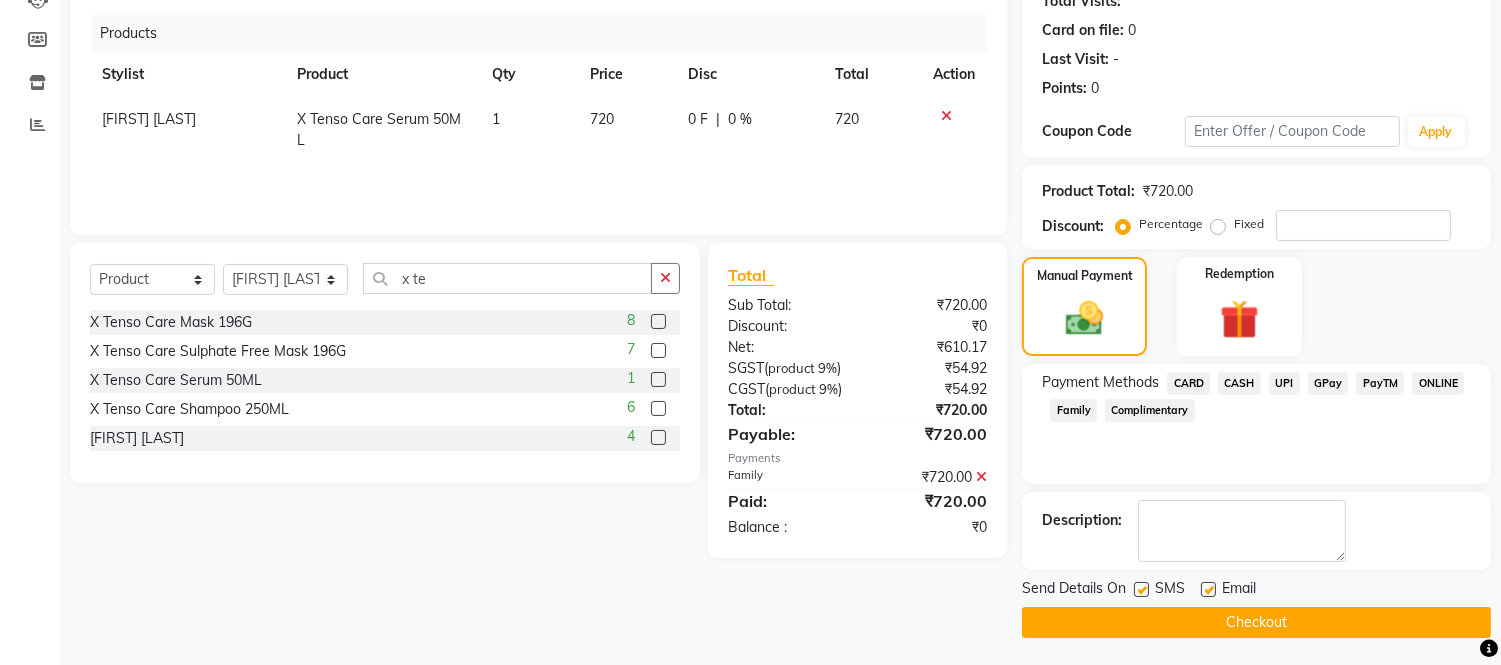 scroll, scrollTop: 234, scrollLeft: 0, axis: vertical 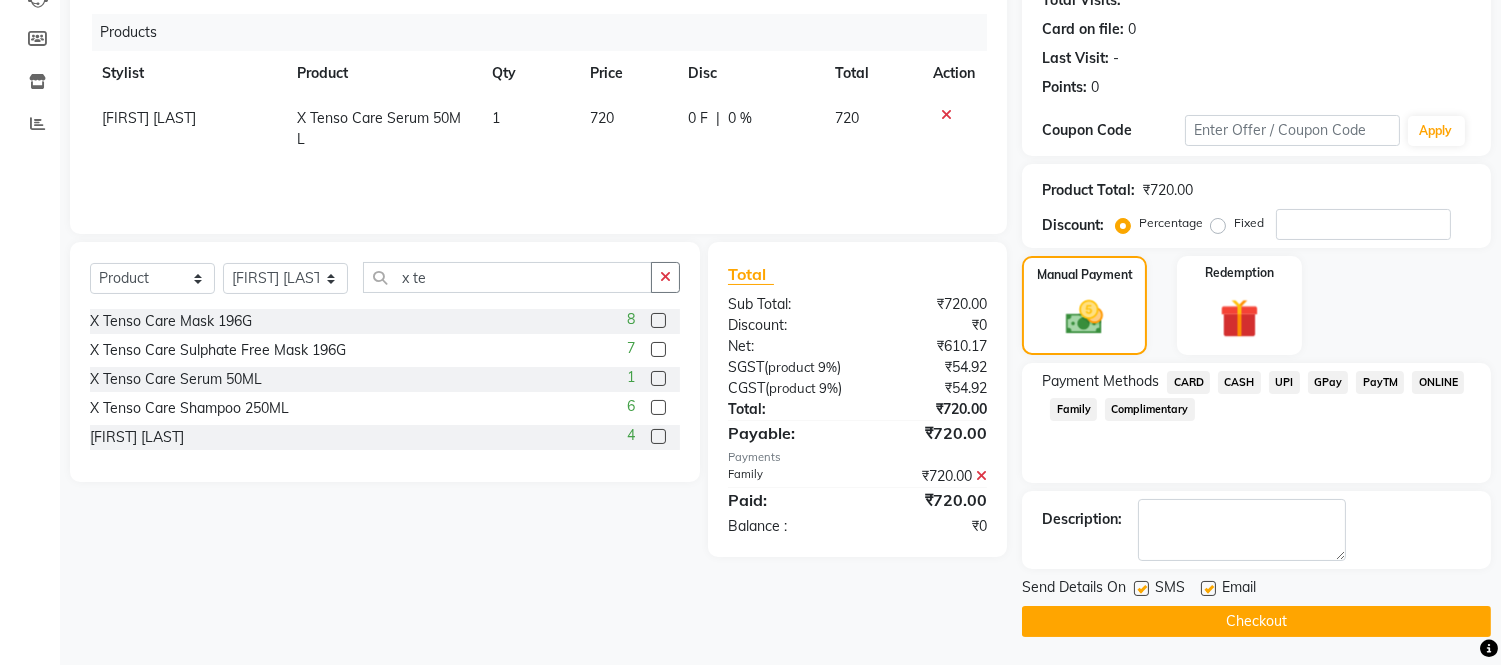 click on "Checkout" 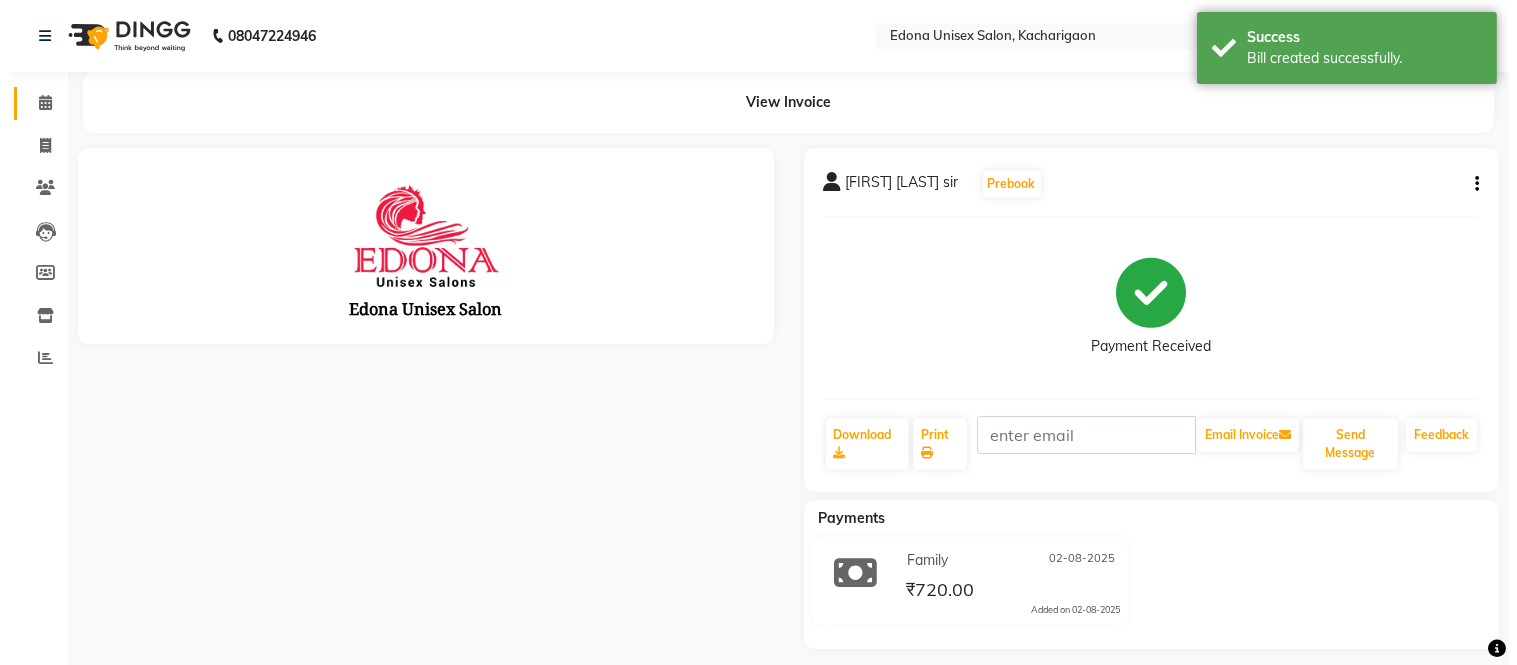 scroll, scrollTop: 0, scrollLeft: 0, axis: both 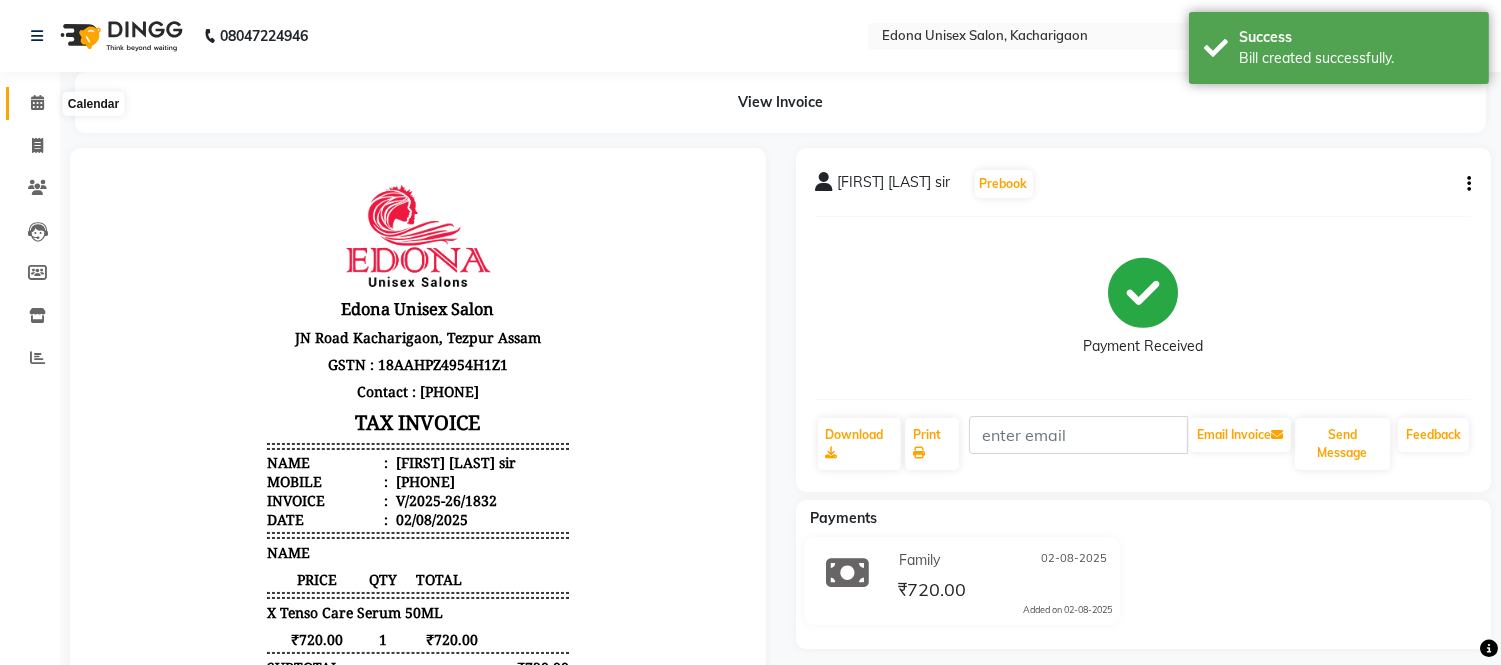 click 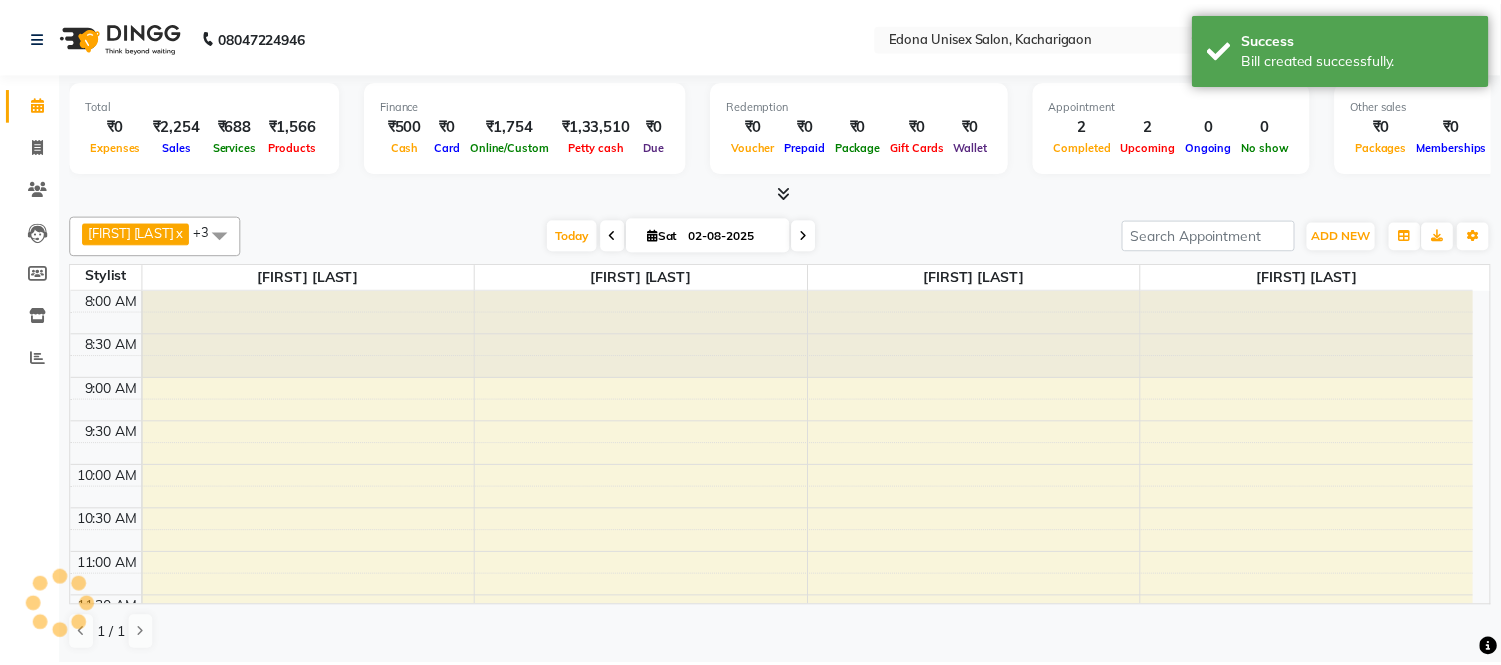scroll, scrollTop: 0, scrollLeft: 0, axis: both 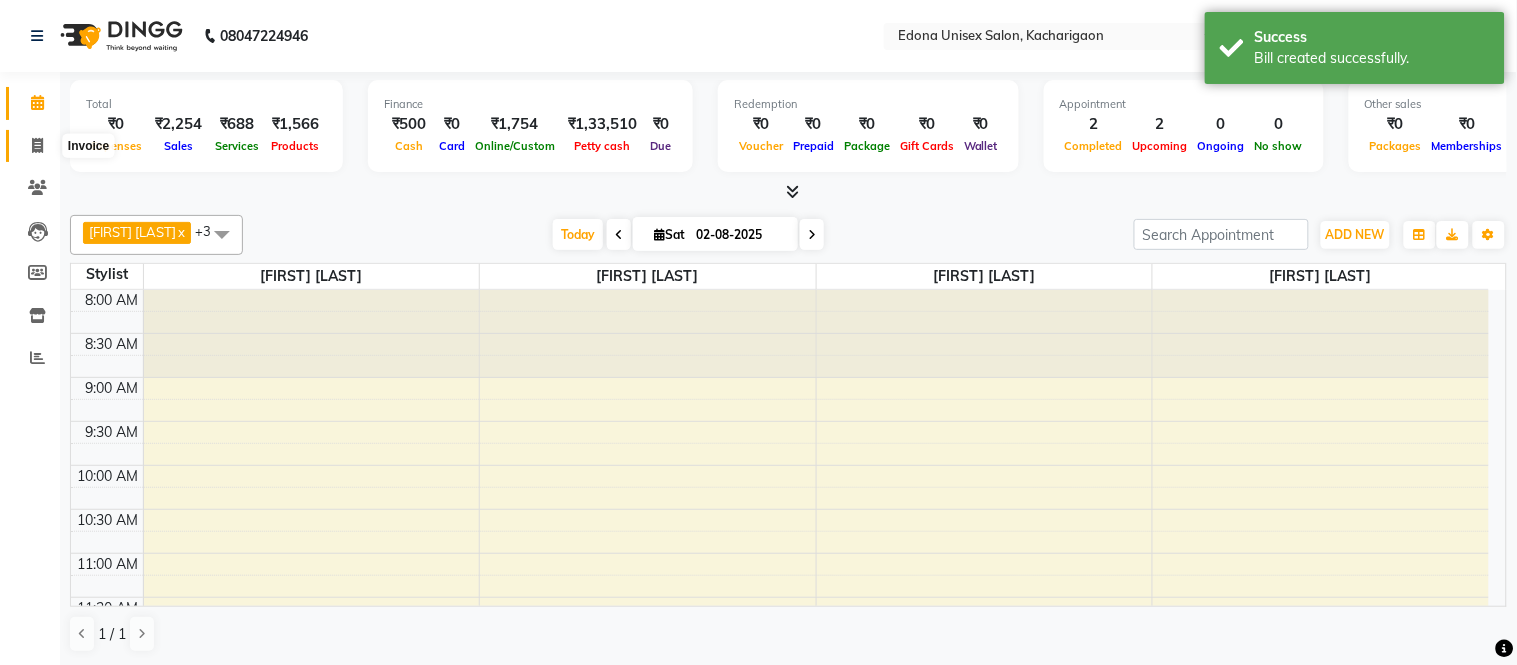 click 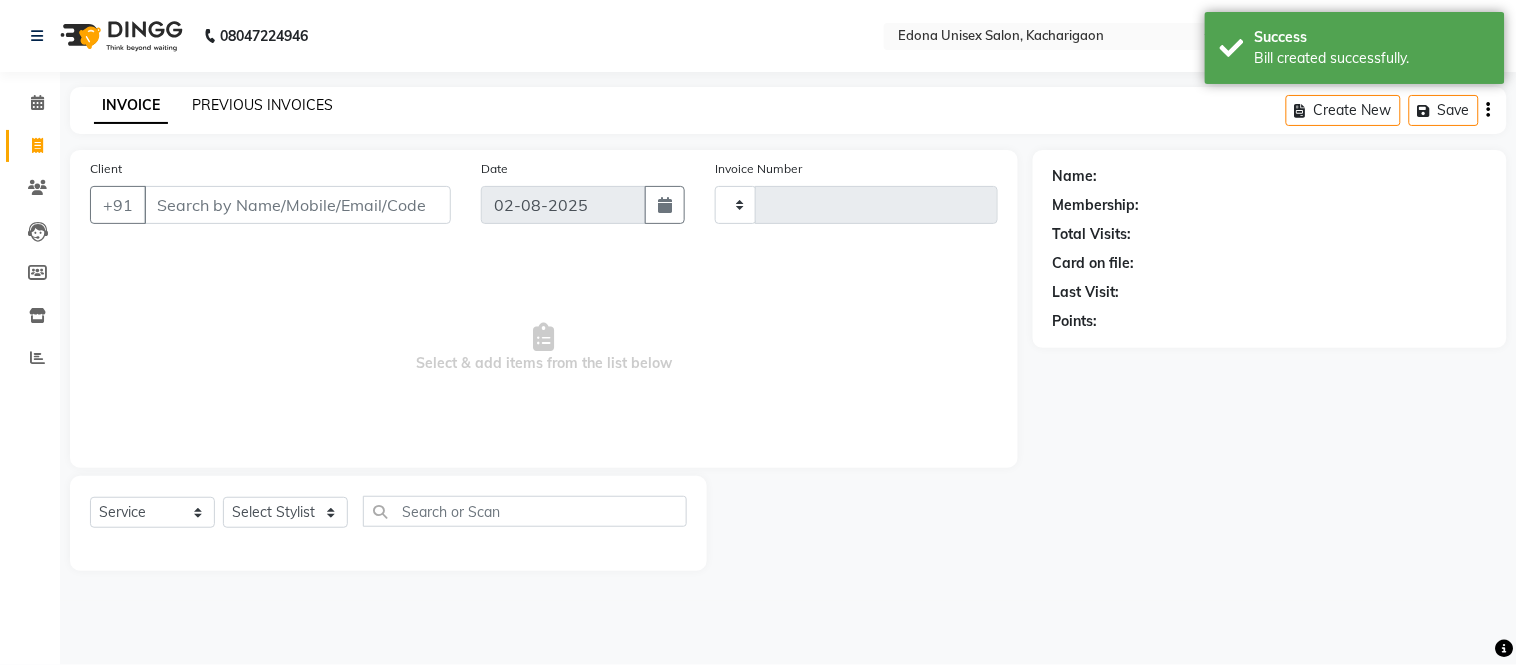 type on "1833" 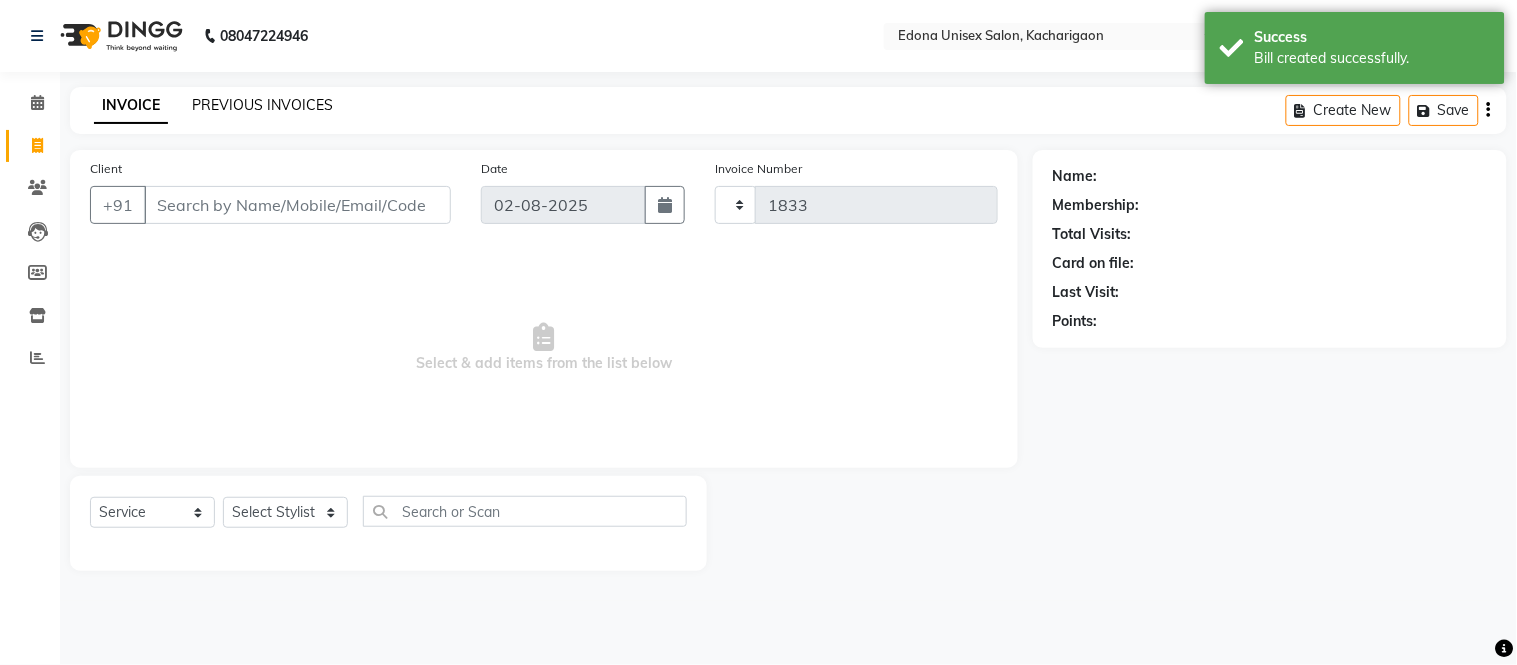 select on "5389" 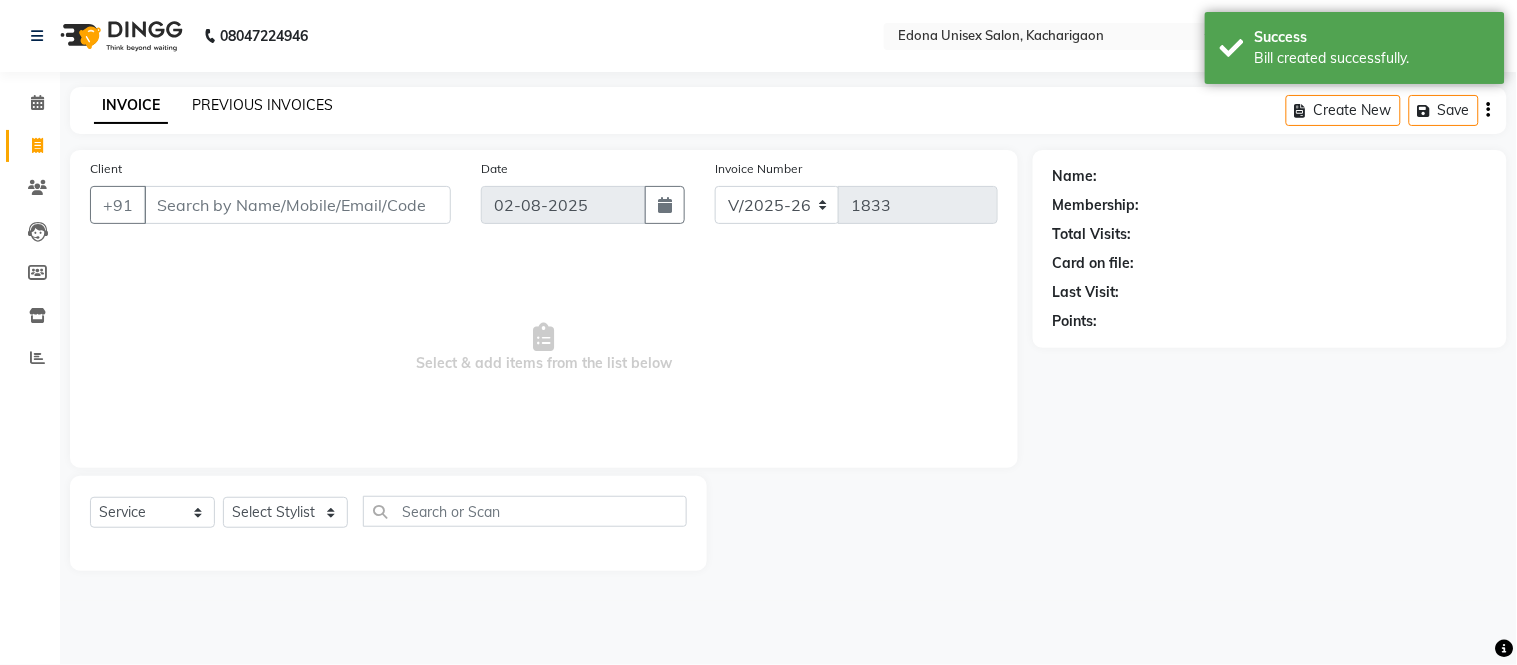 click on "PREVIOUS INVOICES" 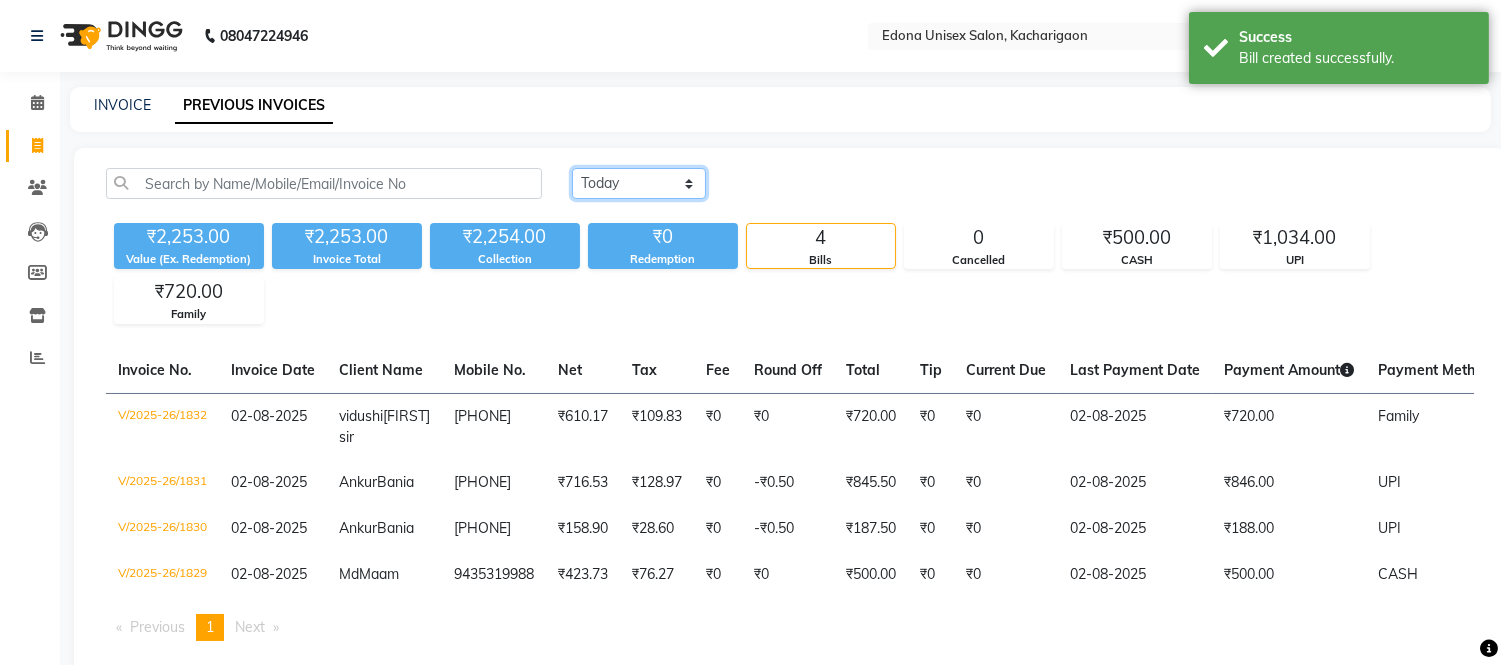 click on "Today Yesterday Custom Range" 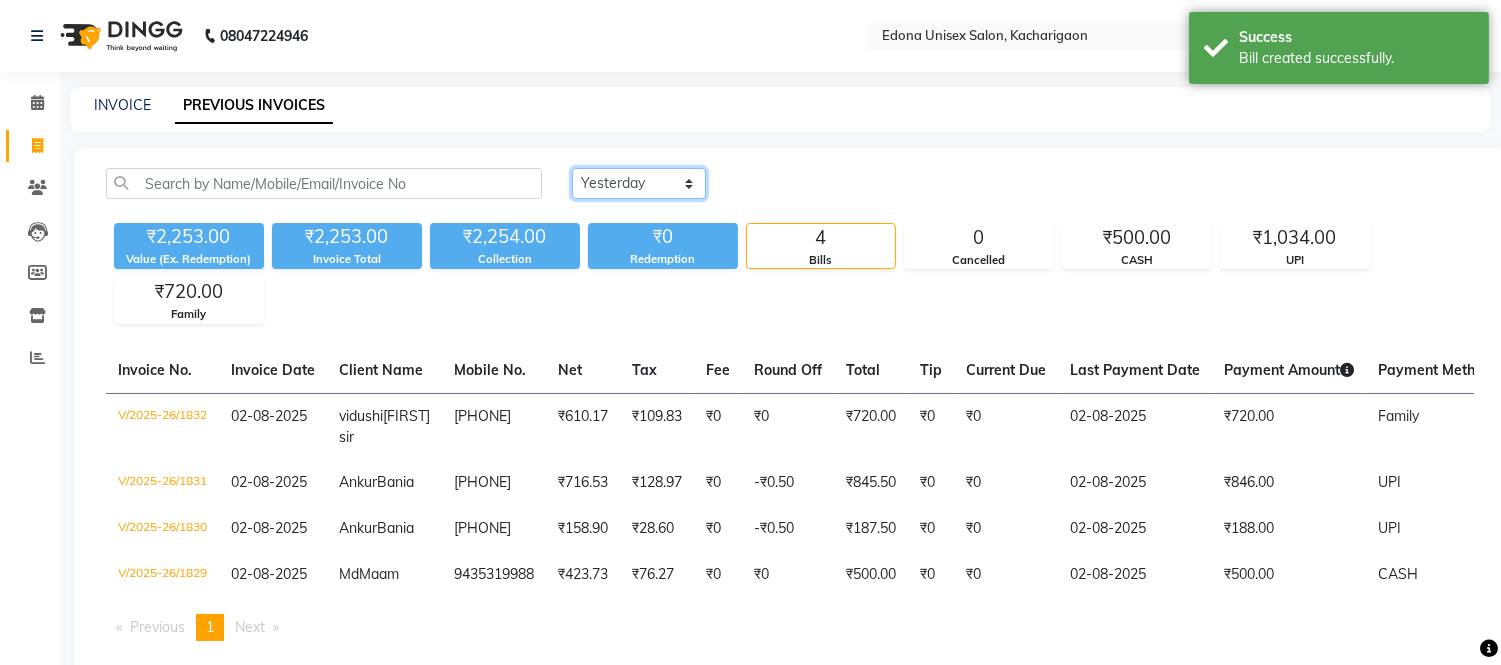 click on "Today Yesterday Custom Range" 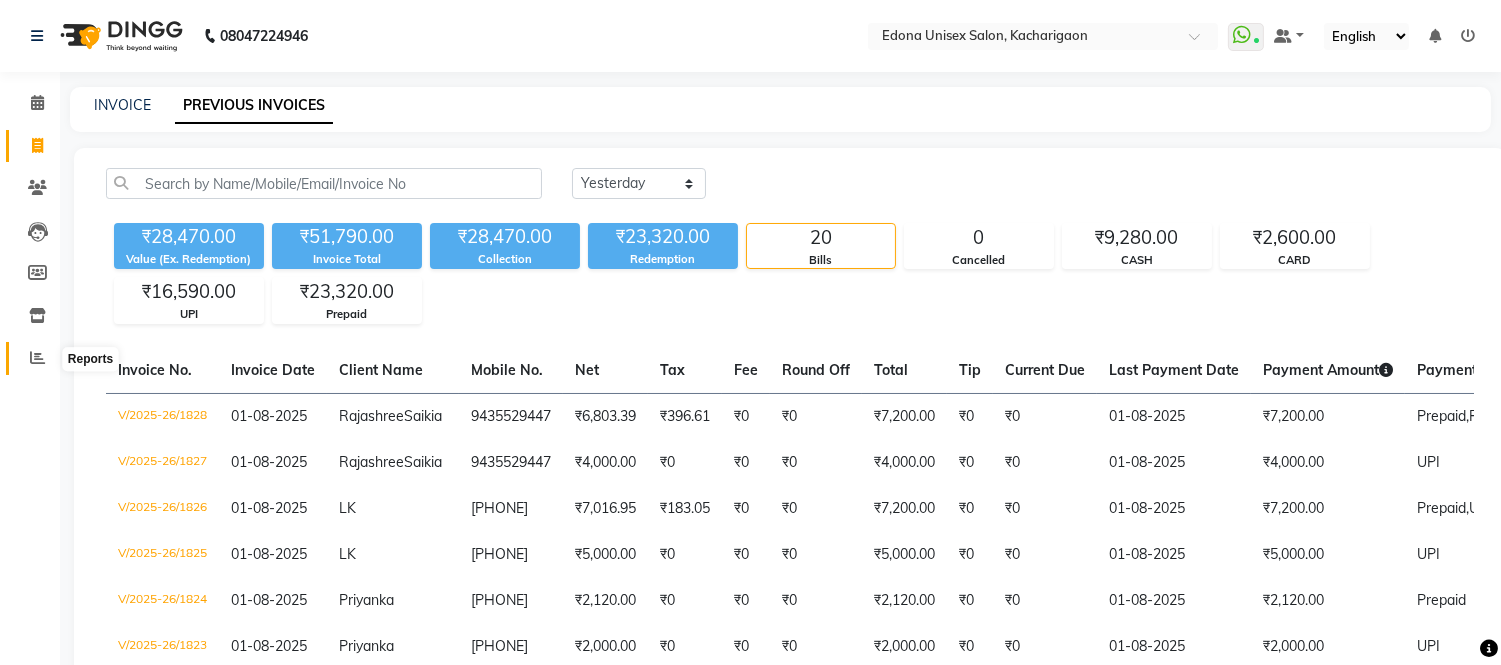 click 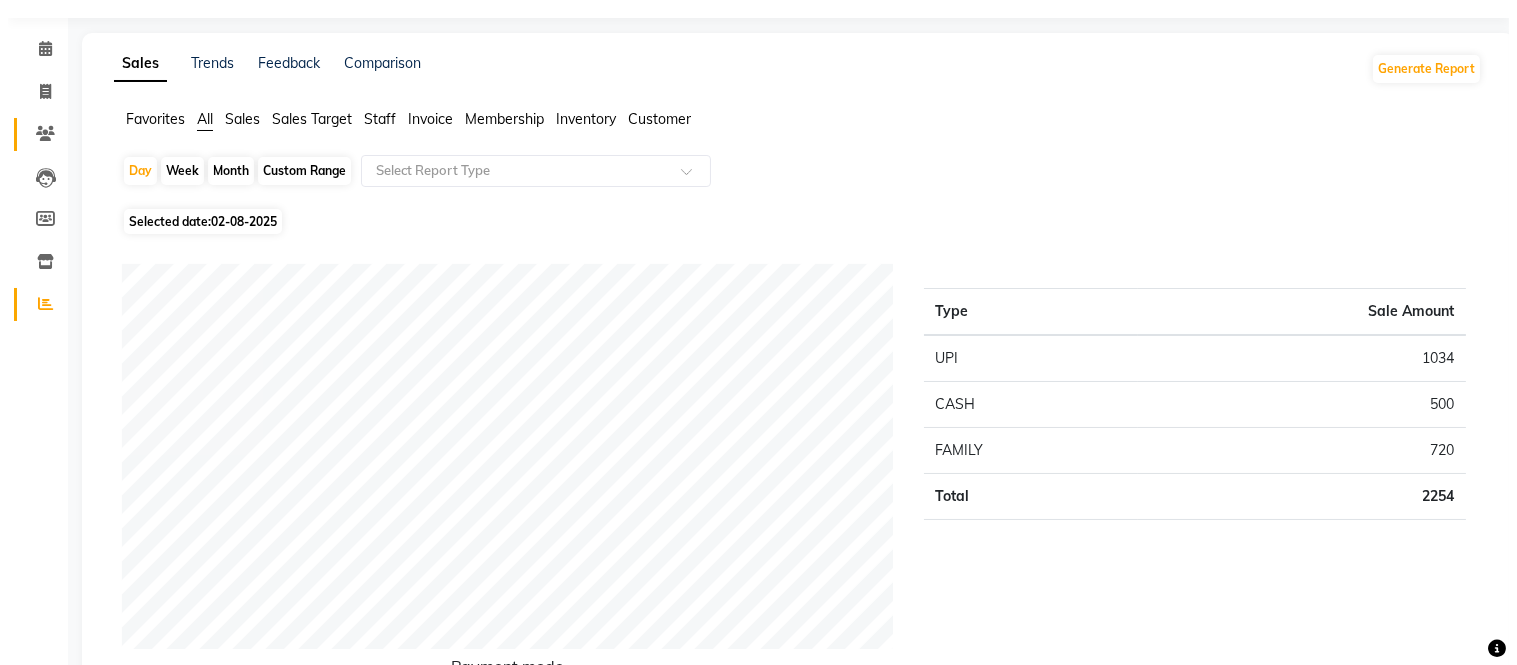 scroll, scrollTop: 0, scrollLeft: 0, axis: both 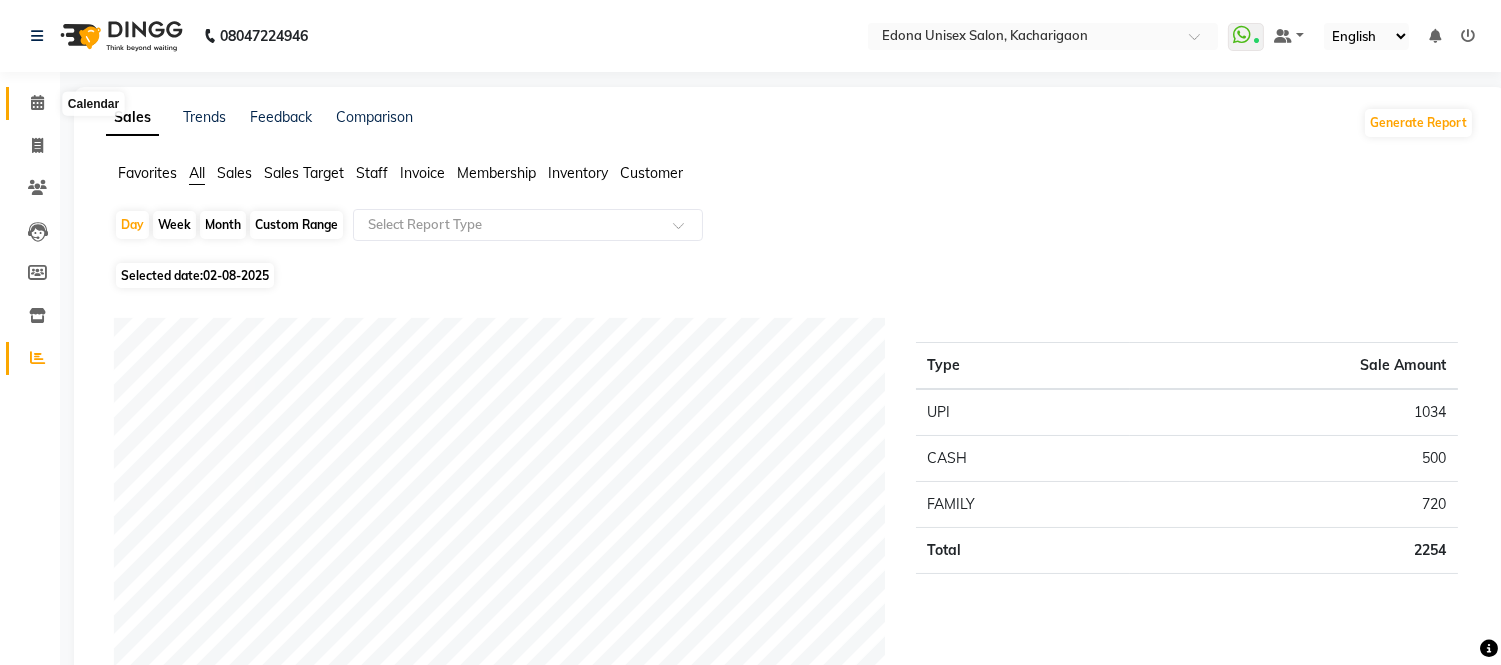 click 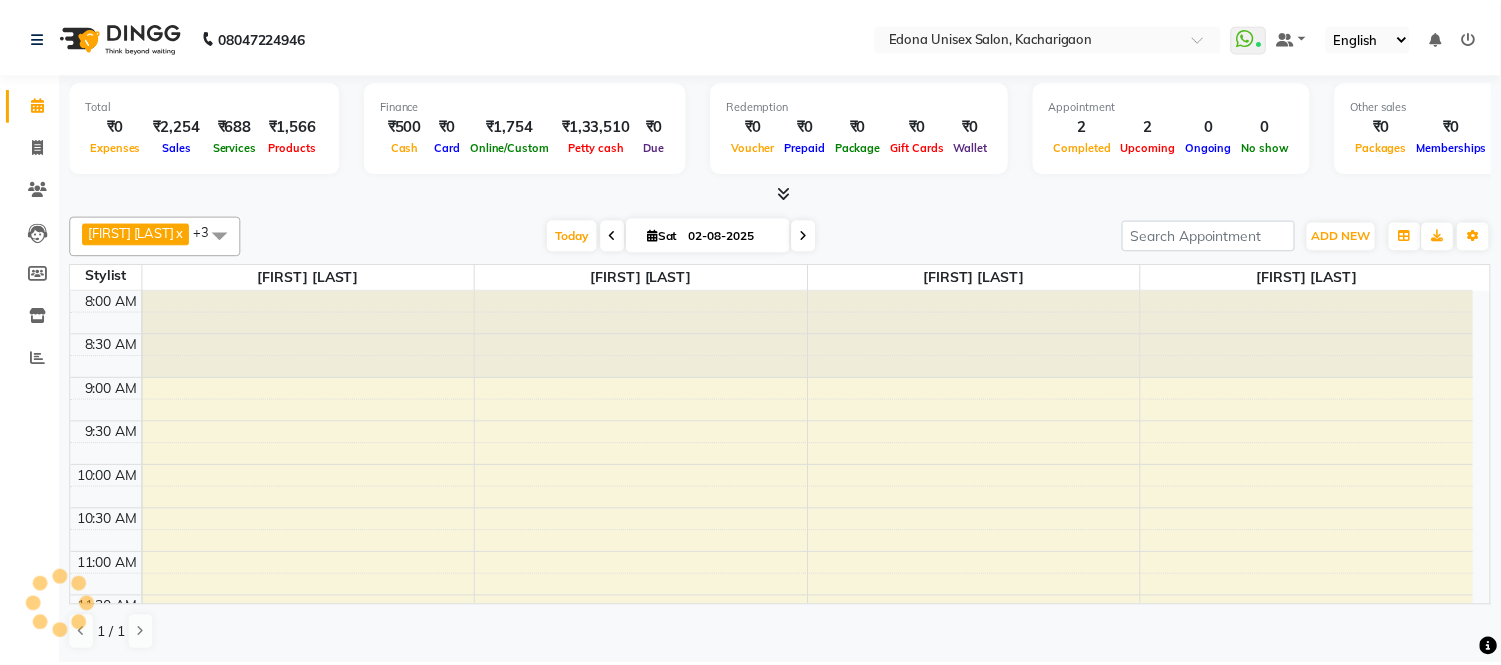scroll, scrollTop: 0, scrollLeft: 0, axis: both 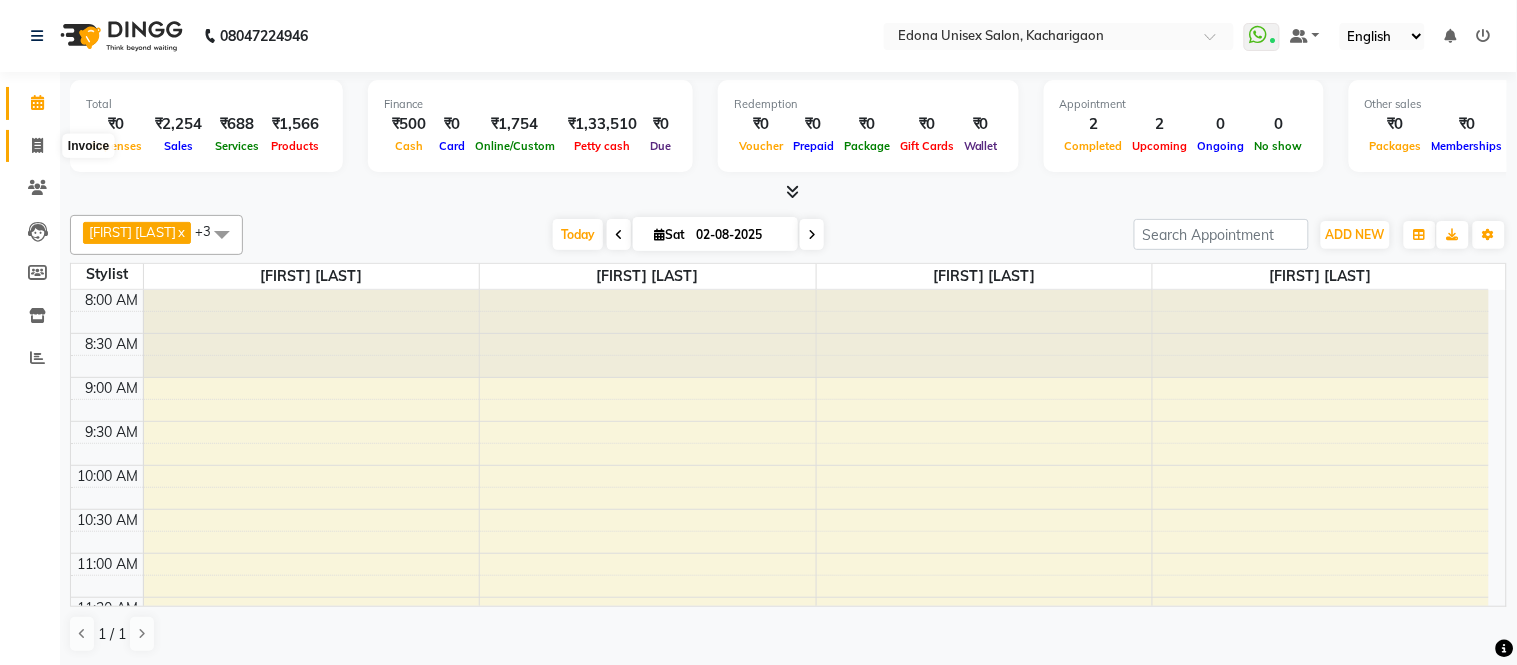 click 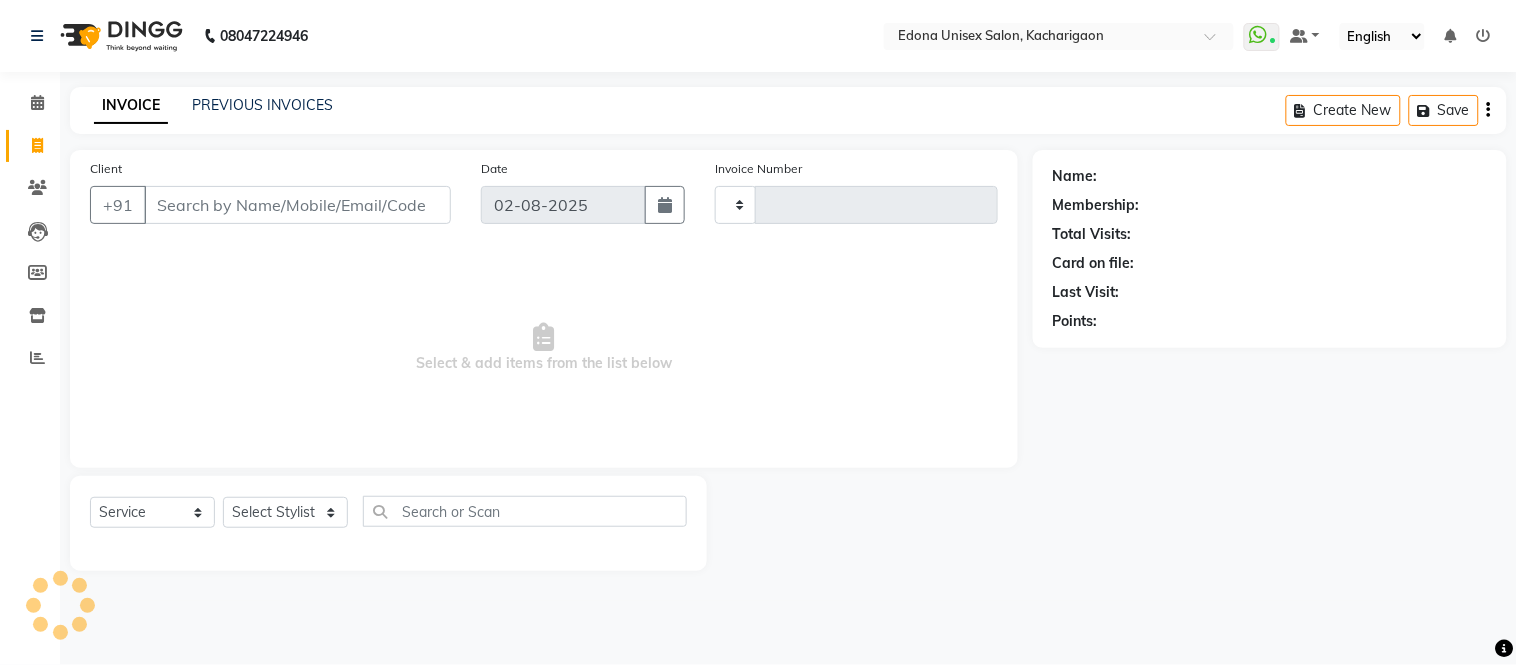 type on "1833" 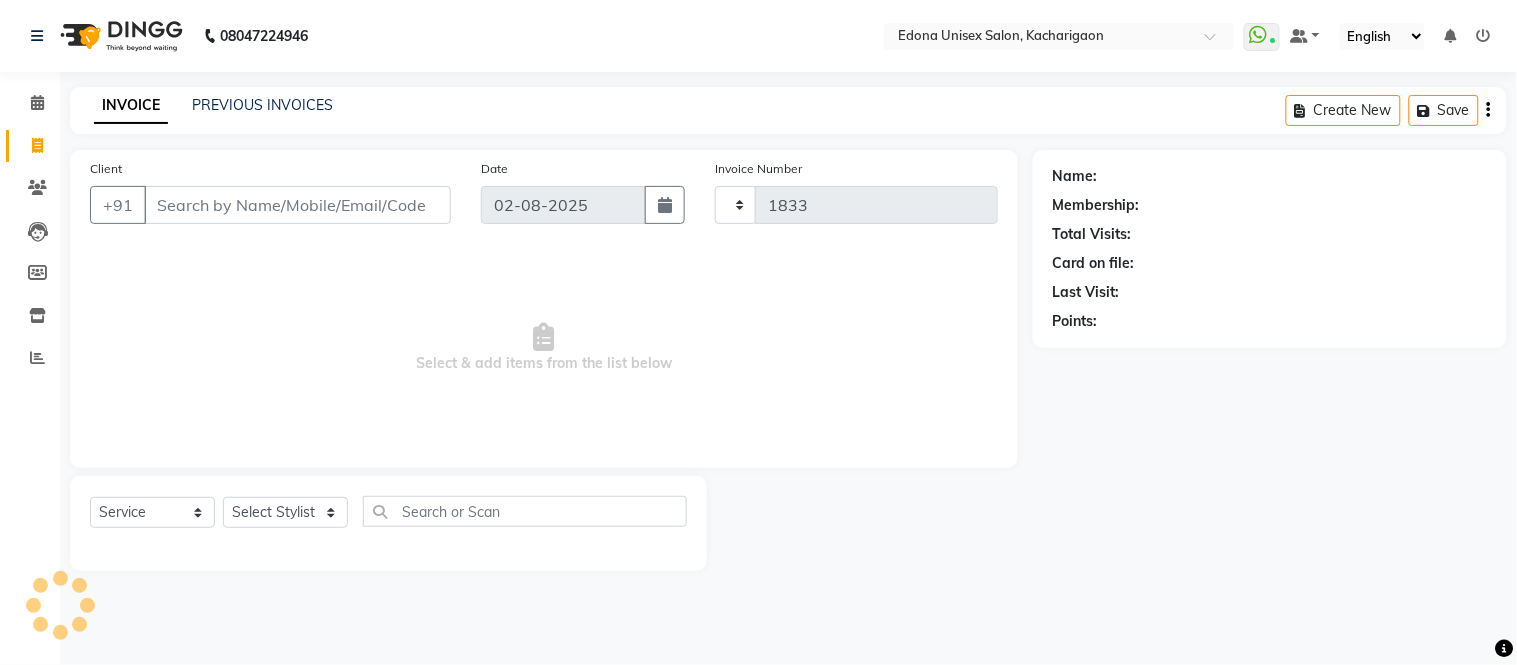 select on "5389" 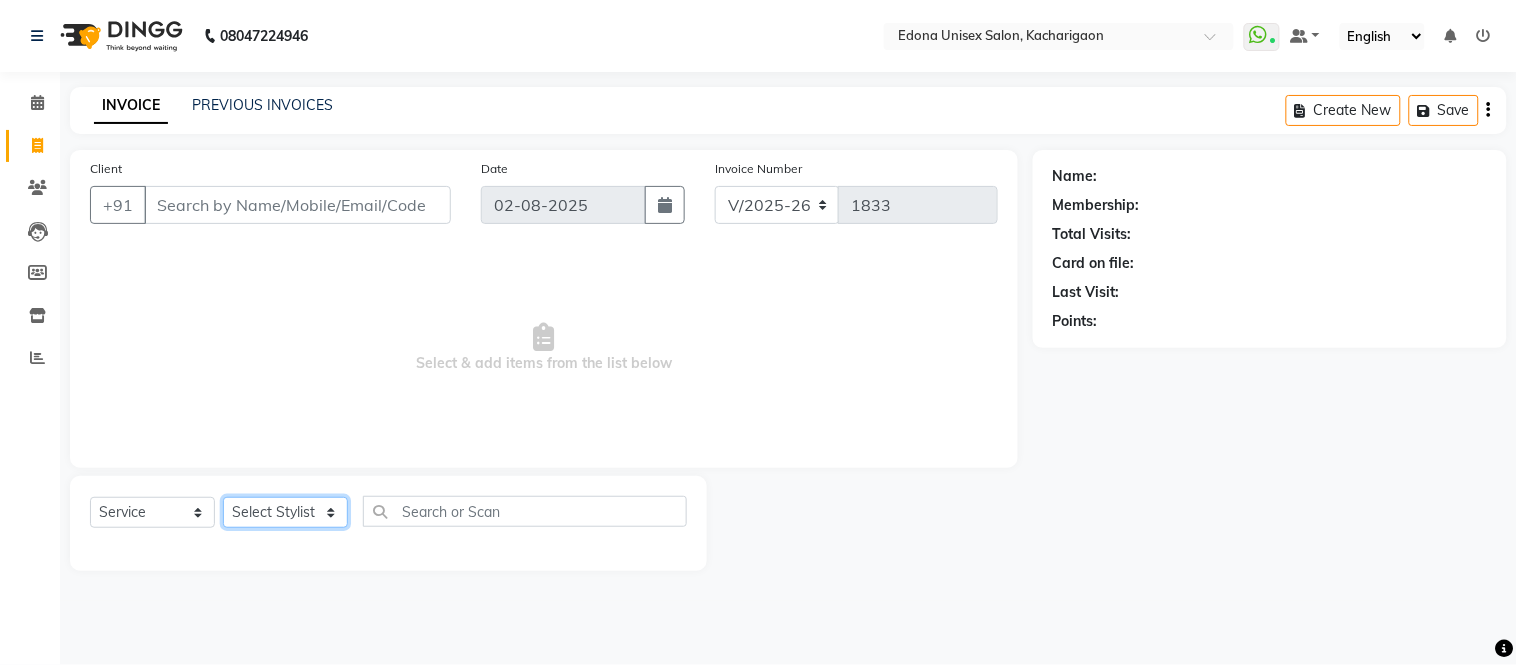click on "Select Stylist Admin [FIRST] [LAST] [FIRST] [LAST] [FIRST] [LAST] [FIRST] [LAST] [FIRST] [LAST] [FIRST] [LAST] [FIRST] [FIRST] [LAST] [FIRST] [LAST] [FIRST] [LAST] [FIRST] [FIRST] [LAST] [FIRST] [LAST] [FIRST] [LAST] [FIRST] [LAST]" 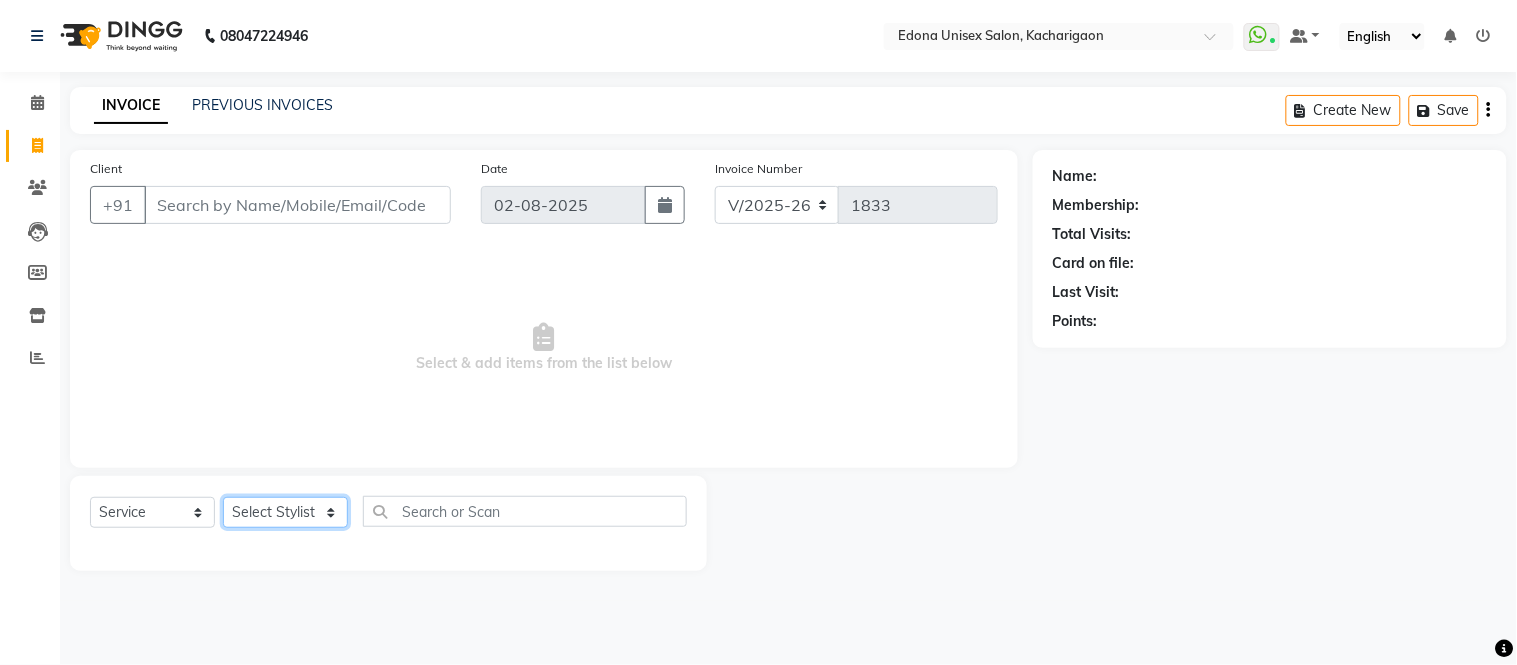 select on "35945" 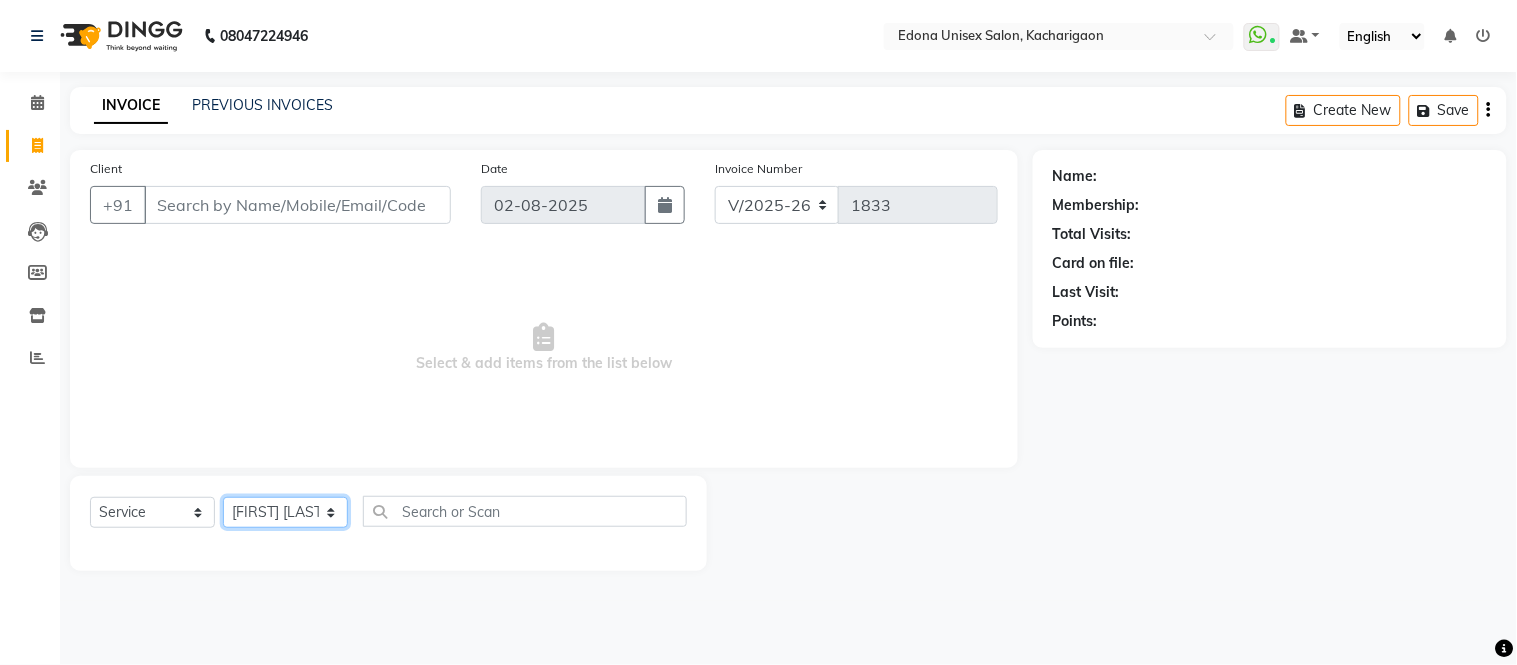click on "Select Stylist Admin [FIRST] [LAST] [FIRST] [LAST] [FIRST] [LAST] [FIRST] [LAST] [FIRST] [LAST] [FIRST] [LAST] [FIRST] [FIRST] [LAST] [FIRST] [LAST] [FIRST] [LAST] [FIRST] [FIRST] [LAST] [FIRST] [LAST] [FIRST] [LAST] [FIRST] [LAST]" 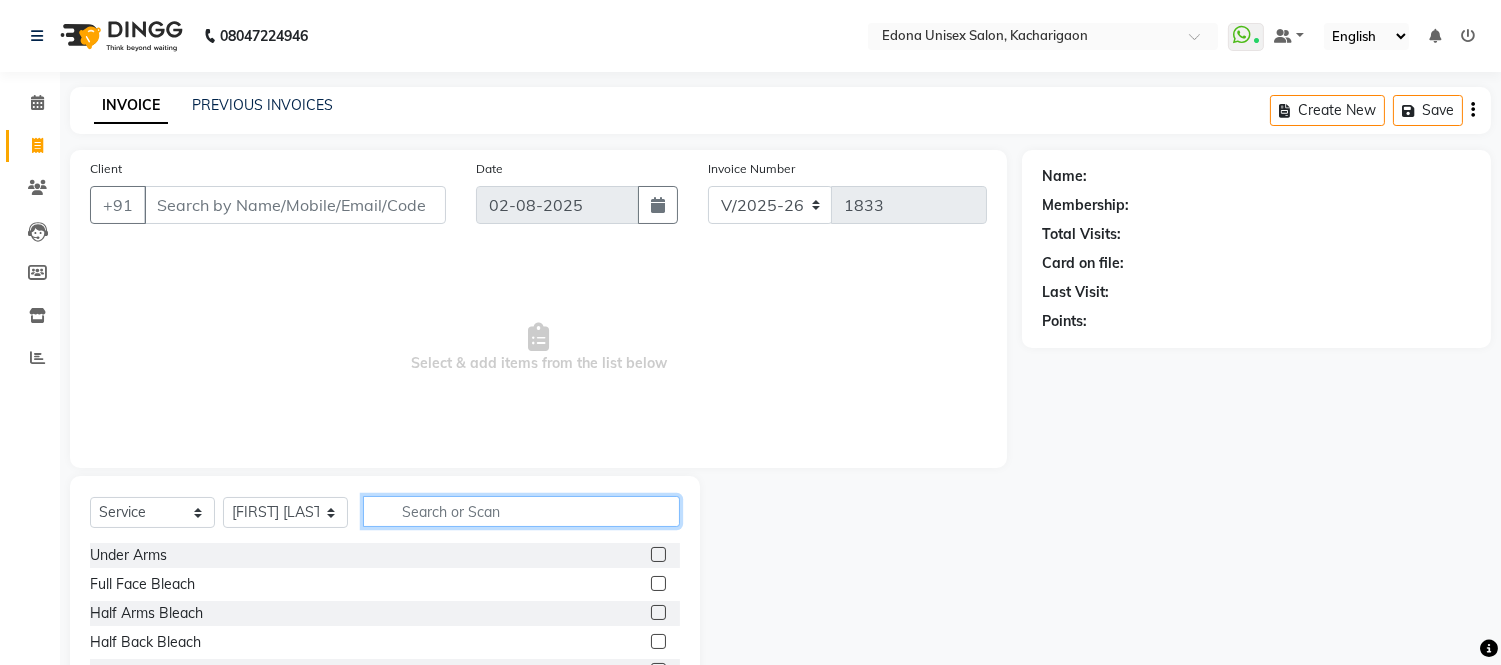 click 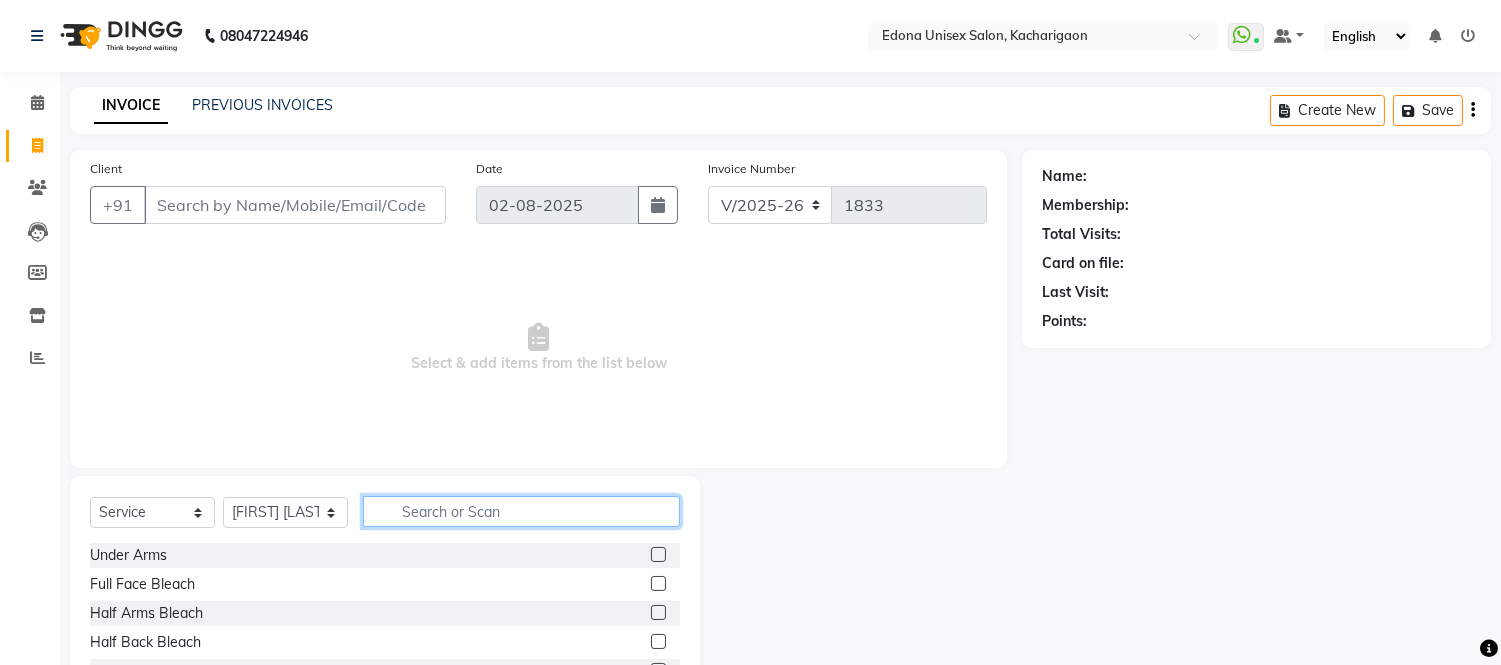 click 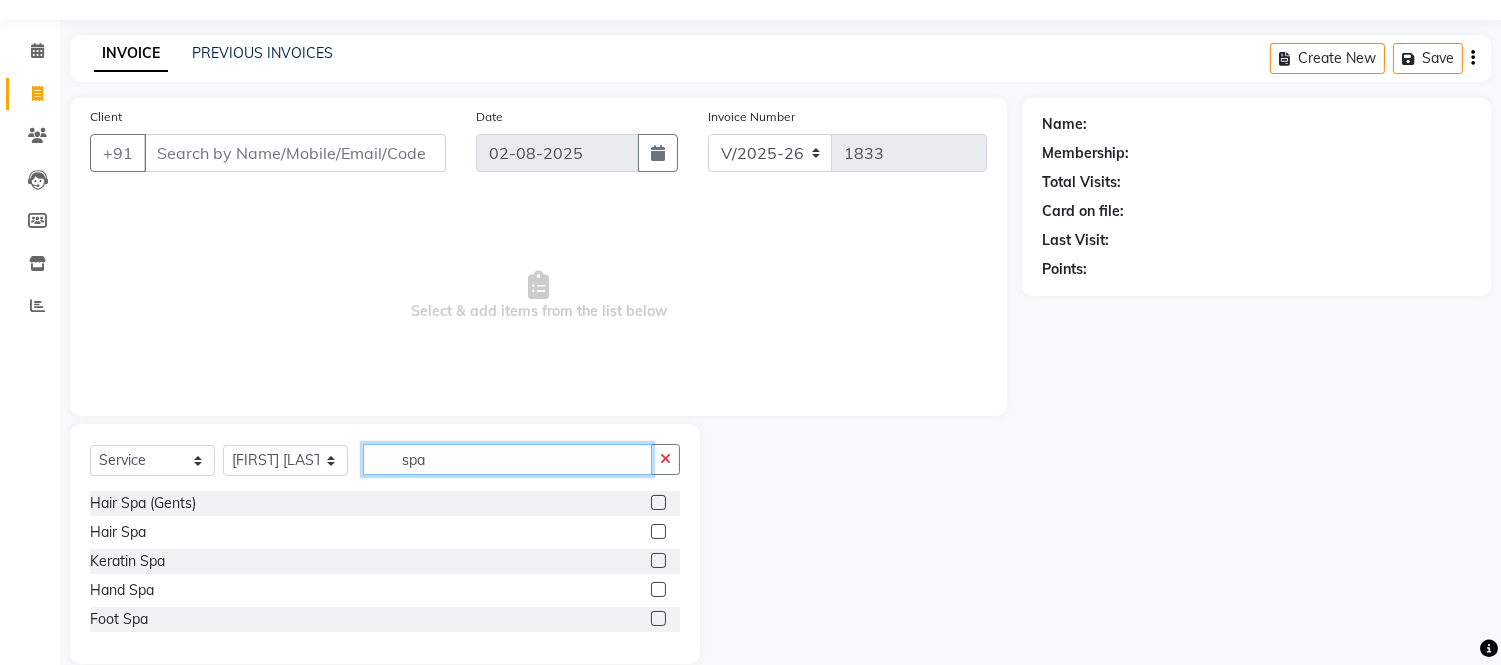 scroll, scrollTop: 81, scrollLeft: 0, axis: vertical 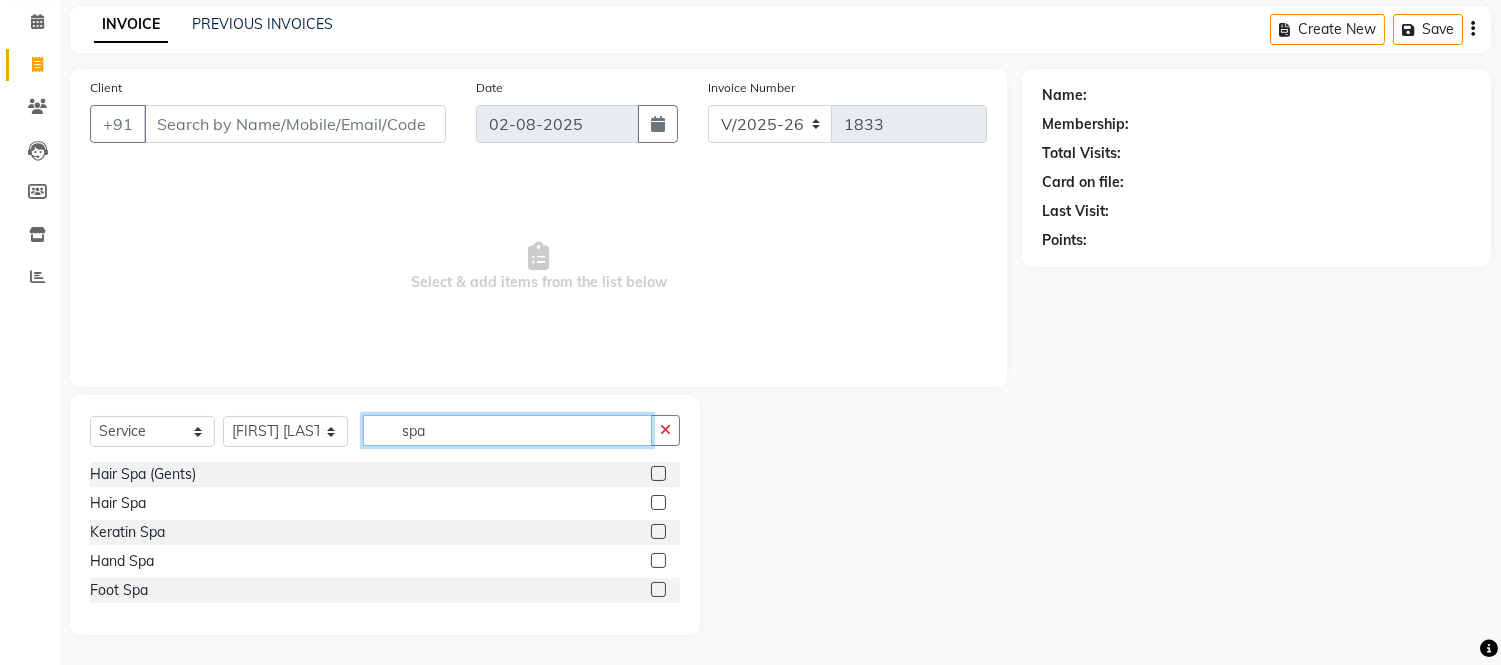 type on "spa" 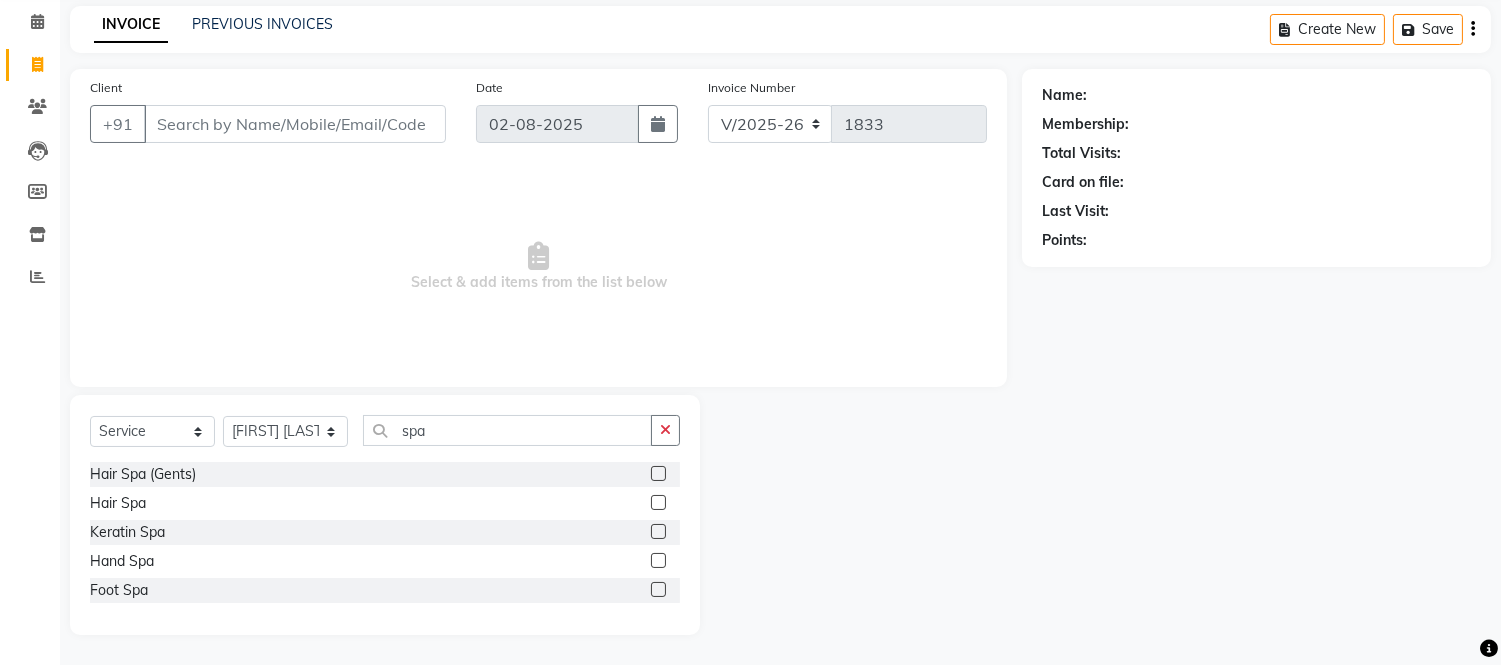 click 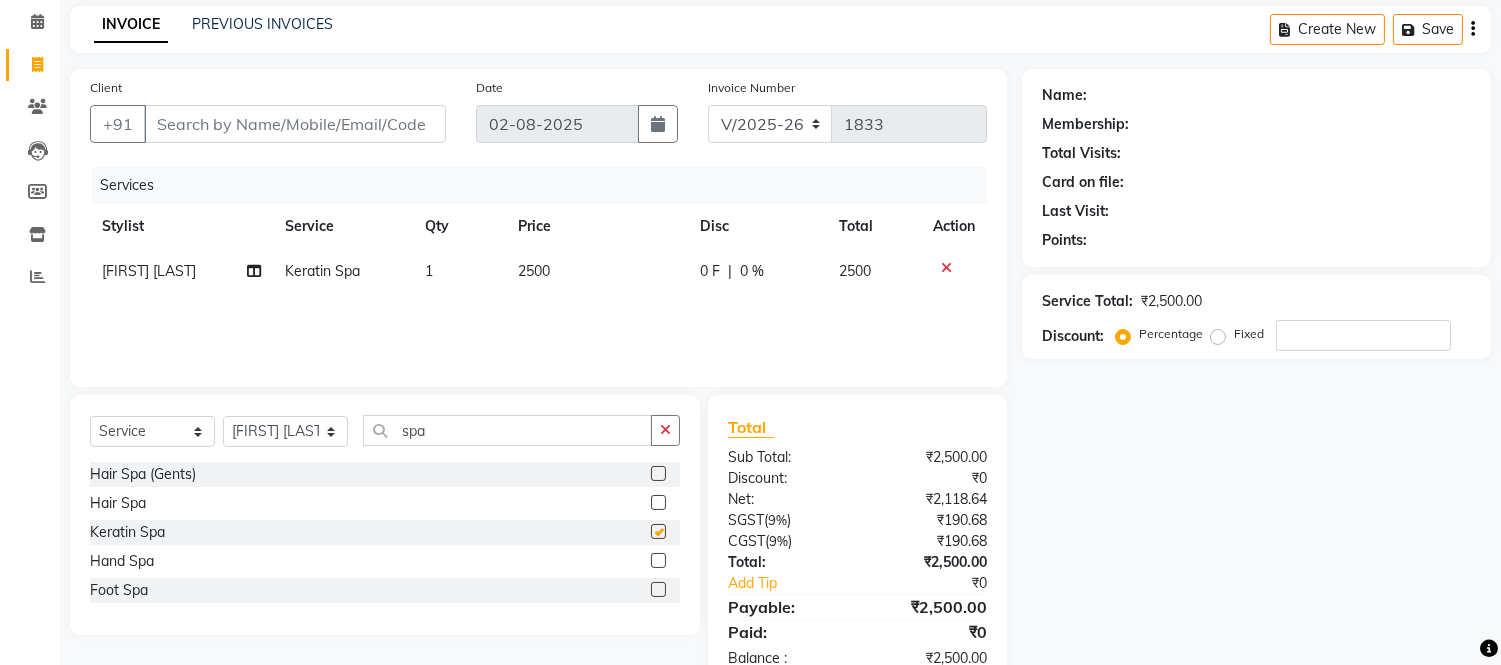 checkbox on "false" 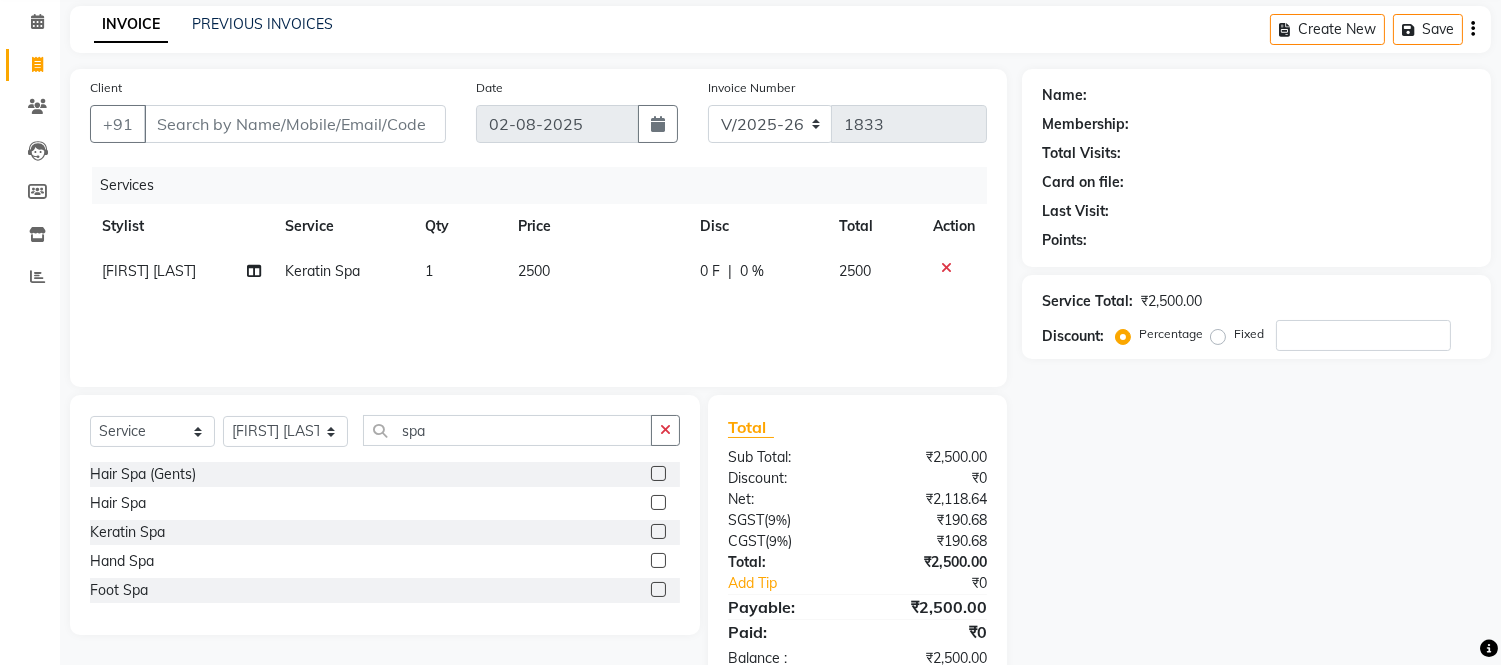 drag, startPoint x: 932, startPoint y: 424, endPoint x: 1136, endPoint y: 387, distance: 207.32825 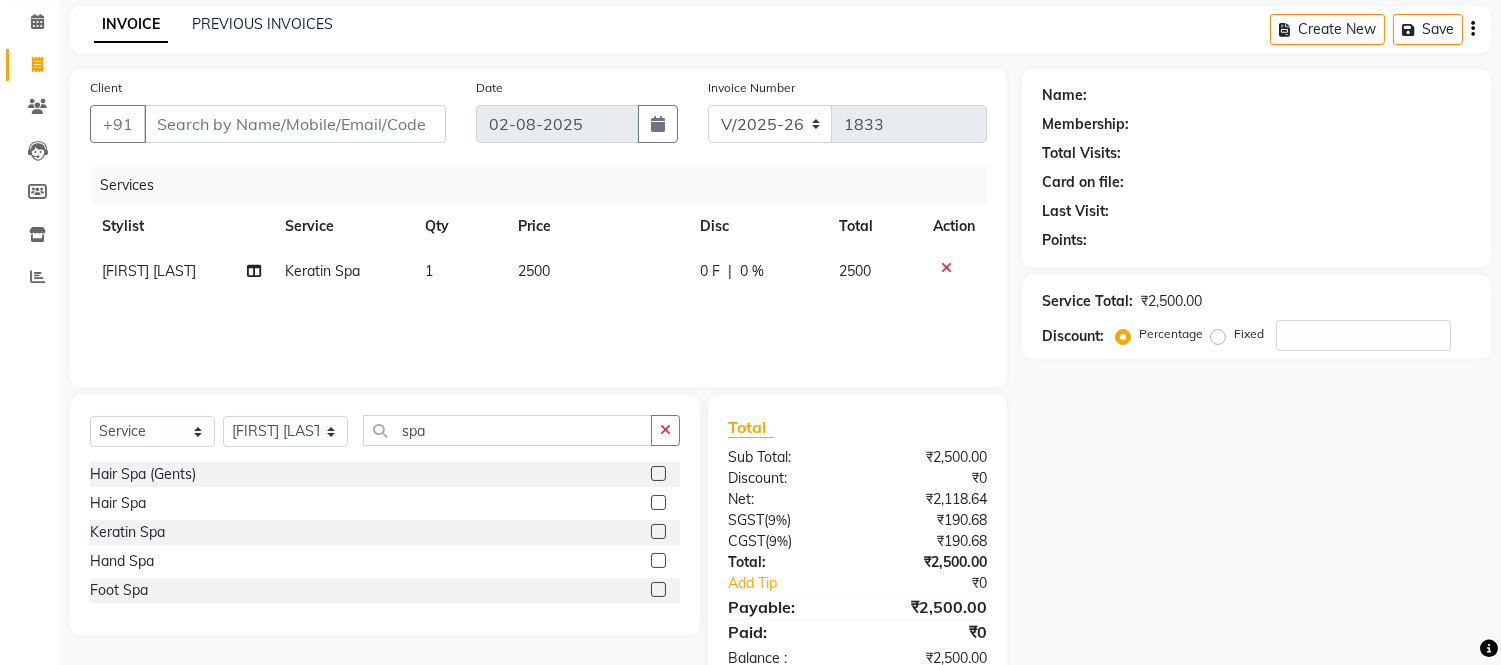 click on "Name: Membership: Total Visits: Card on file: Last Visit:  Points:  Service Total:  ₹2,500.00  Discount:  Percentage   Fixed" 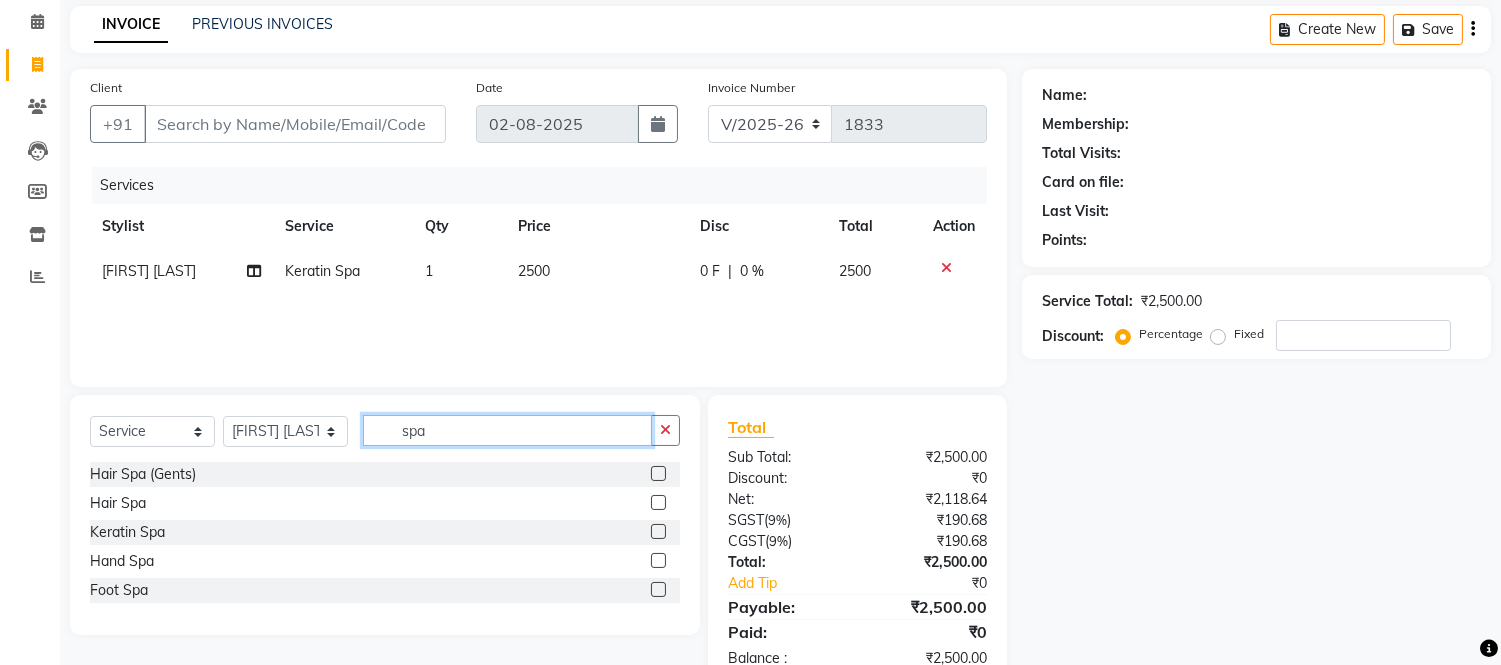 click on "spa" 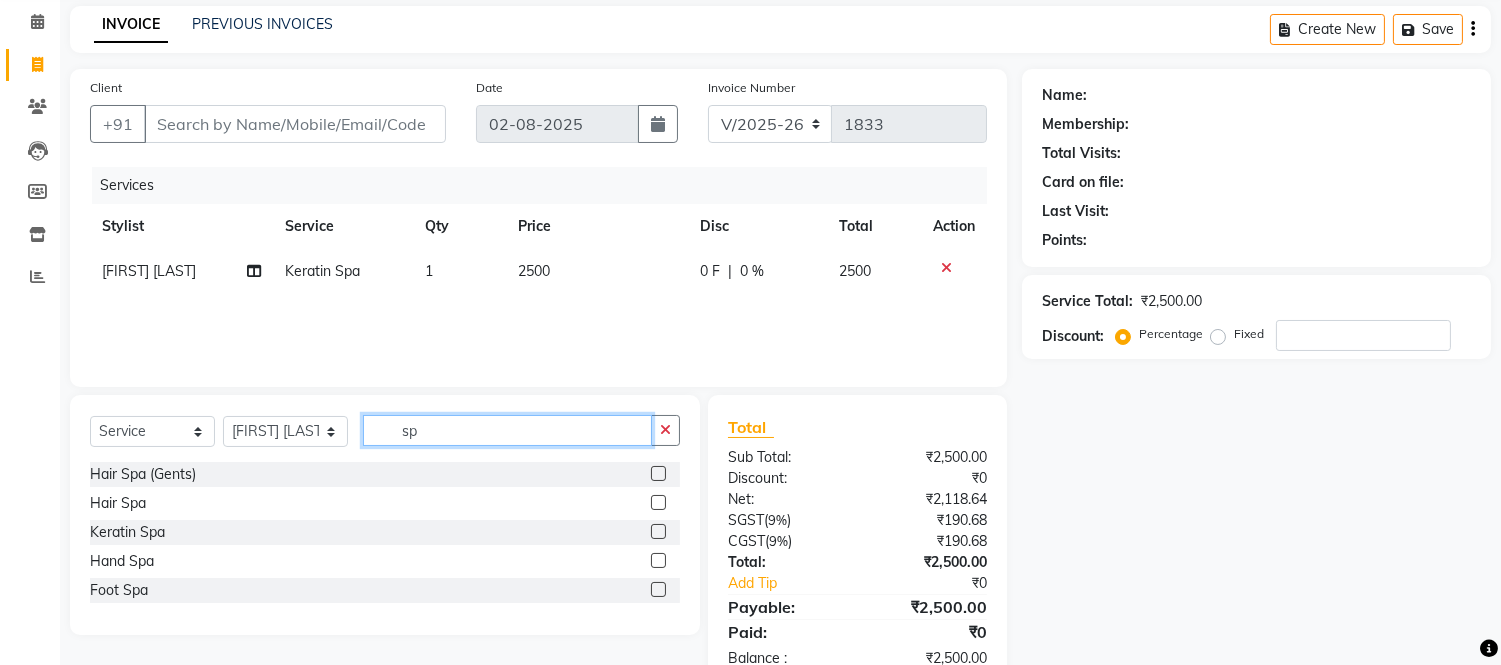 type on "s" 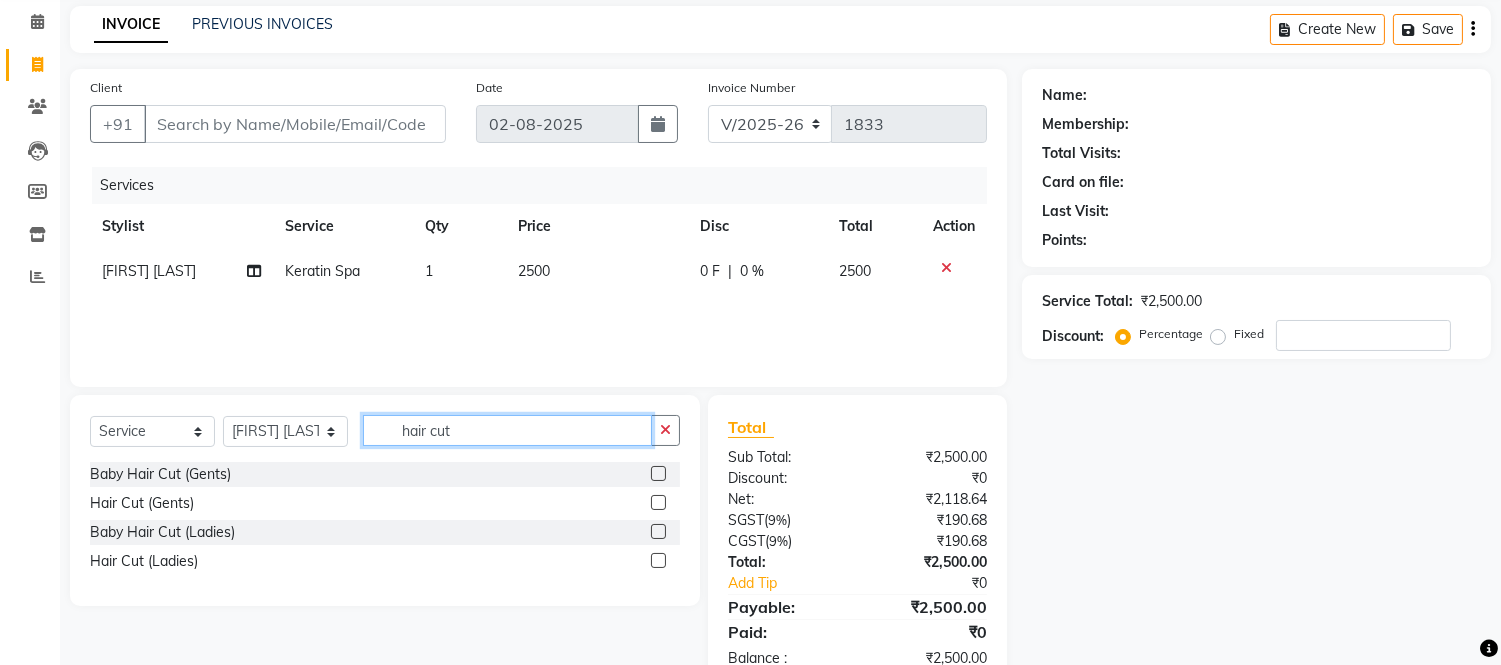type on "hair cut" 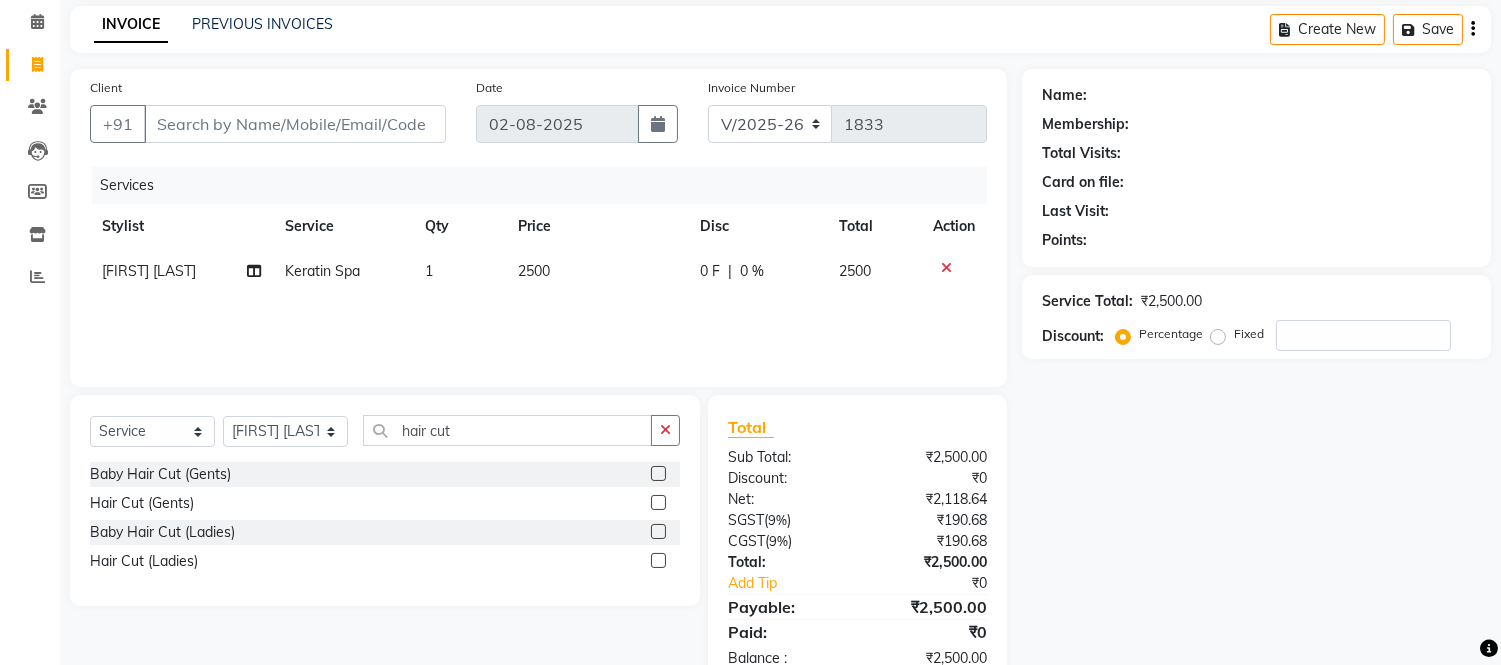 click 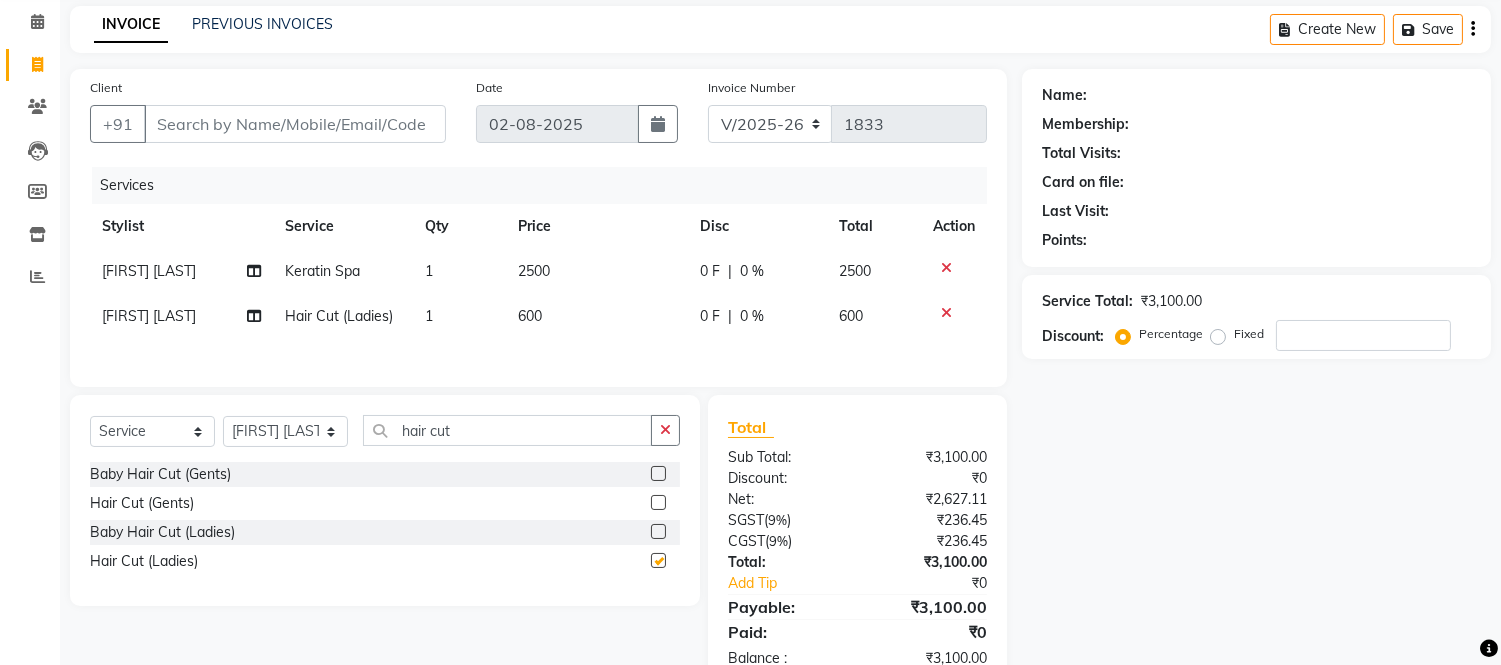 checkbox on "false" 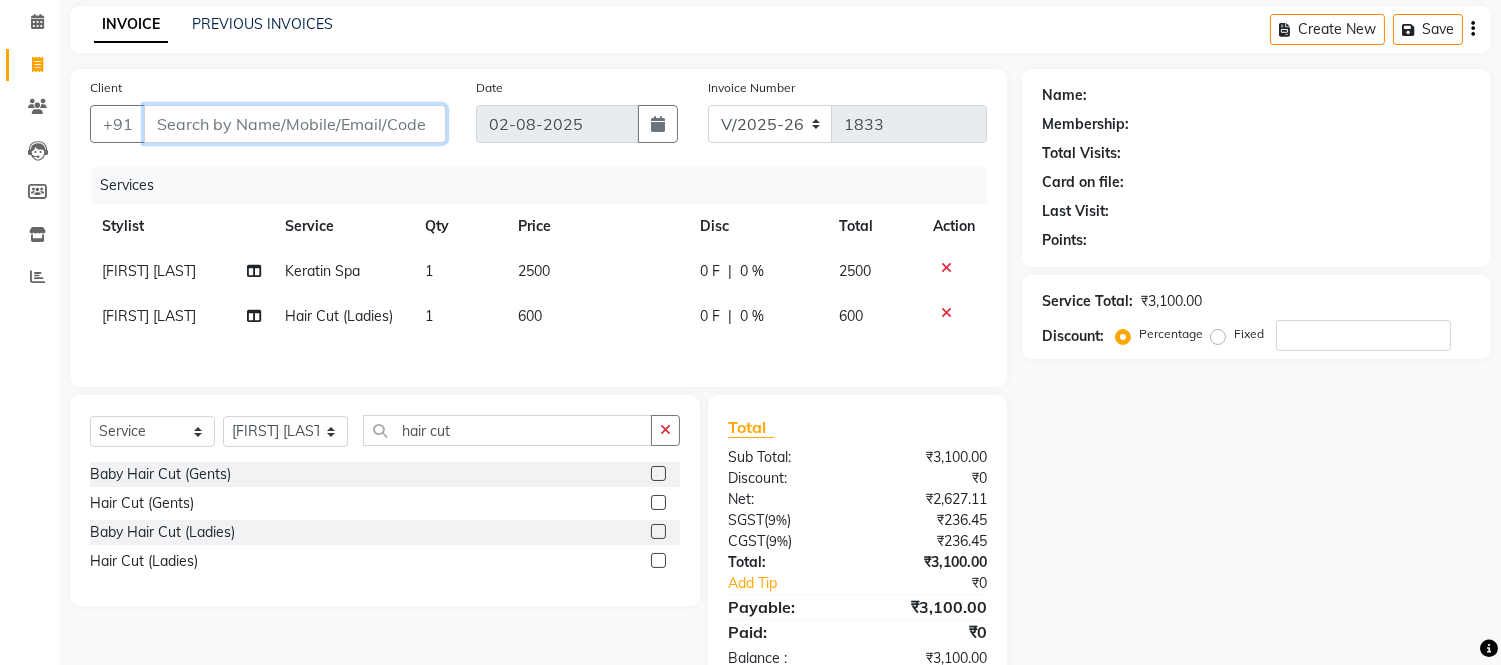 click on "Client" at bounding box center (295, 124) 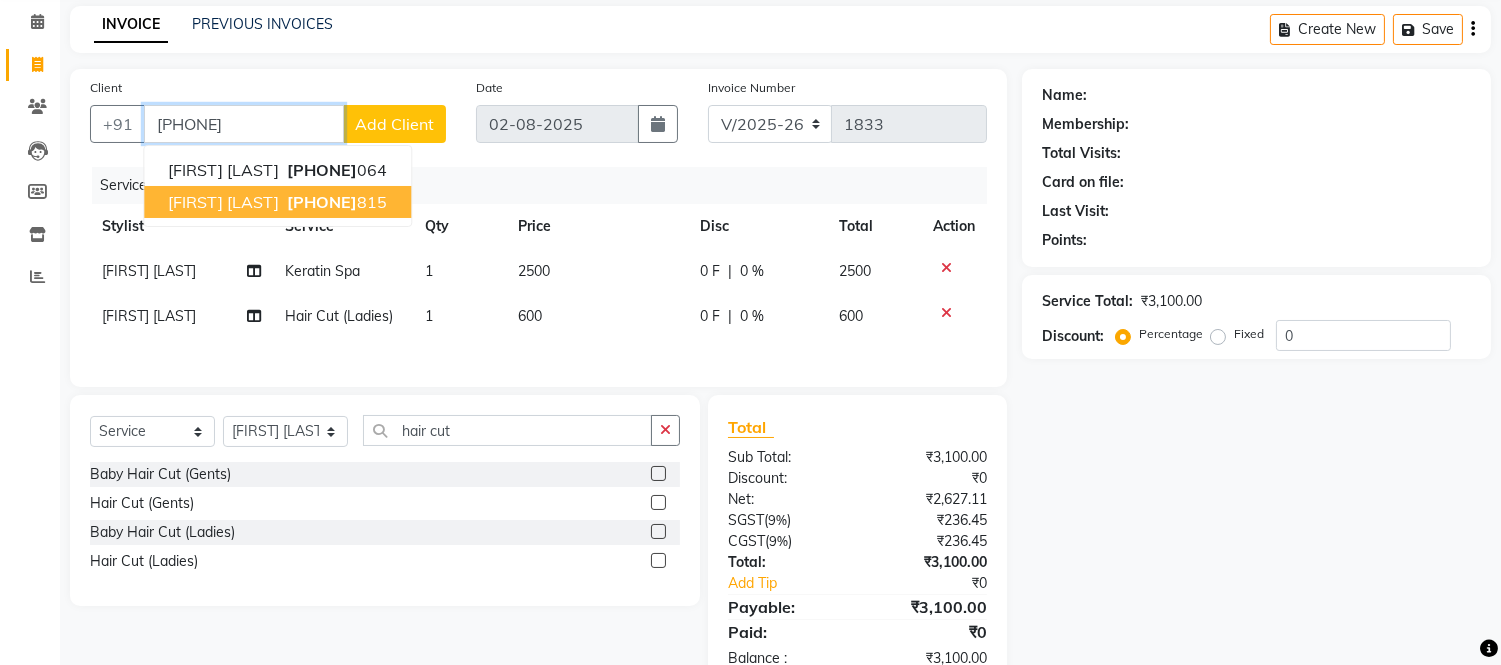click on "[FIRST] [LAST]   [PHONE]" at bounding box center [277, 202] 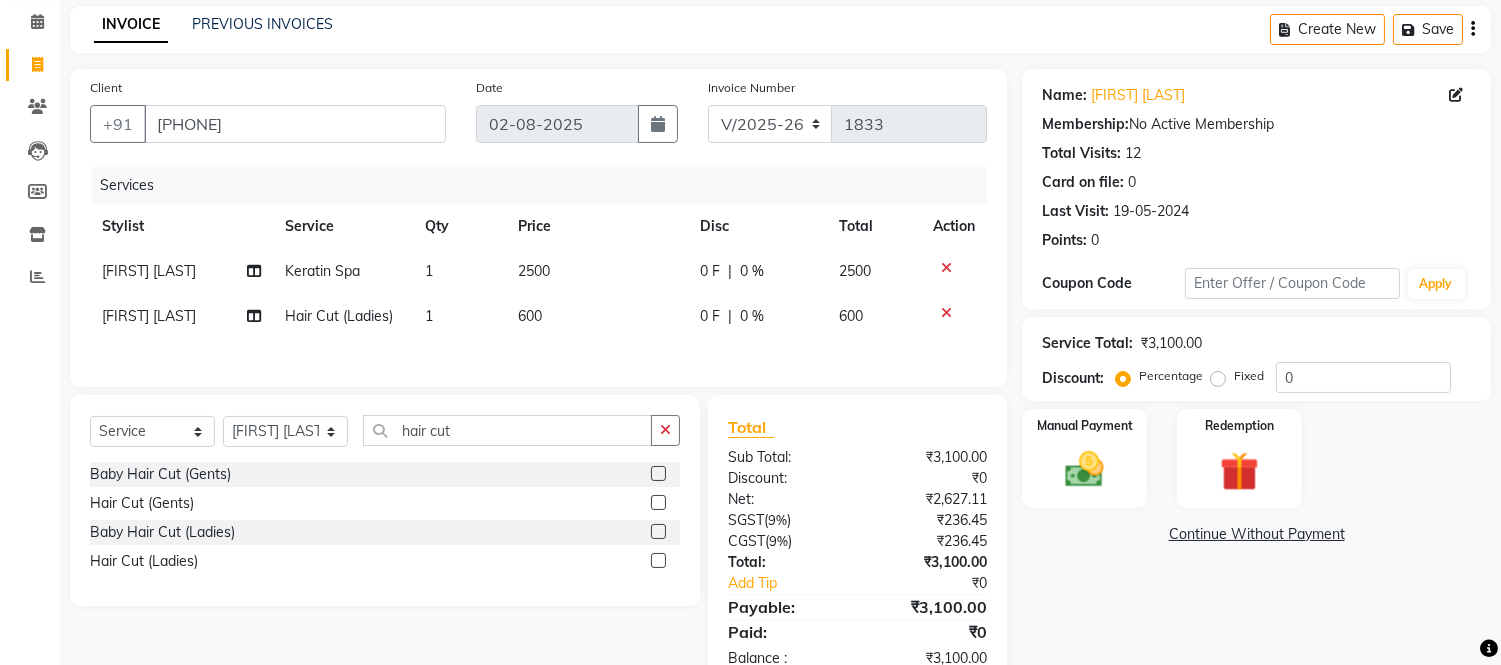scroll, scrollTop: 138, scrollLeft: 0, axis: vertical 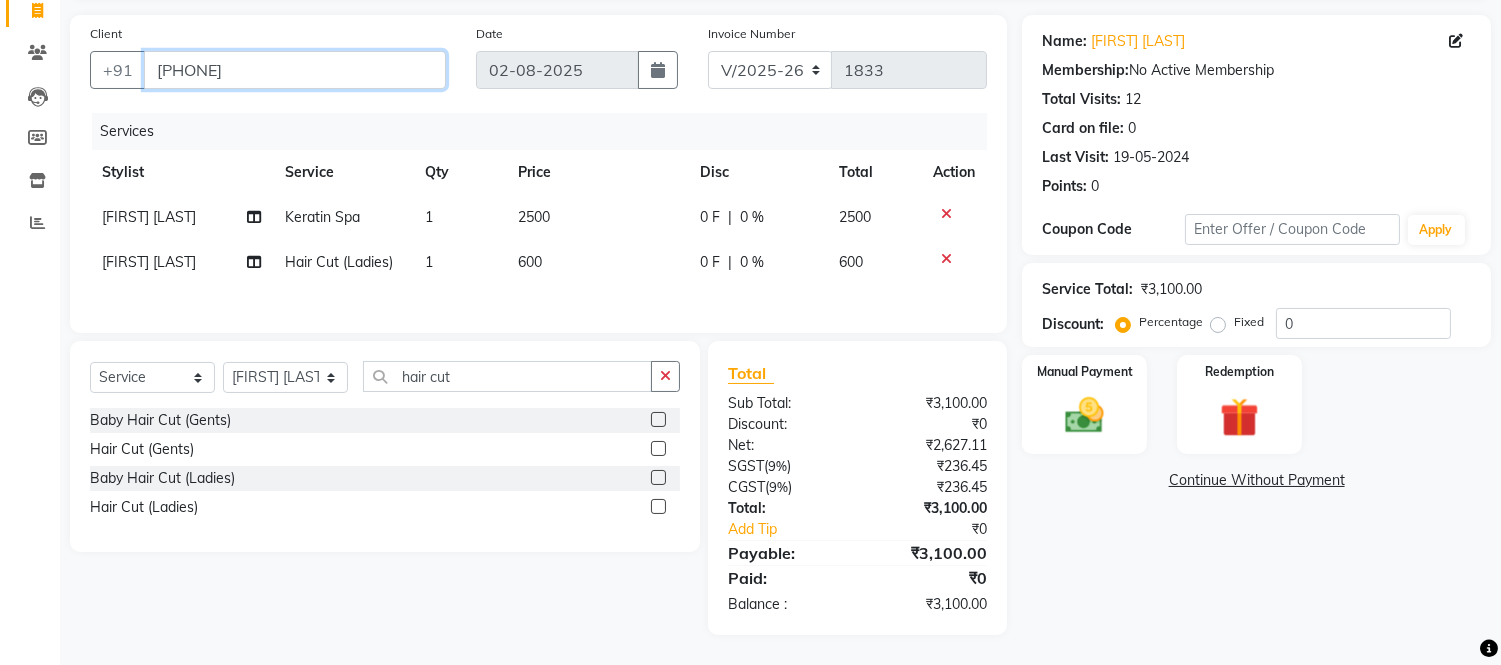drag, startPoint x: 152, startPoint y: 64, endPoint x: 271, endPoint y: 58, distance: 119.15116 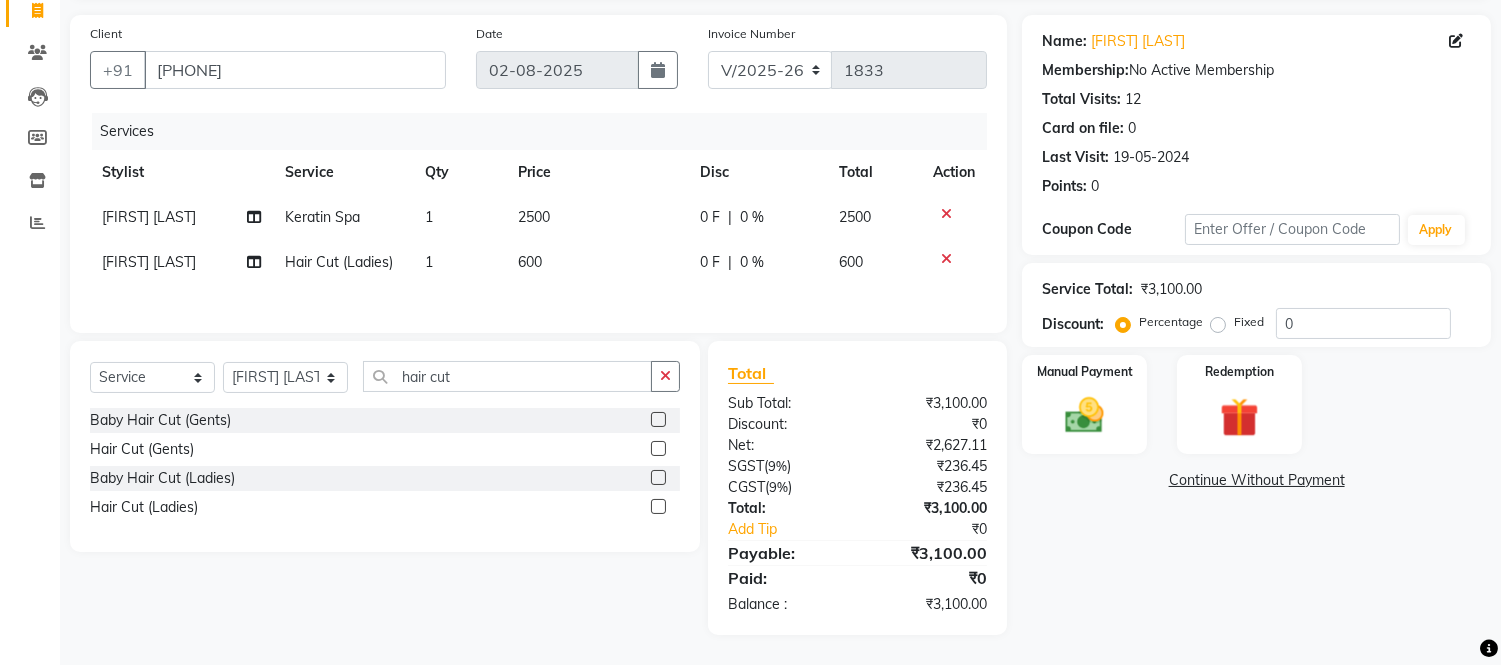 drag, startPoint x: 274, startPoint y: 86, endPoint x: 278, endPoint y: 74, distance: 12.649111 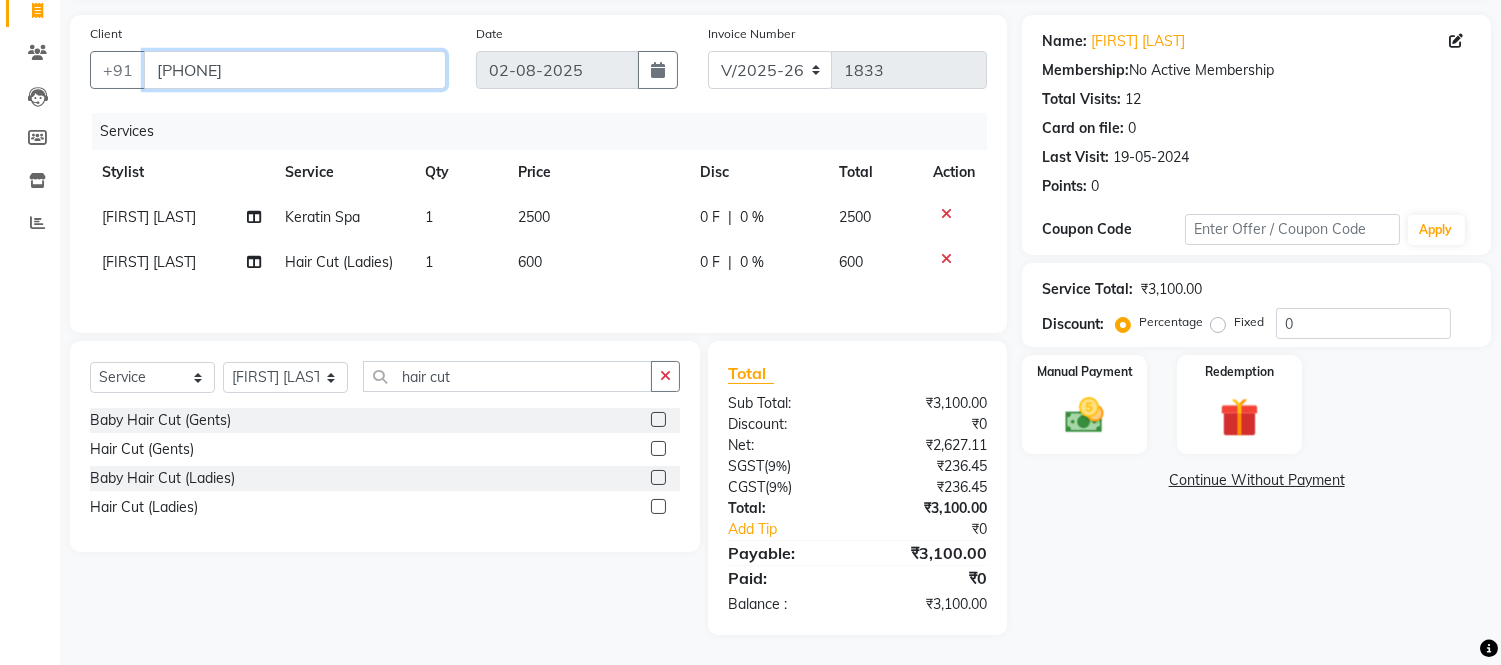 click on "[PHONE]" at bounding box center (295, 70) 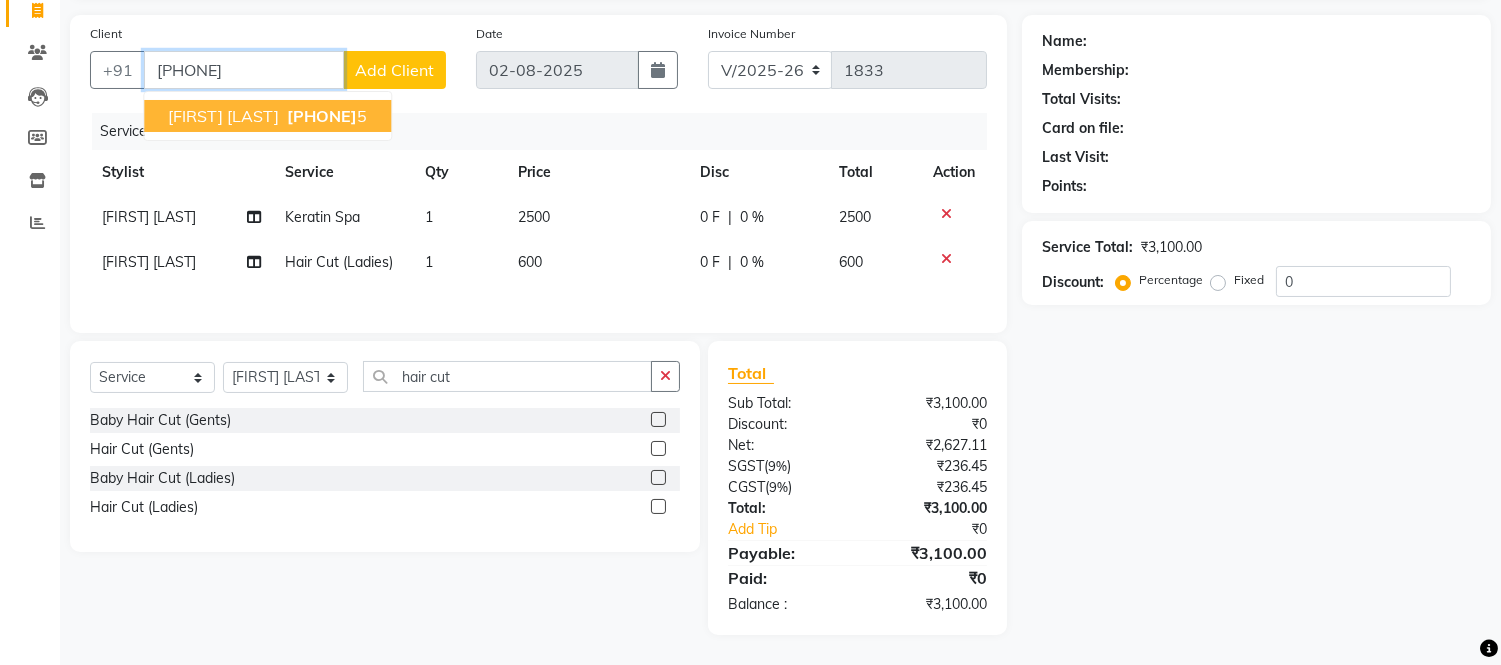 click on "[PHONE]" at bounding box center [322, 116] 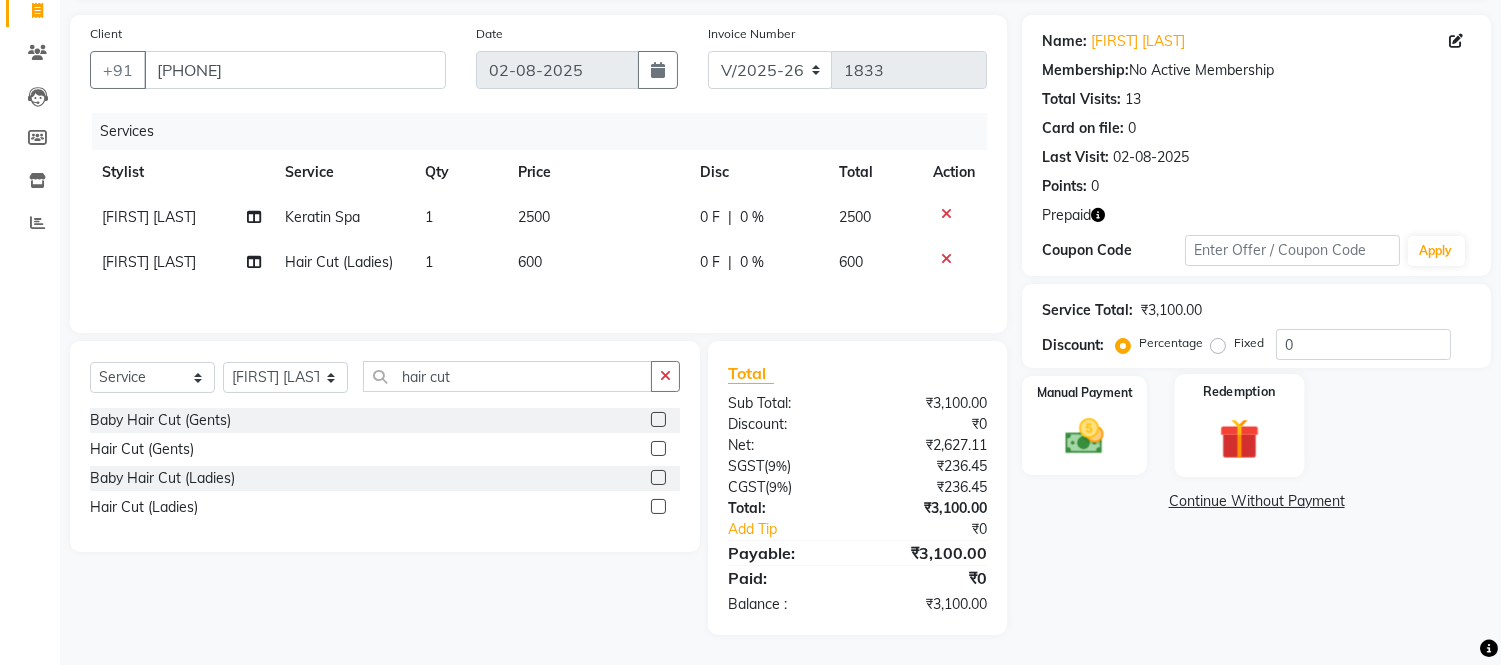 click 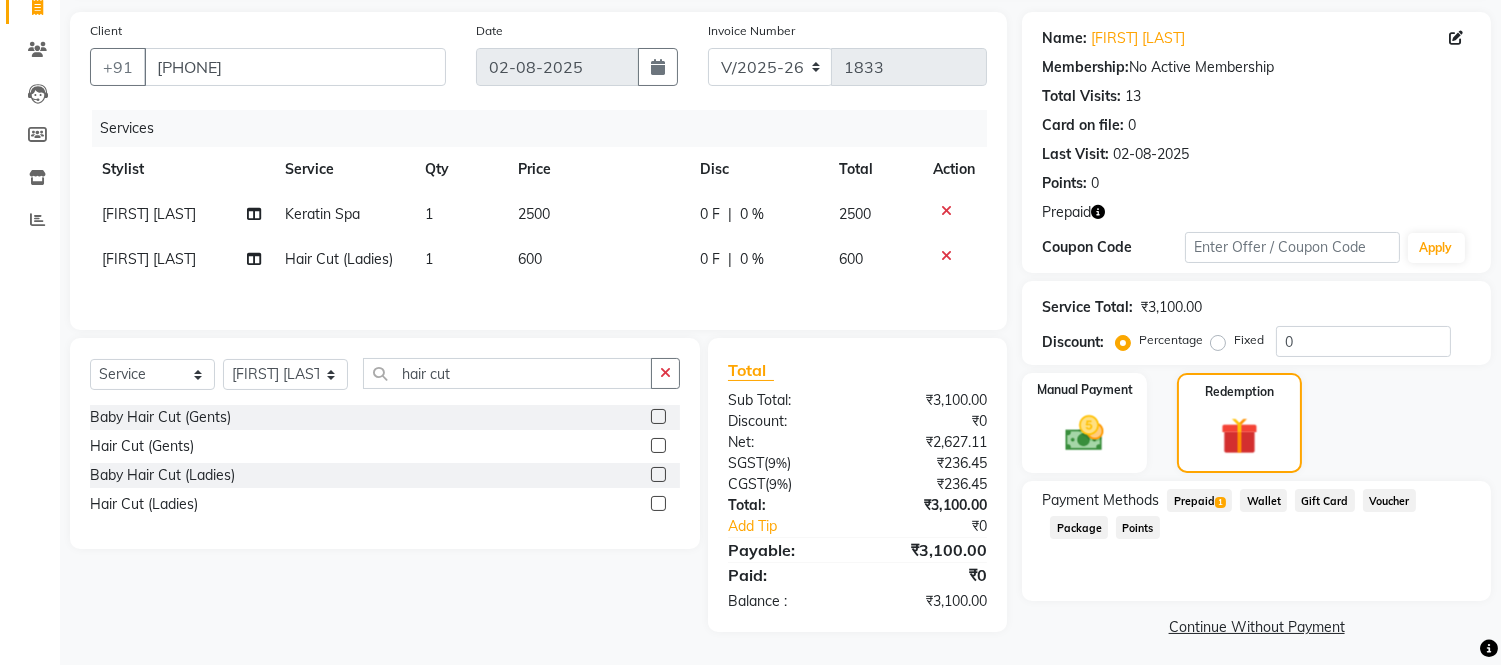 click on "Prepaid  1" 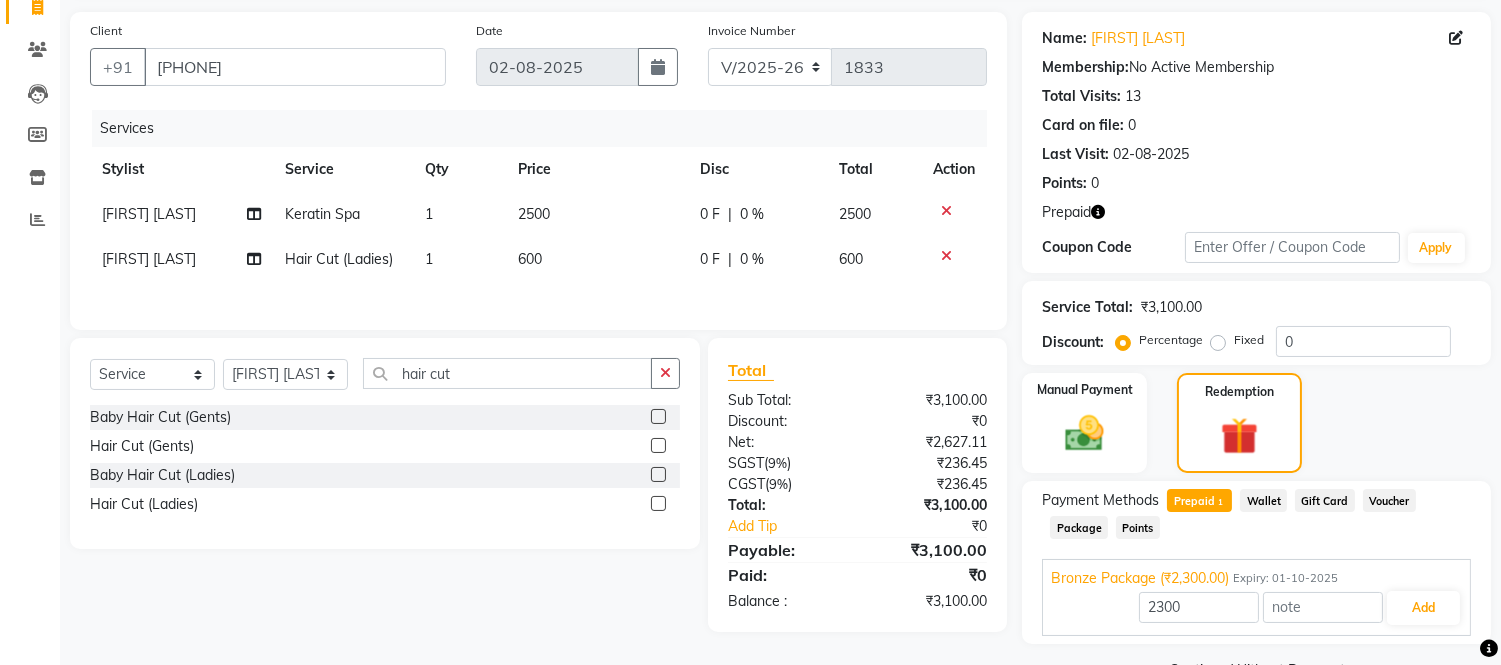 click on "2500" 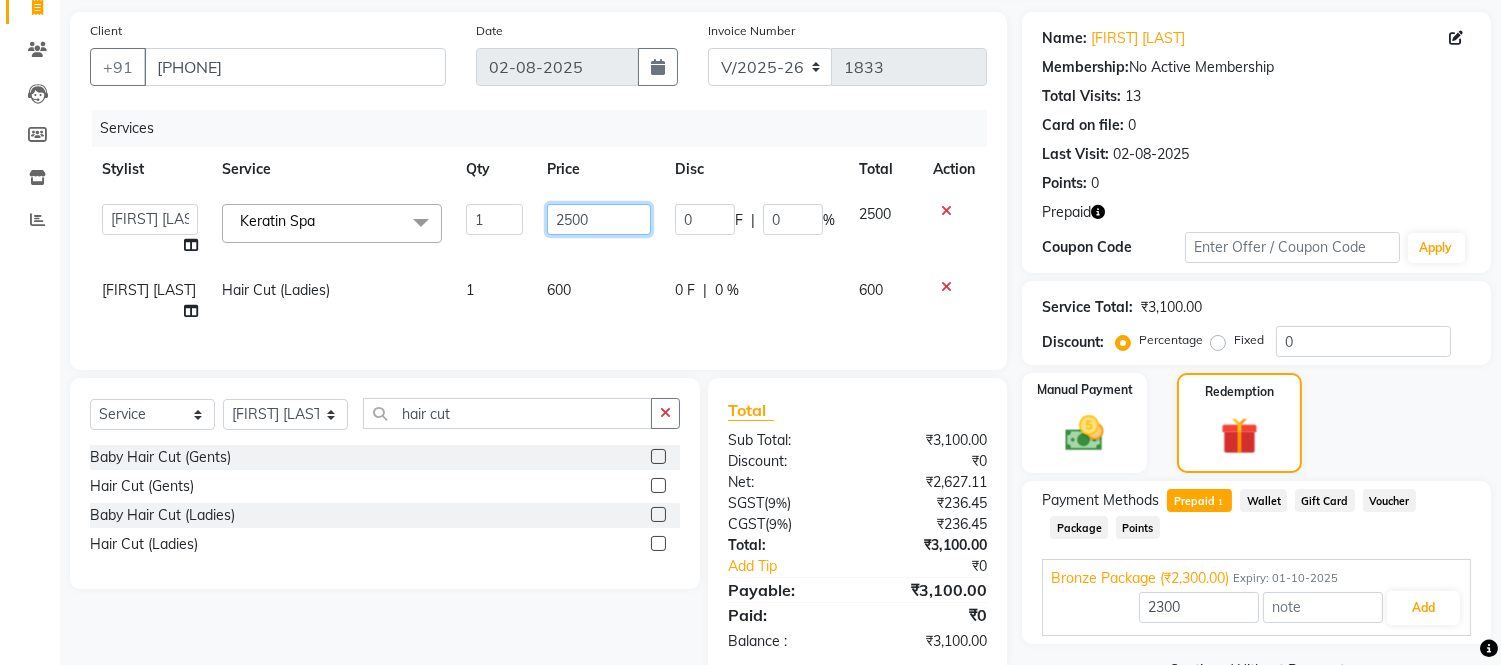 click on "2500" 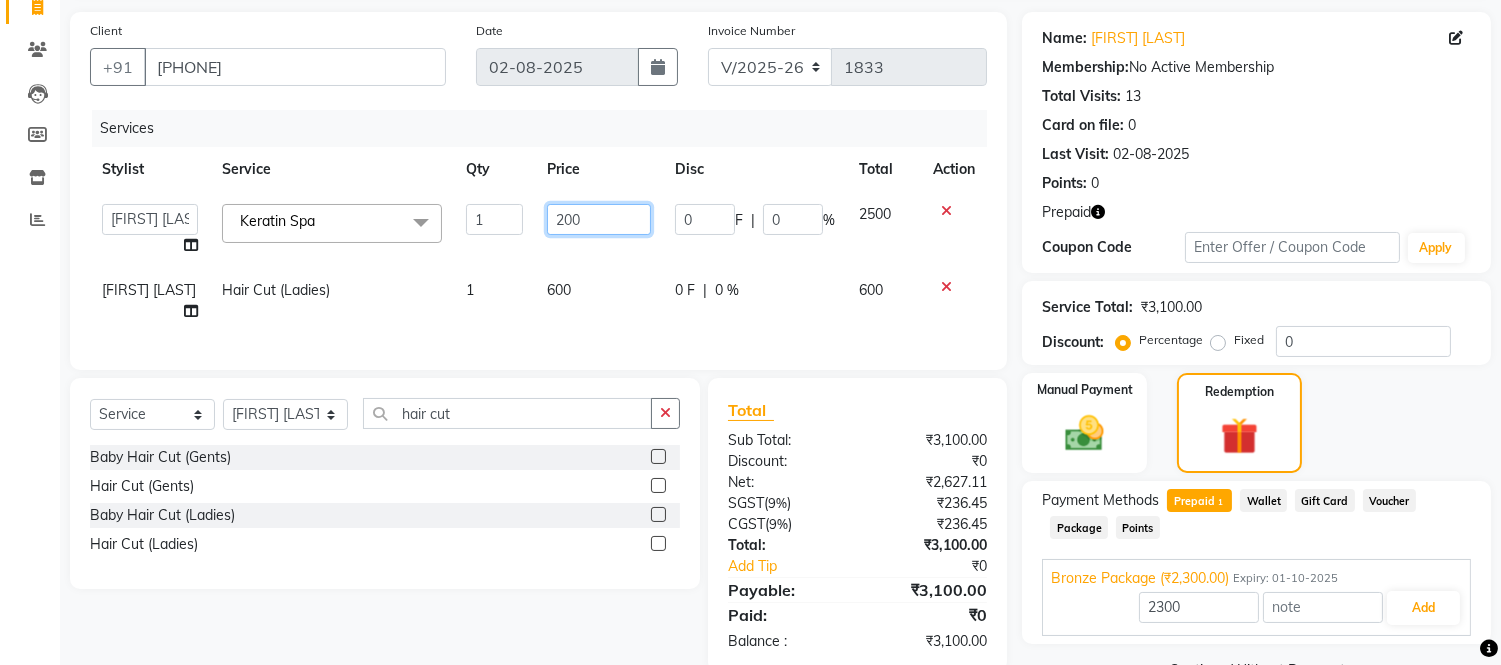 type on "2700" 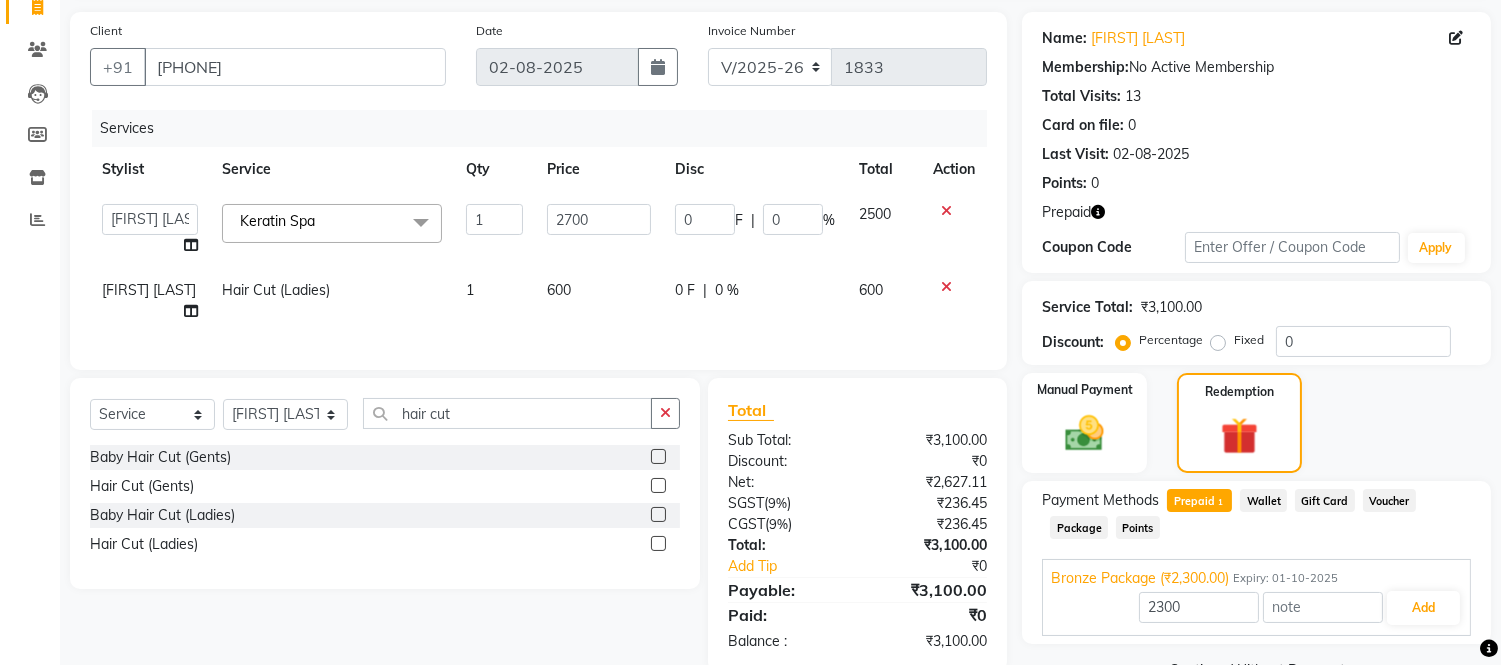 click on "Services" 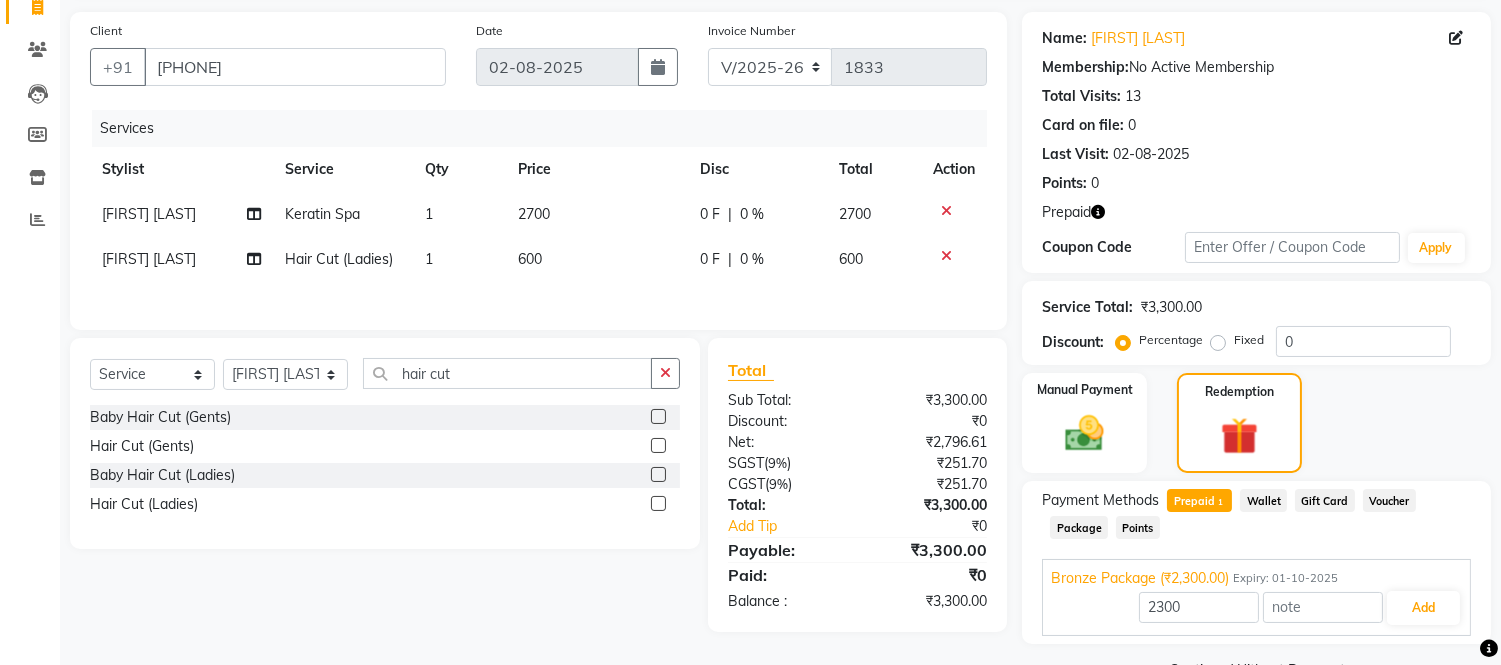 click on "600" 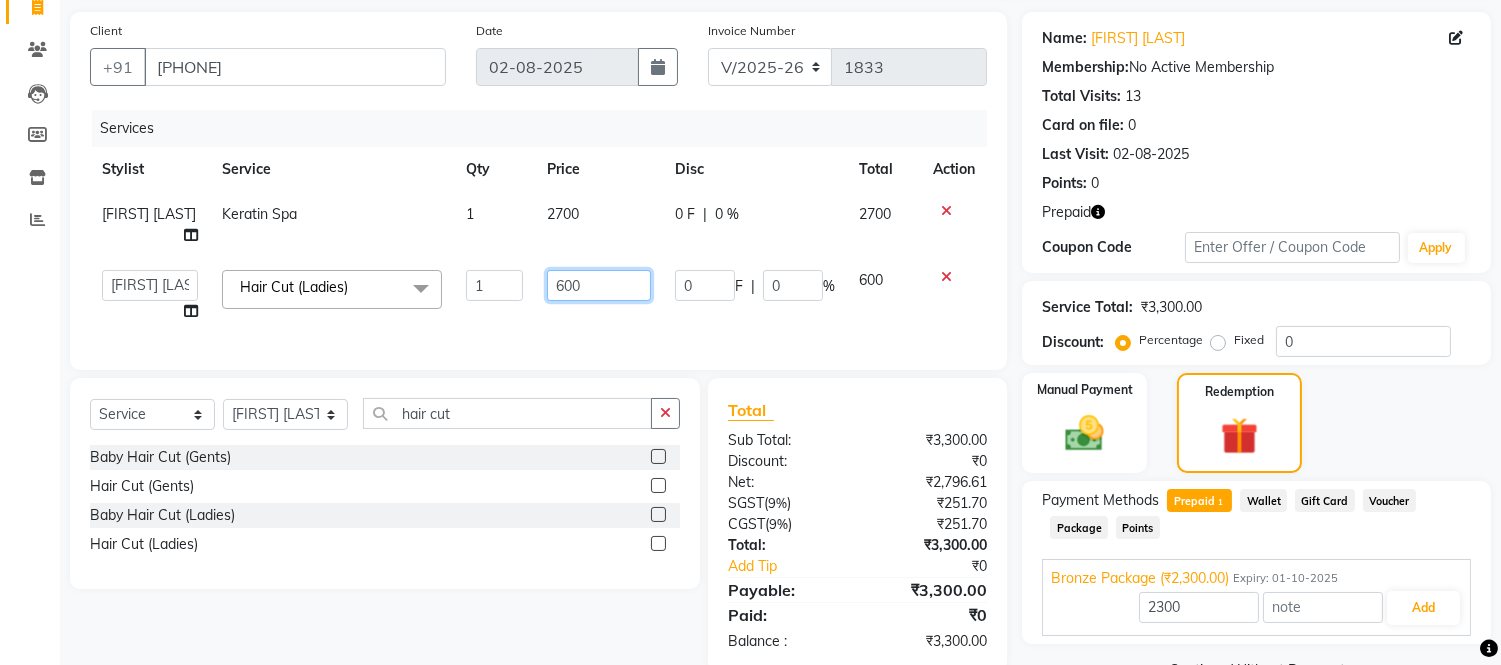 click on "600" 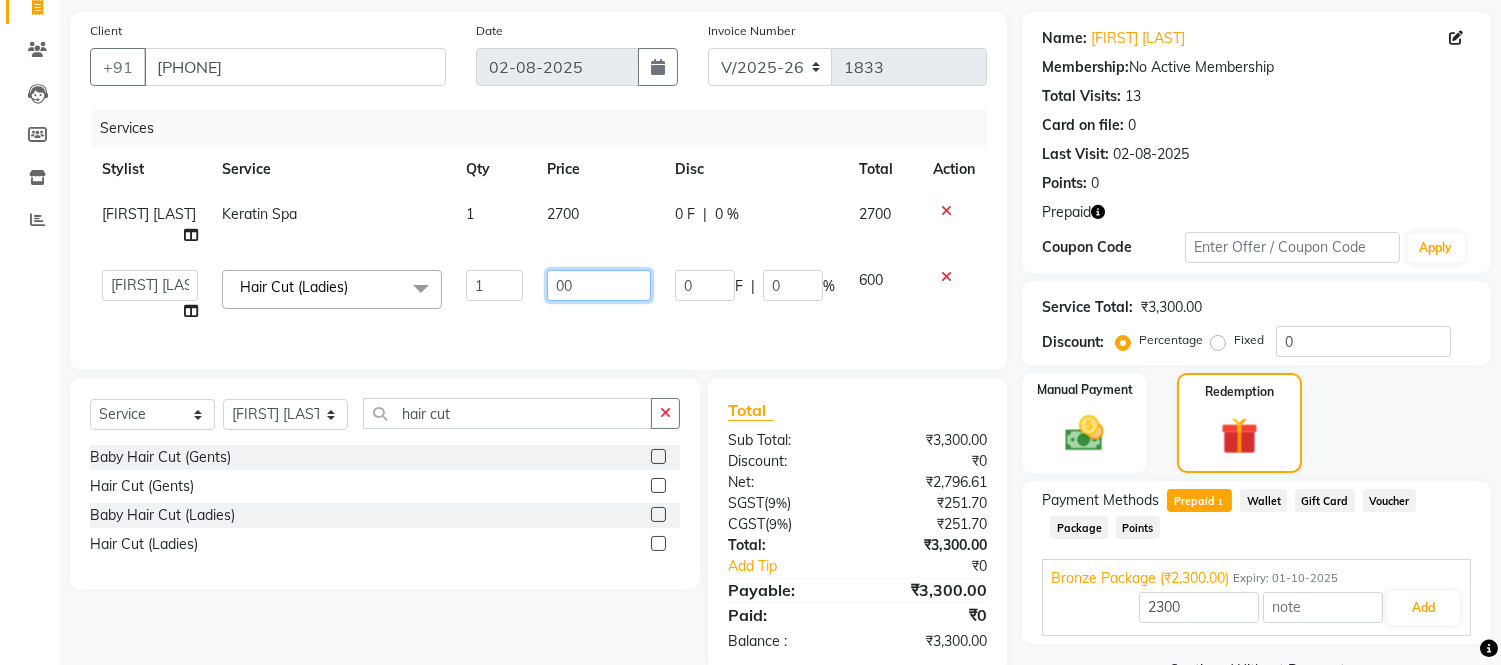 type on "700" 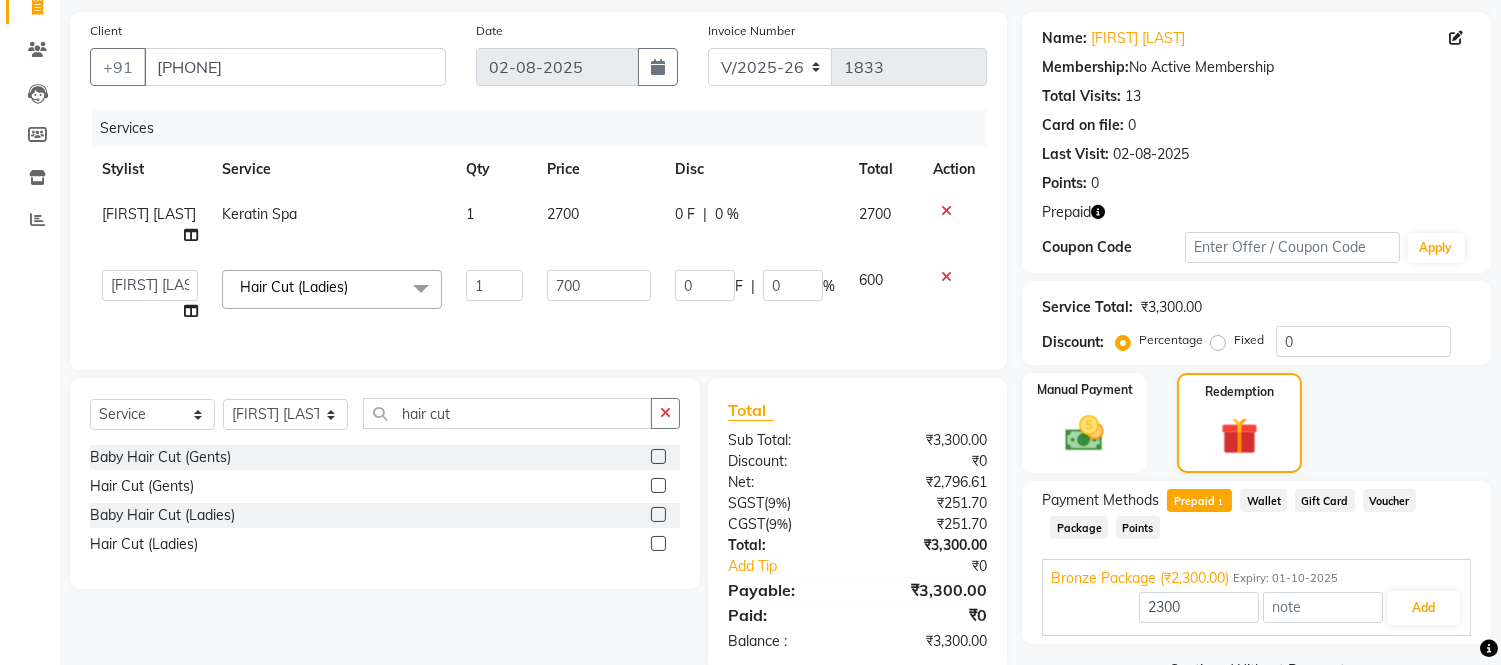 click on "Services Stylist Service Qty Price Disc Total Action [FIRST] [LAST] Keratin Spa 1 2700 0 F | 0 % 2700  Admin   [FIRST] [LAST]   [FIRST] [LAST]   [FIRST] [LAST]   [FIRST] [LAST]   [FIRST] [LAST]   [FIRST] [LAST]   [FIRST]   [FIRST] [LAST]   [FIRST] [LAST]   [FIRST] [LAST]   [FIRST]   [FIRST] [LAST]   [FIRST] [LAST]   [FIRST] [LAST]   [FIRST] [LAST]  Hair Cut (Ladies)  x Under Arms Full Face Bleach Half Arms Bleach Half Back Bleach Full Face & Neck Bleach Half Feet Bleach Full Arms Bleach Full Back Bleach Full Feet Bleach Full Body Bleach Nano Plastia Neck D-Tan Full/Face D-Tan Half Arms D-Tan Half Feet D-Tan Back D-Tan Full Arms D-Tan Full Feet D-Tan Other Pack Clean Up Lotus Clean Up Jeannot Clean Up Cheryl'S Clean Up O3 Clean Up Basic Facial O3 D-Tan Clean Up Advanced Facial Cheryl'S Facial Jeannot Facial O3+ Whitning & Brighting Facial Lotus (Preservita) Facial O3+ Shine & Glow Facial O3+ Anti Agening Facial O3+ Anti Pigmention Facial Treatment Facial Bridal Facial O3+ Diamond Facial Hydra facial 1" 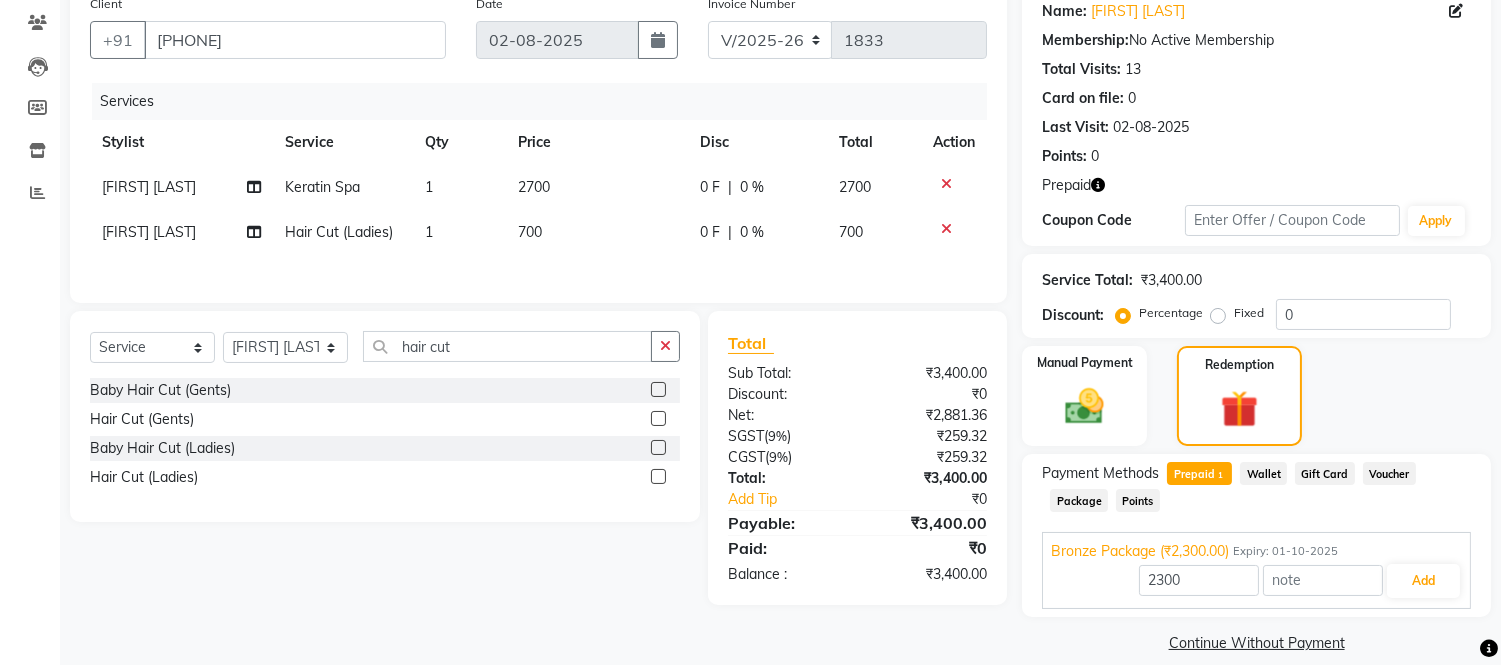 scroll, scrollTop: 186, scrollLeft: 0, axis: vertical 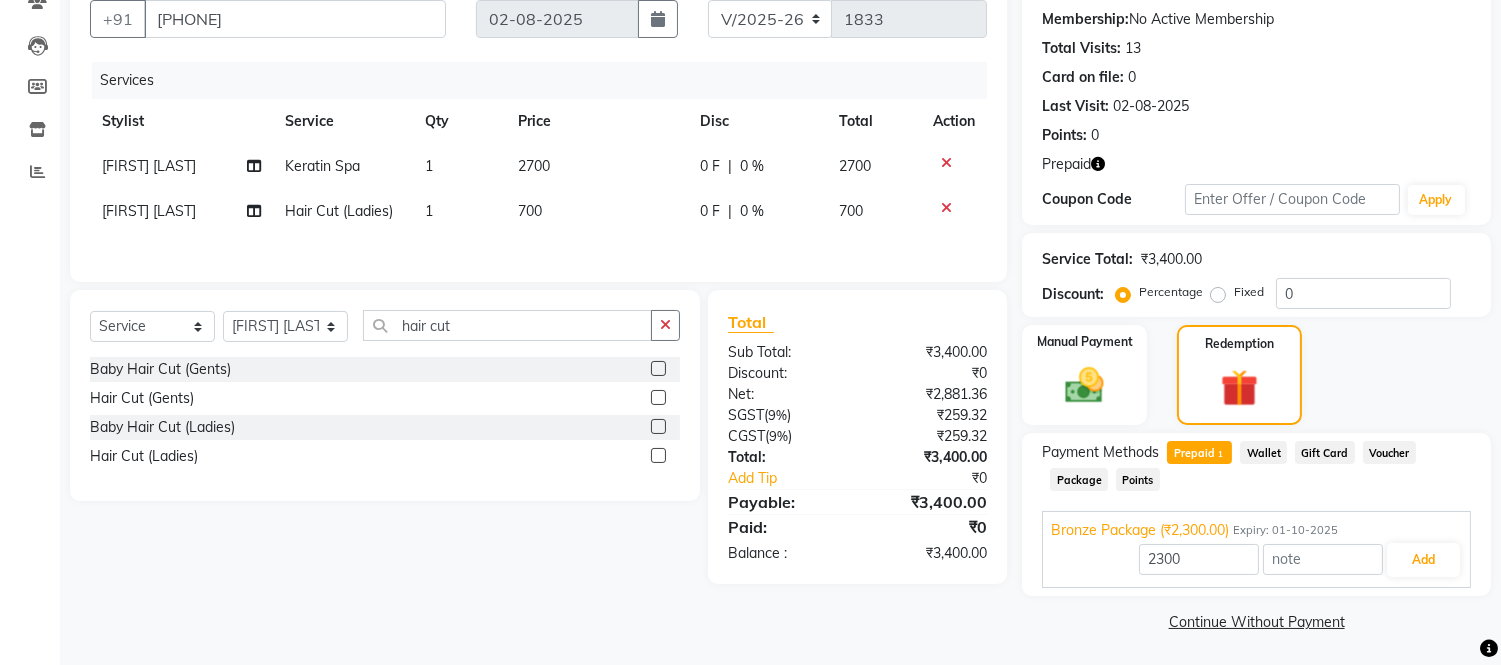 click on "Manual Payment Redemption" 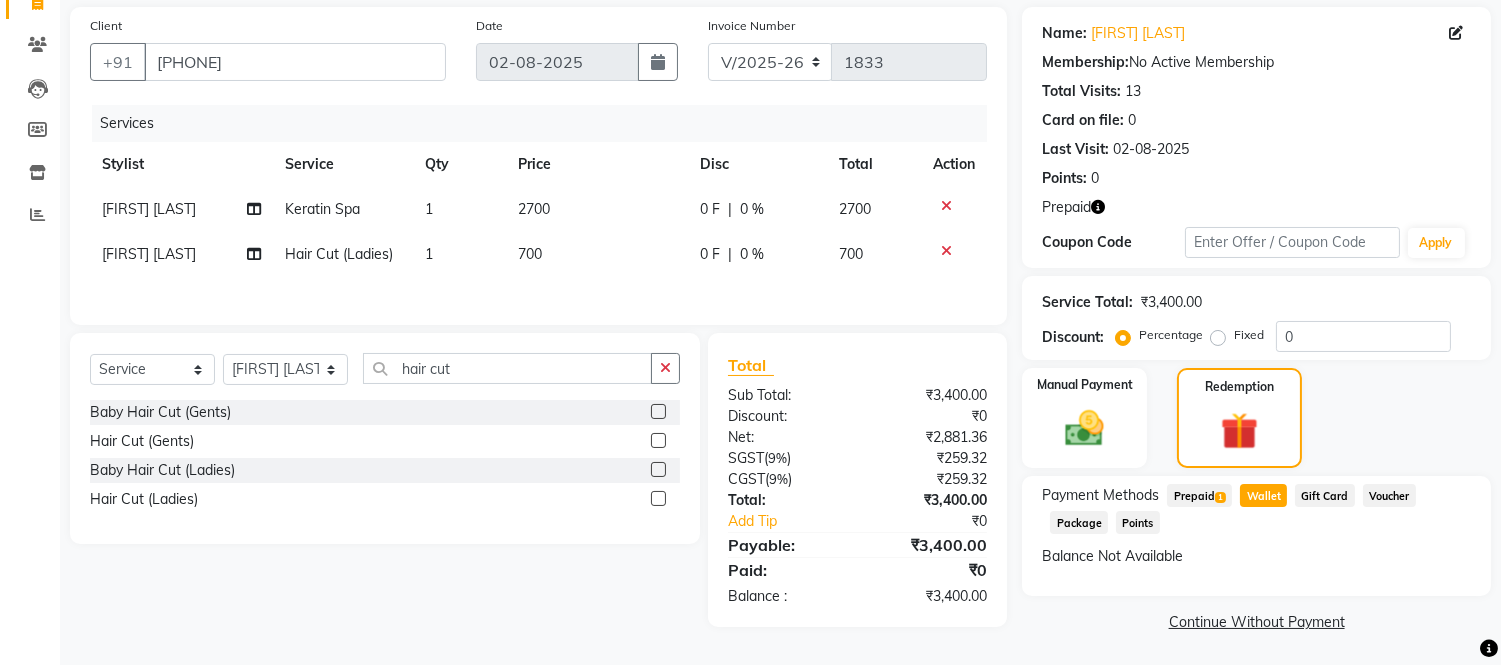 drag, startPoint x: 1215, startPoint y: 491, endPoint x: 1228, endPoint y: 492, distance: 13.038404 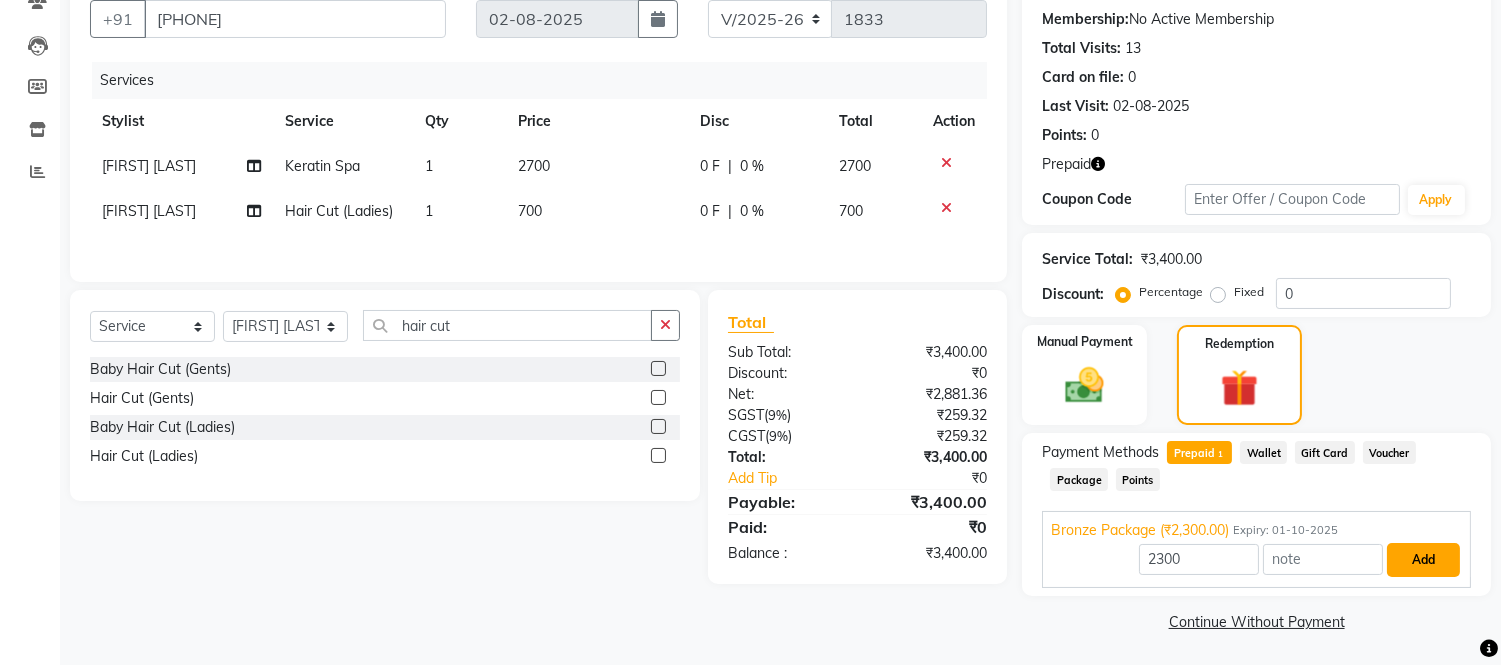 click on "Add" at bounding box center [1423, 560] 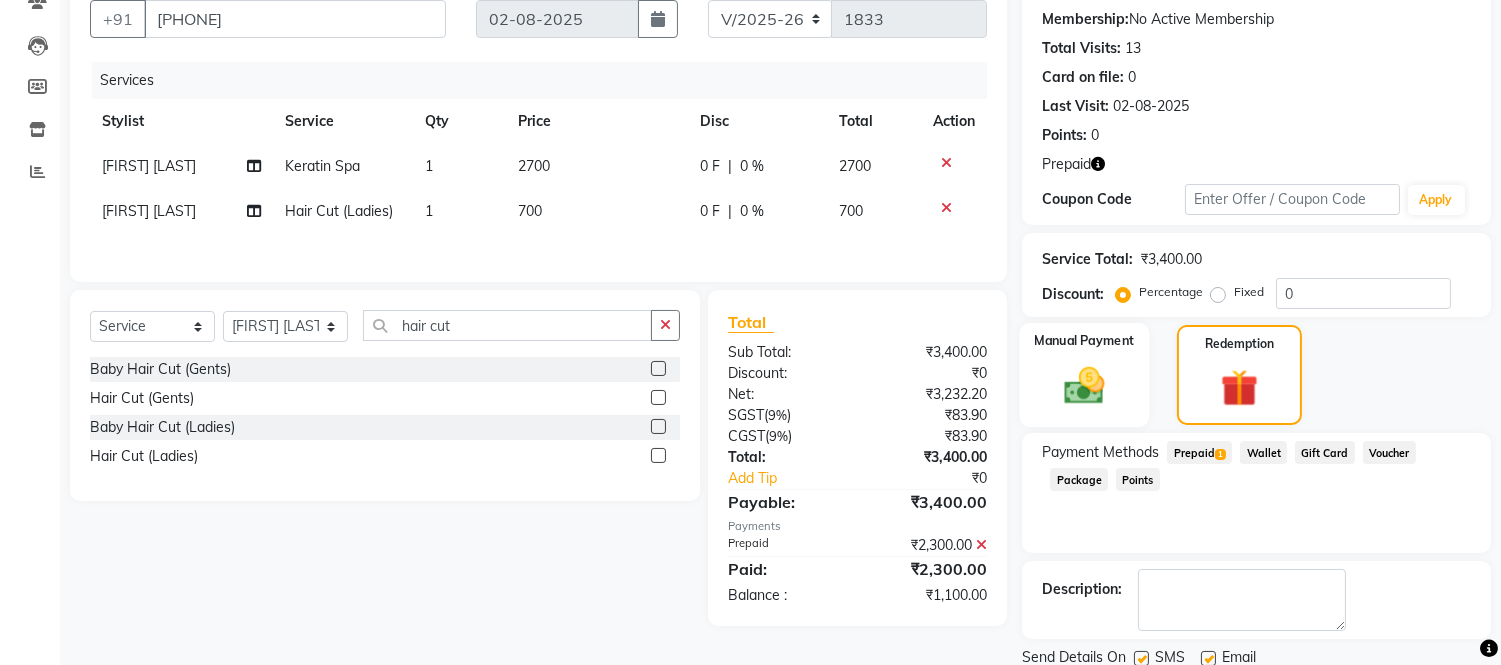 click 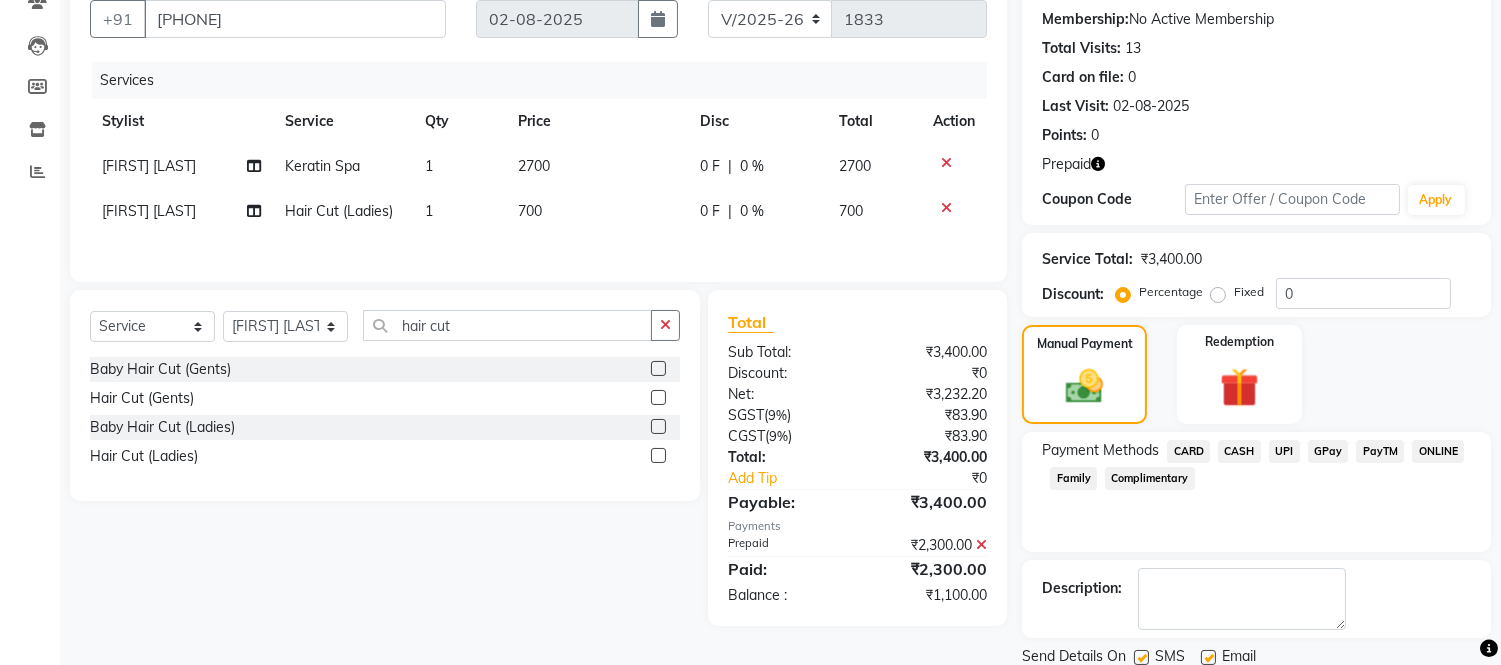 click on "UPI" 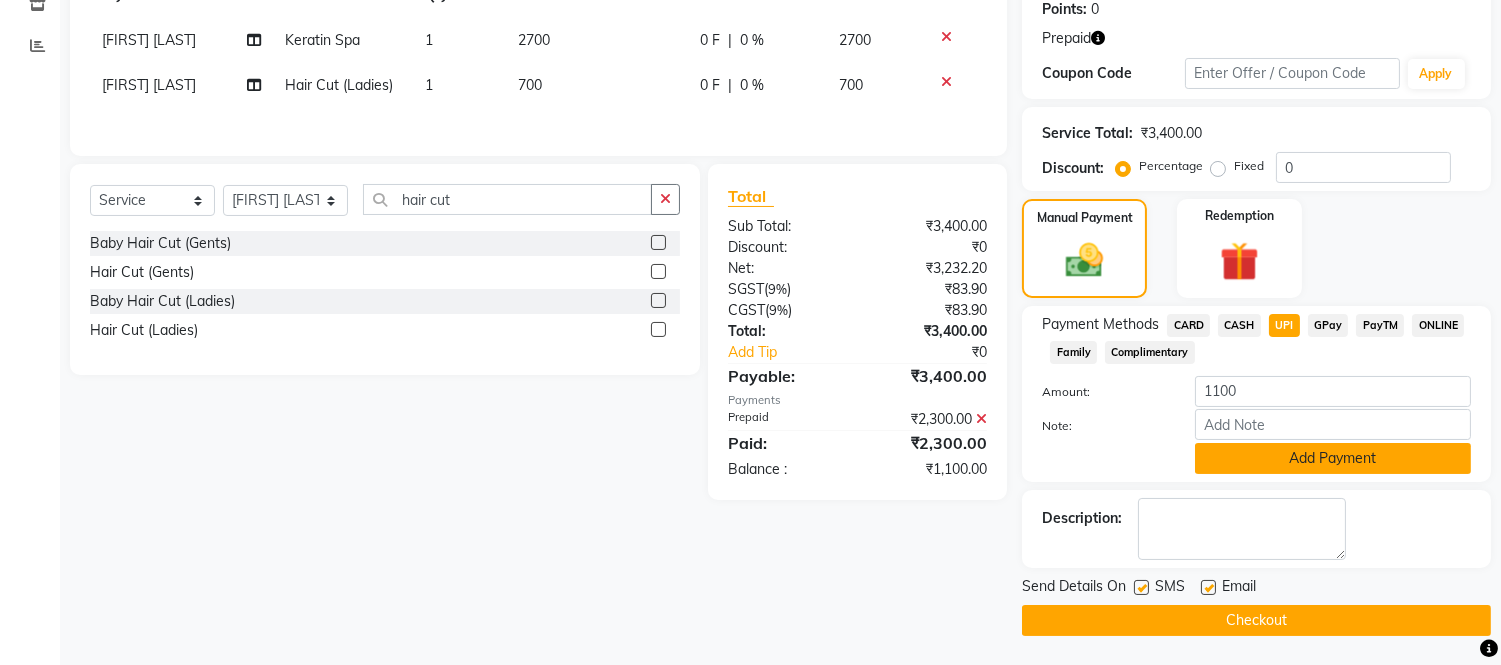 scroll, scrollTop: 313, scrollLeft: 0, axis: vertical 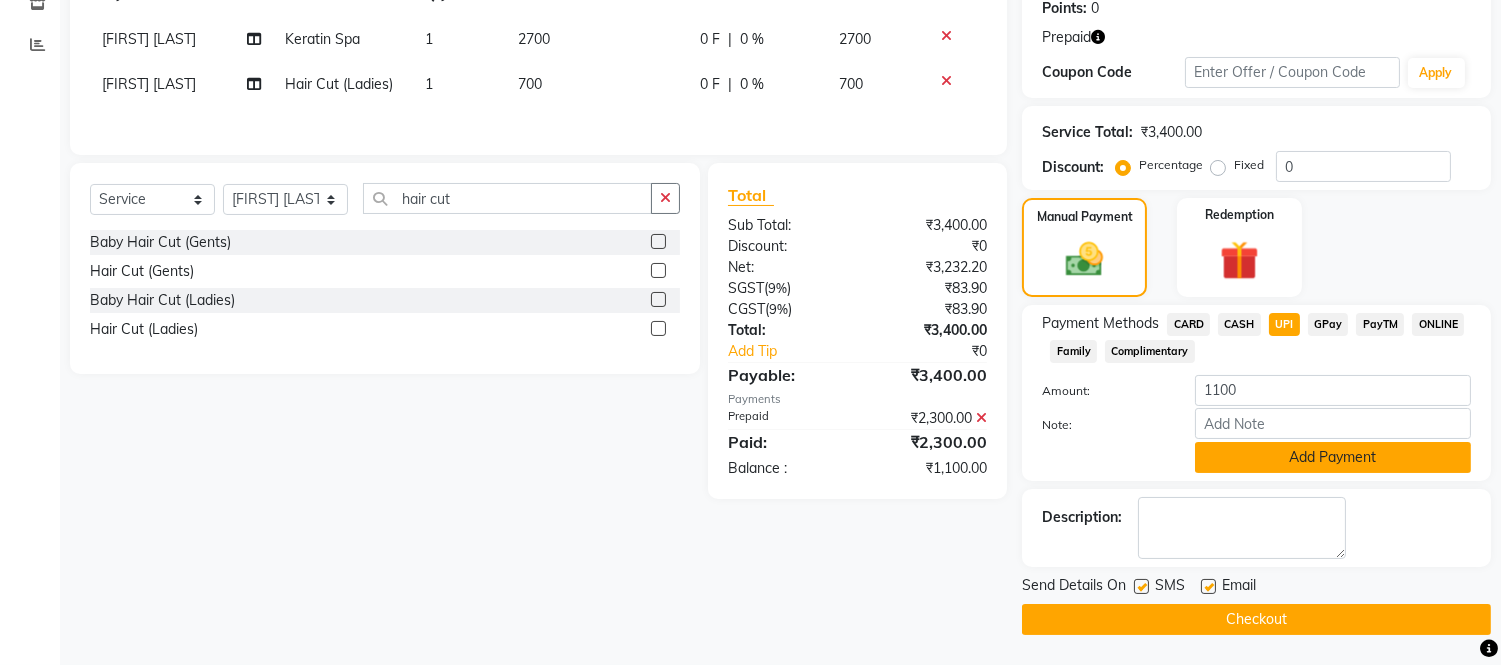 click on "Add Payment" 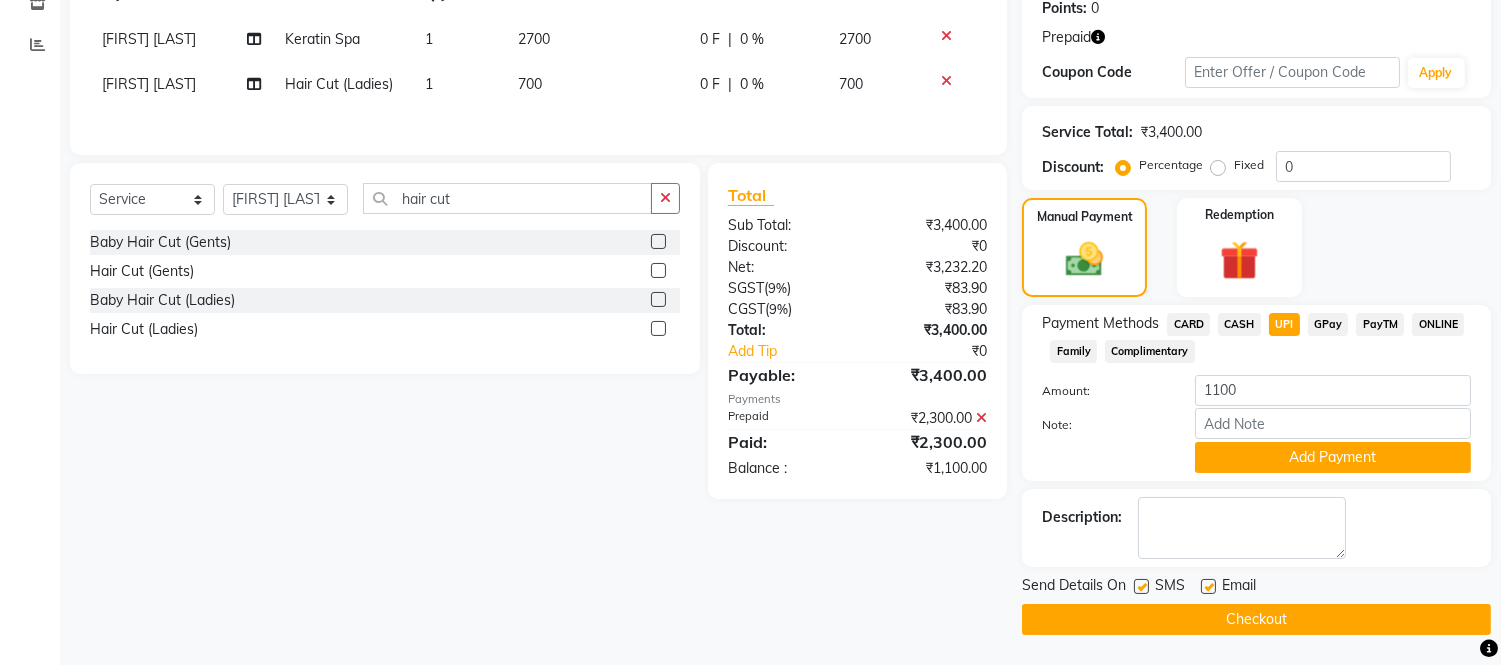 scroll, scrollTop: 255, scrollLeft: 0, axis: vertical 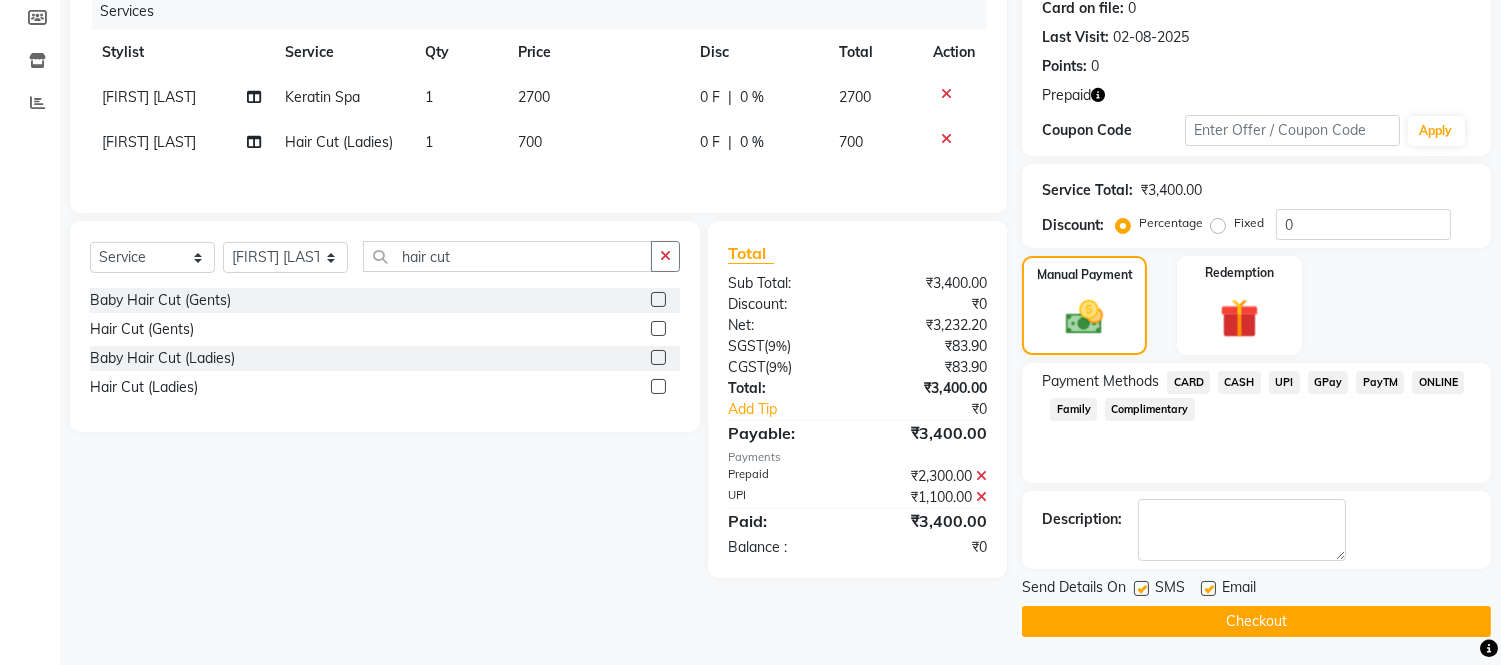 click 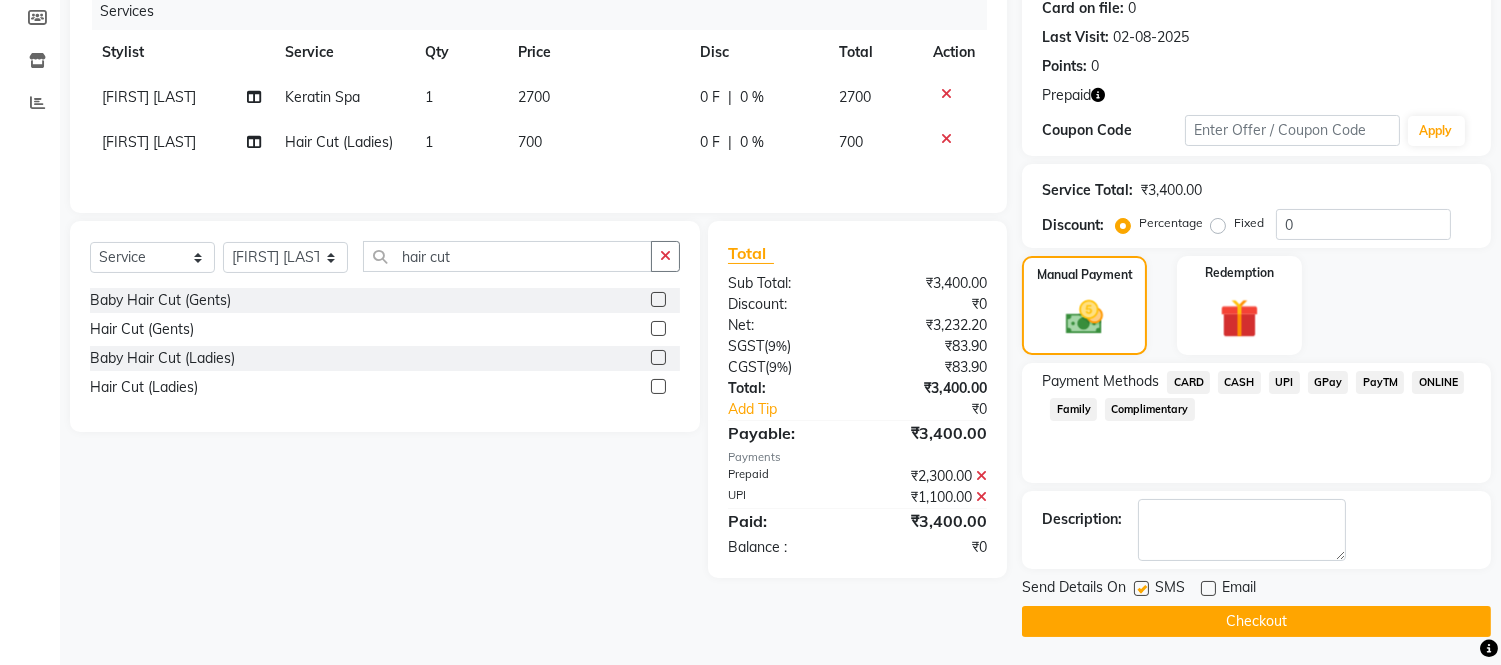 click 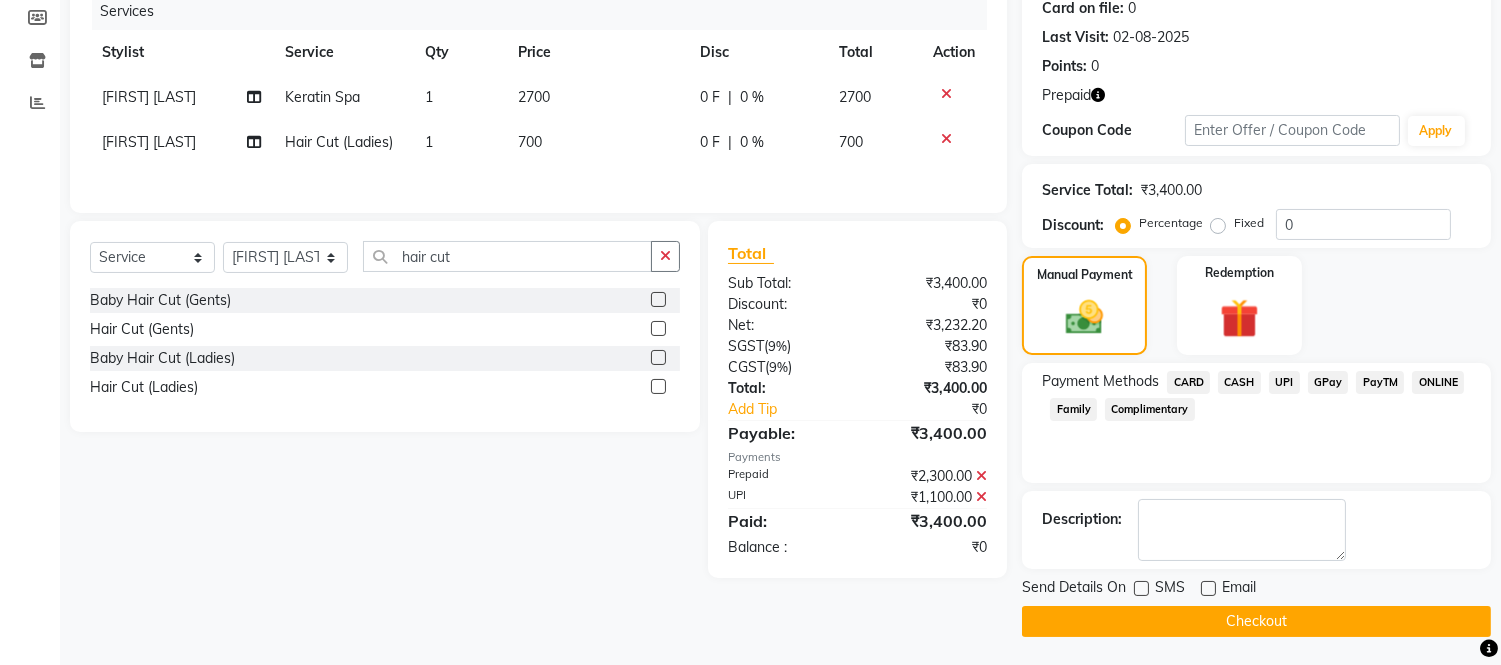 click on "Checkout" 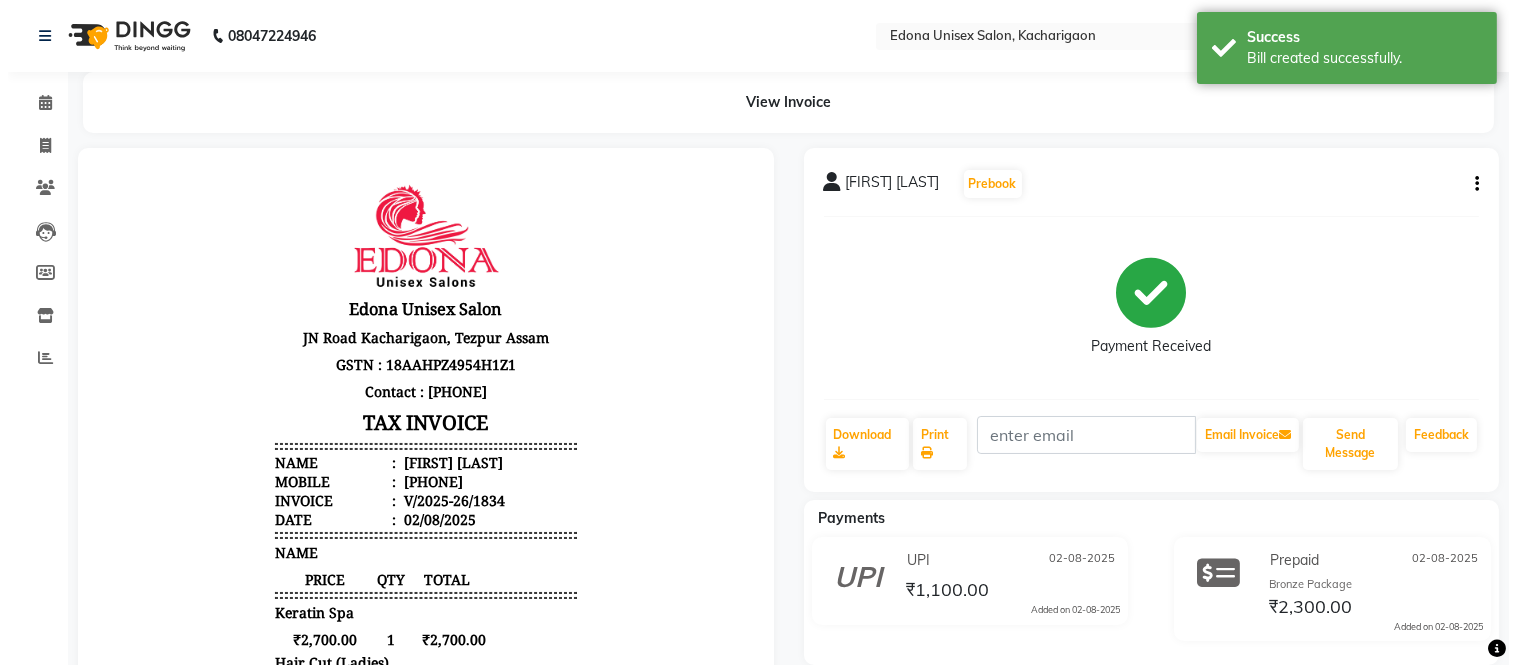 scroll, scrollTop: 0, scrollLeft: 0, axis: both 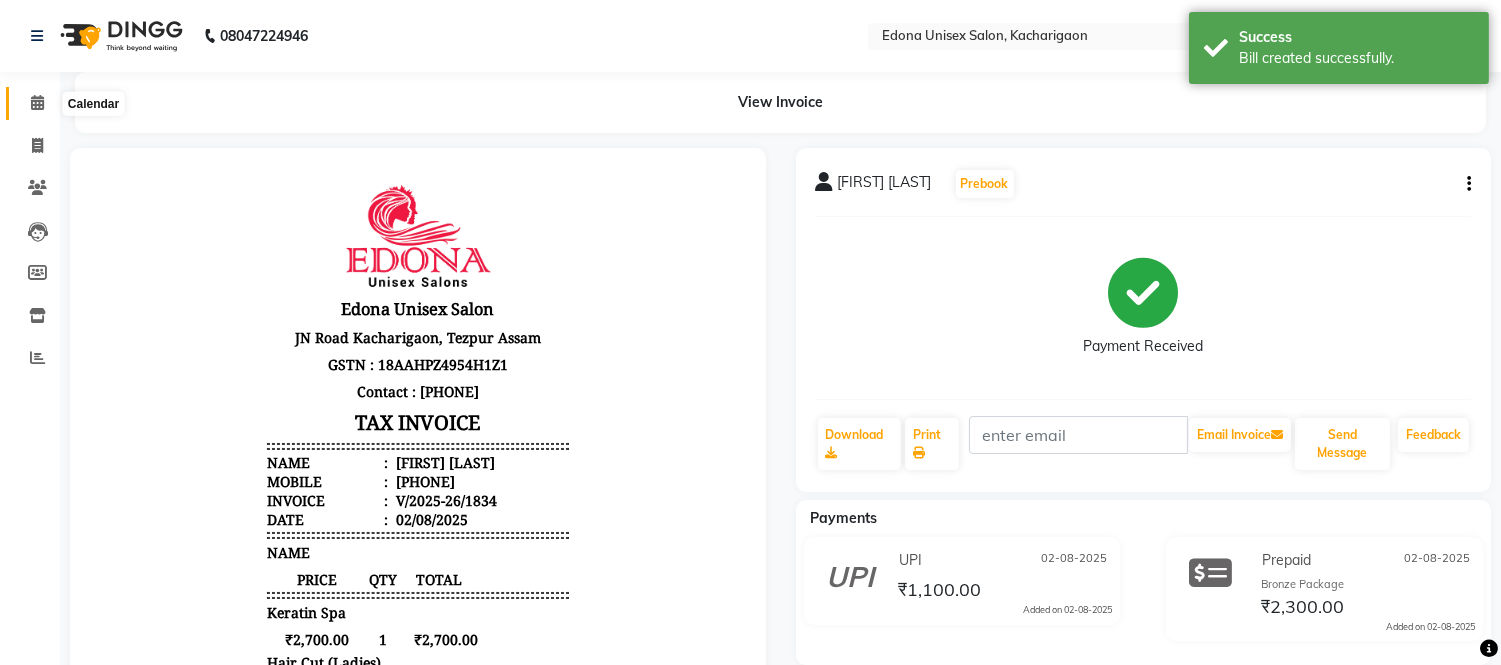 click 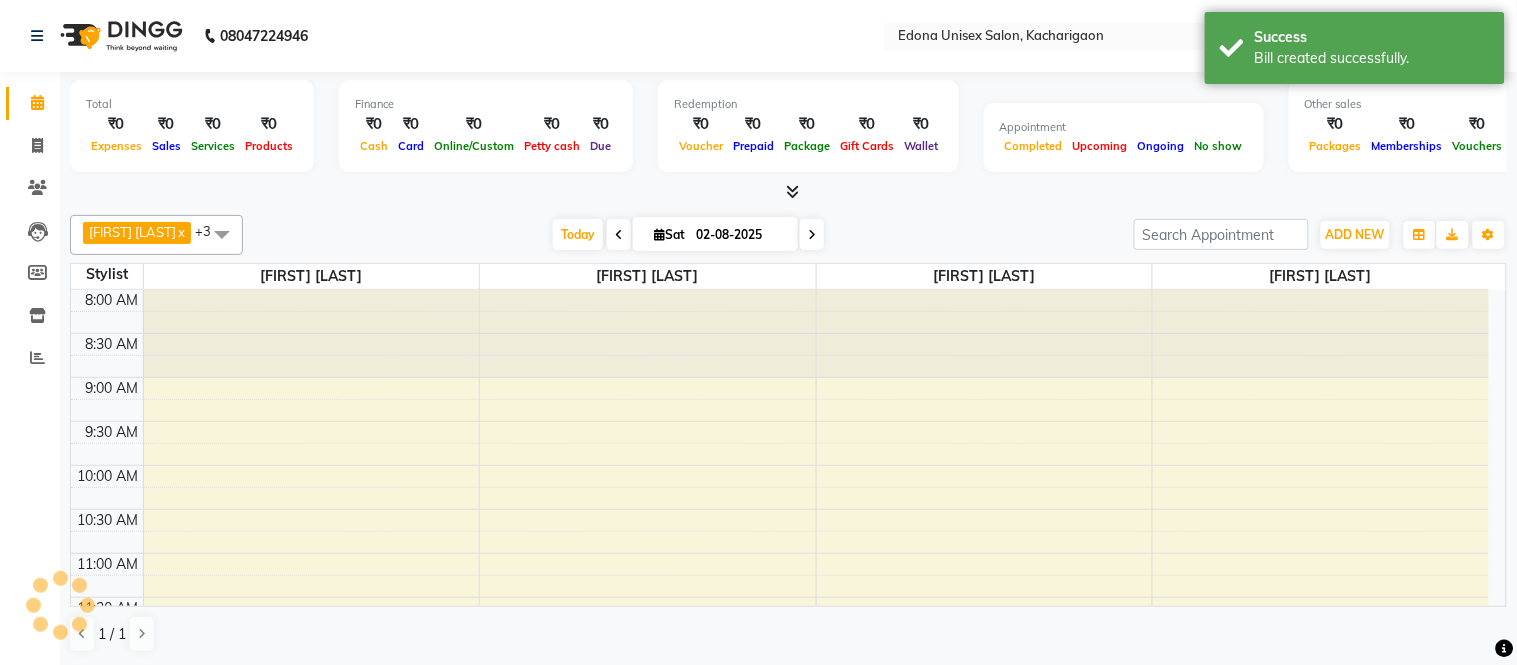 scroll, scrollTop: 0, scrollLeft: 0, axis: both 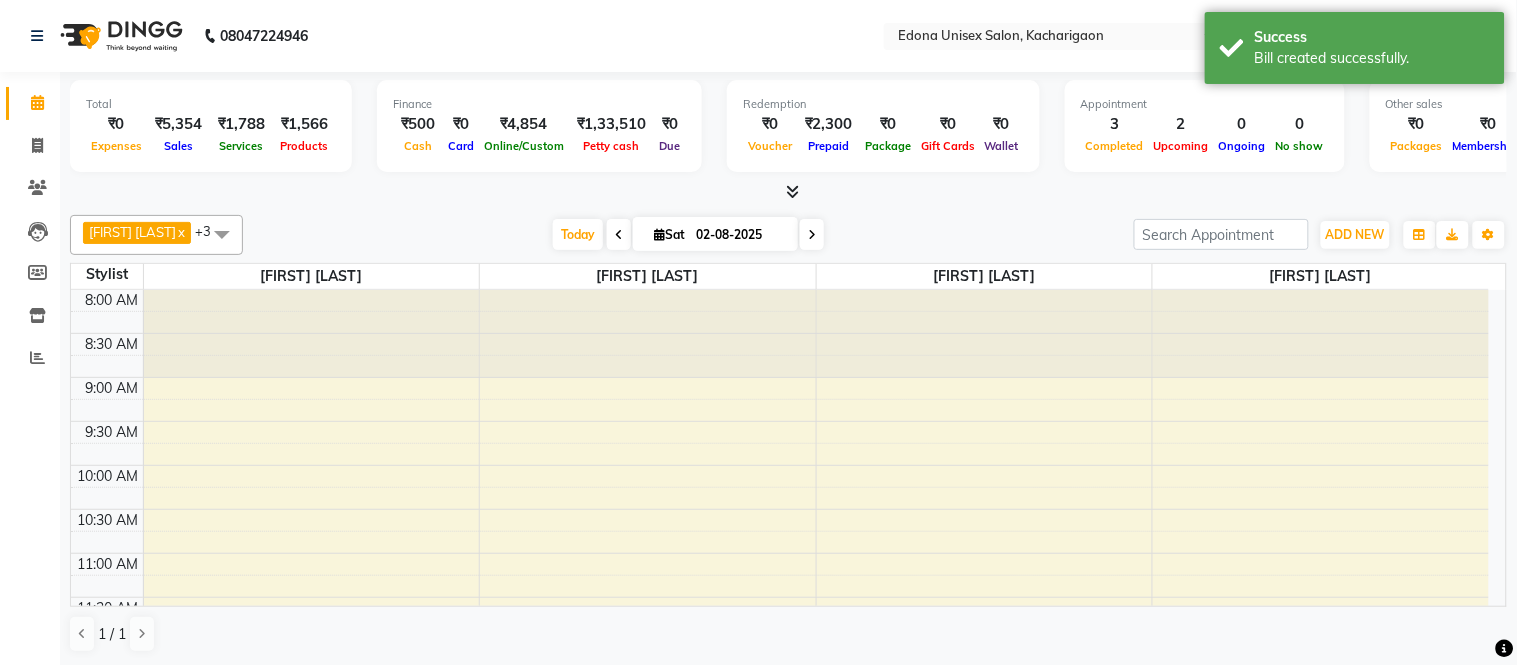 click at bounding box center [792, 191] 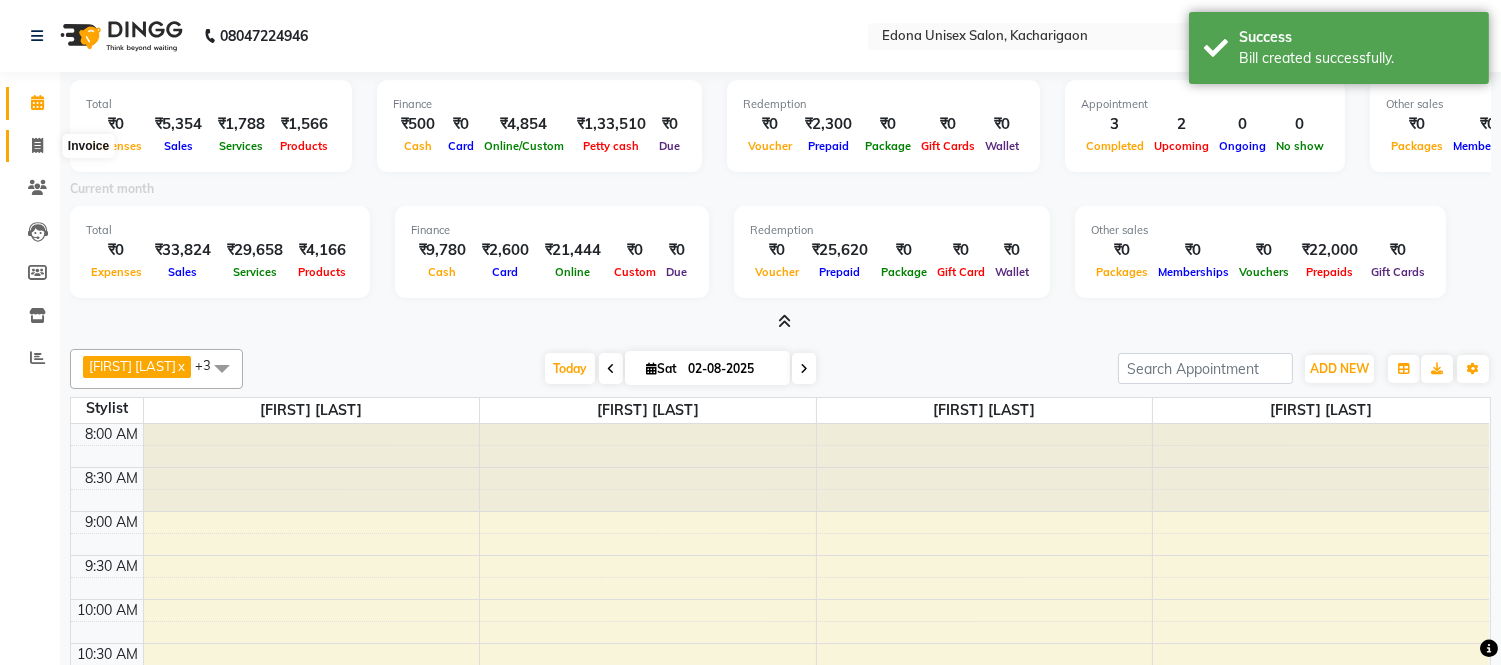 click 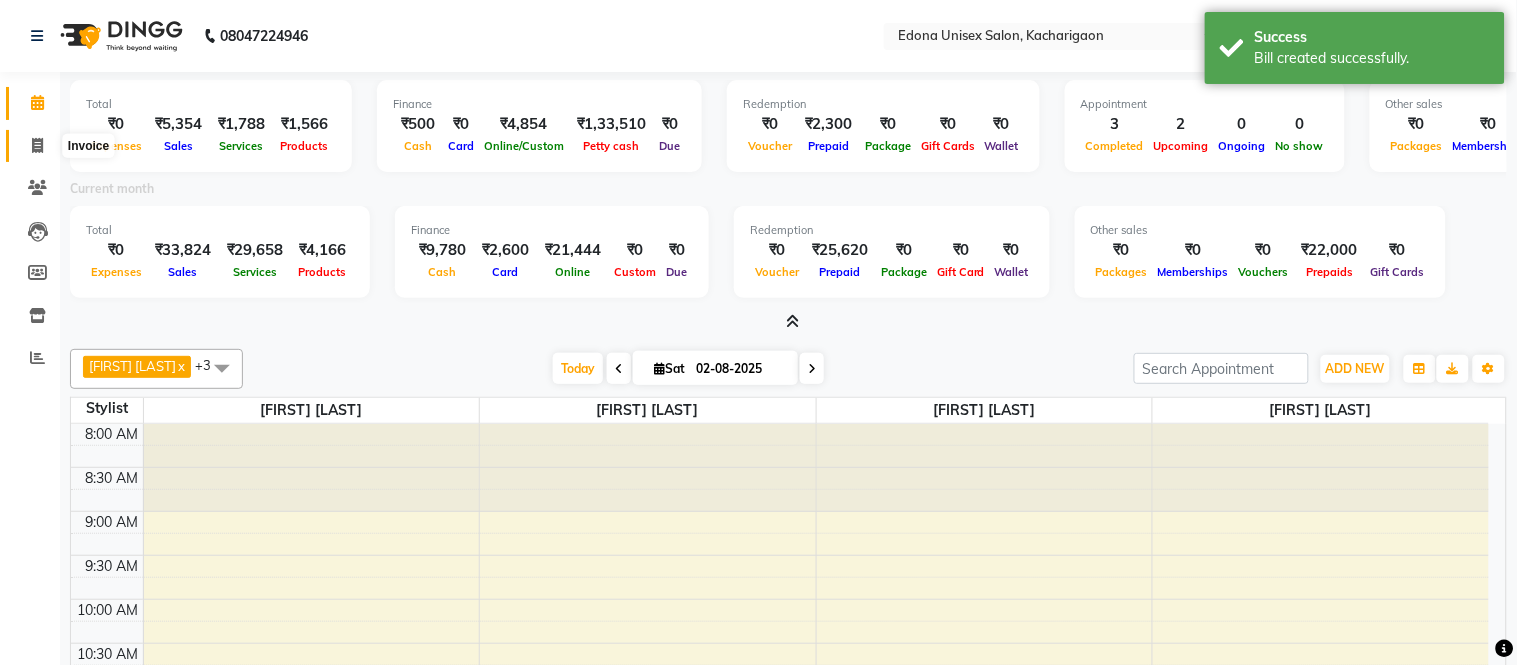 select on "5389" 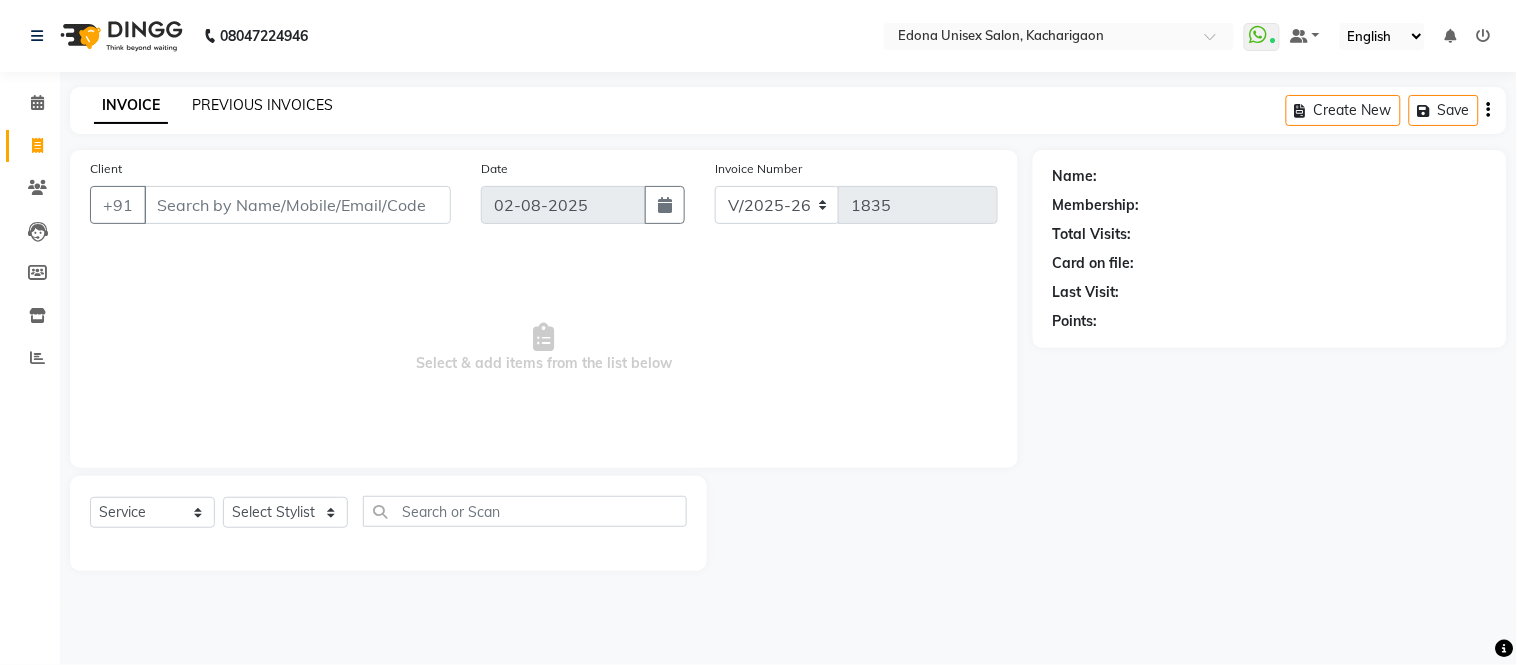 click on "PREVIOUS INVOICES" 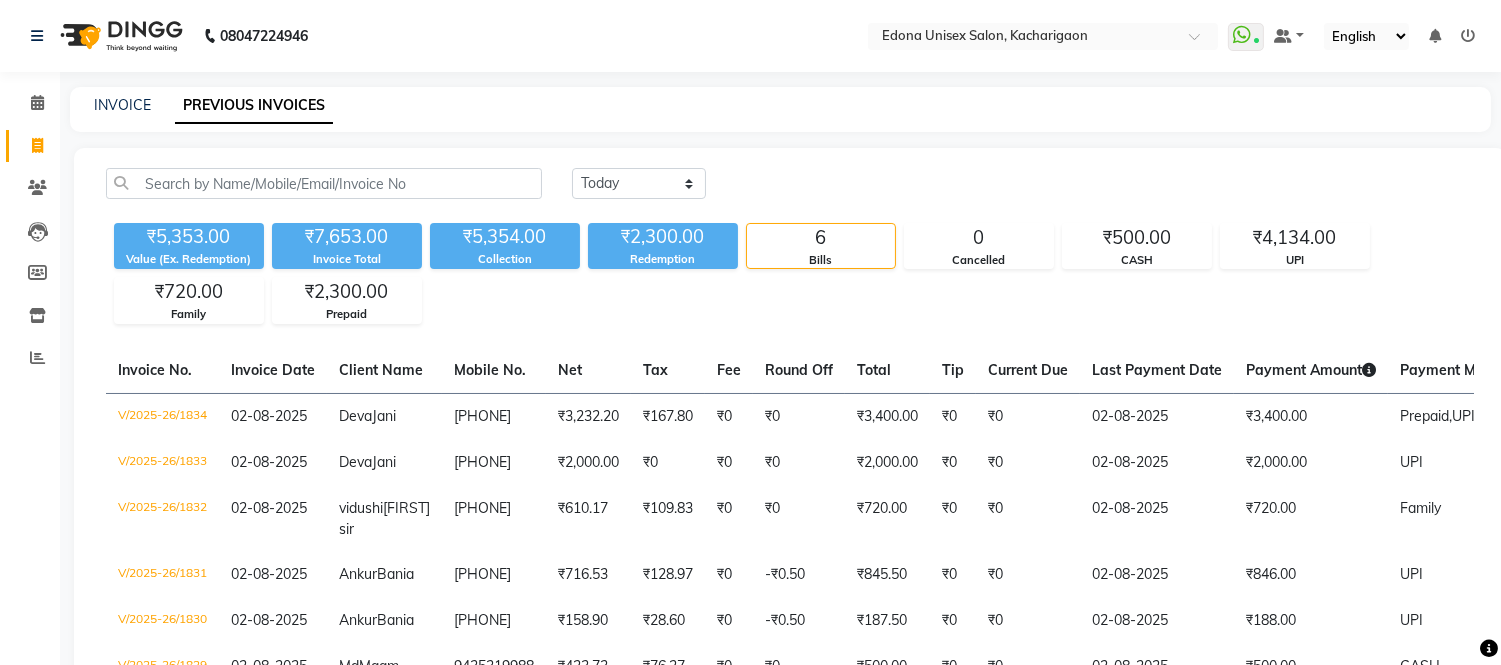 click on "INVOICE PREVIOUS INVOICES" 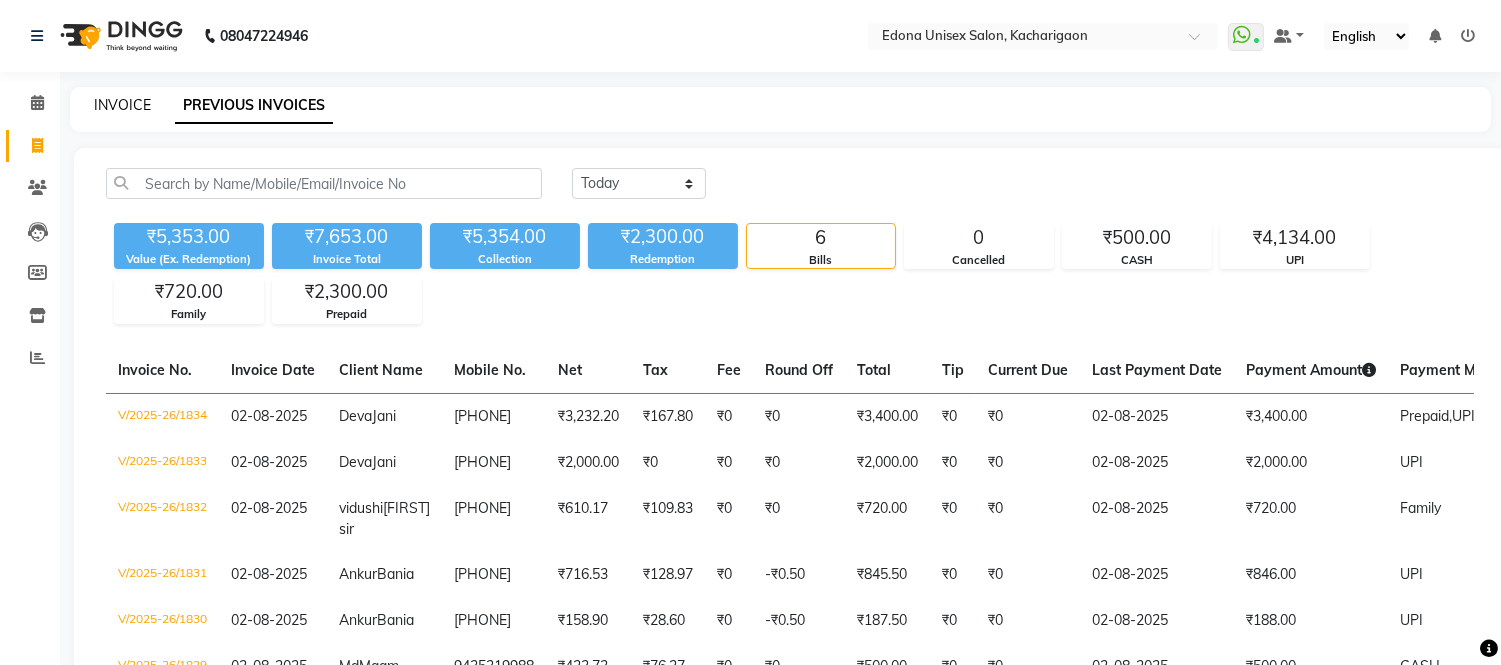 click on "INVOICE" 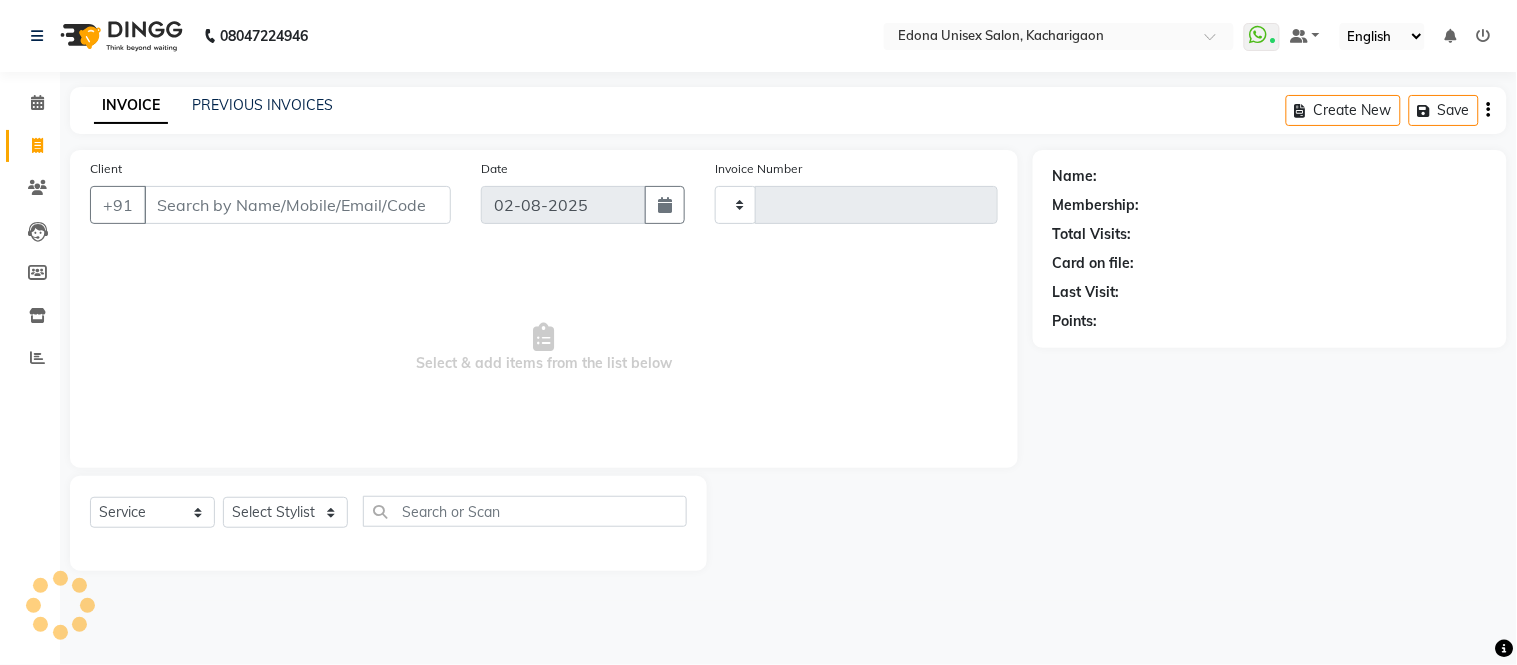 type on "1835" 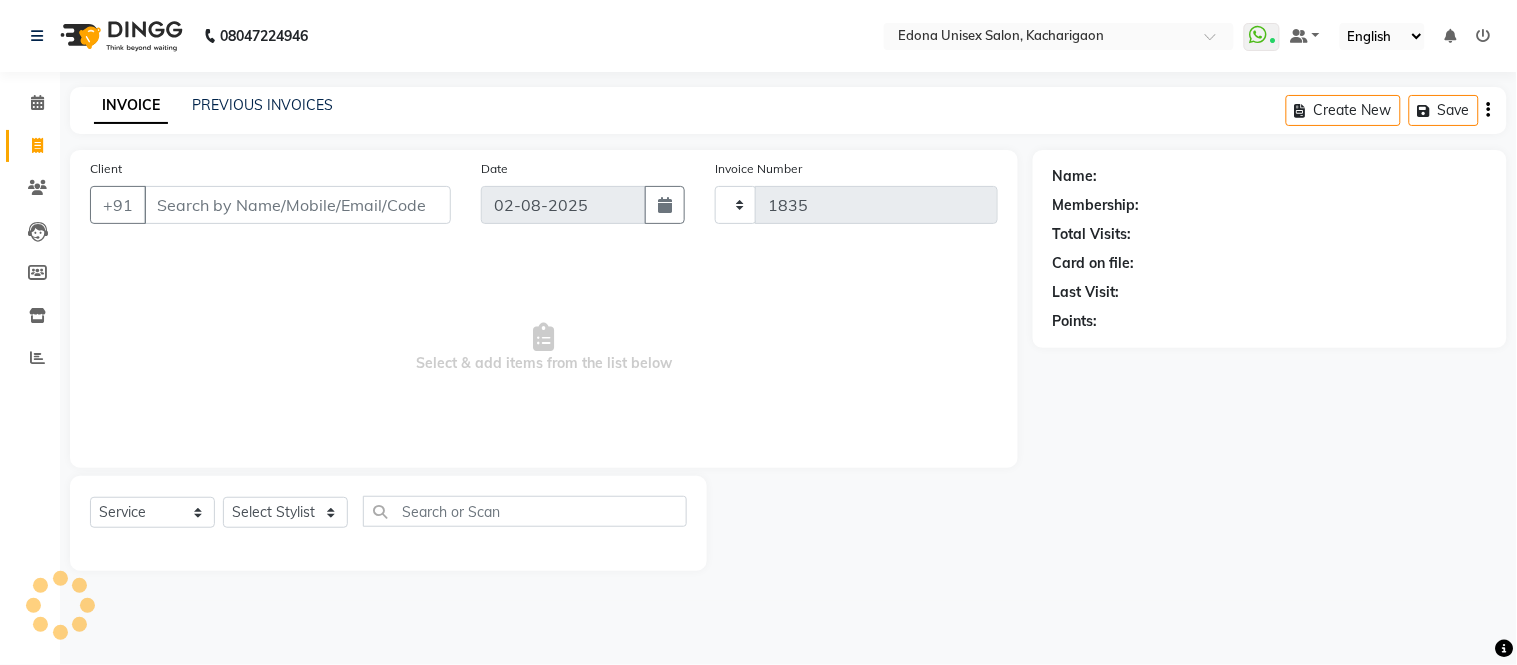 select on "5389" 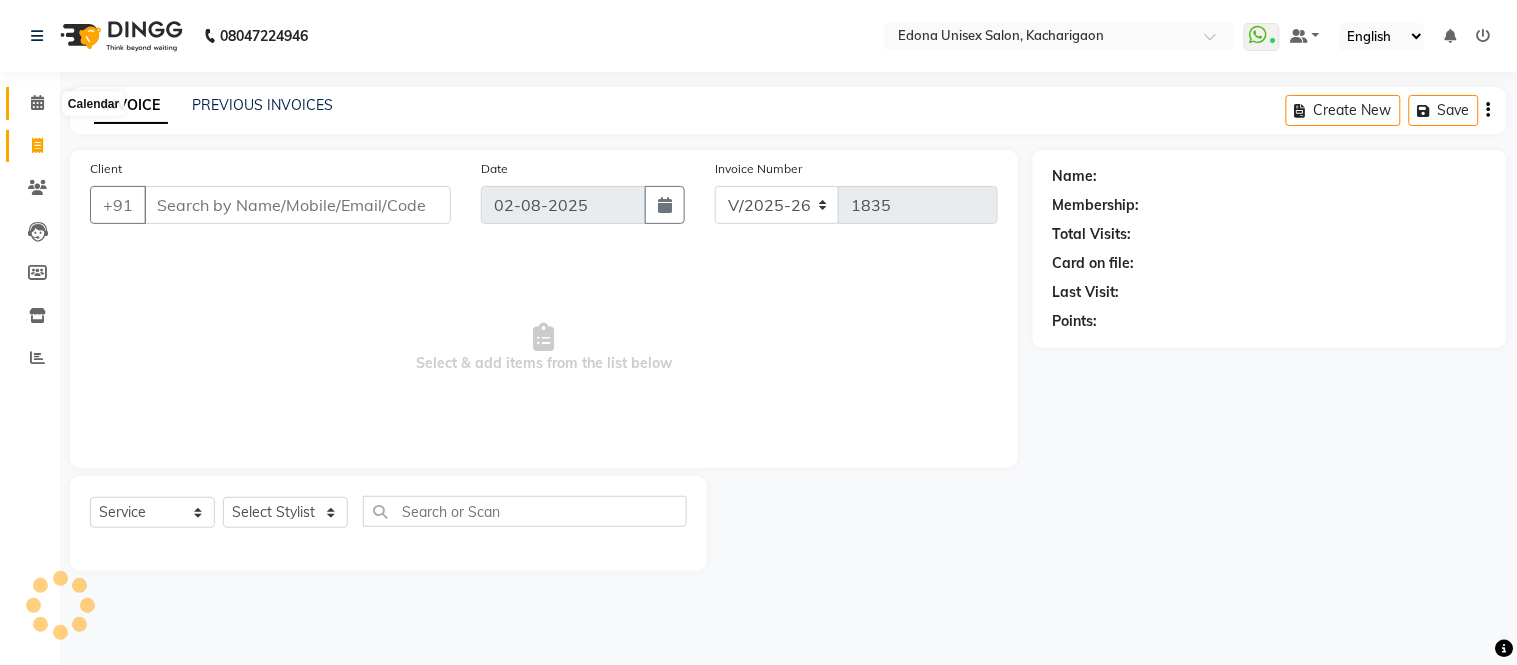 click 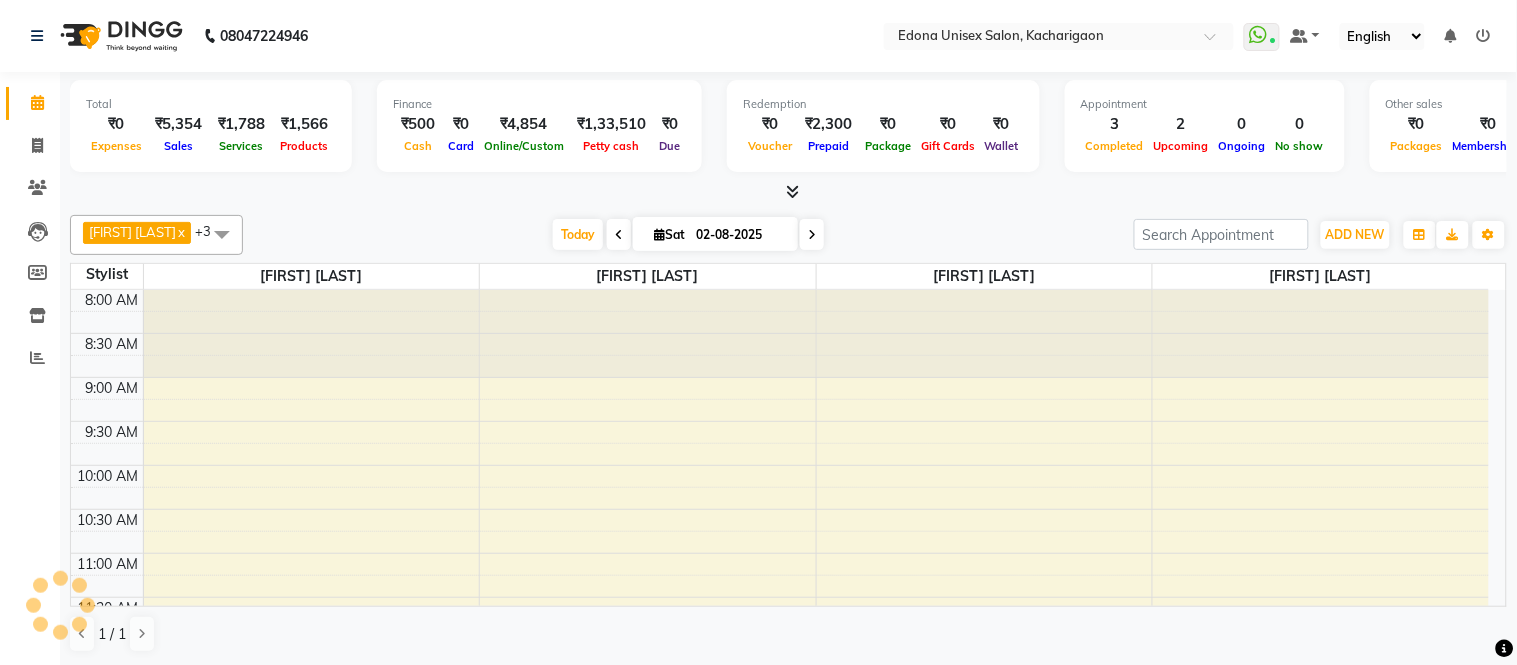 scroll, scrollTop: 0, scrollLeft: 0, axis: both 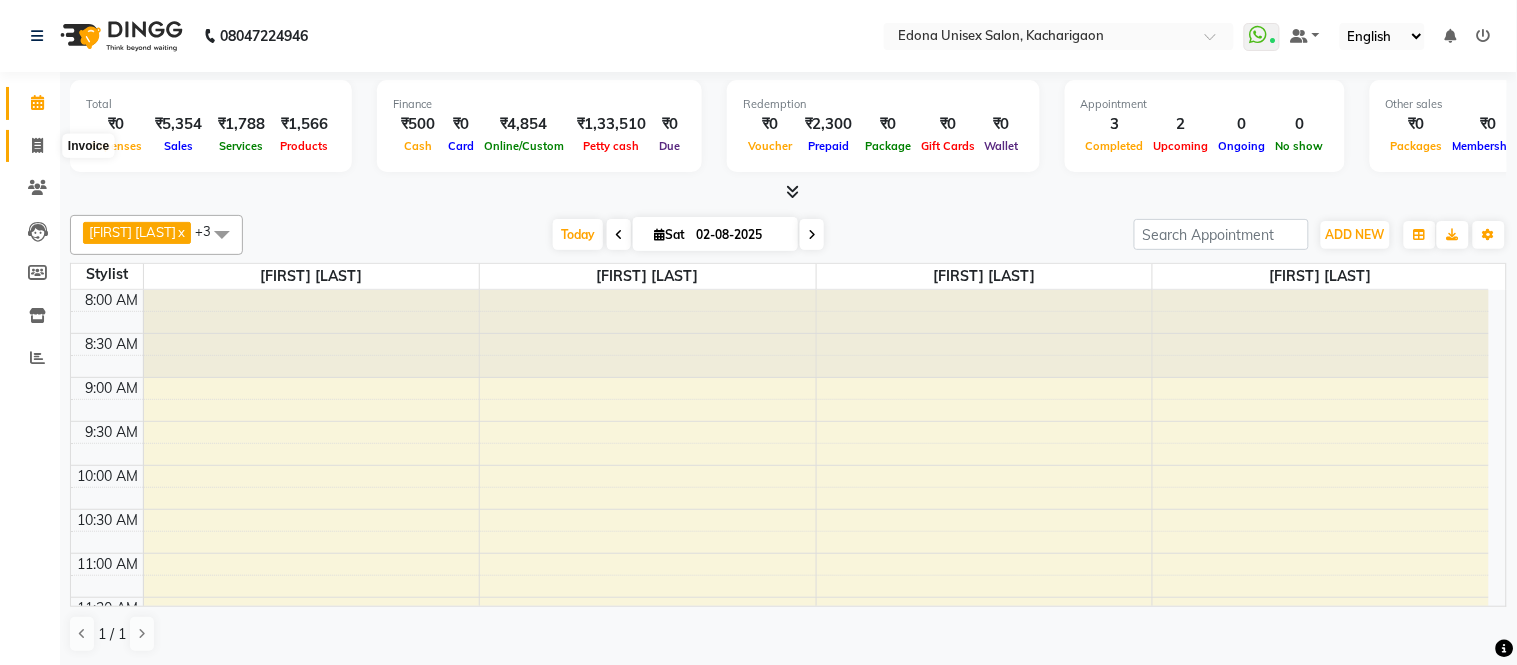 click 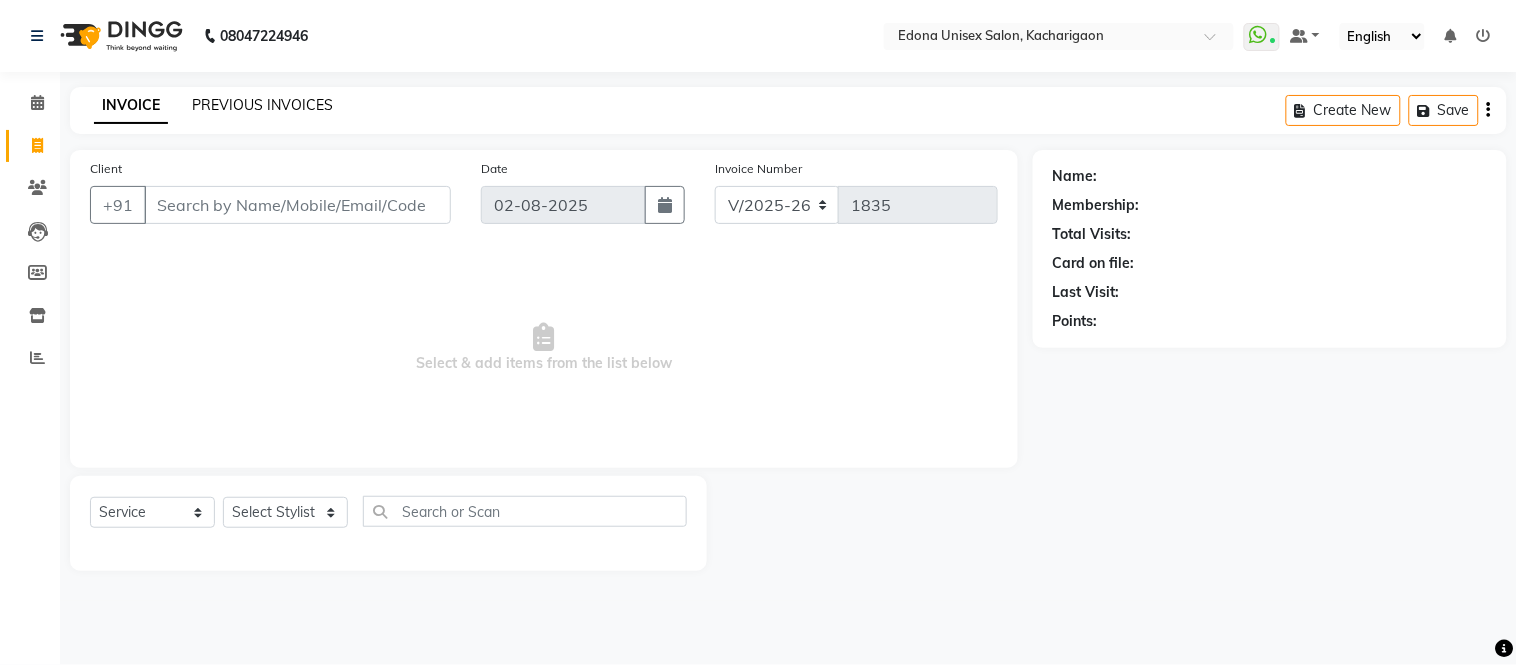 click on "PREVIOUS INVOICES" 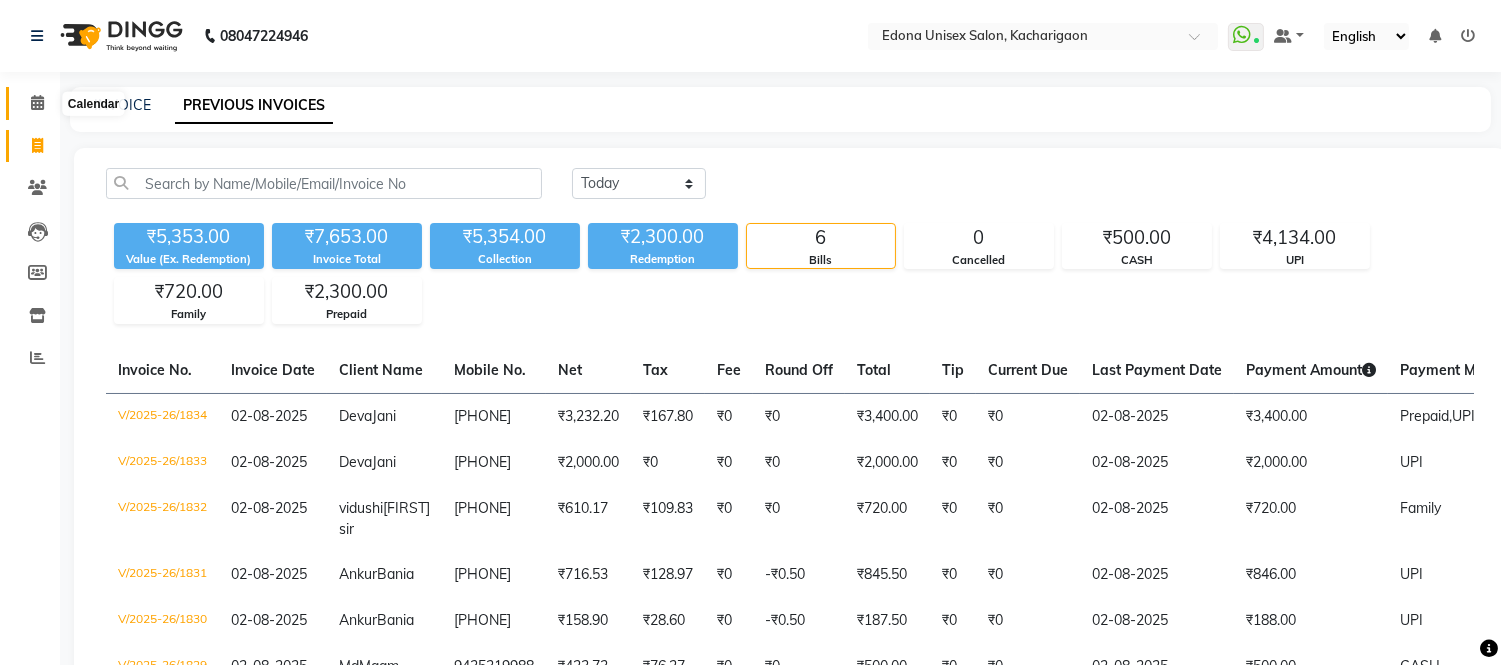 click 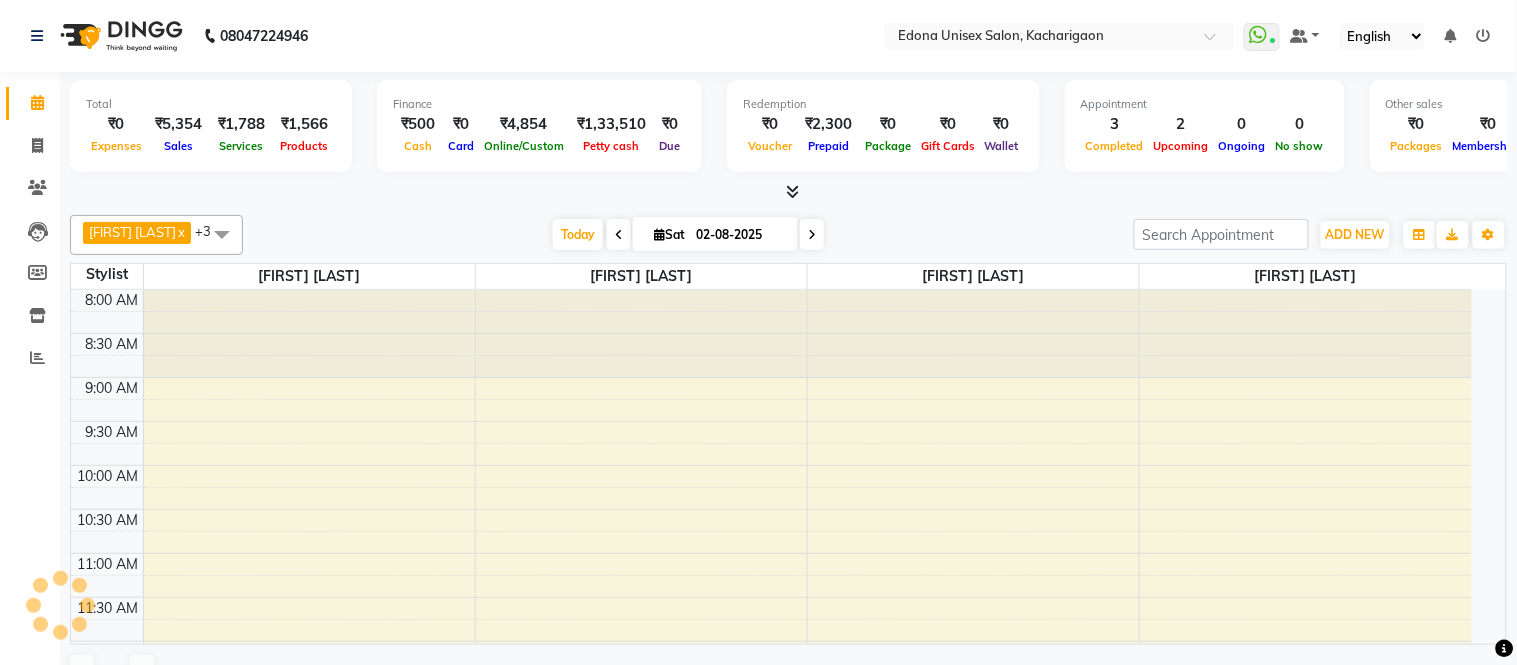 scroll, scrollTop: 0, scrollLeft: 0, axis: both 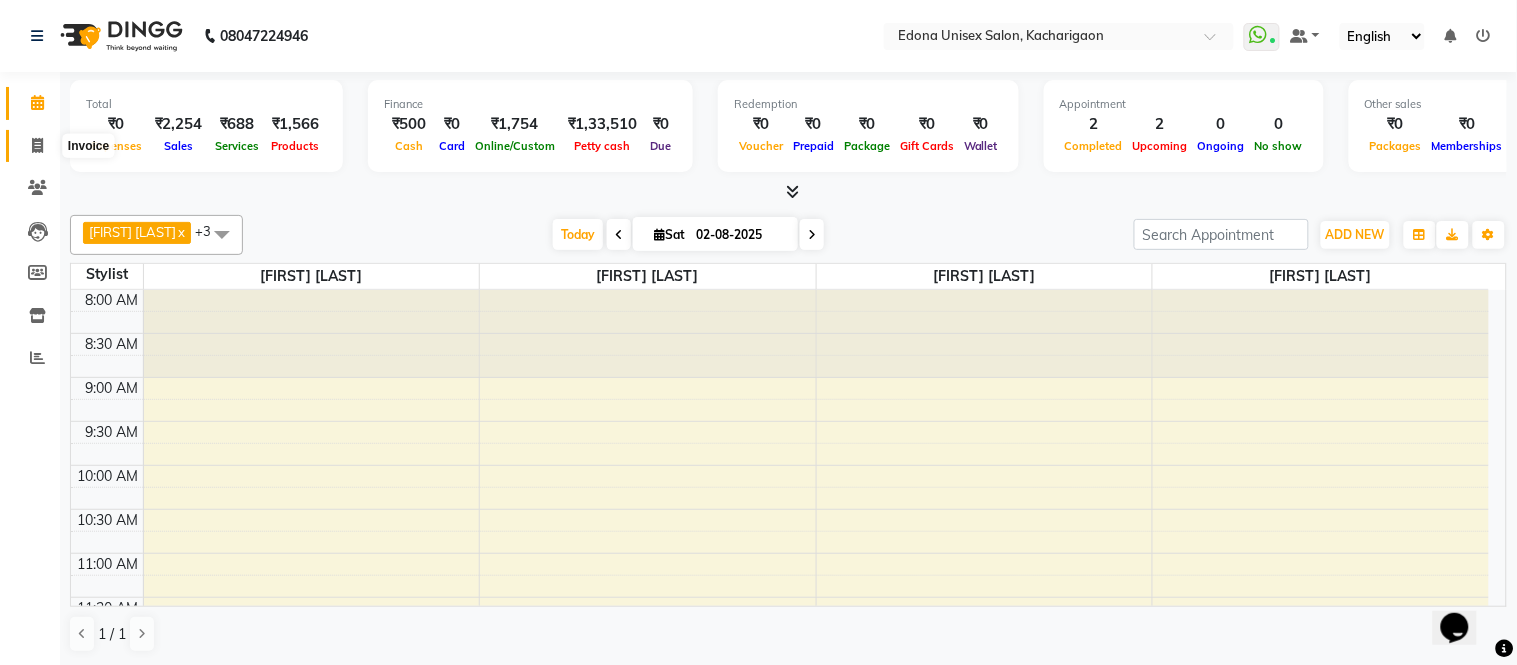 click 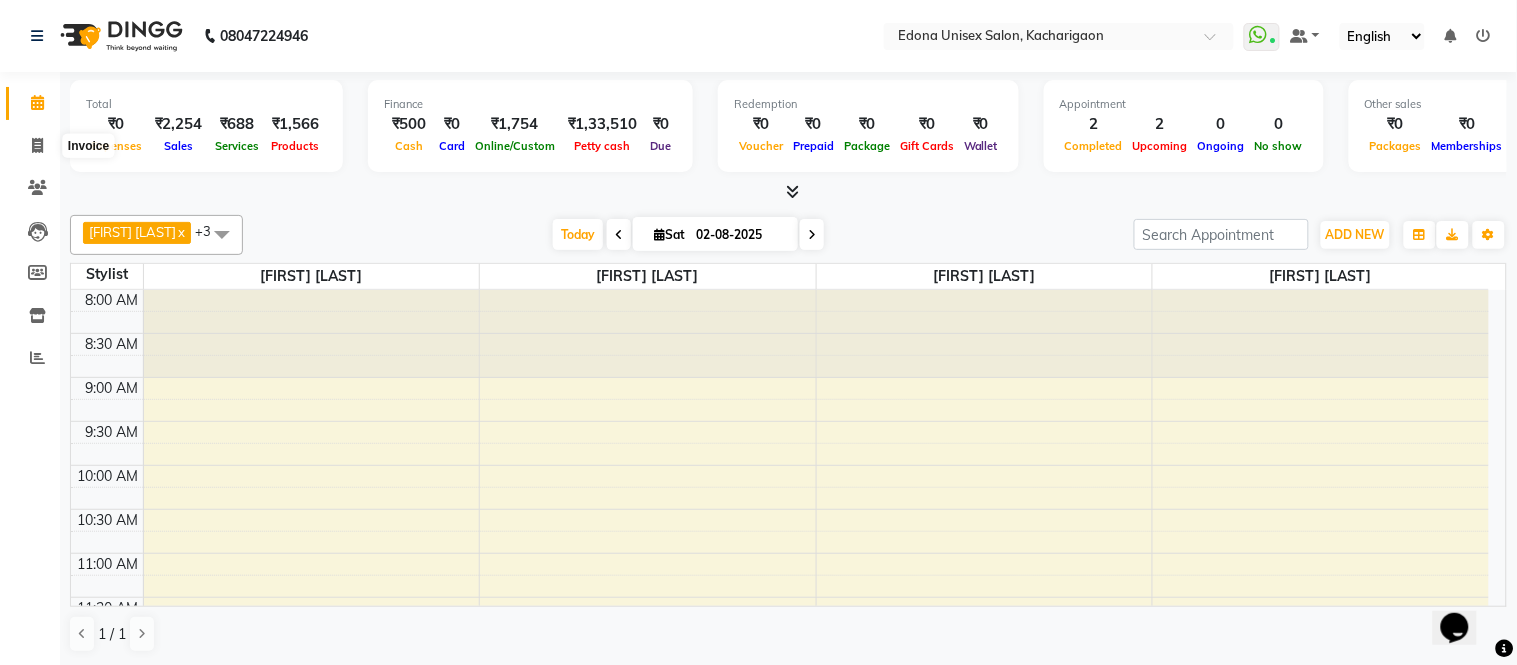 select on "service" 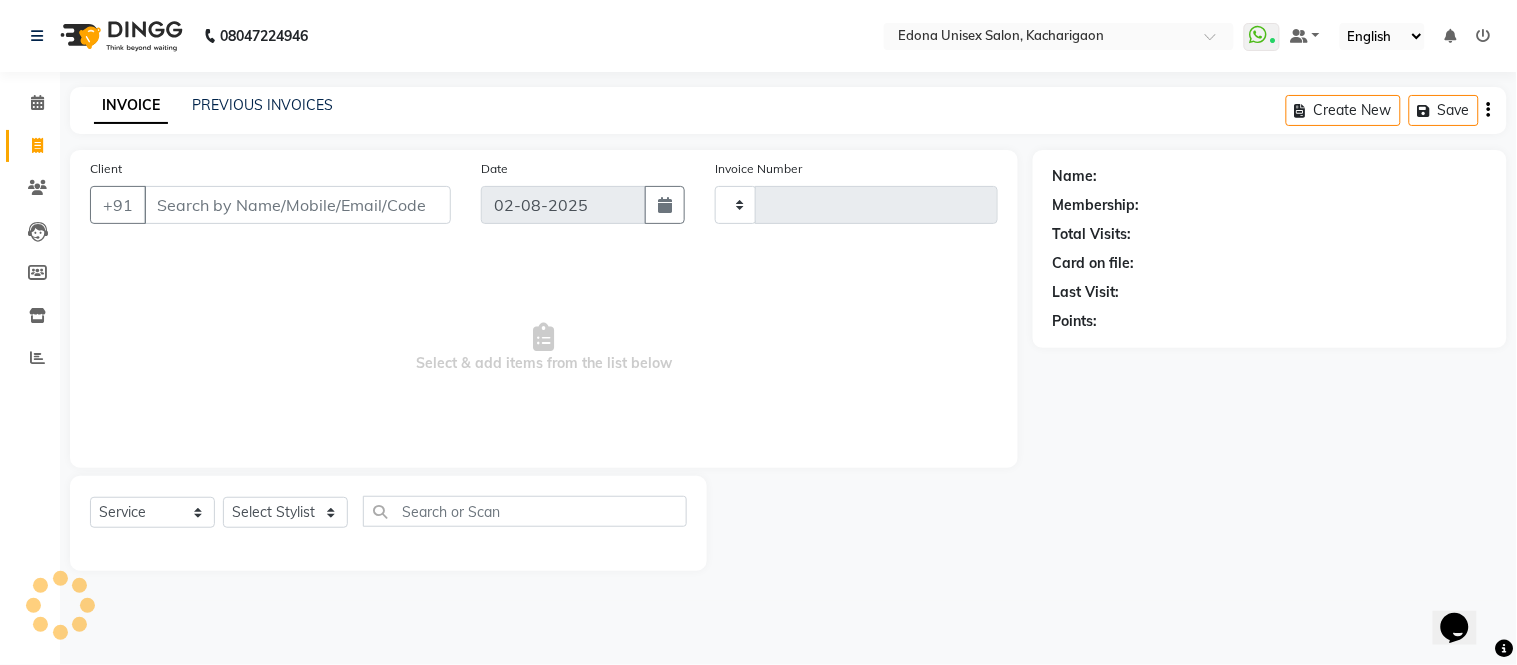 type on "1833" 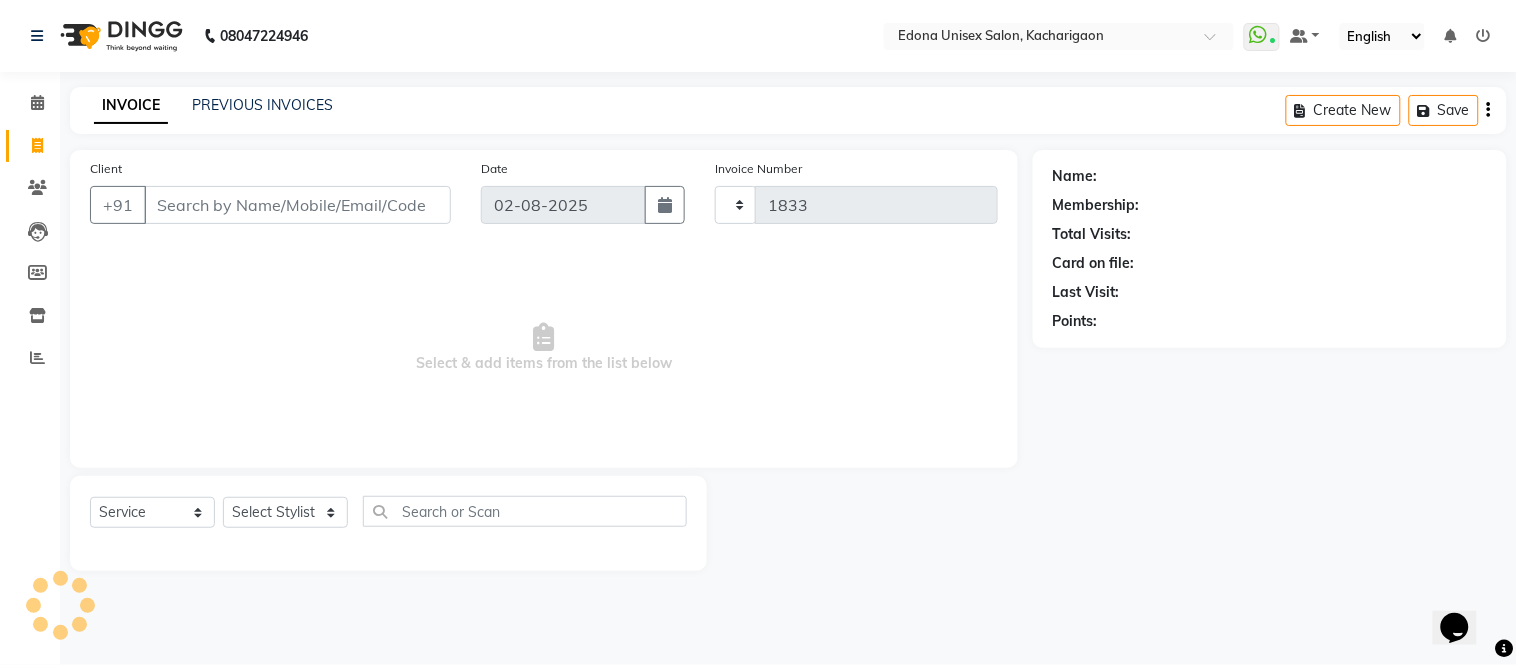 select on "5389" 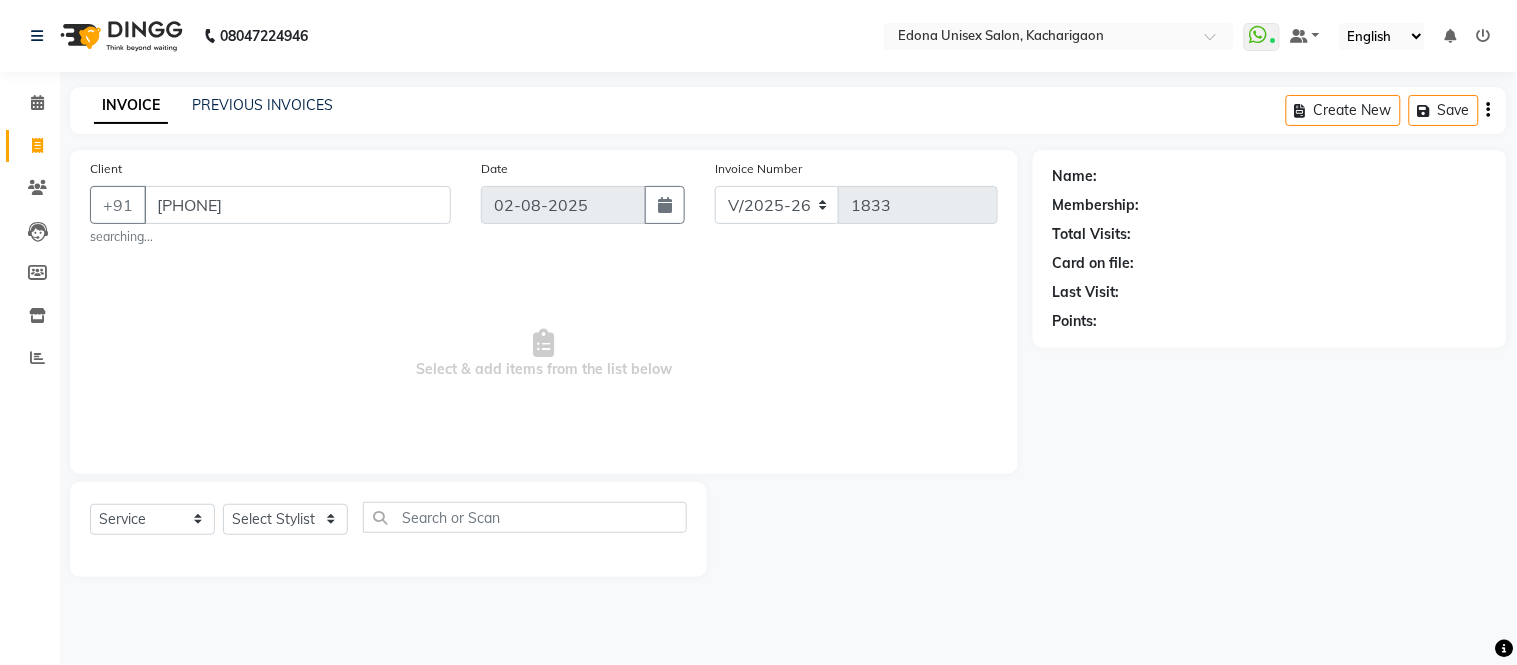 type on "[PHONE]" 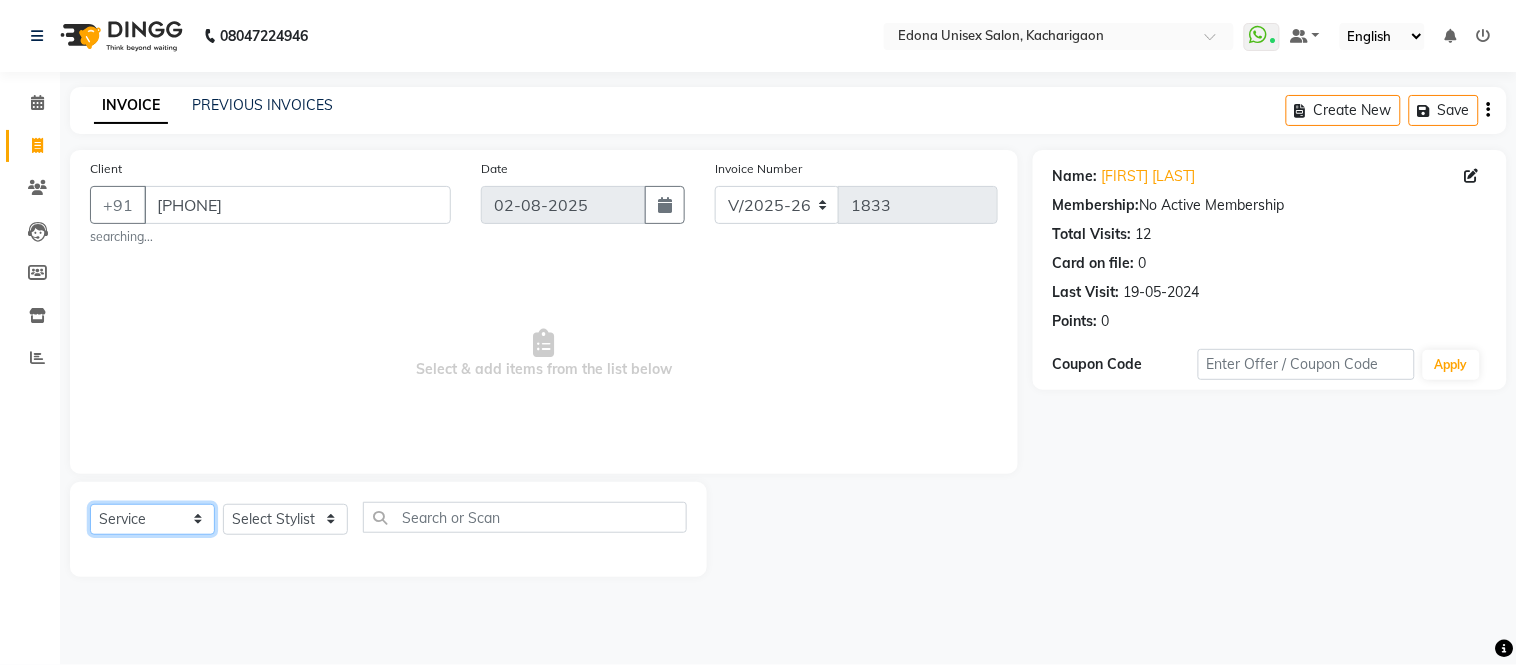 click on "Select  Service  Product  Membership  Package Voucher Prepaid Gift Card" 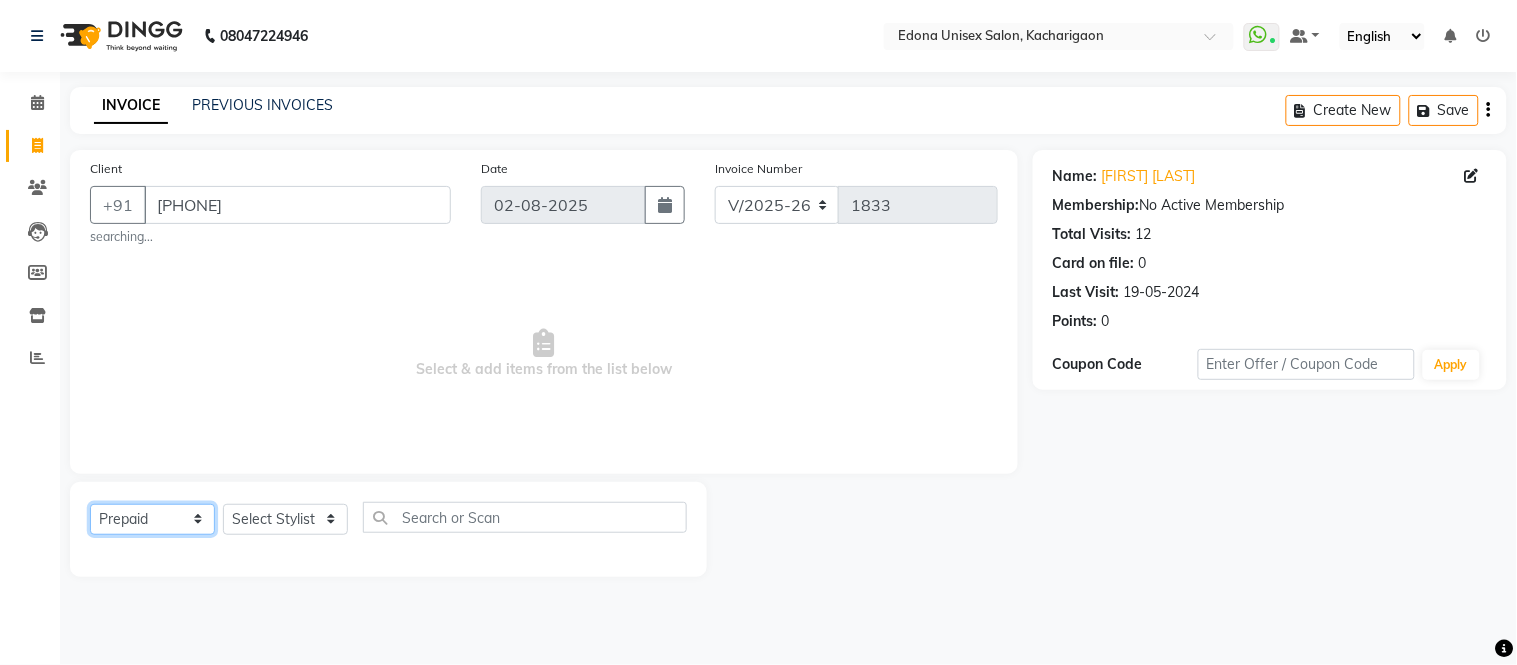 click on "Select  Service  Product  Membership  Package Voucher Prepaid Gift Card" 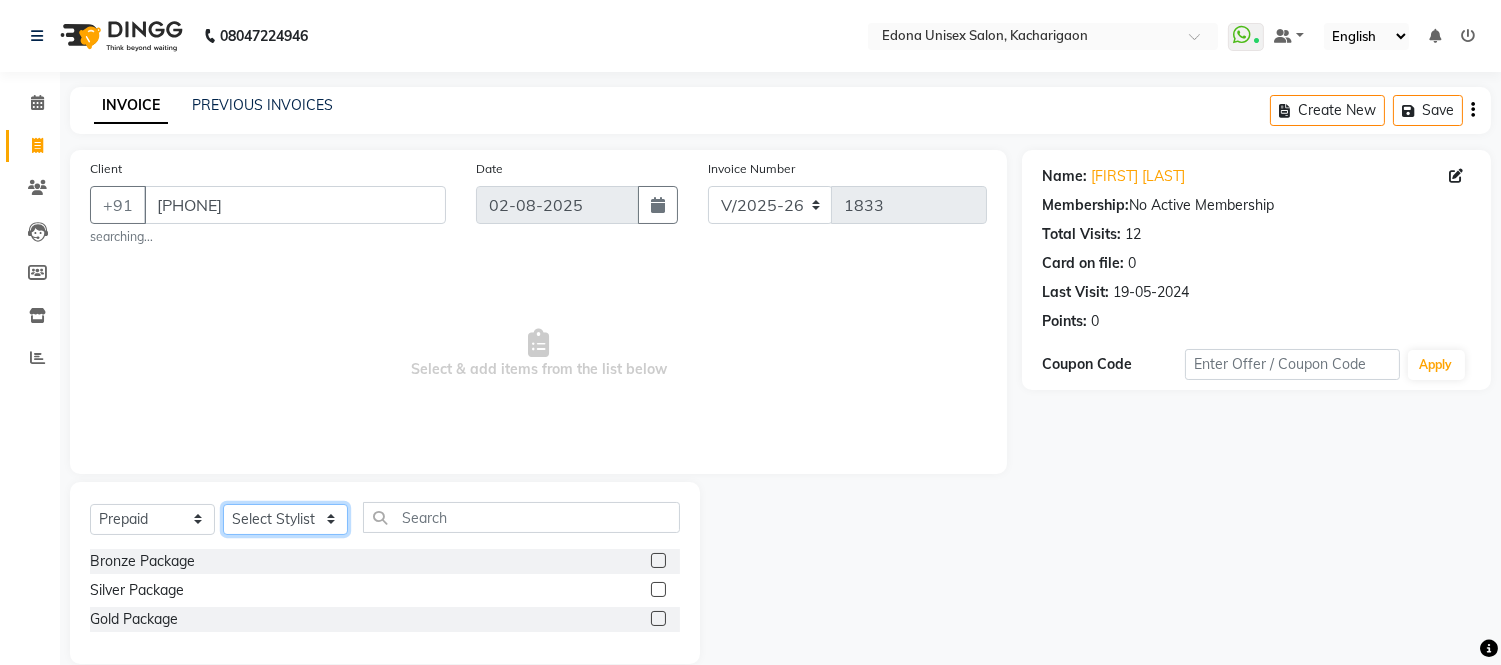 click on "Select Stylist Admin [FIRST] [LAST] [FIRST] [LAST] [FIRST] [LAST] [FIRST] [LAST] [FIRST] [LAST] [FIRST] [LAST] [FIRST] [LAST] [FIRST] [LAST] [FIRST] [LAST] [FIRST] [LAST] [FIRST] [LAST] [FIRST] [LAST] [FIRST] [LAST] [FIRST] [LAST] [FIRST] [LAST] [FIRST] [LAST] [FIRST] [LAST] [FIRST] [LAST]" 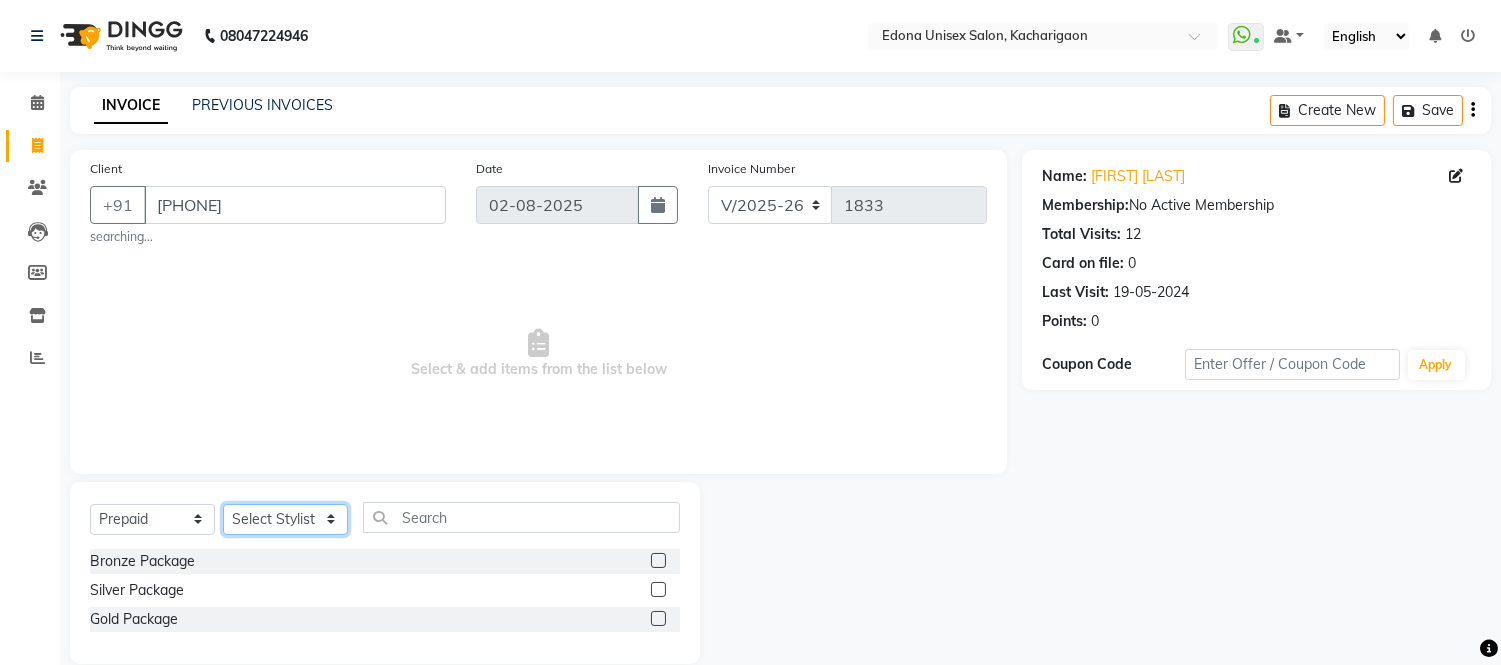 select on "35945" 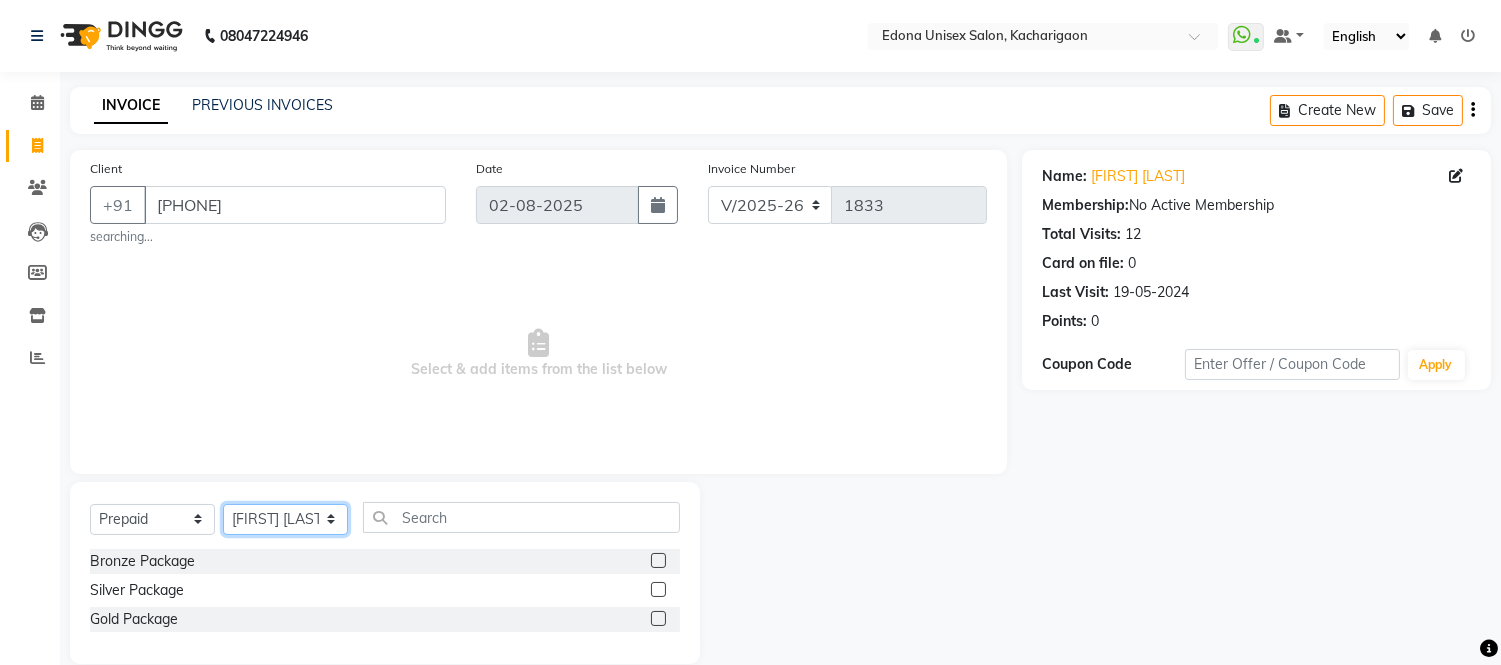 click on "Select Stylist Admin [FIRST] [LAST] [FIRST] [LAST] [FIRST] [LAST] [FIRST] [LAST] [FIRST] [LAST] [FIRST] [LAST] [FIRST] [LAST] [FIRST] [LAST] [FIRST] [LAST] [FIRST] [LAST] [FIRST] [LAST] [FIRST] [LAST] [FIRST] [LAST] [FIRST] [LAST] [FIRST] [LAST] [FIRST] [LAST] [FIRST] [LAST] [FIRST] [LAST]" 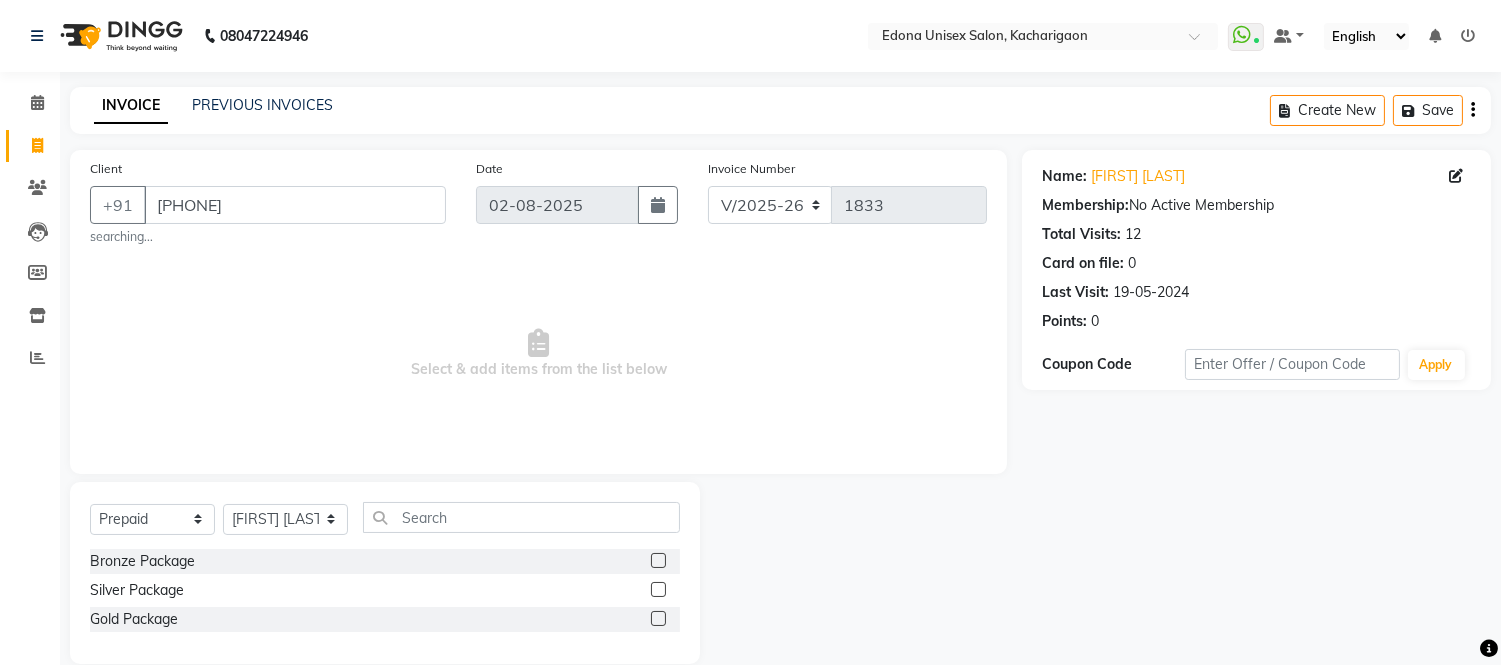click 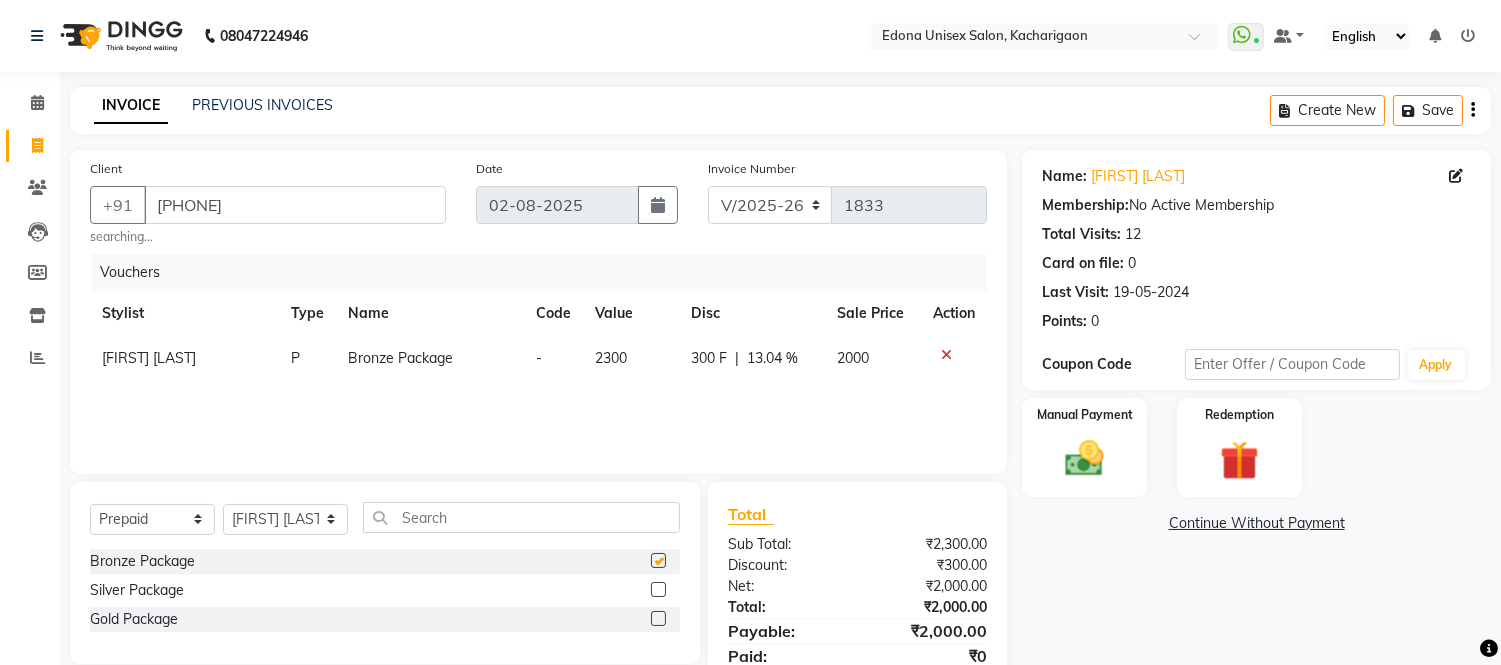 checkbox on "false" 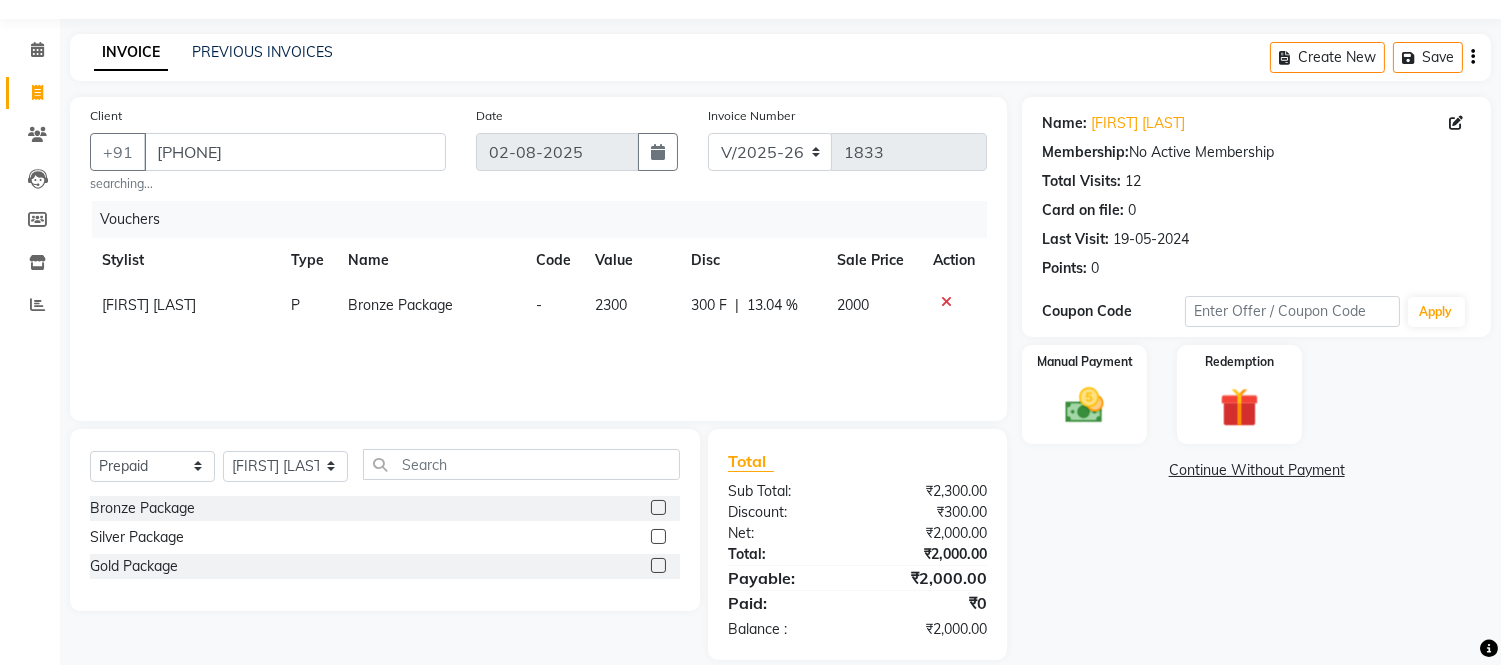scroll, scrollTop: 78, scrollLeft: 0, axis: vertical 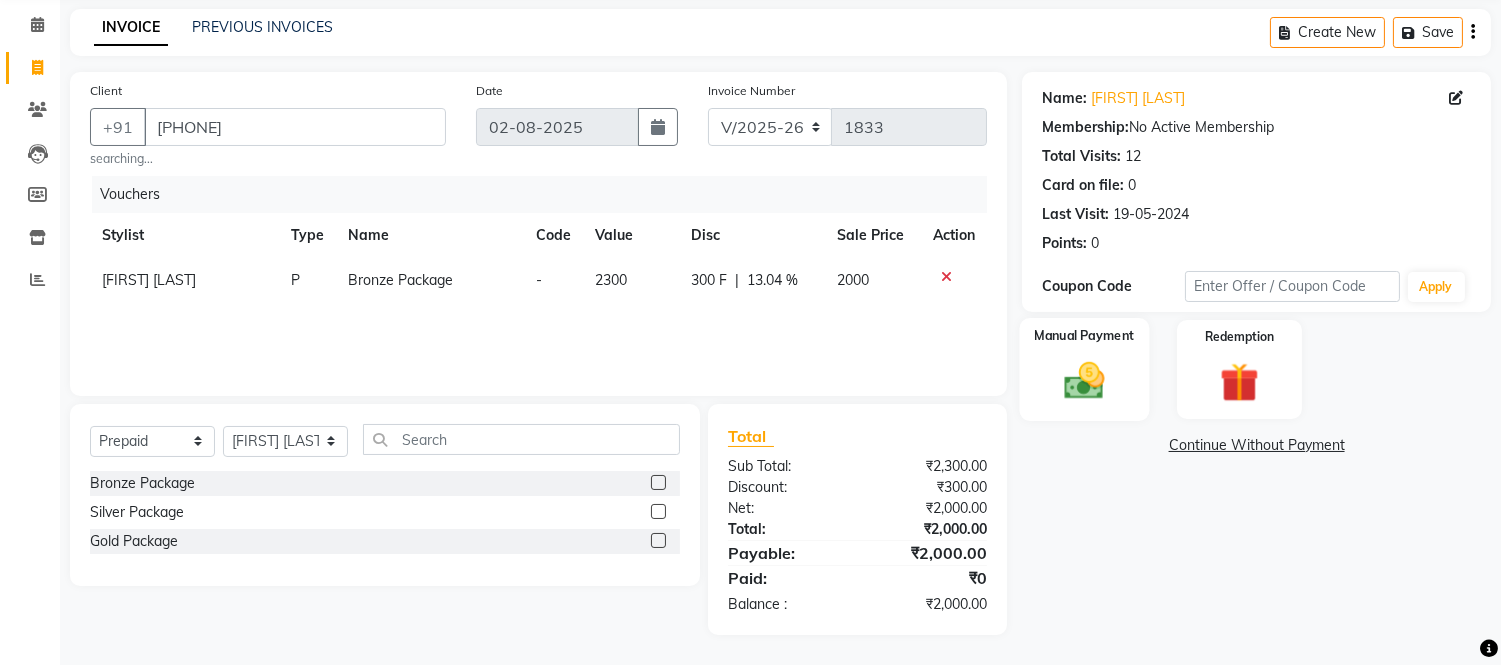 click 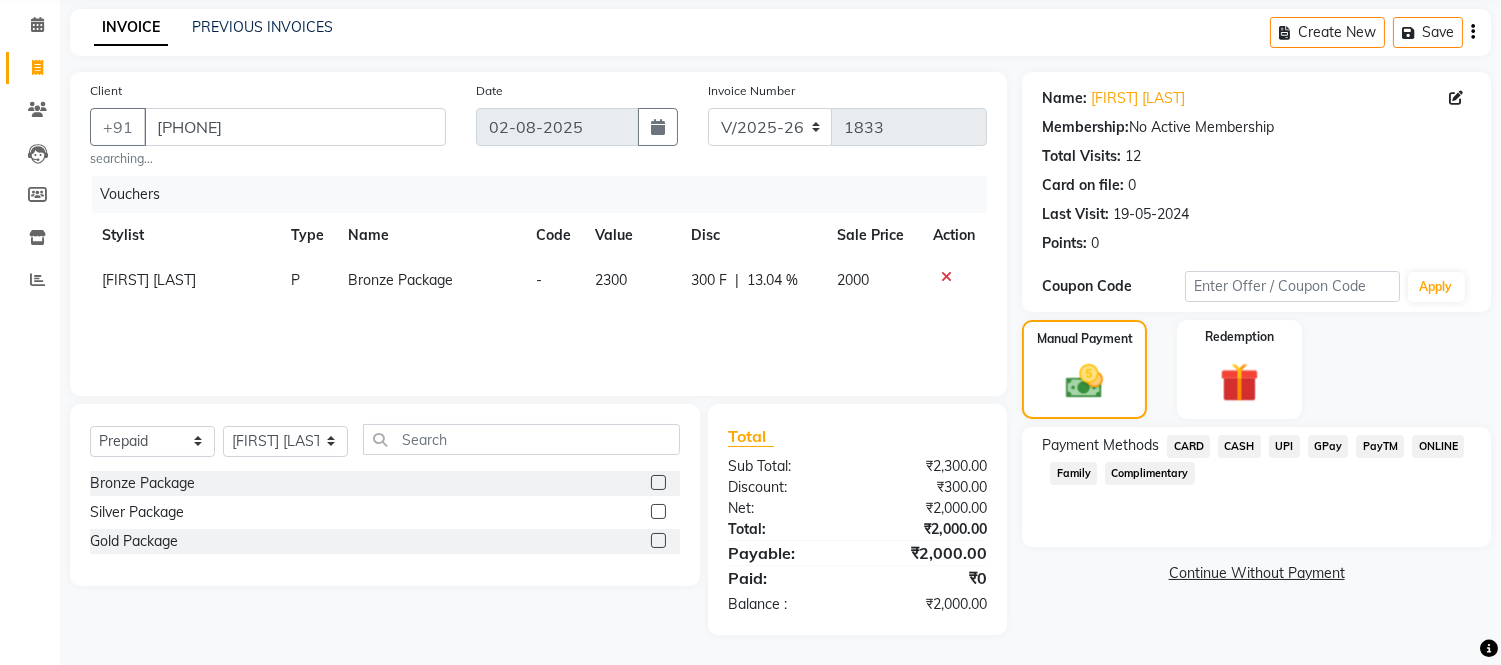 click on "UPI" 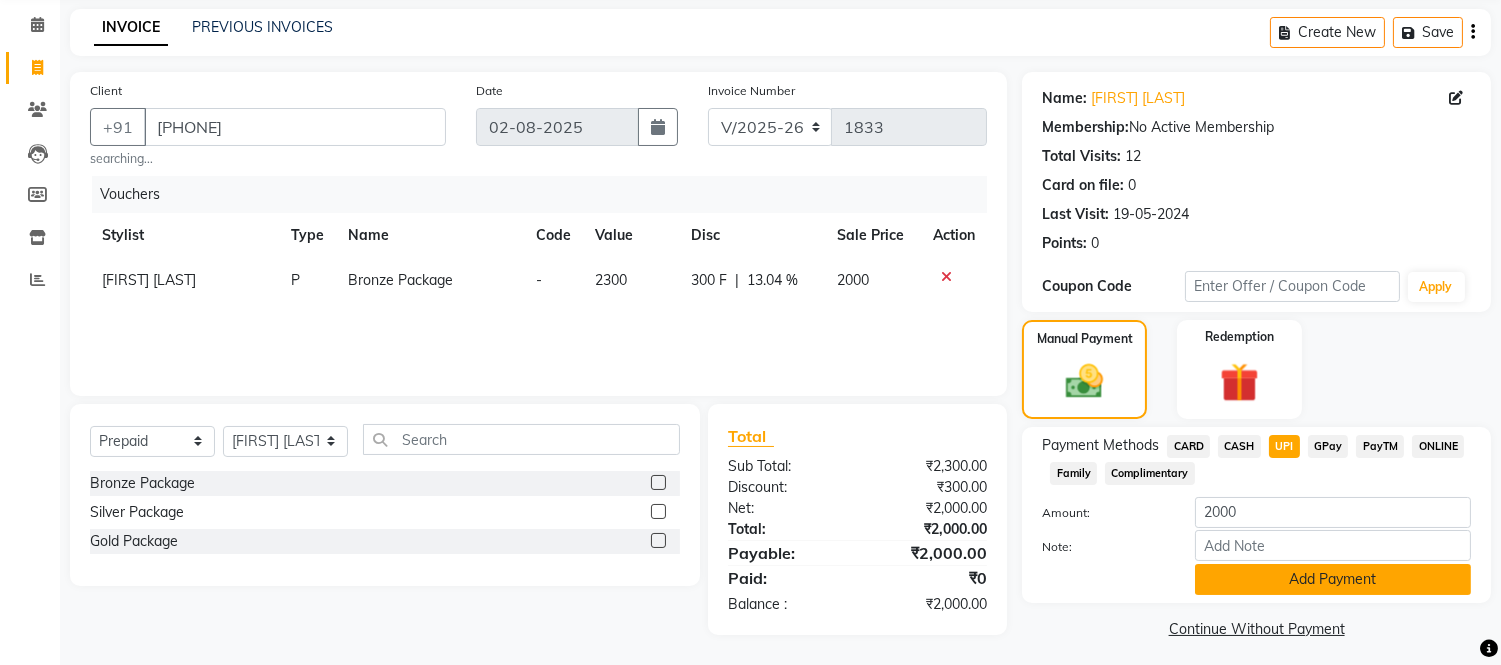 click on "Add Payment" 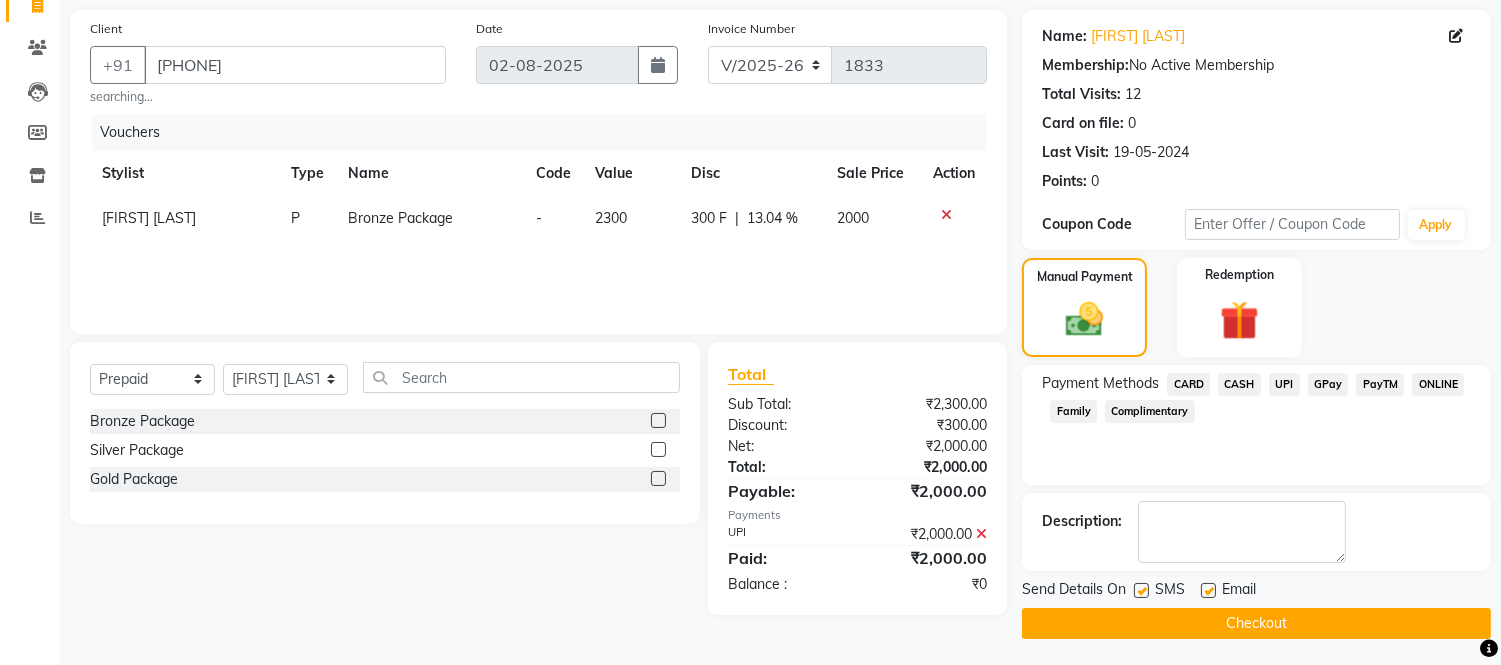 scroll, scrollTop: 143, scrollLeft: 0, axis: vertical 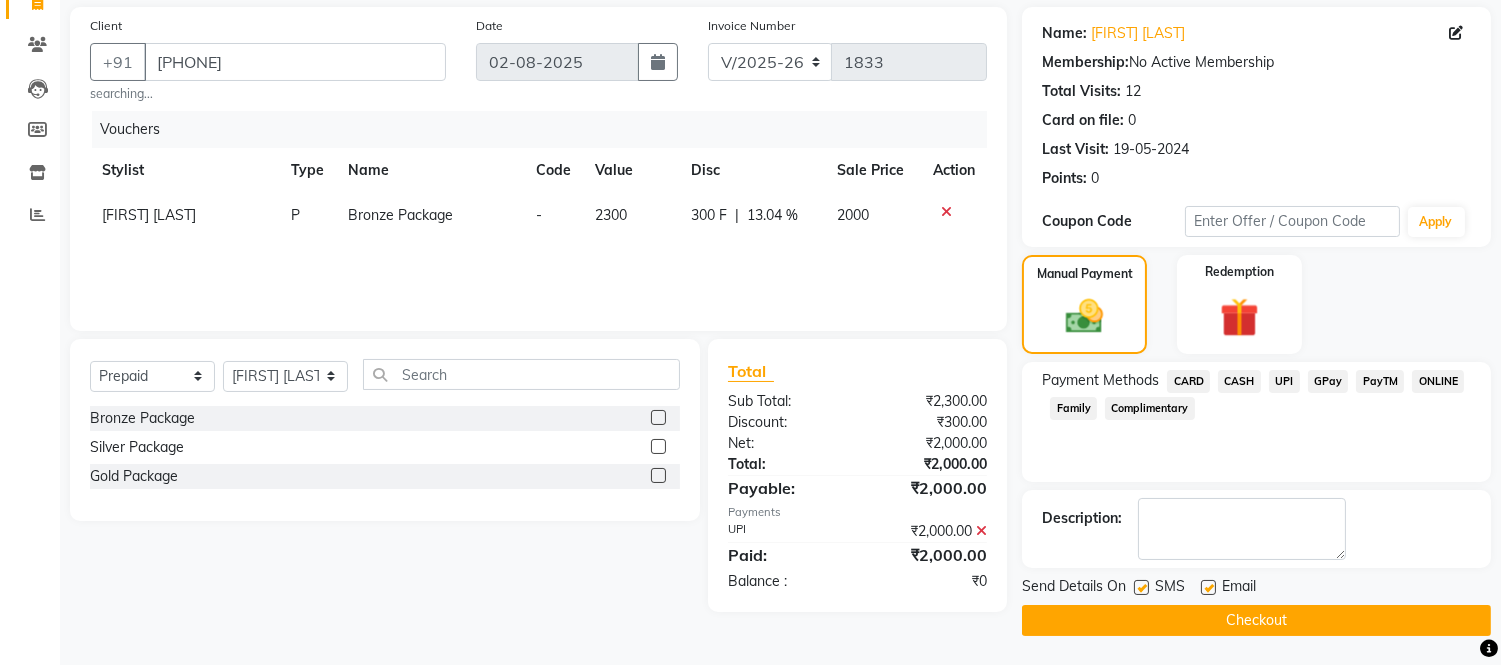 click 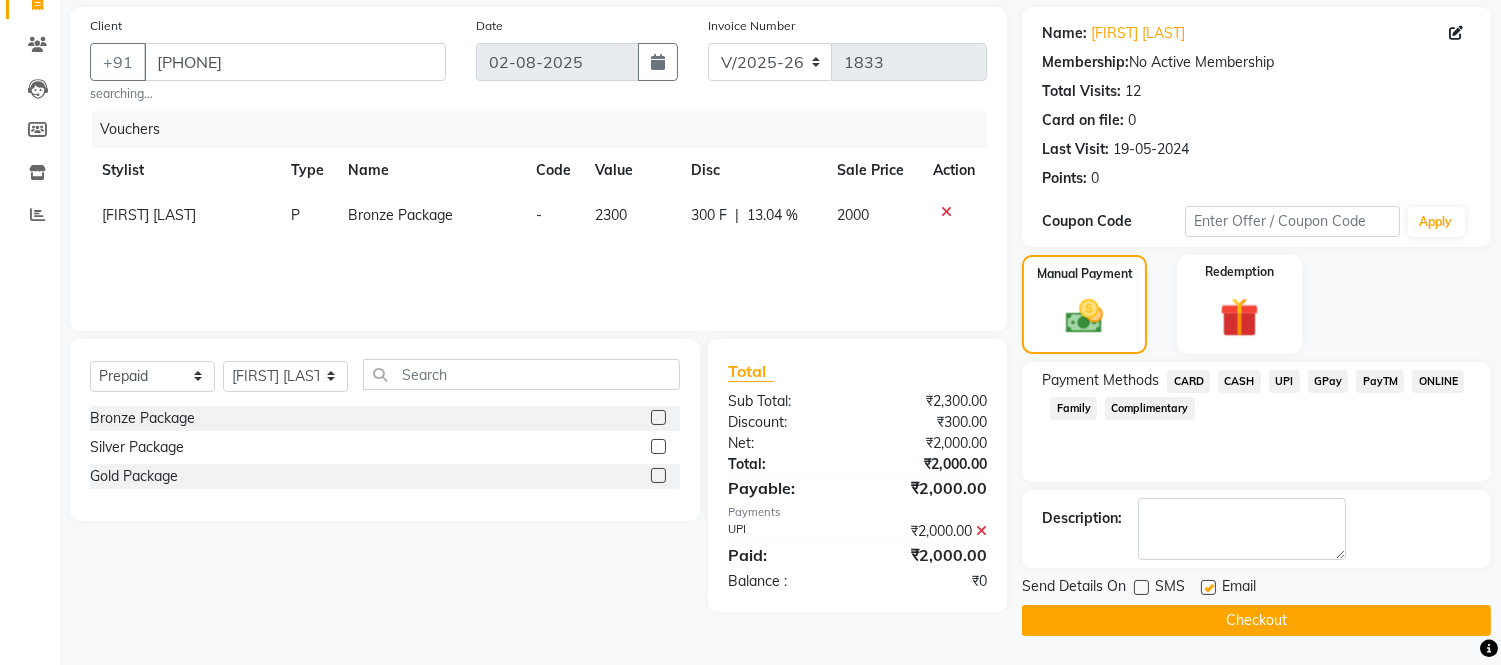 click 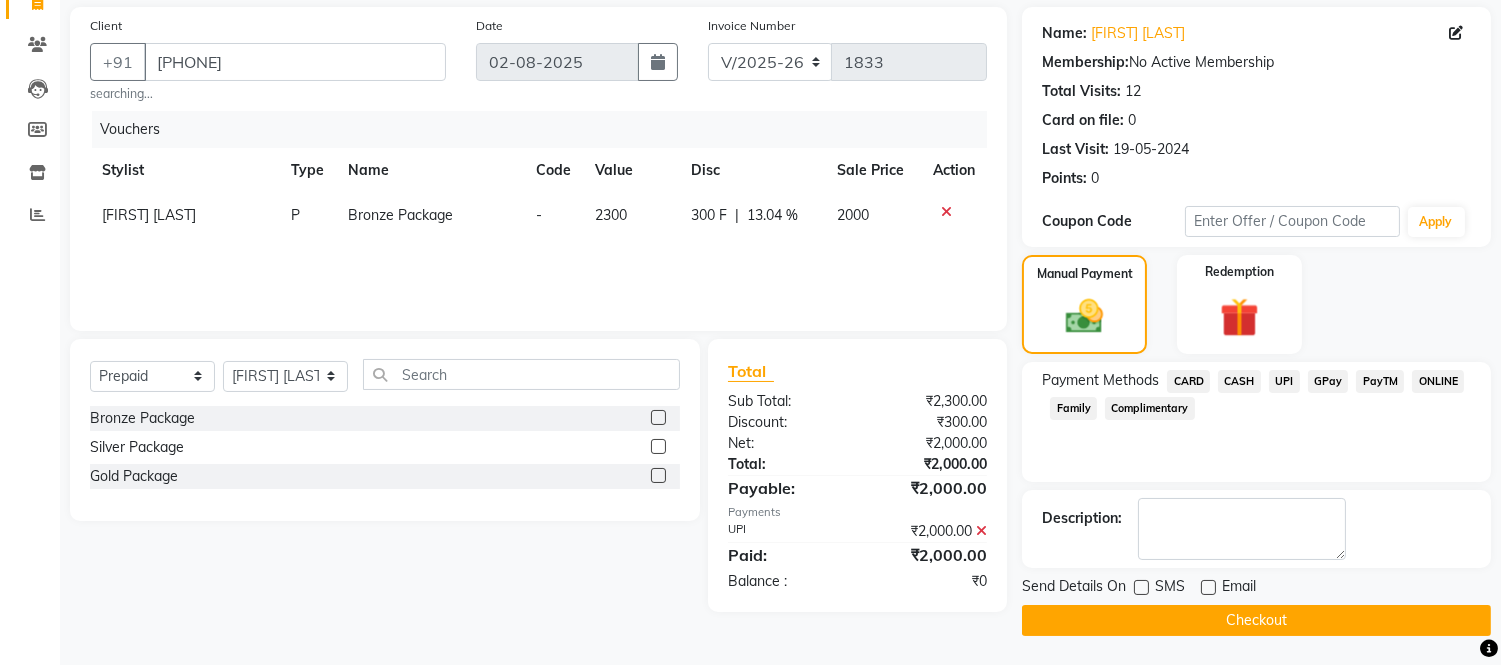 click on "Checkout" 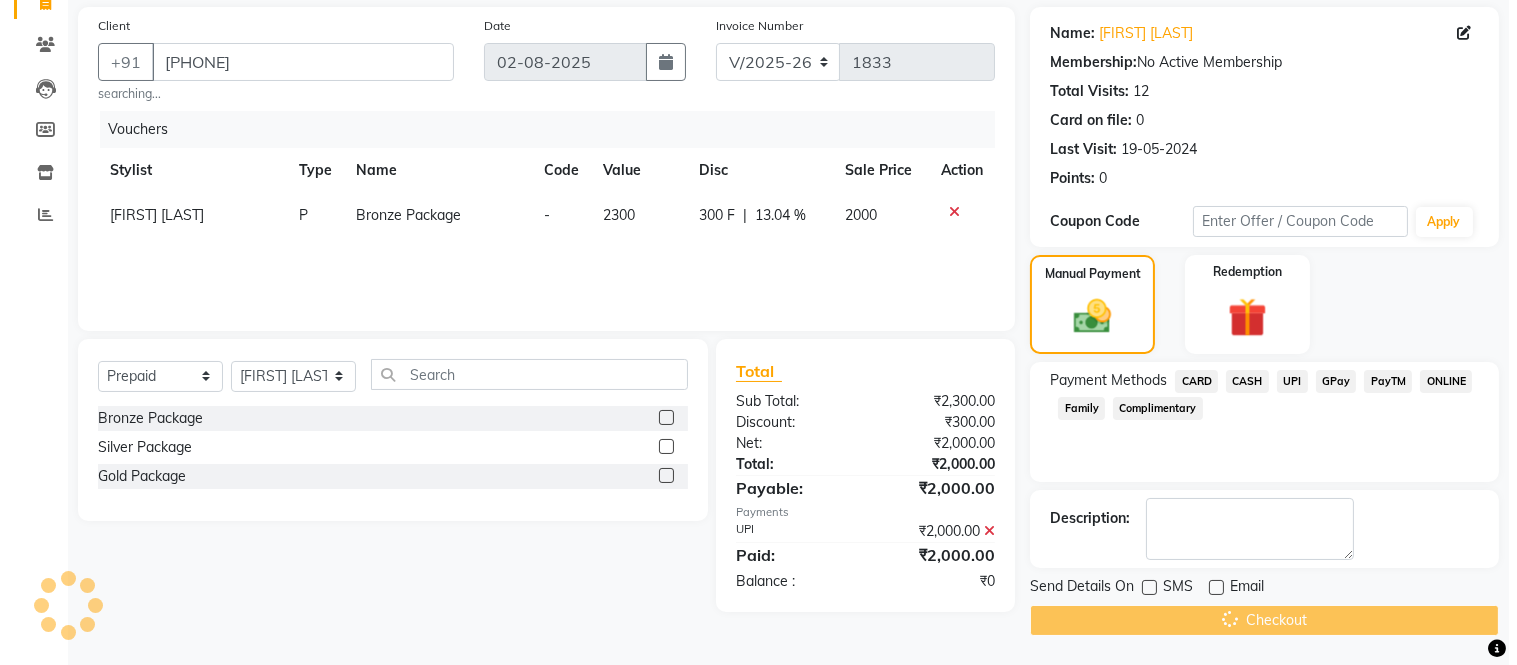 scroll, scrollTop: 0, scrollLeft: 0, axis: both 